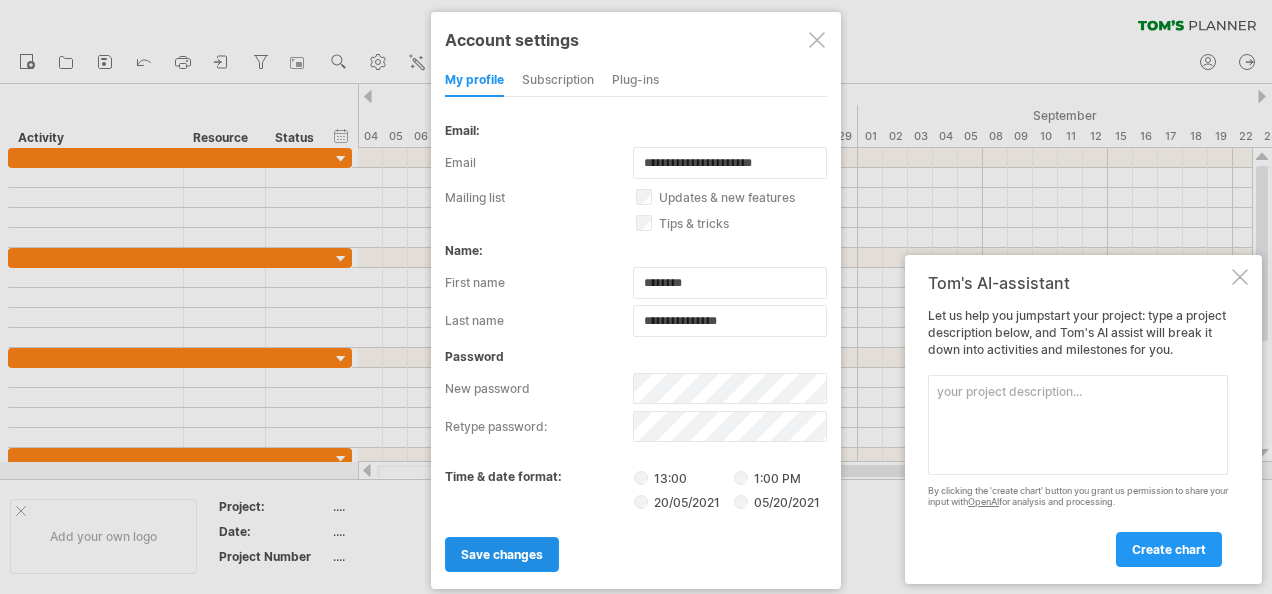 scroll, scrollTop: 0, scrollLeft: 0, axis: both 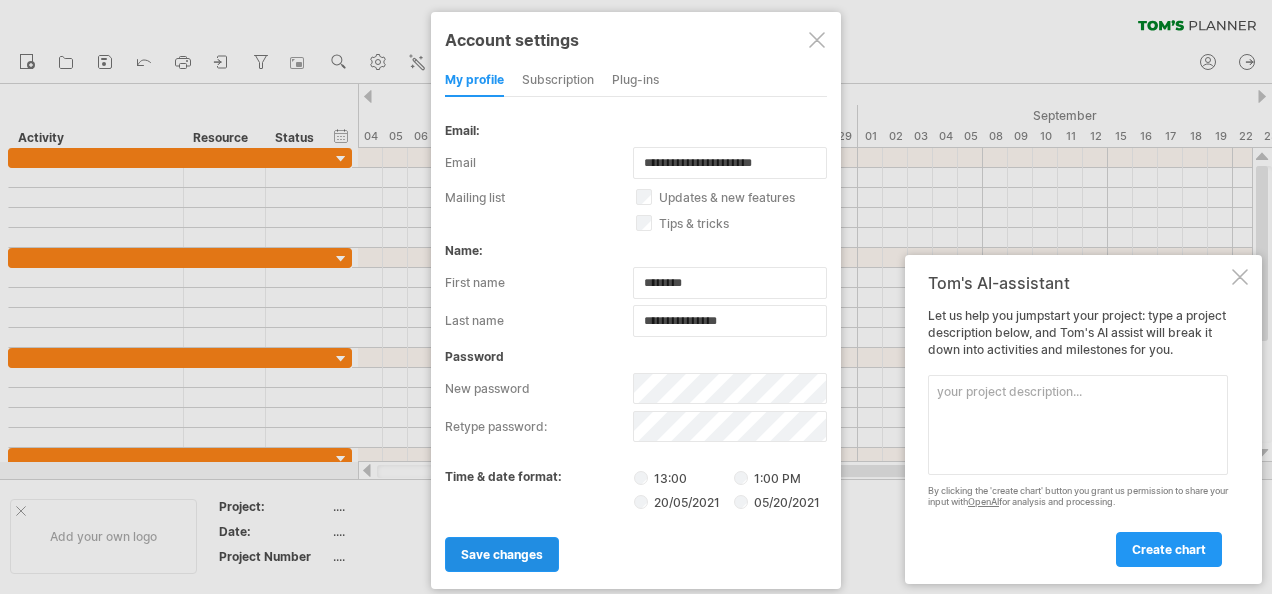 click on "save changes" at bounding box center (502, 554) 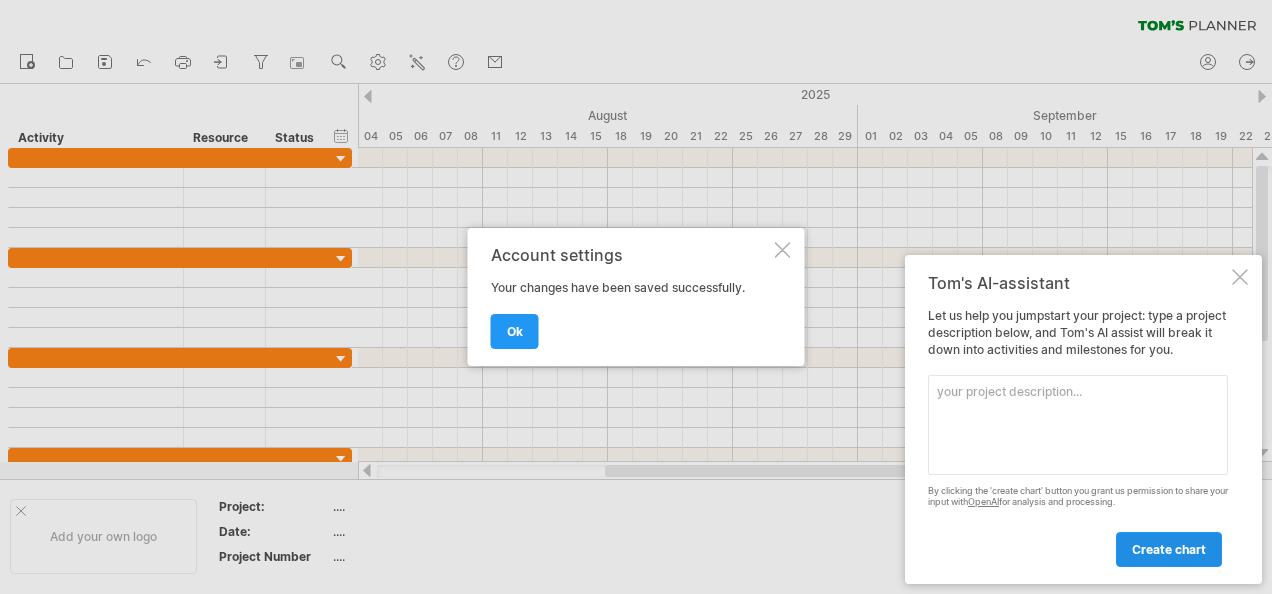 click on "create chart" at bounding box center (1169, 549) 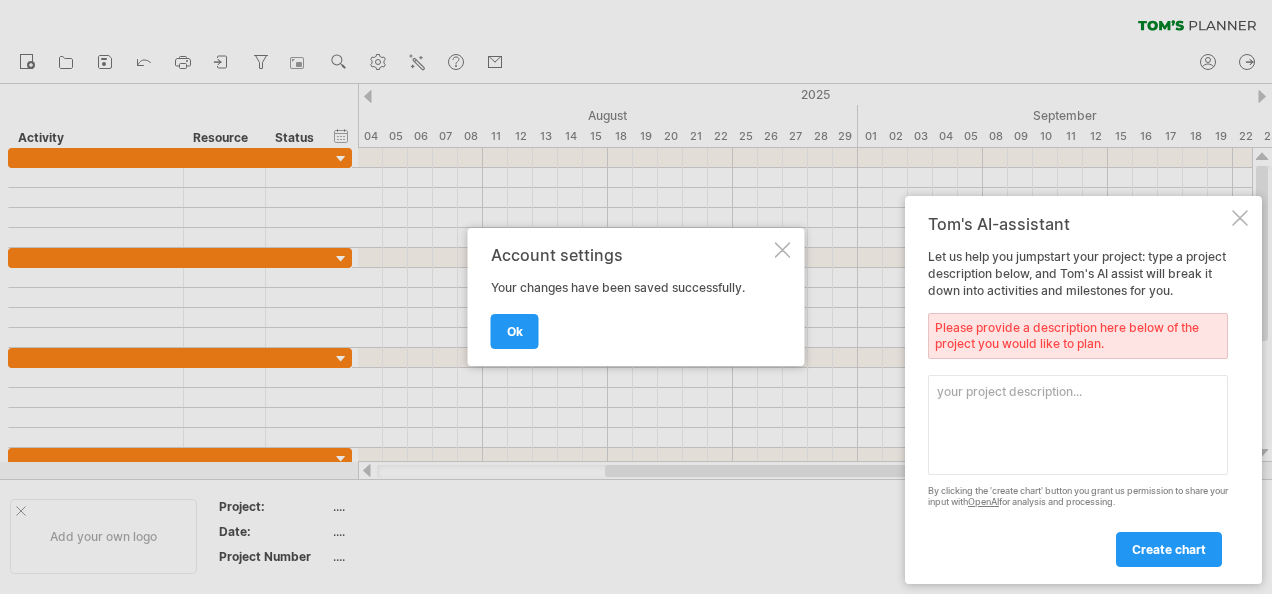 drag, startPoint x: 942, startPoint y: 391, endPoint x: 1054, endPoint y: 414, distance: 114.33722 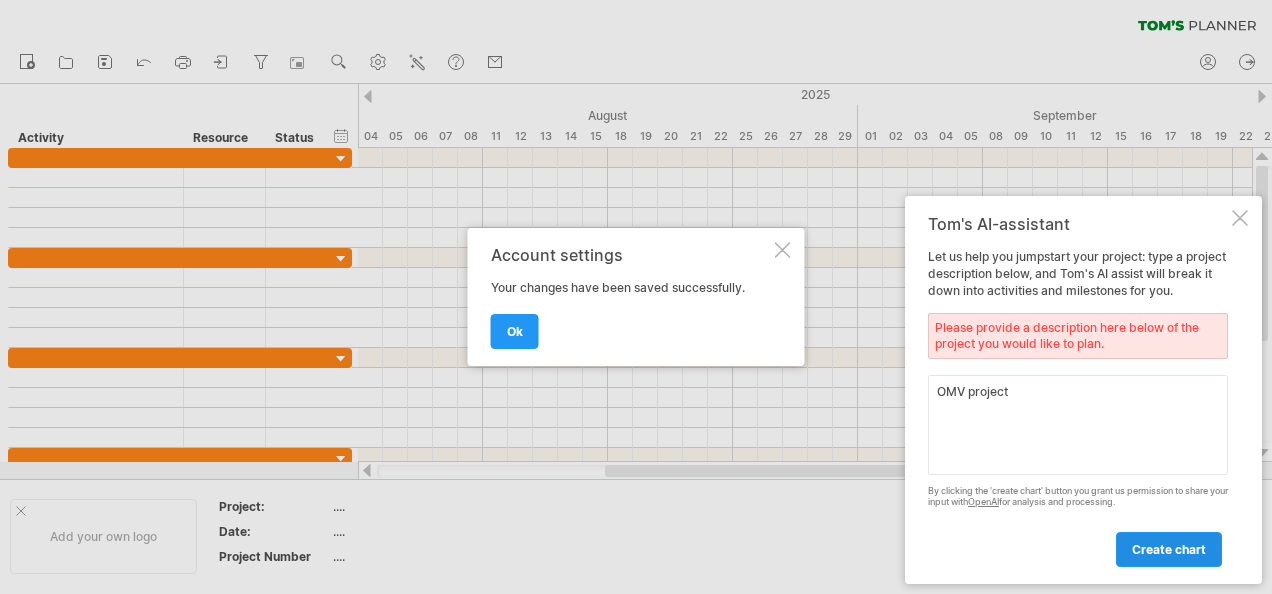 type on "OMV project" 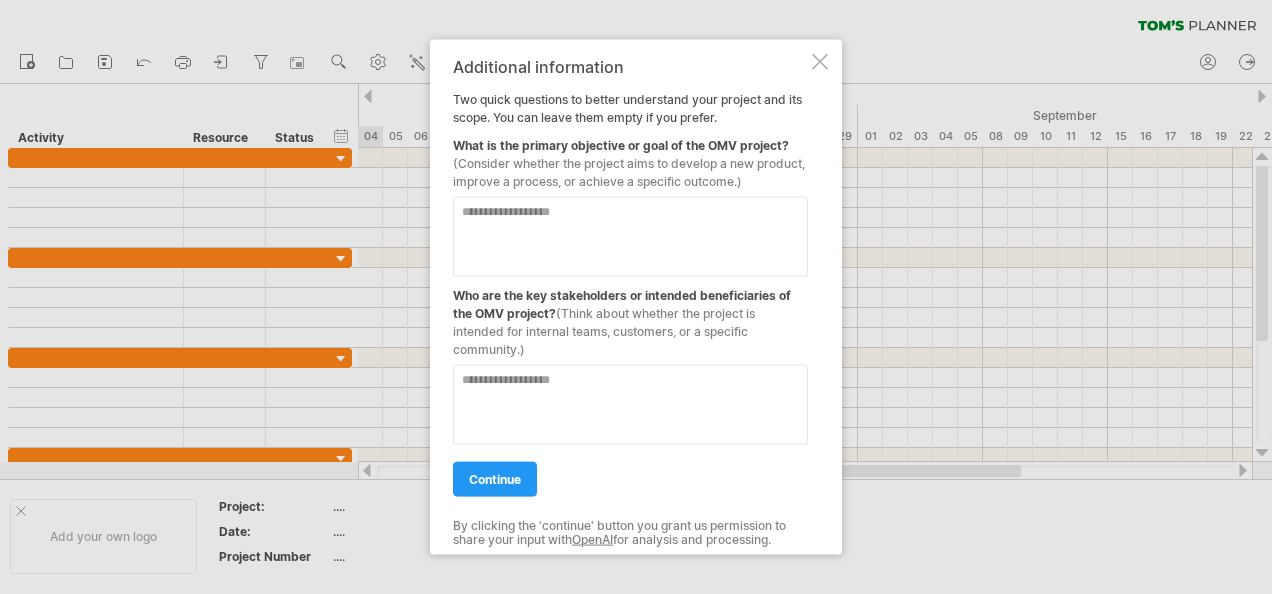click at bounding box center [630, 237] 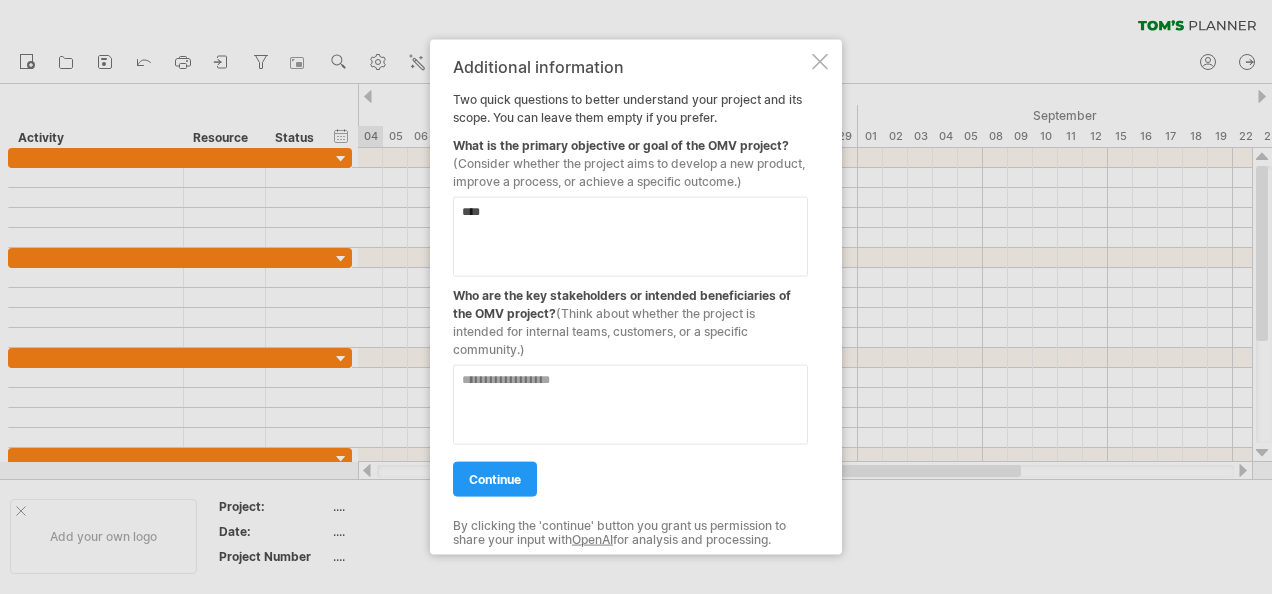 drag, startPoint x: 504, startPoint y: 202, endPoint x: 447, endPoint y: 209, distance: 57.428215 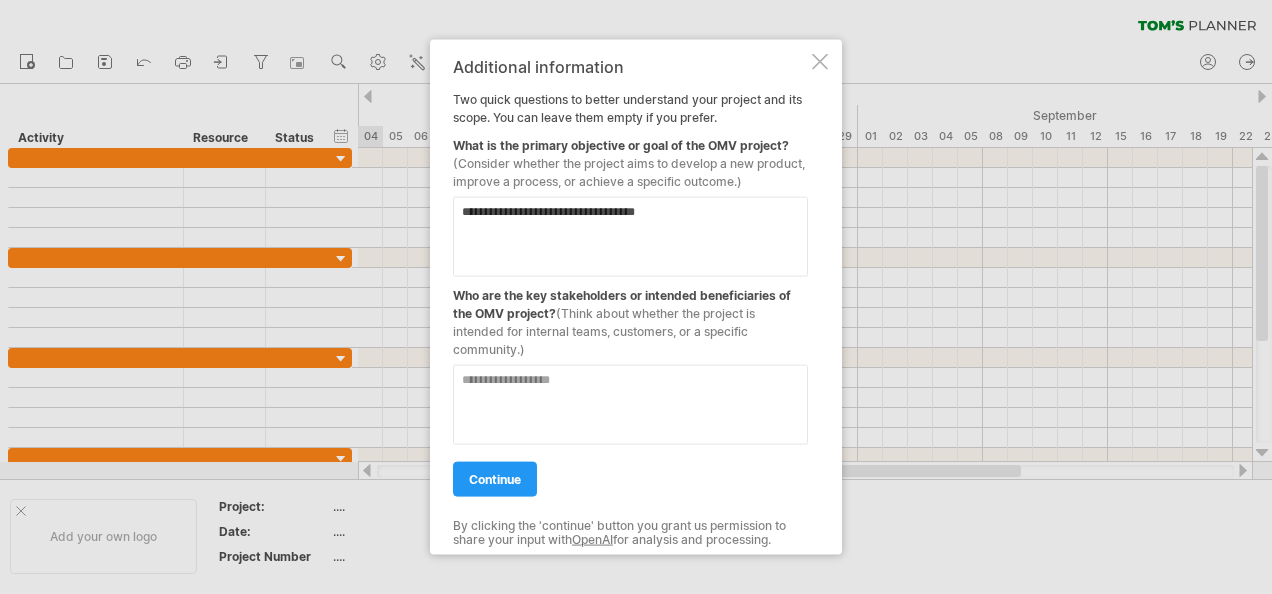 click on "**********" at bounding box center [630, 237] 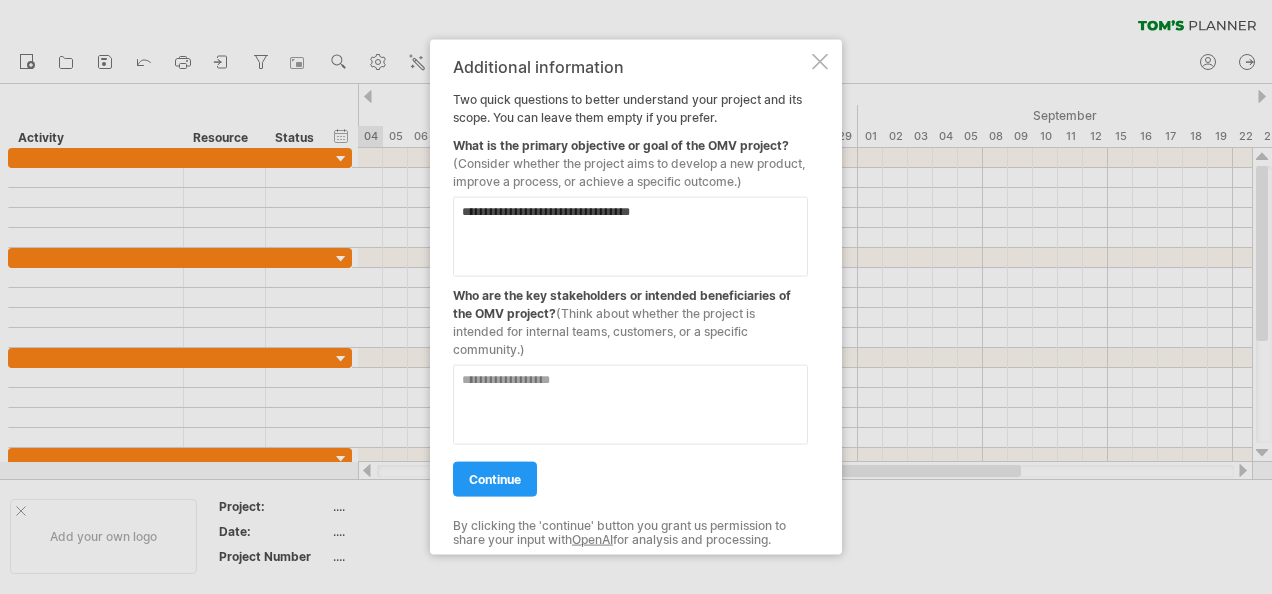 type on "**********" 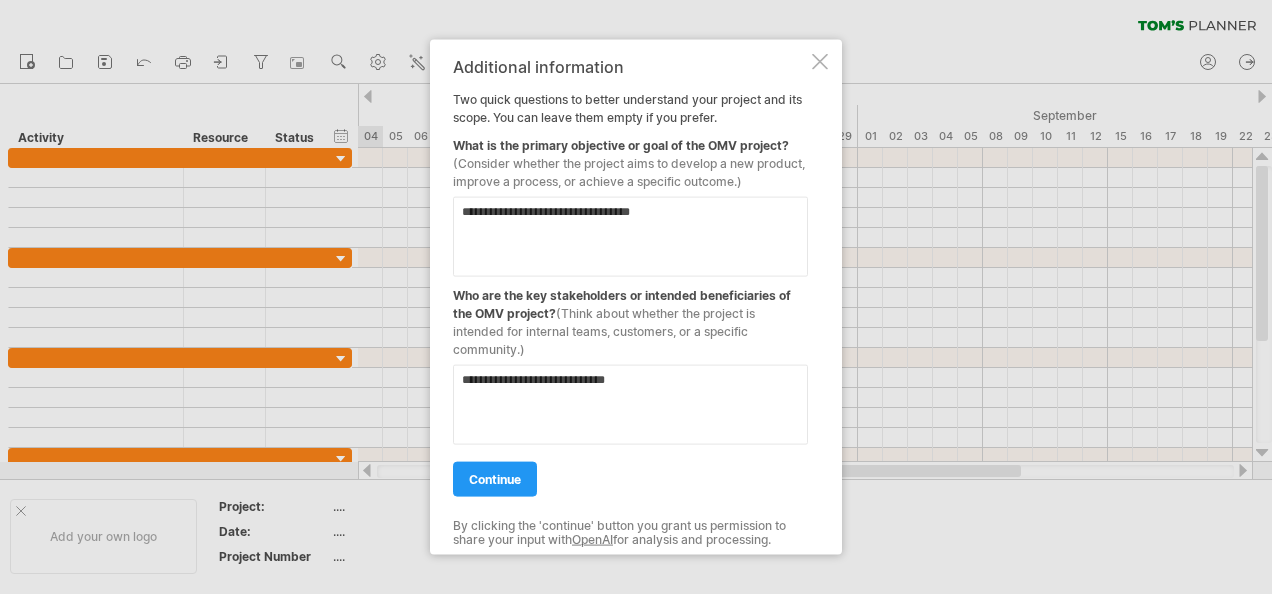 type on "**********" 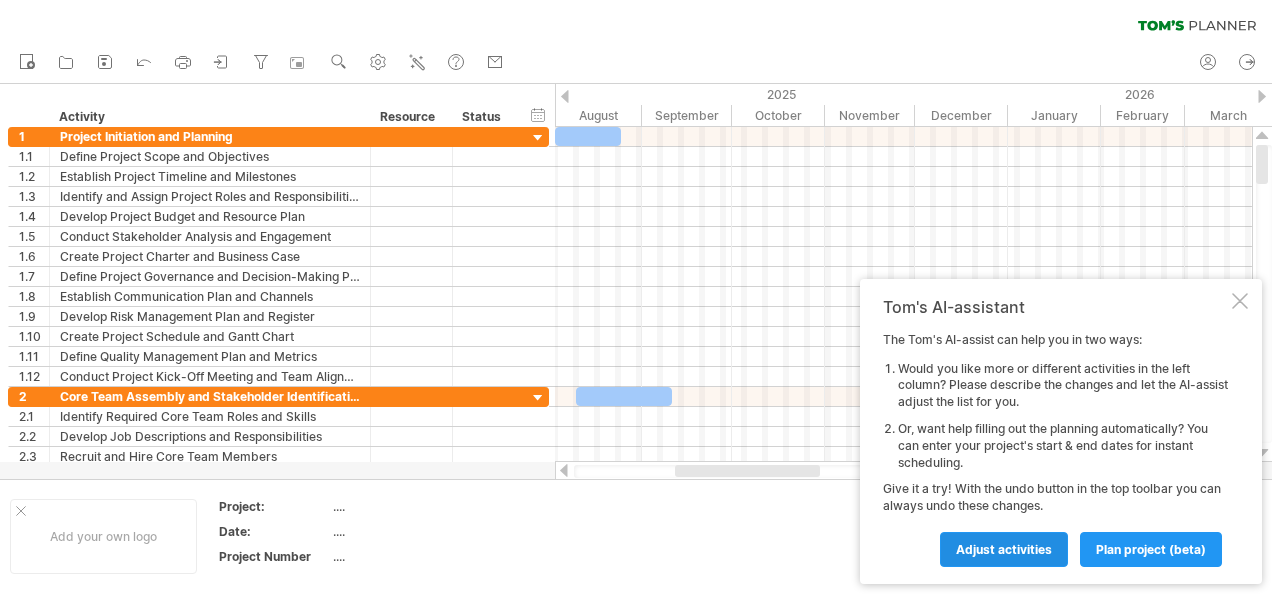 click on "Adjust activities" at bounding box center [1004, 549] 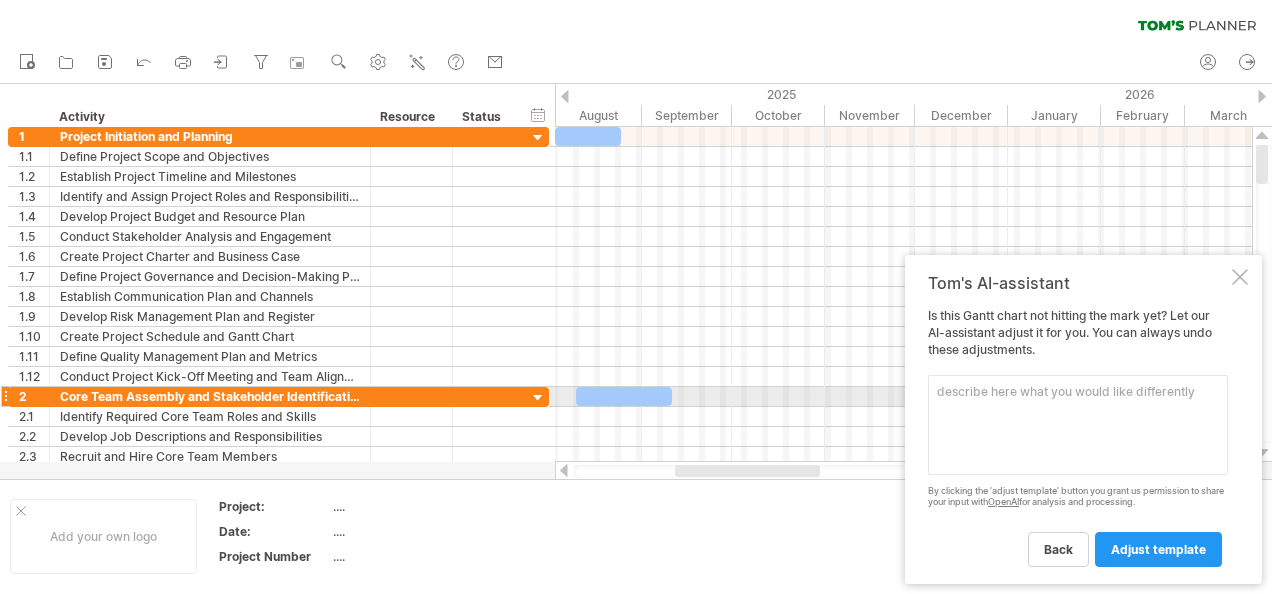 click at bounding box center [1078, 425] 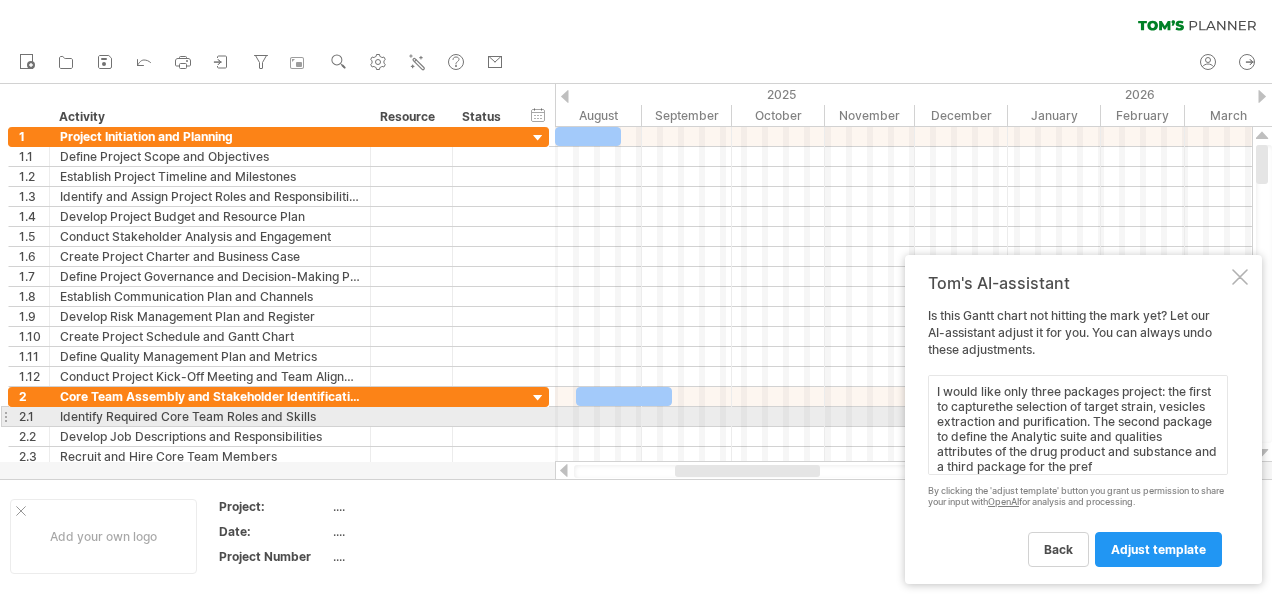 scroll, scrollTop: 8, scrollLeft: 0, axis: vertical 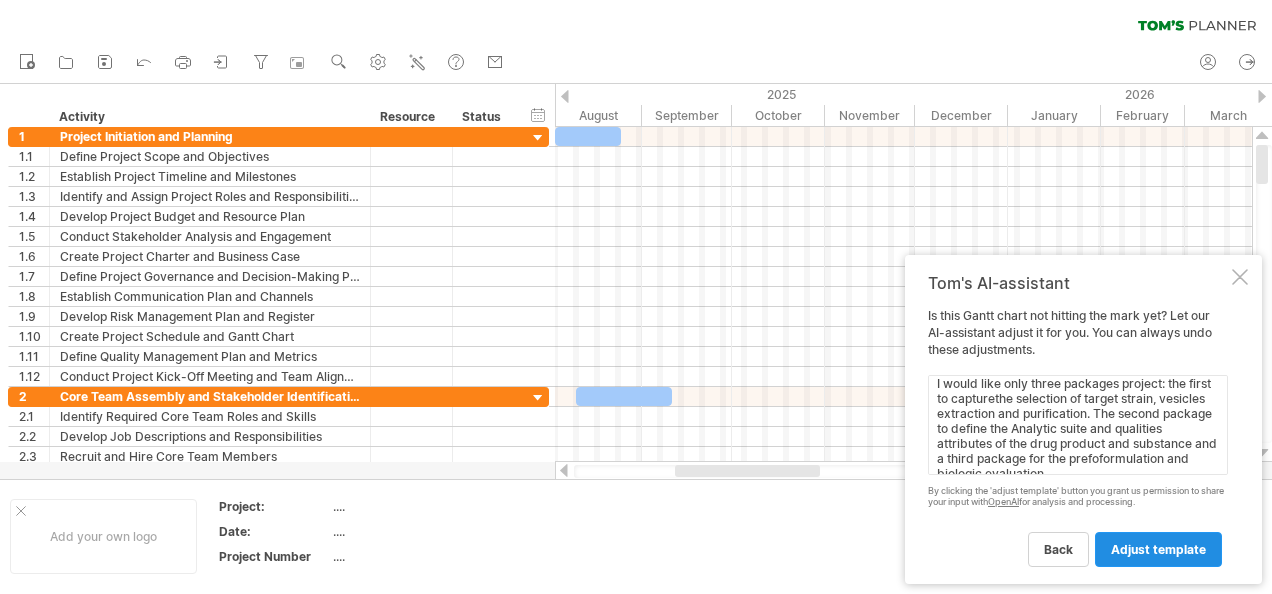 type on "I would like only three packages project: the first to capturethe selection of target strain, vesicles extraction and purification. The second package to define the Analytic suite and qualities attributes of the drug product and substance and a third package for the prefoformulation and biologic evaluation" 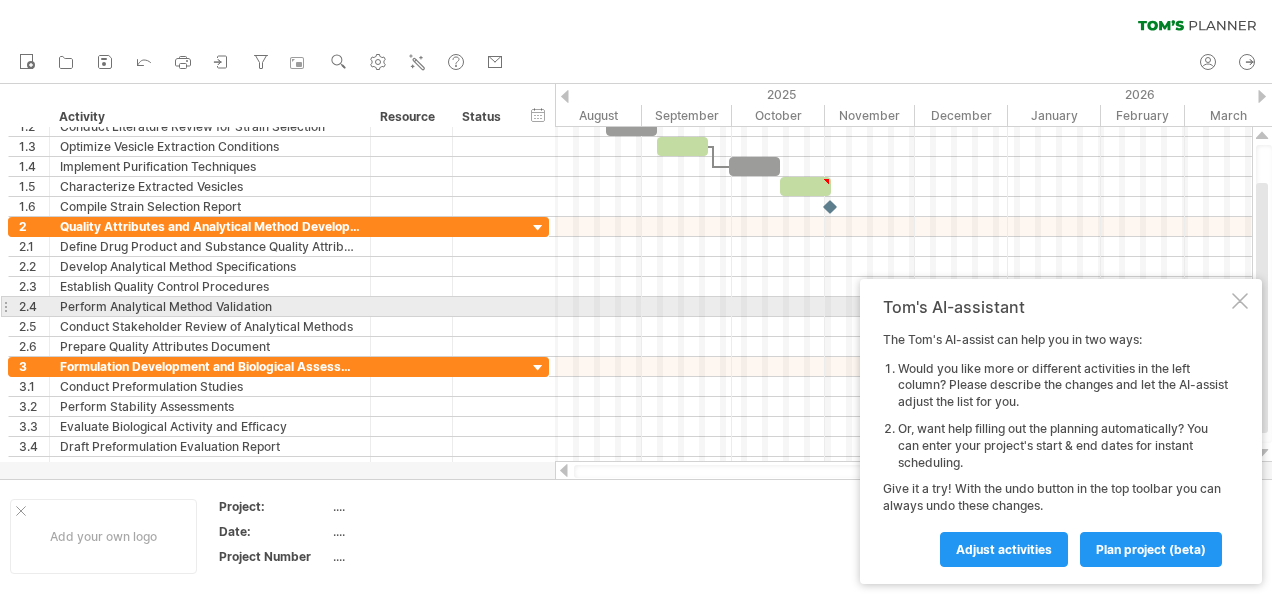 click on "Tom's AI-assistant" at bounding box center (1055, 307) 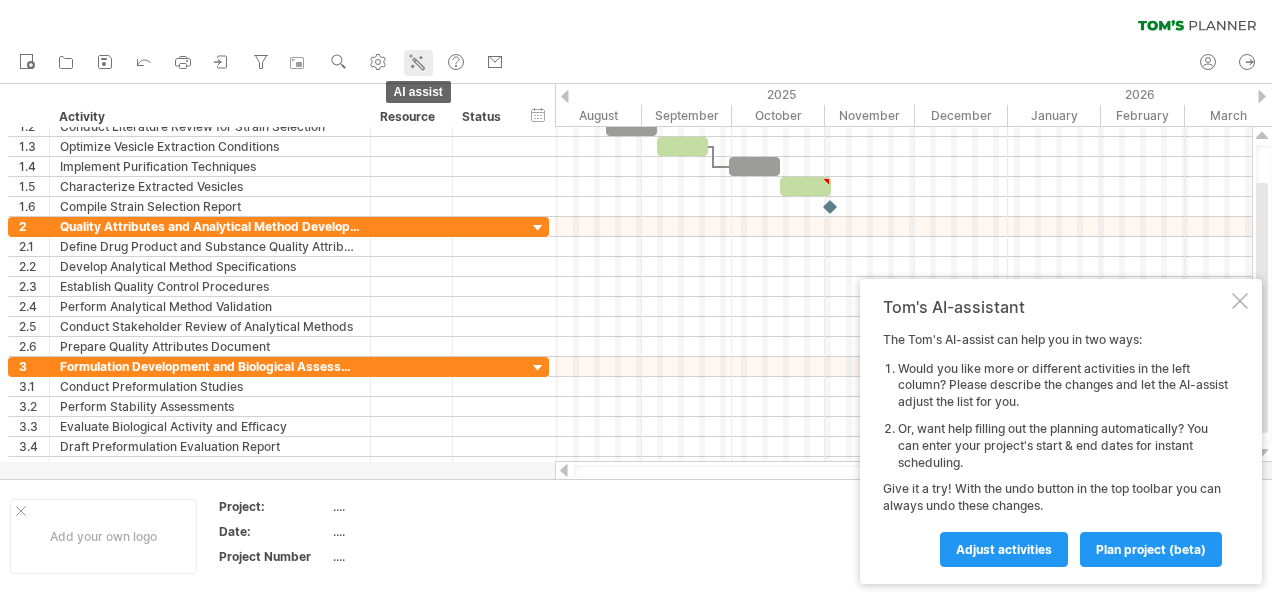 click 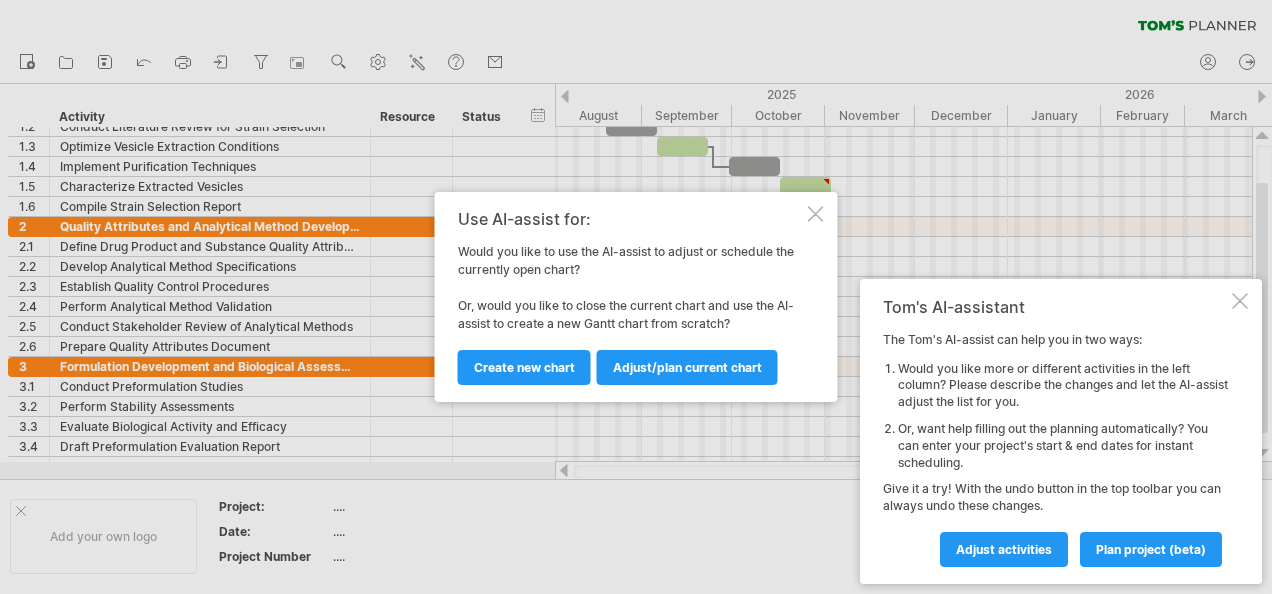 click at bounding box center [816, 214] 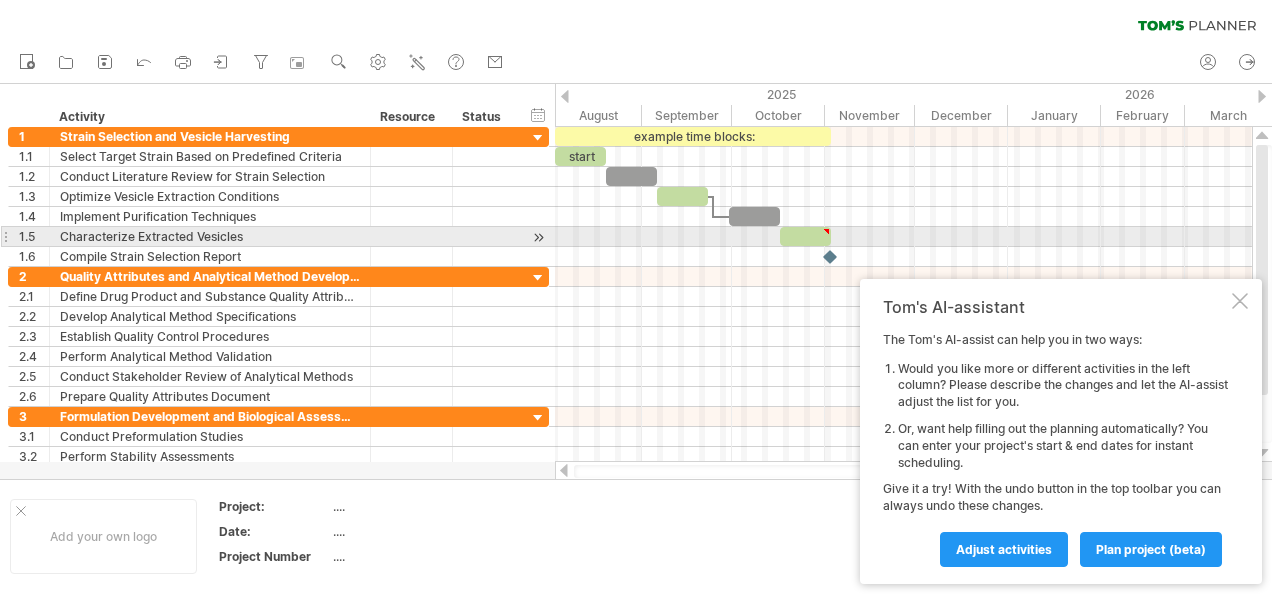 click at bounding box center [826, 231] 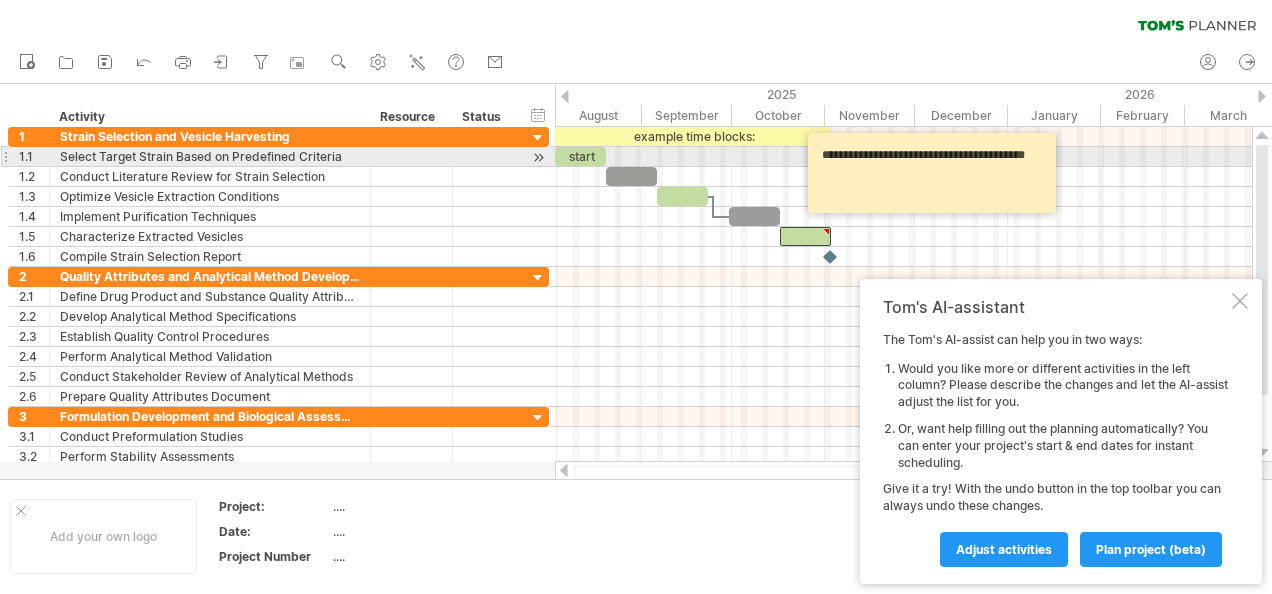 click on "start" at bounding box center [580, 156] 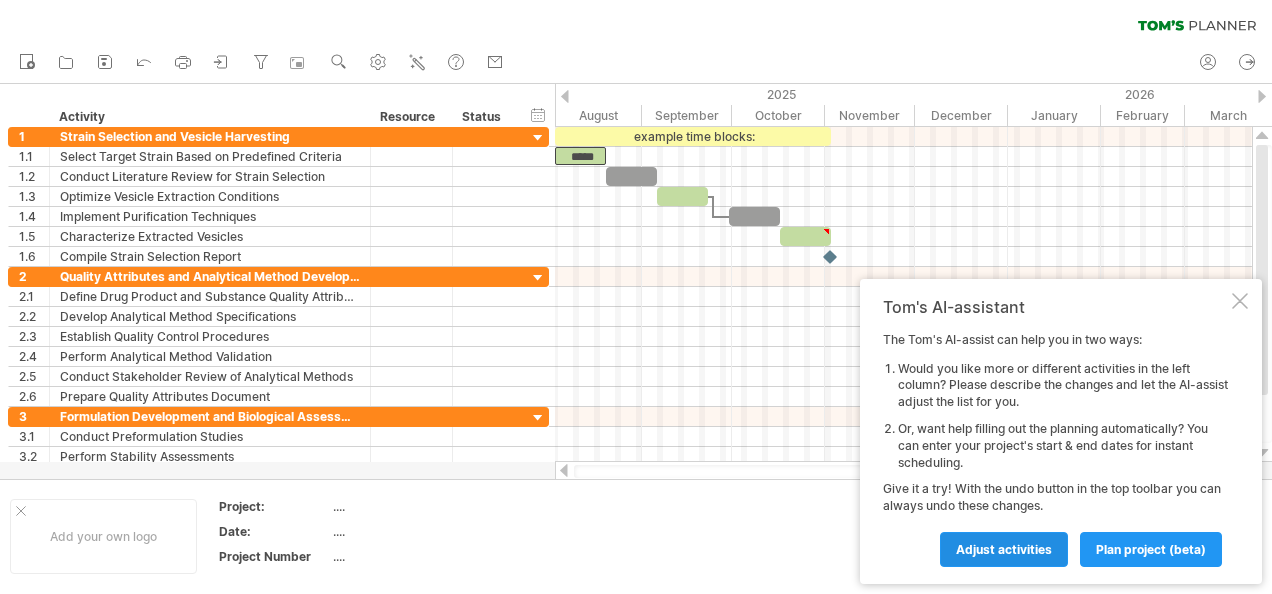 click on "Adjust activities" at bounding box center (1004, 549) 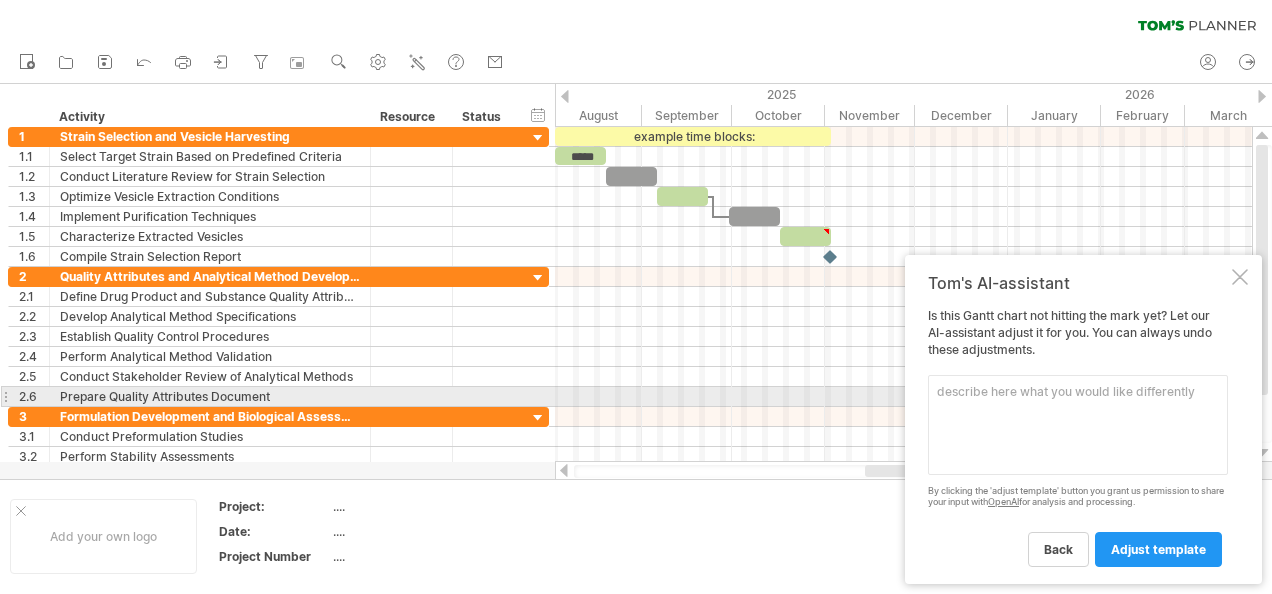 click at bounding box center [1078, 425] 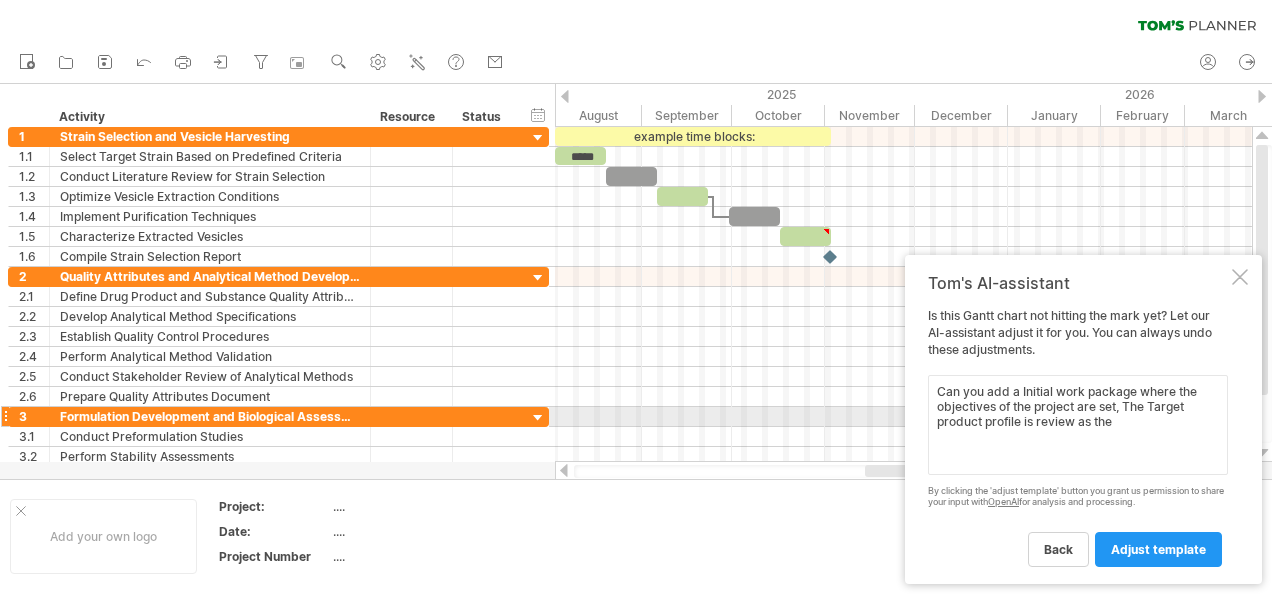 click on "Can you add a Initial work package where the objectives of the project are set, The Target product profile is review as the" at bounding box center (1078, 425) 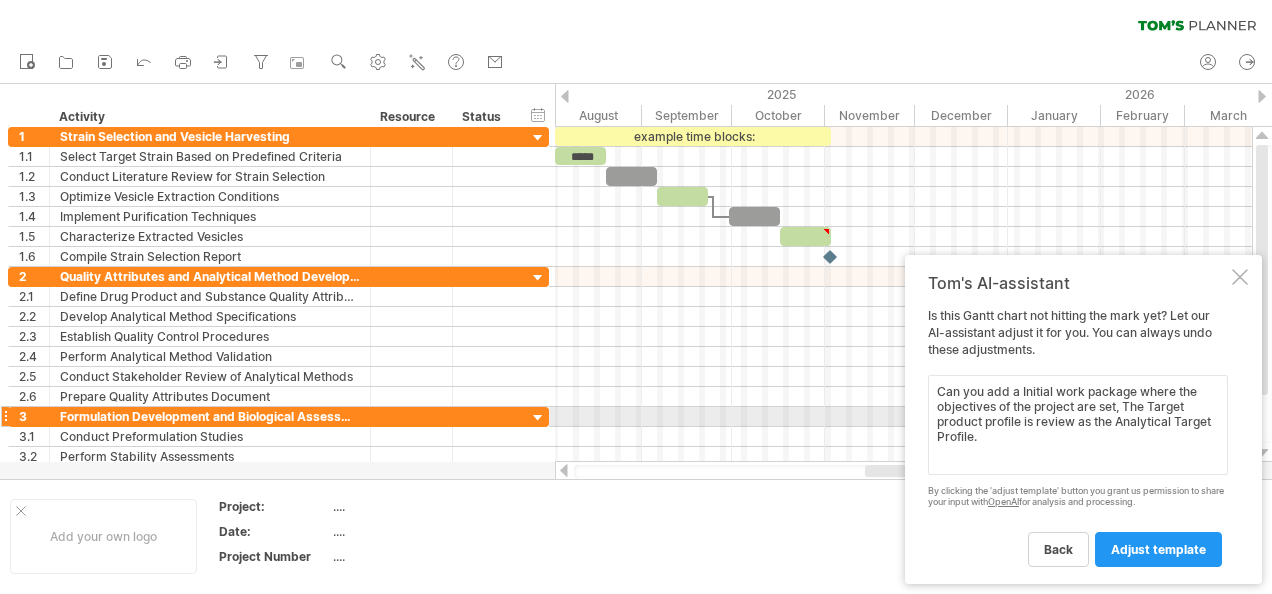 type on "Can you add a Initial work package where the objectives of the project are set, The Target product profile is review as the Analytical Target Profile." 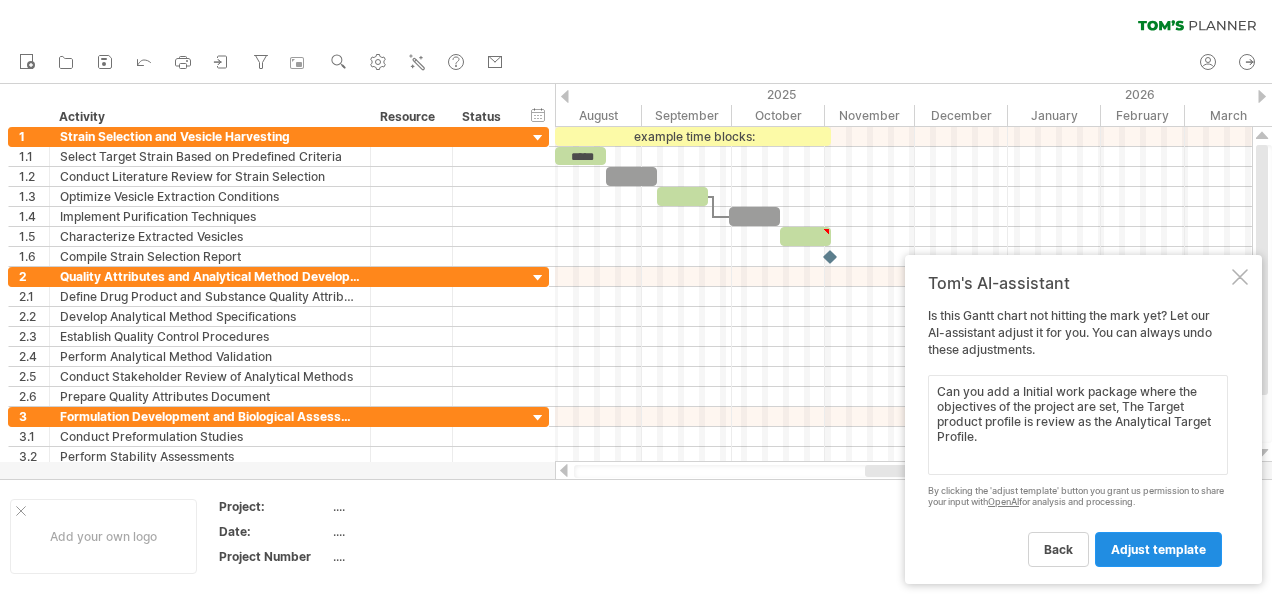 click on "adjust template" at bounding box center (1158, 549) 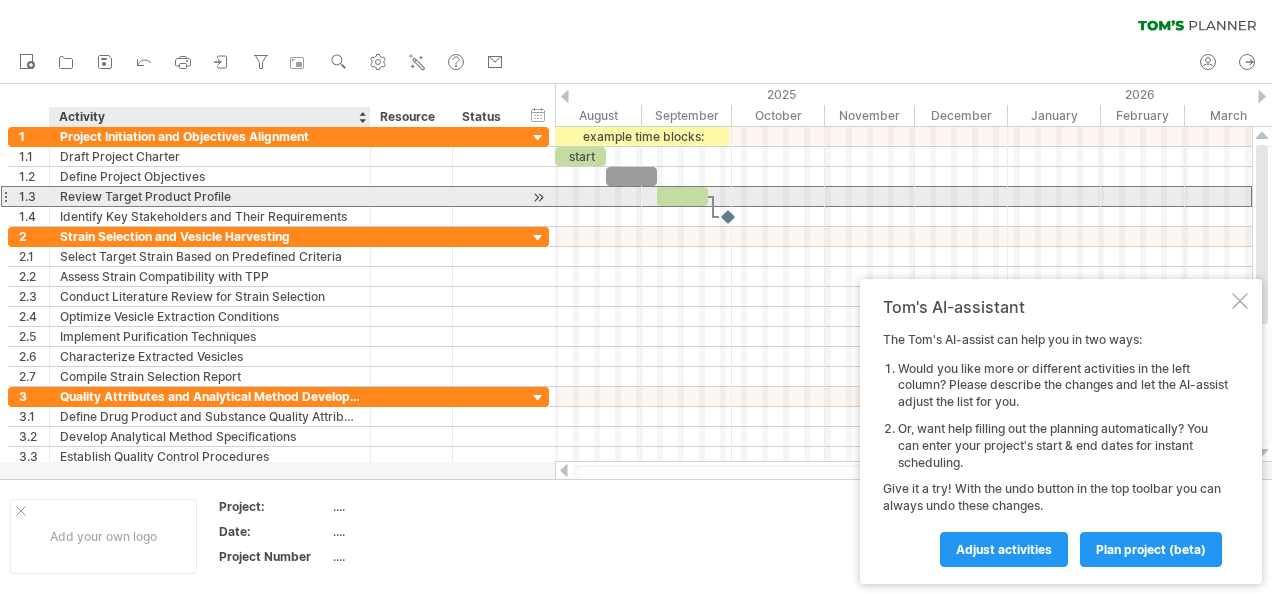 click on "Review Target Product Profile" at bounding box center [210, 196] 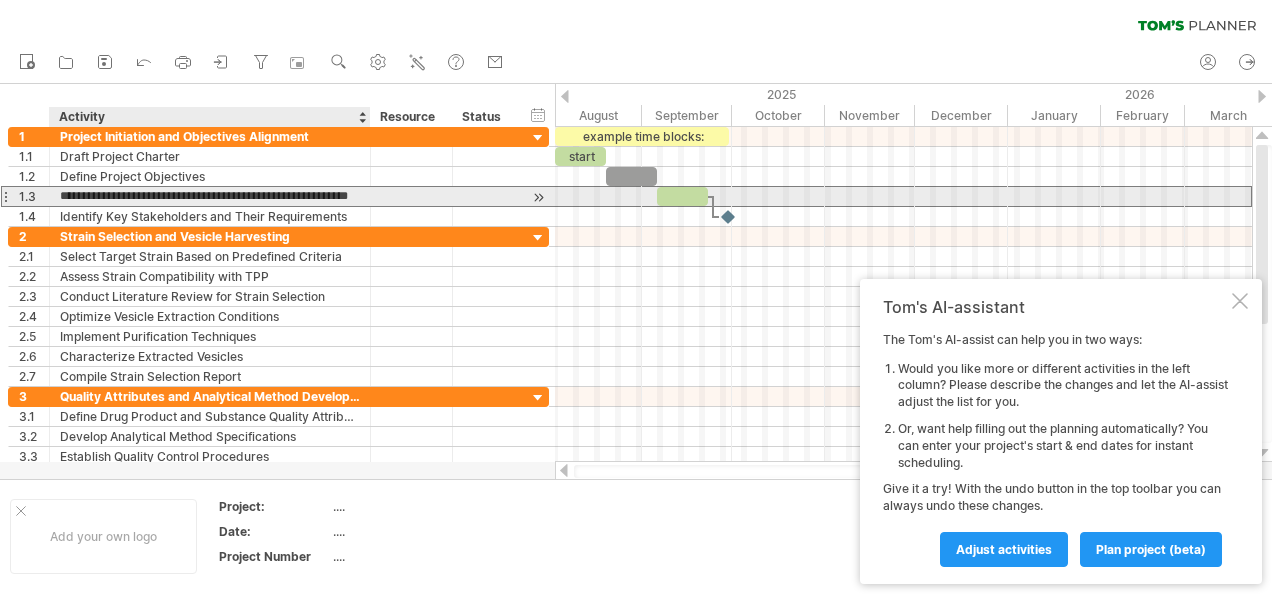 type on "**********" 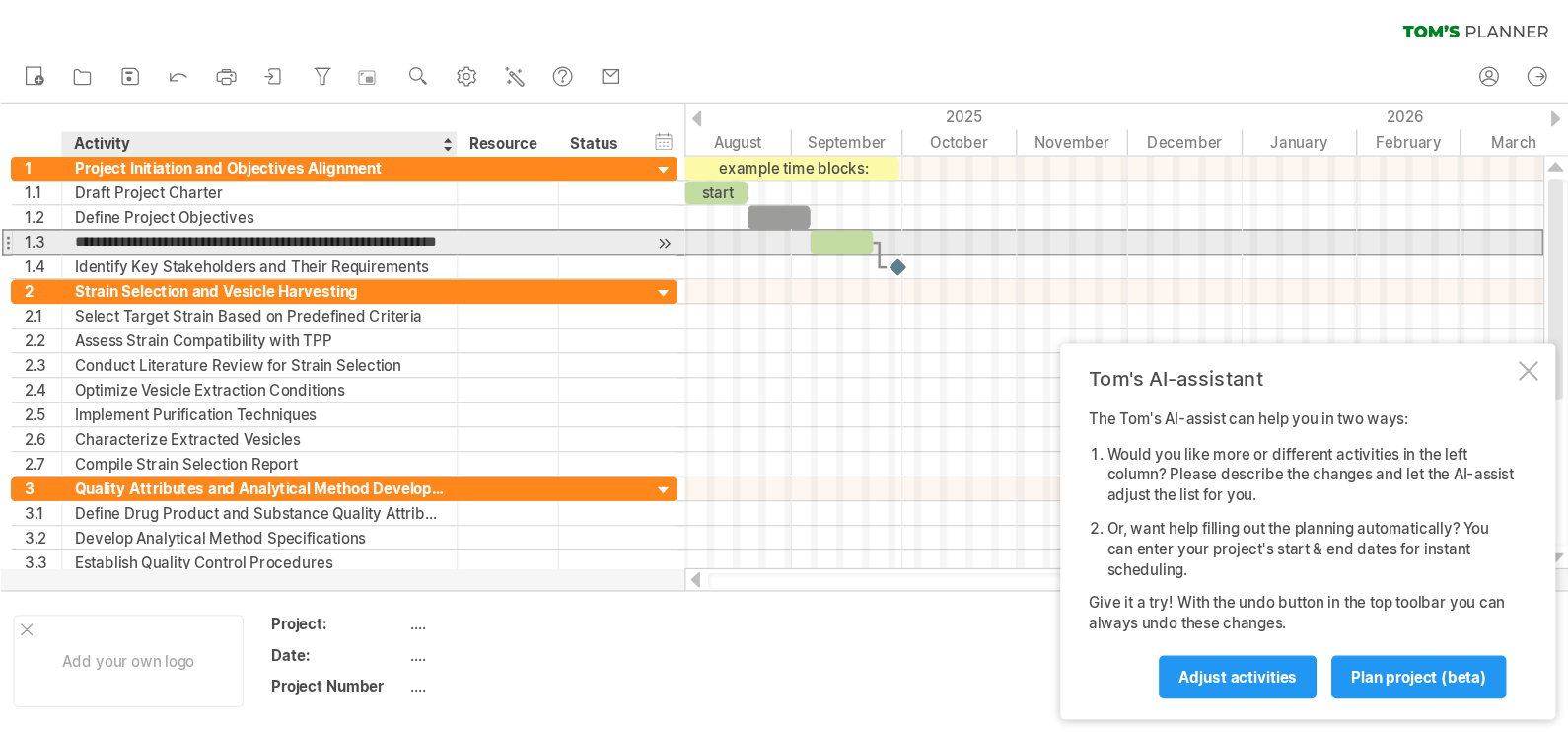 scroll, scrollTop: 0, scrollLeft: 34, axis: horizontal 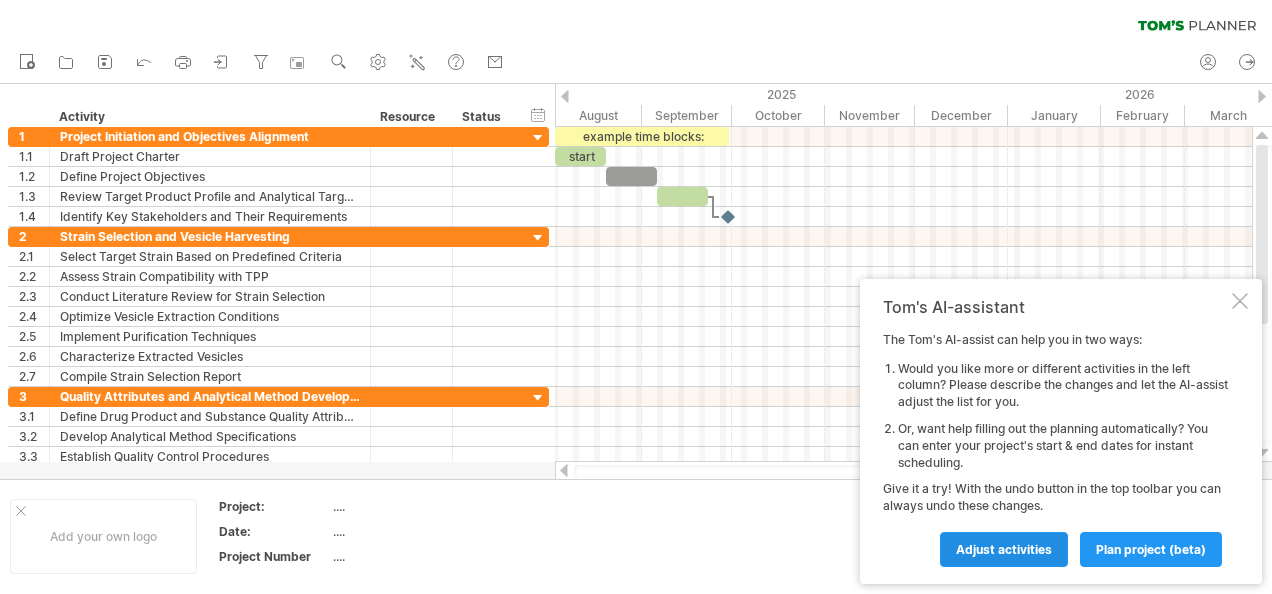 click on "Adjust activities" at bounding box center (1004, 549) 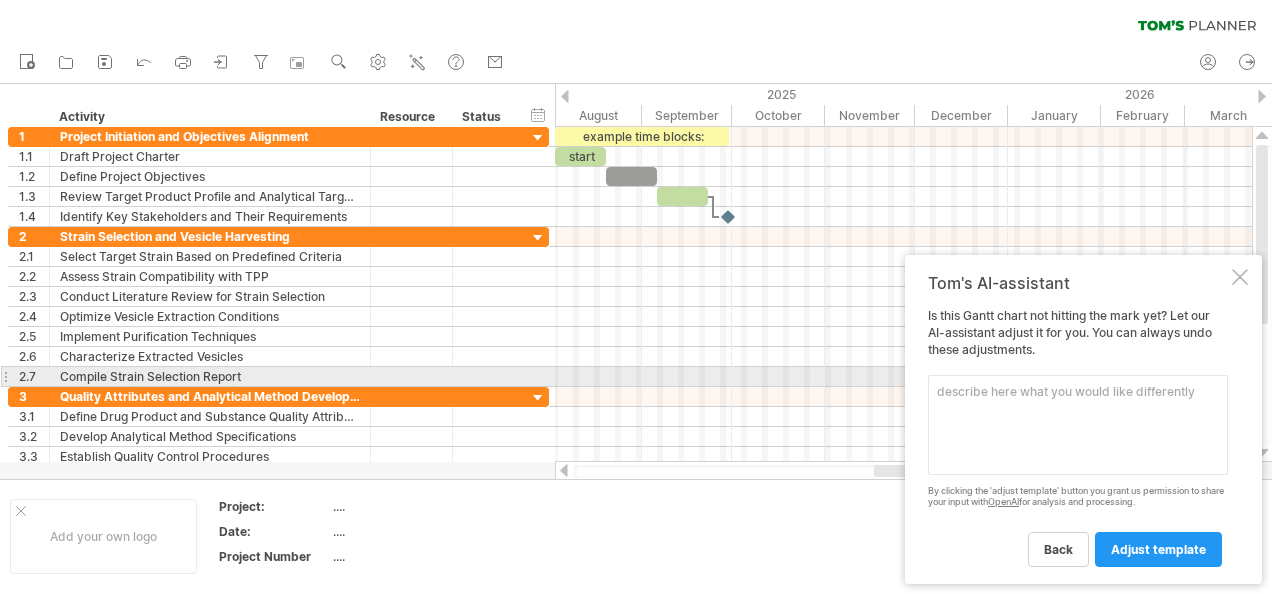 click at bounding box center [1078, 425] 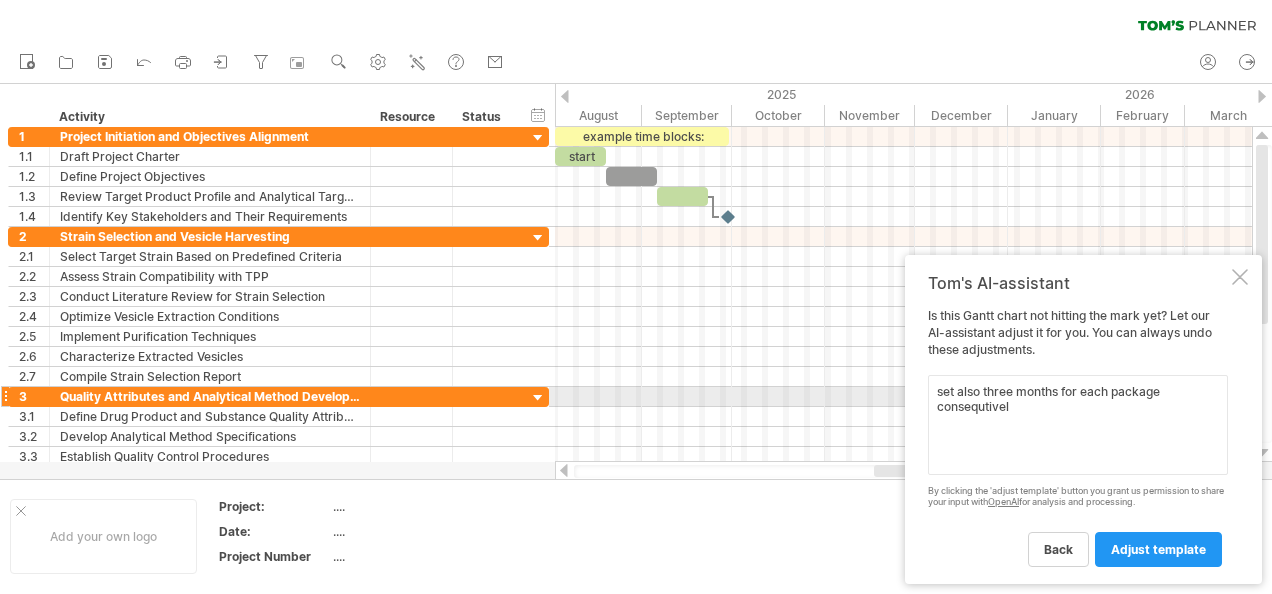type on "set also three months for each package consequtively" 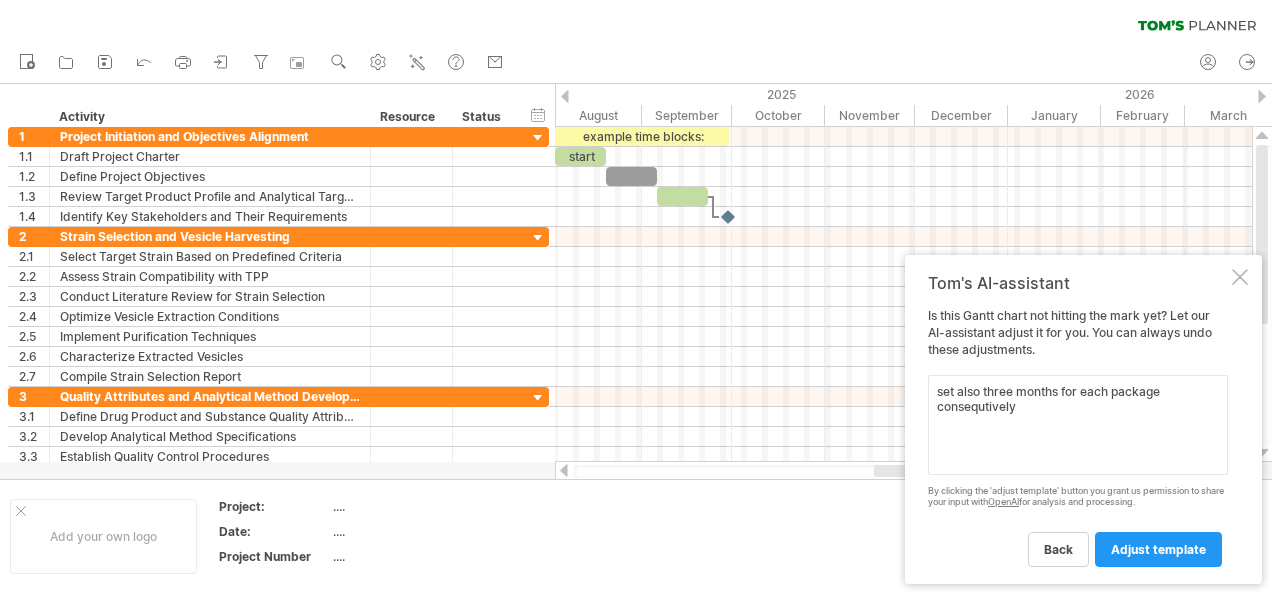 click on "adjust template" at bounding box center [1158, 549] 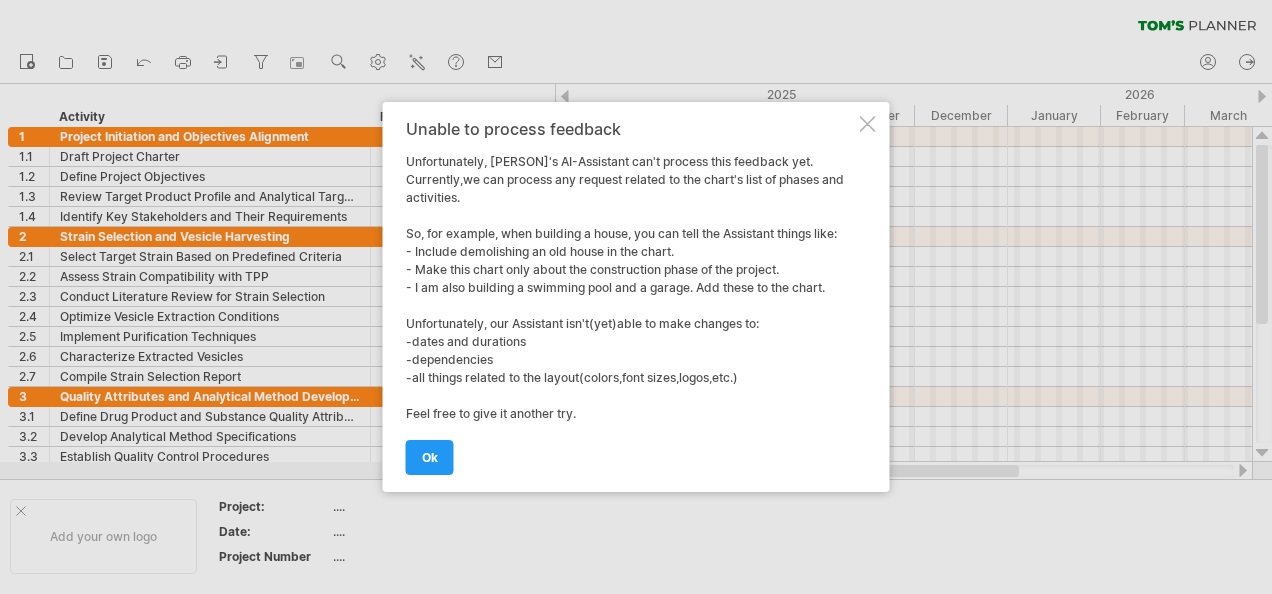 click at bounding box center (868, 124) 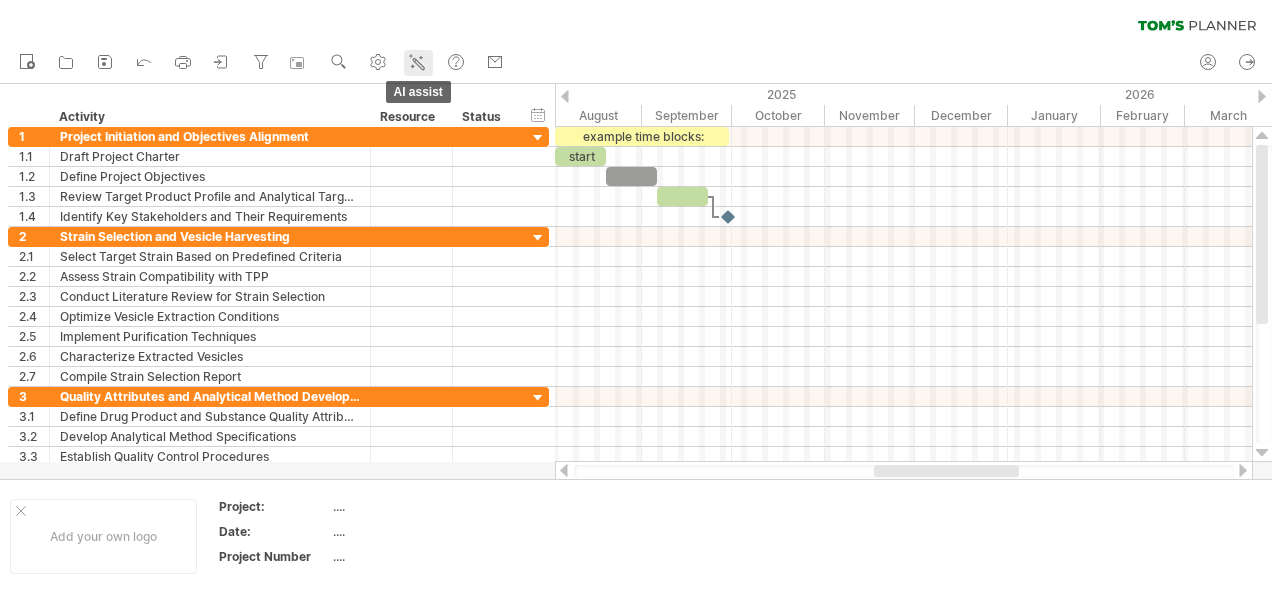 click 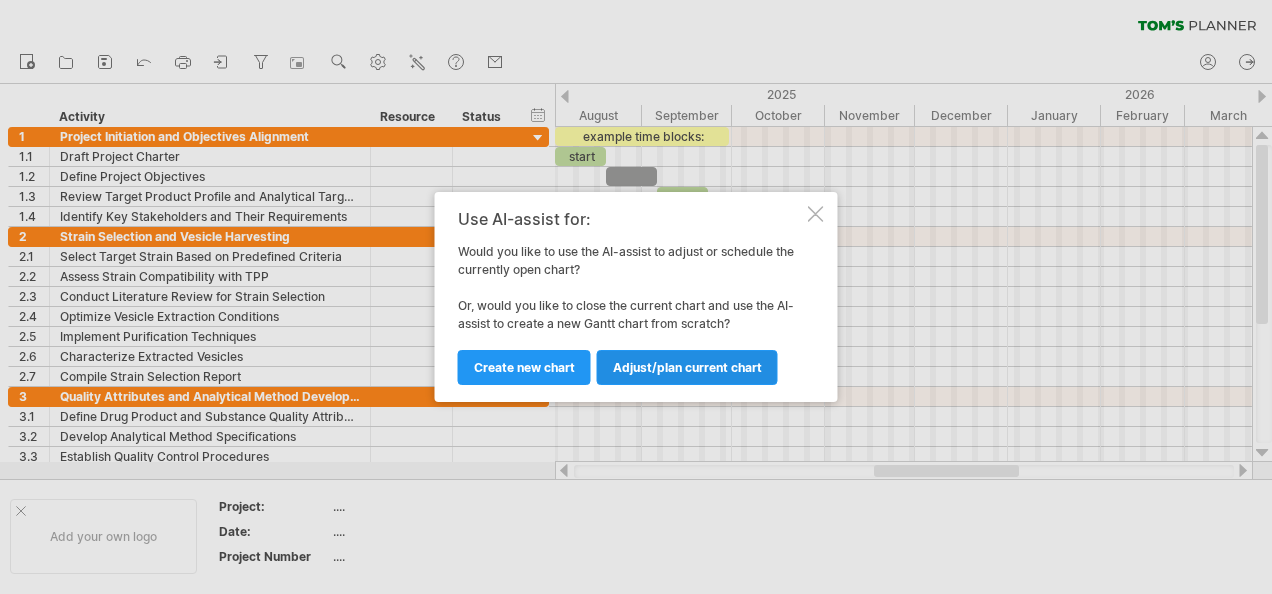 click on "Adjust/plan current chart" at bounding box center [687, 367] 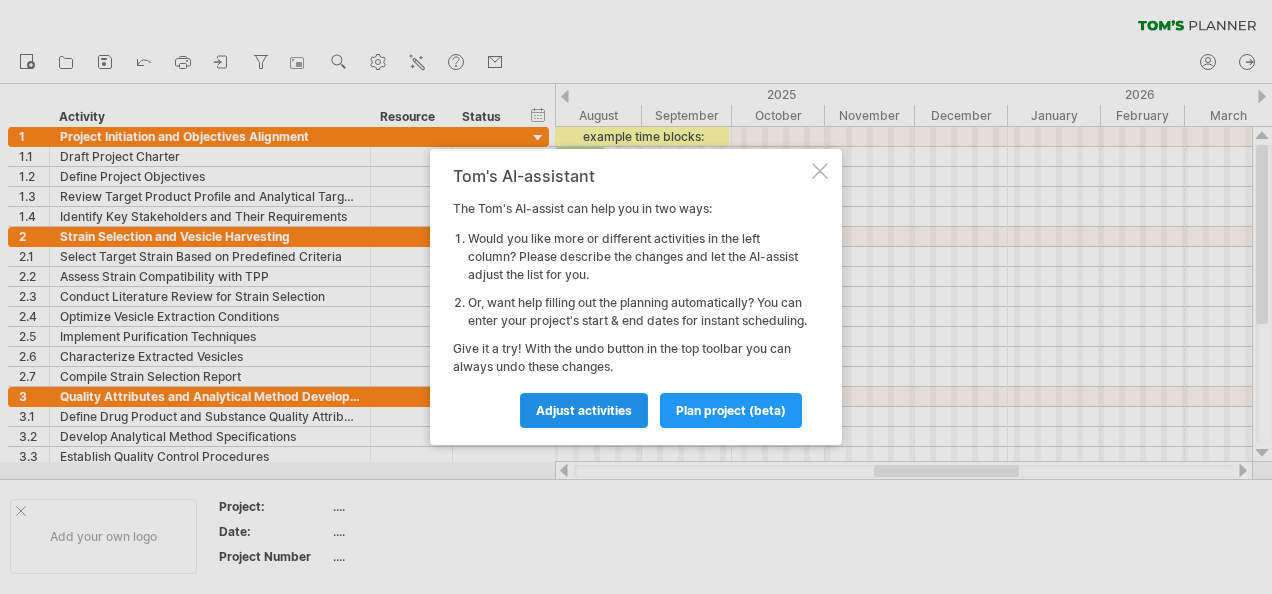 click on "Adjust activities" at bounding box center [584, 410] 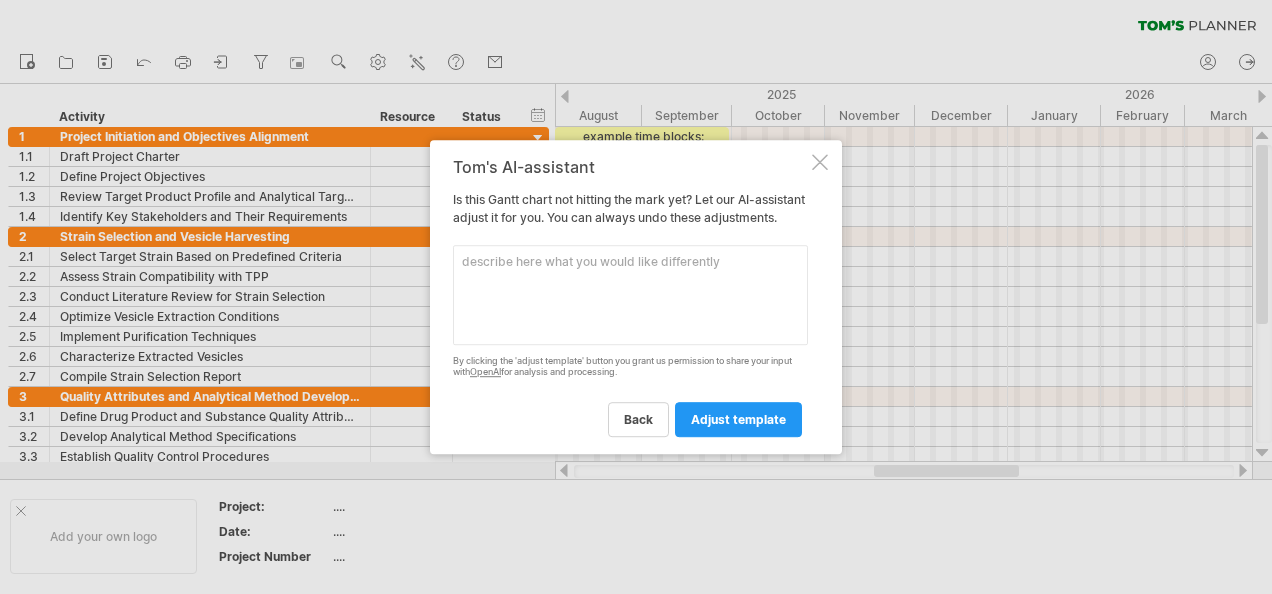 click at bounding box center [630, 295] 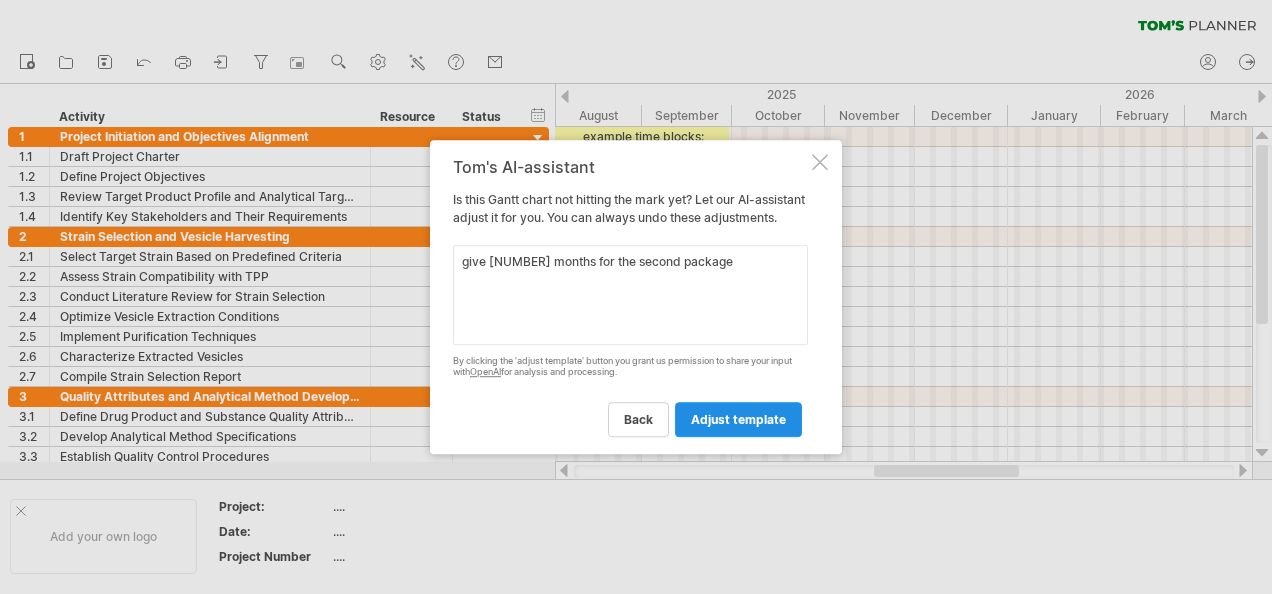 type on "give [NUMBER] months for the second package" 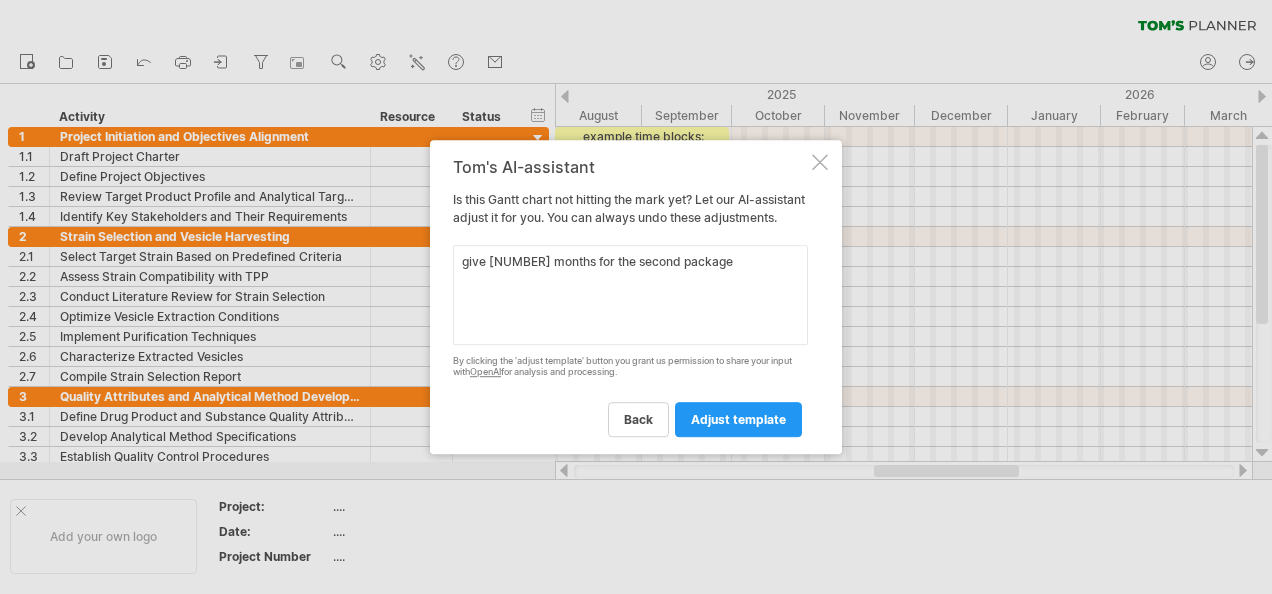 click on "adjust template" at bounding box center [738, 419] 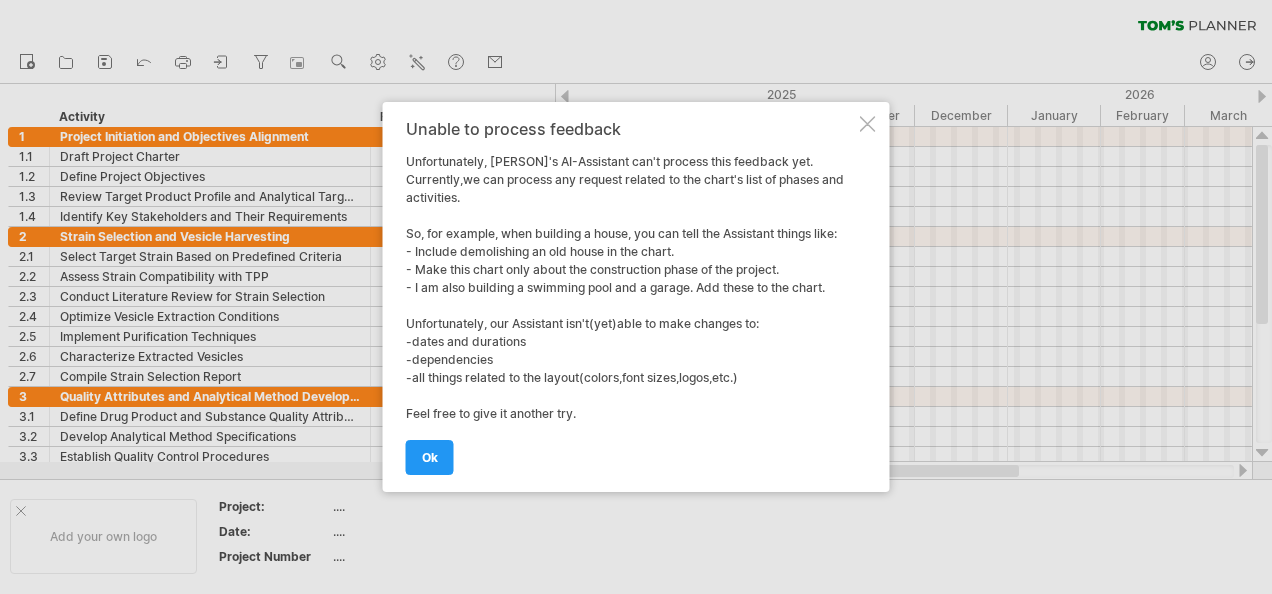 click at bounding box center (868, 124) 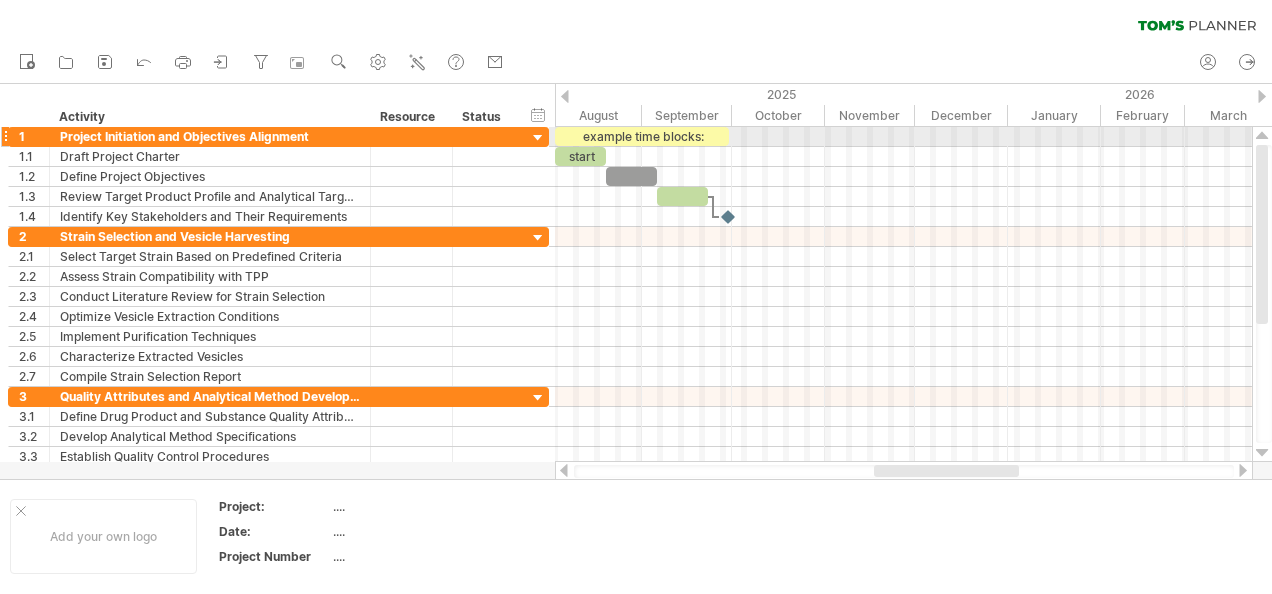 click on "example time blocks:" at bounding box center (642, 136) 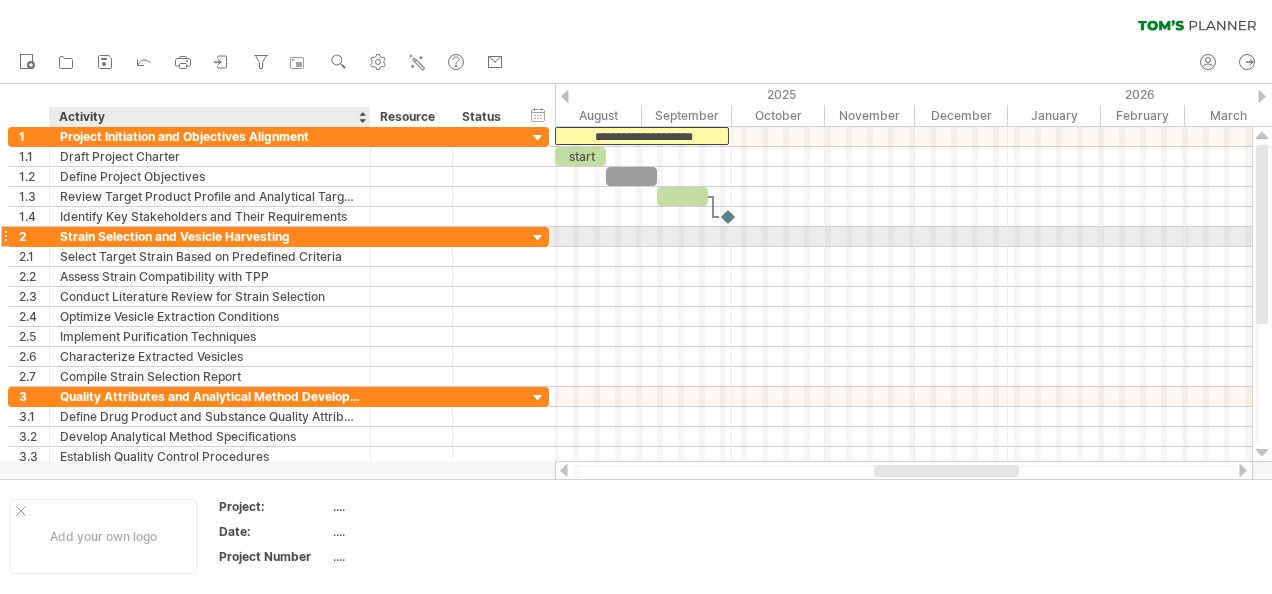 click on "Strain Selection and Vesicle Harvesting" at bounding box center [210, 236] 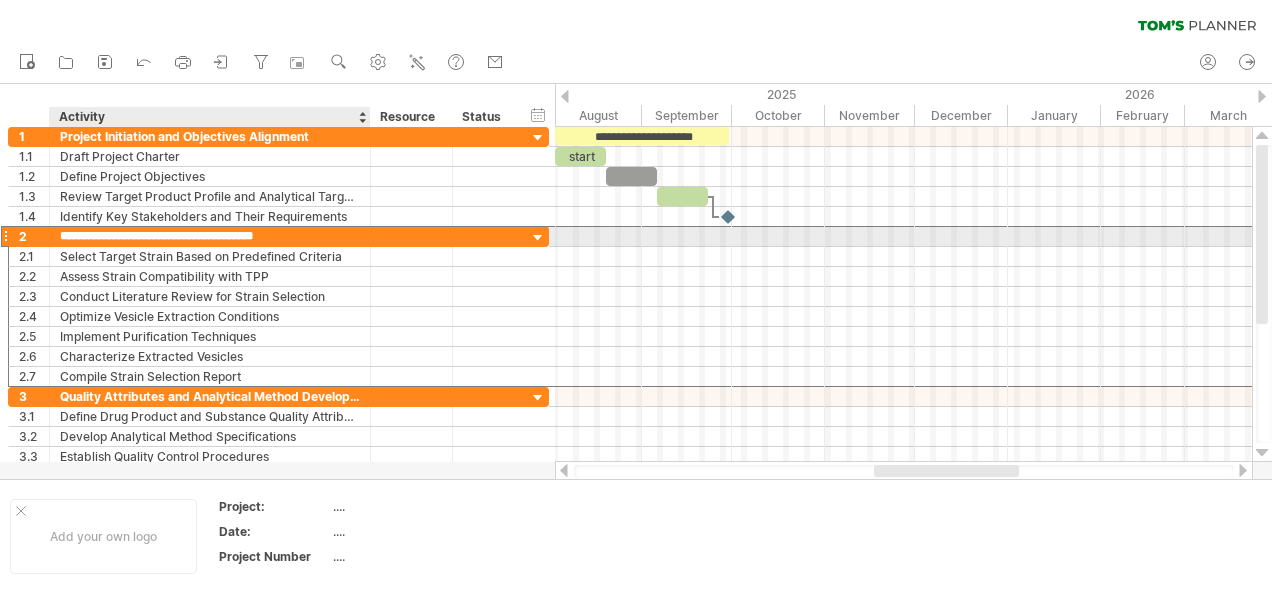 click on "**********" at bounding box center [210, 236] 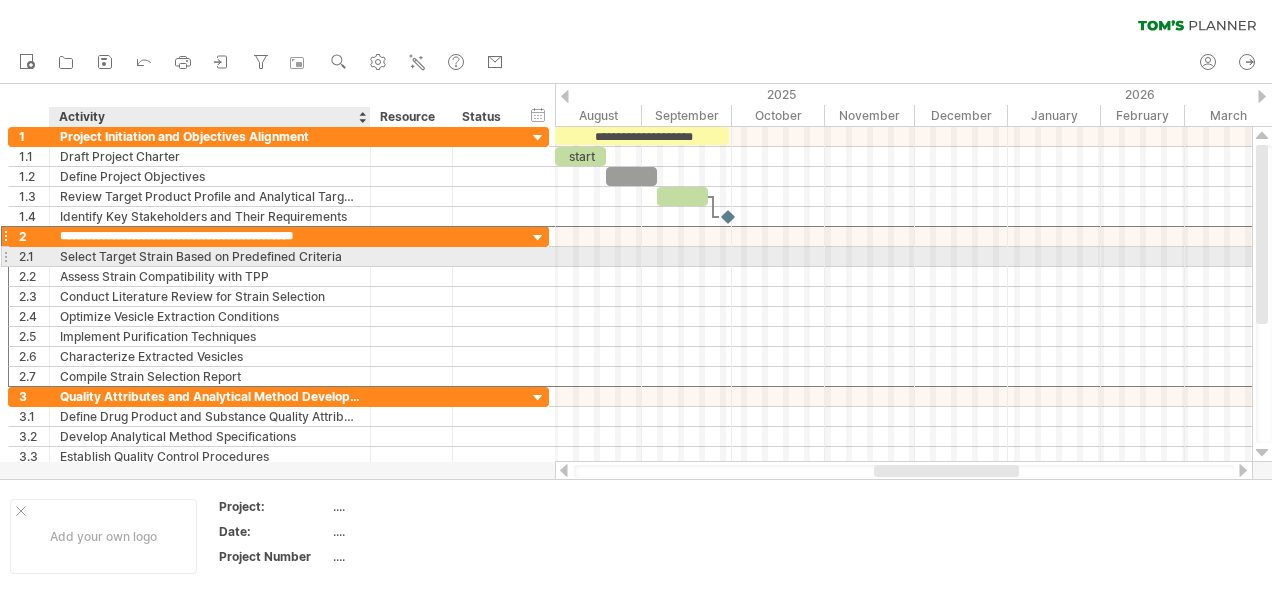 type on "**********" 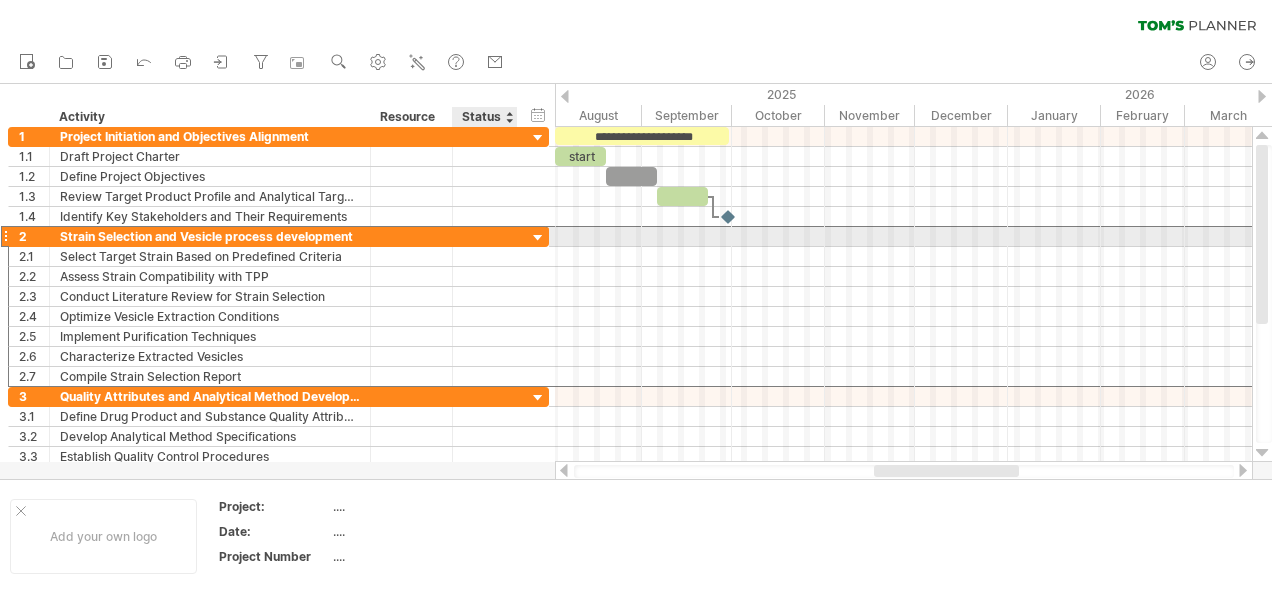 click at bounding box center (538, 238) 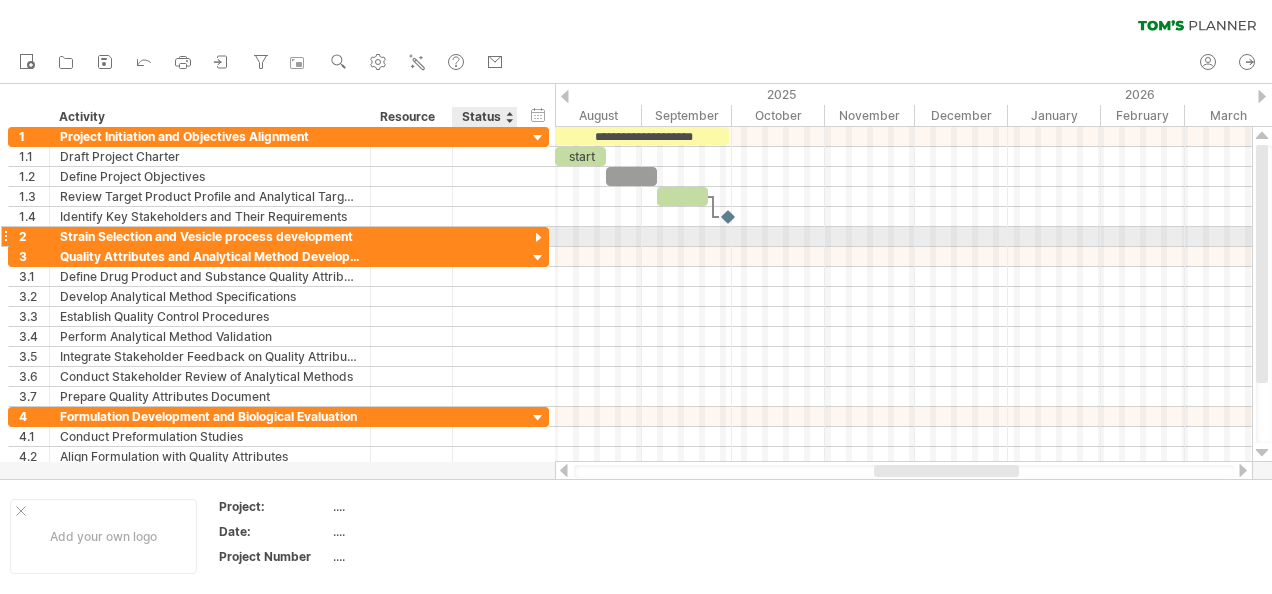 click at bounding box center (538, 238) 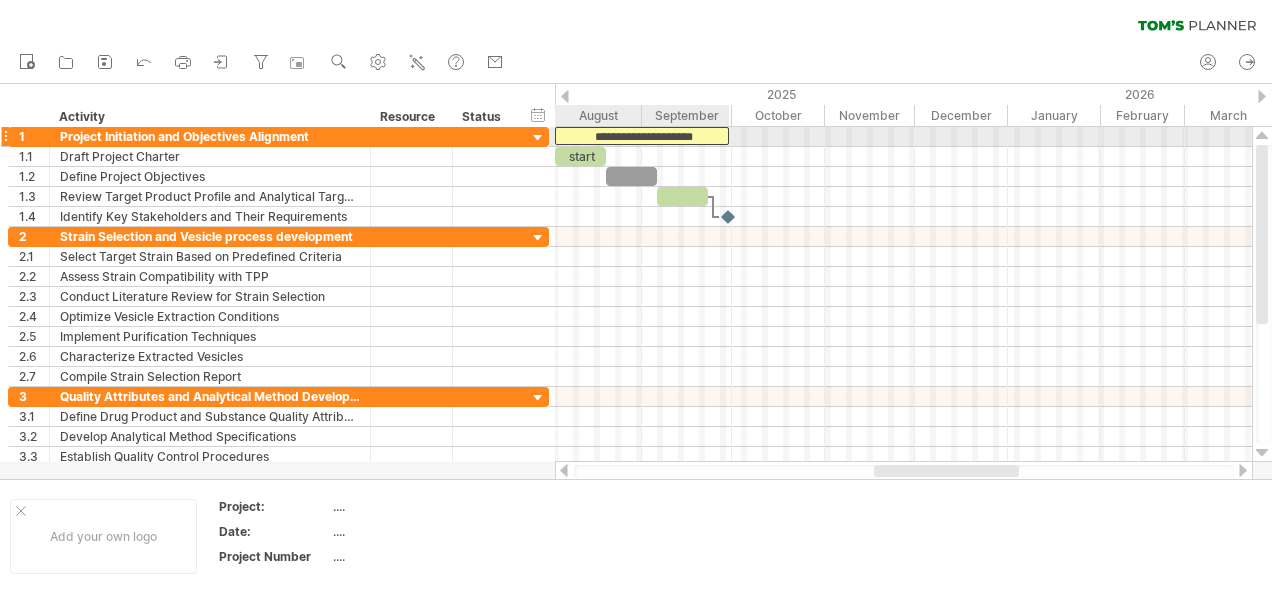 click on "**********" at bounding box center (642, 136) 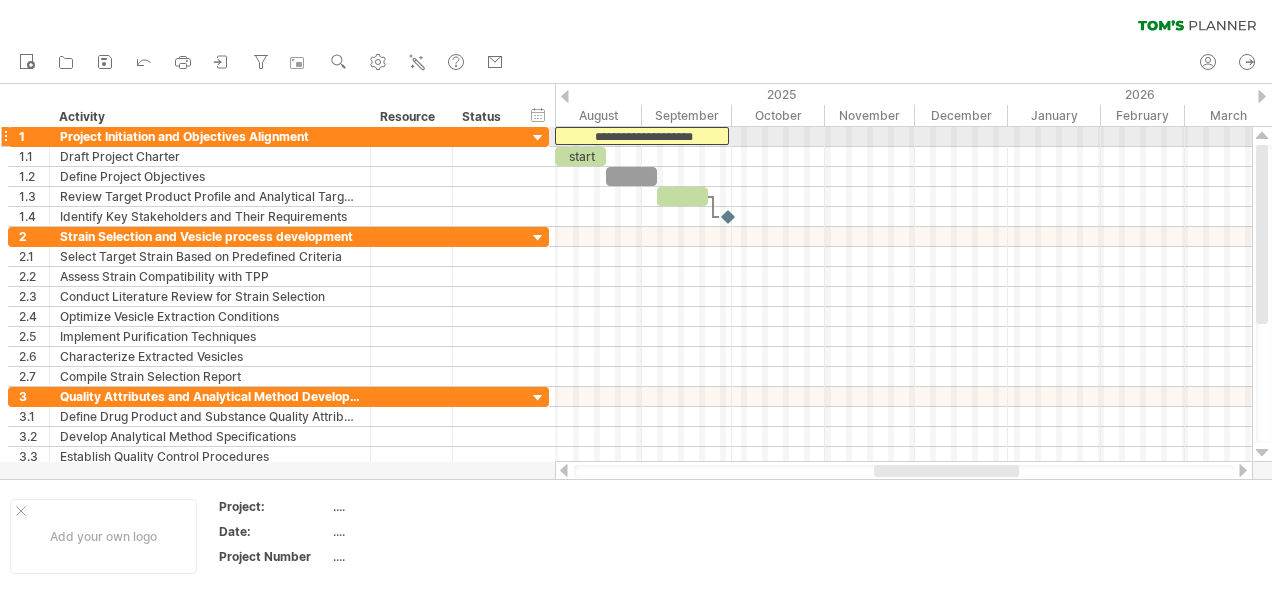 click on "**********" at bounding box center [642, 136] 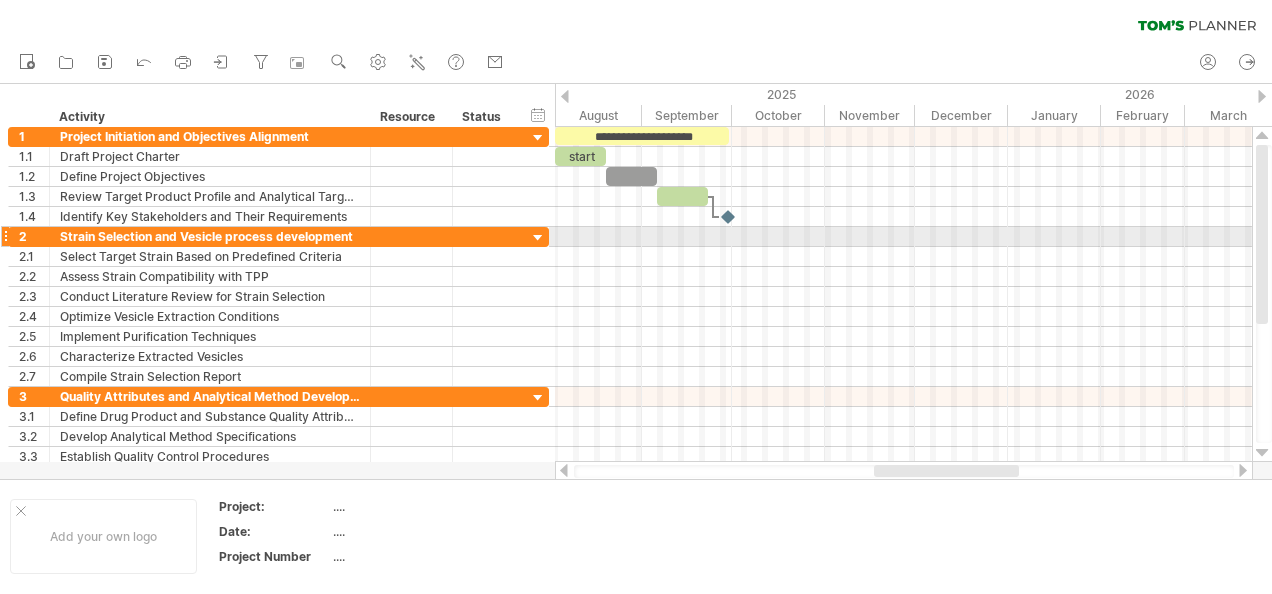 click at bounding box center [903, 237] 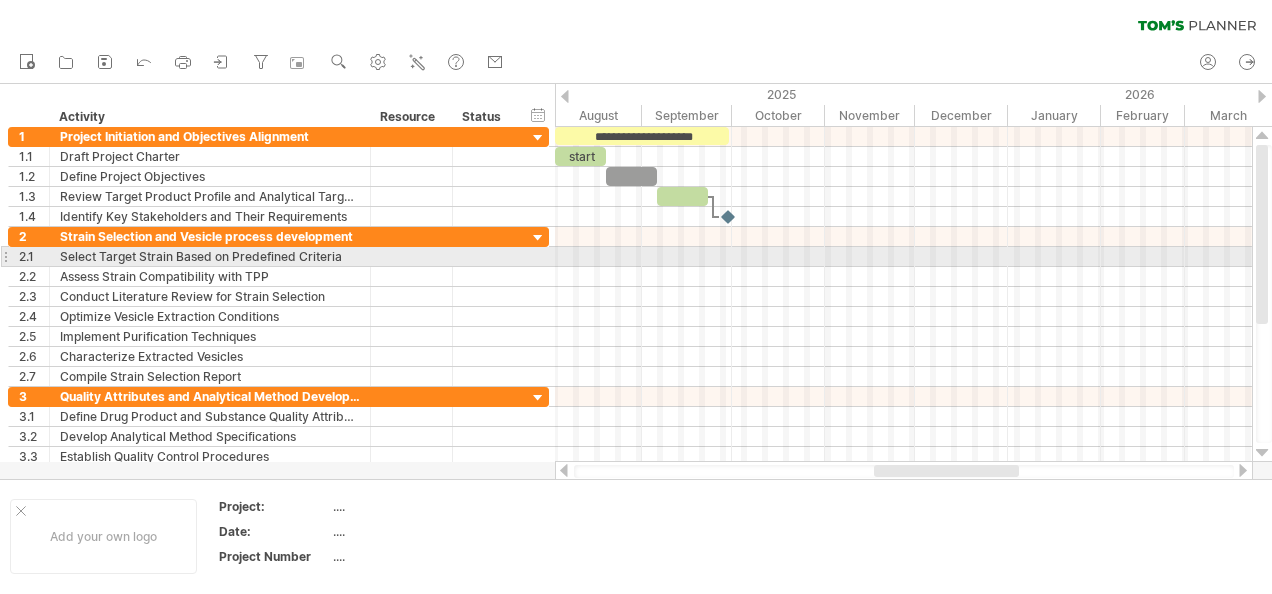 click at bounding box center [903, 257] 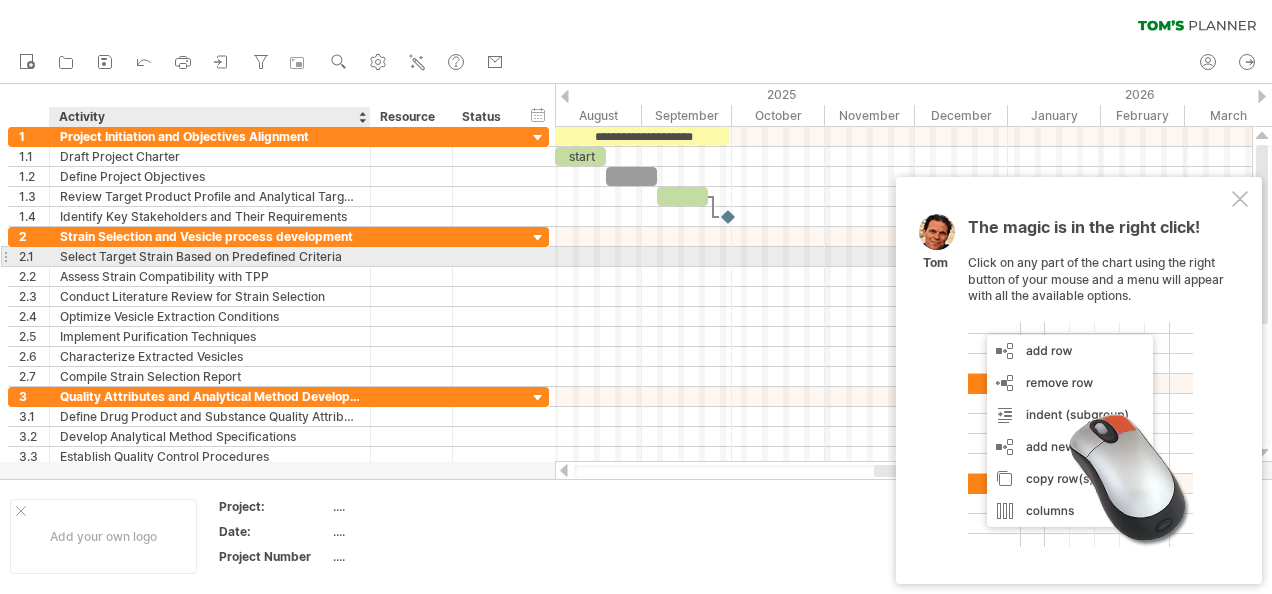 click on "Select Target Strain Based on Predefined Criteria" at bounding box center (210, 256) 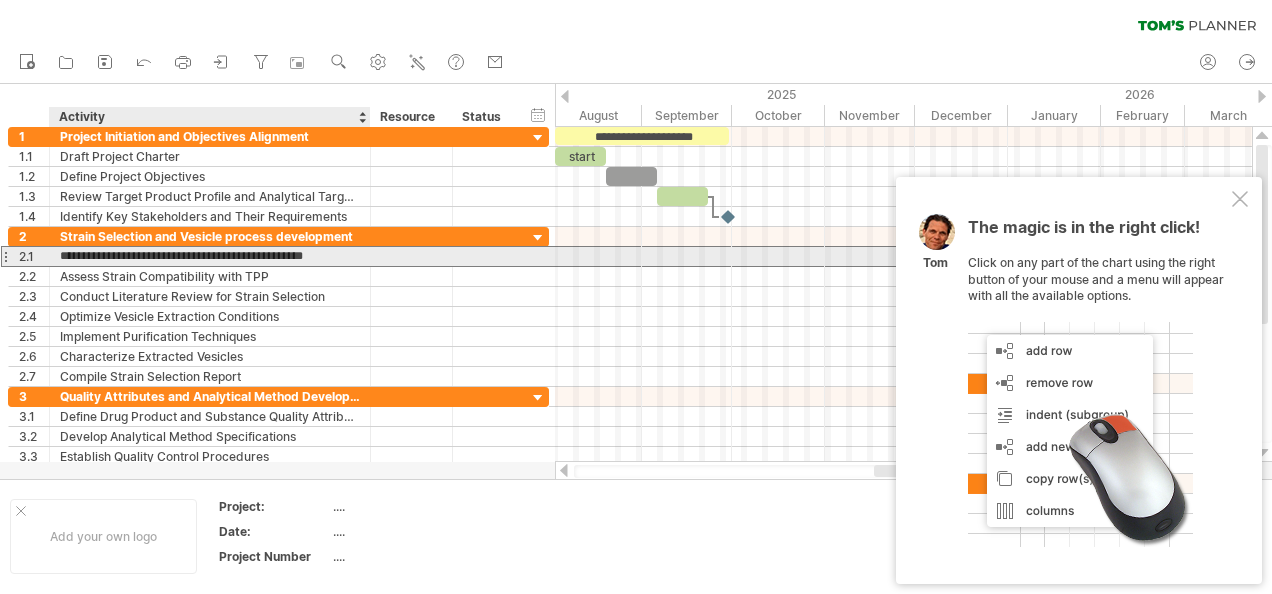click on "**********" at bounding box center (210, 256) 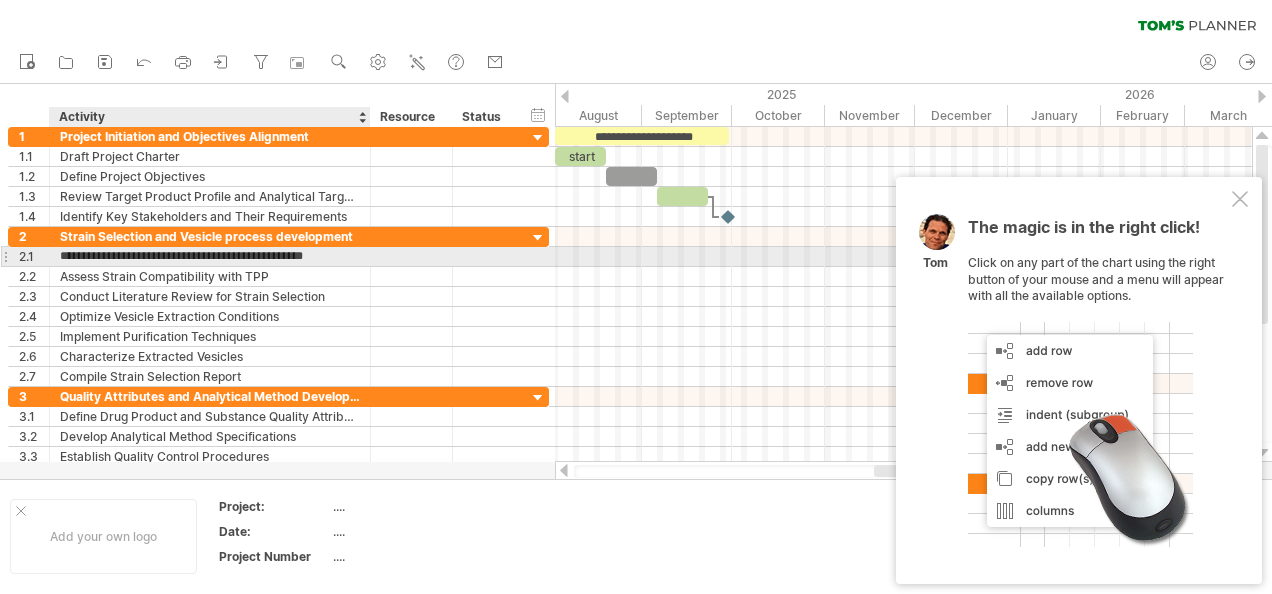 click on "**********" at bounding box center [210, 256] 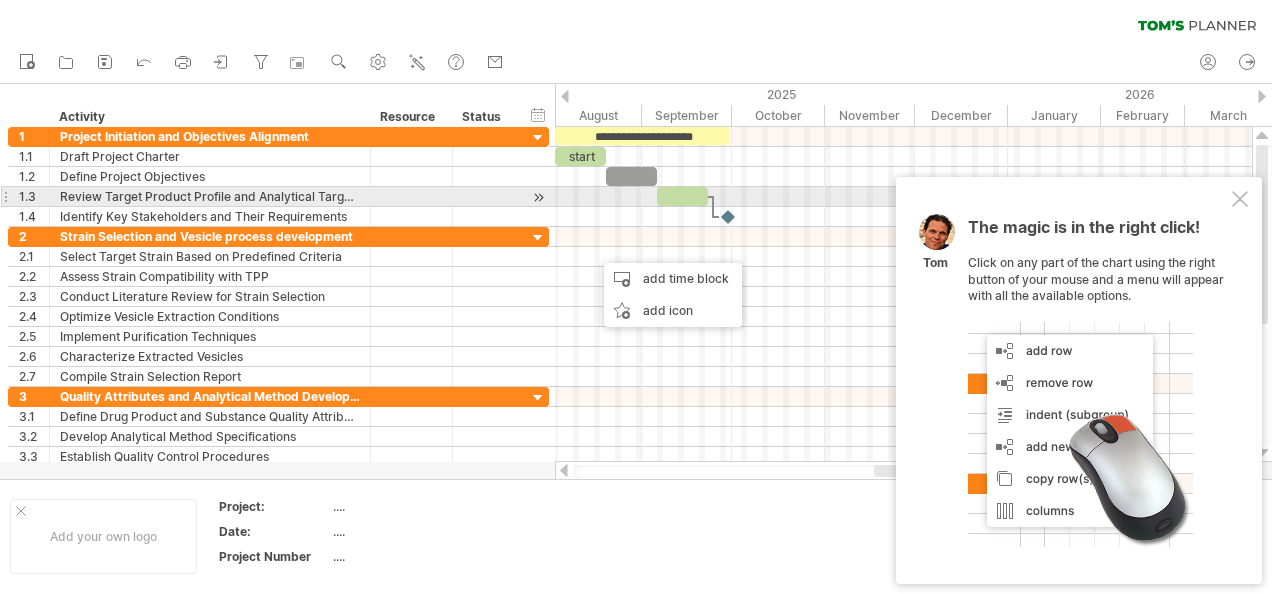 click on "The magic is in the right click! Click on any part of the chart using the right button of your mouse and a menu will appear with all the available options. [PERSON]" at bounding box center [1079, 380] 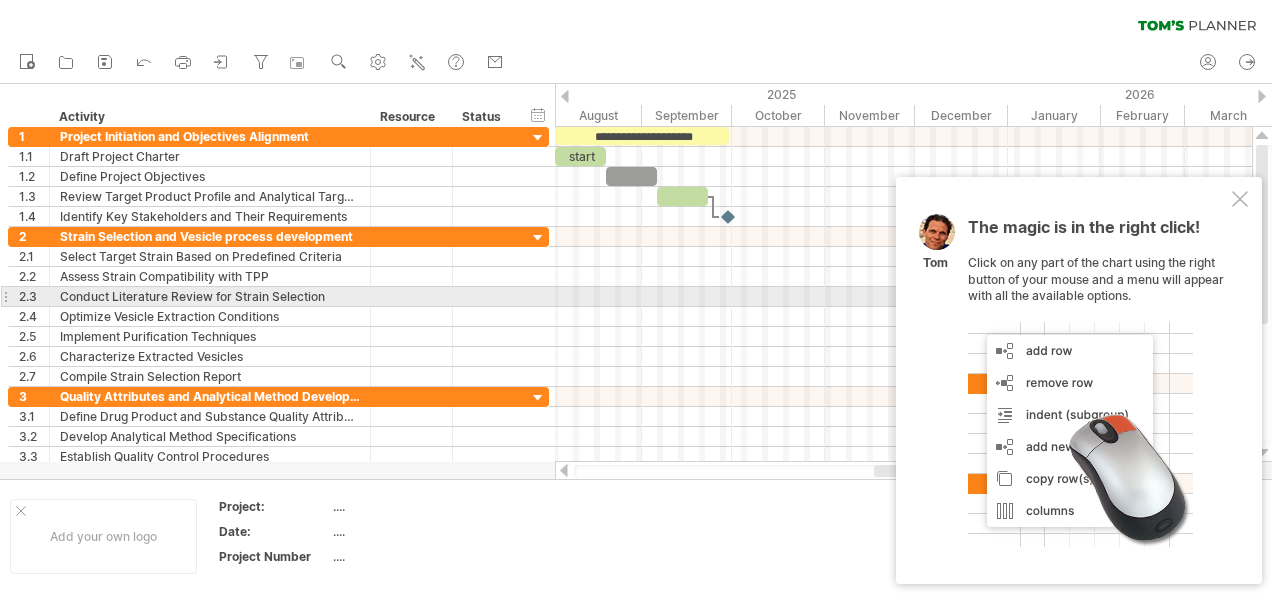 click at bounding box center [903, 297] 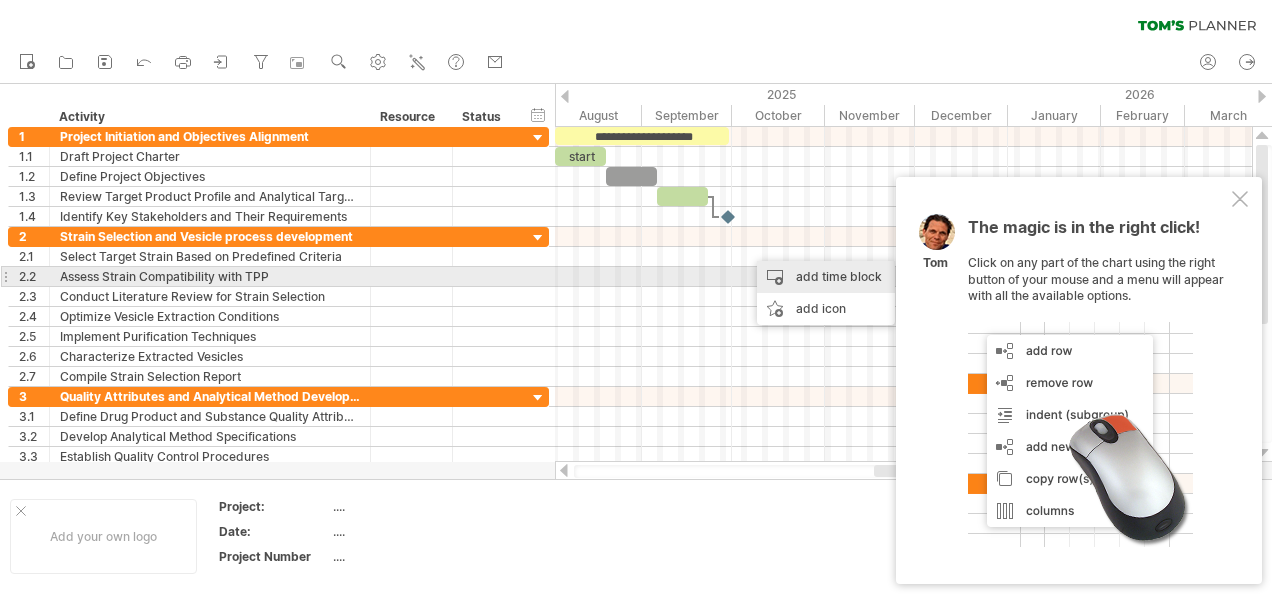 click on "add time block" at bounding box center [826, 277] 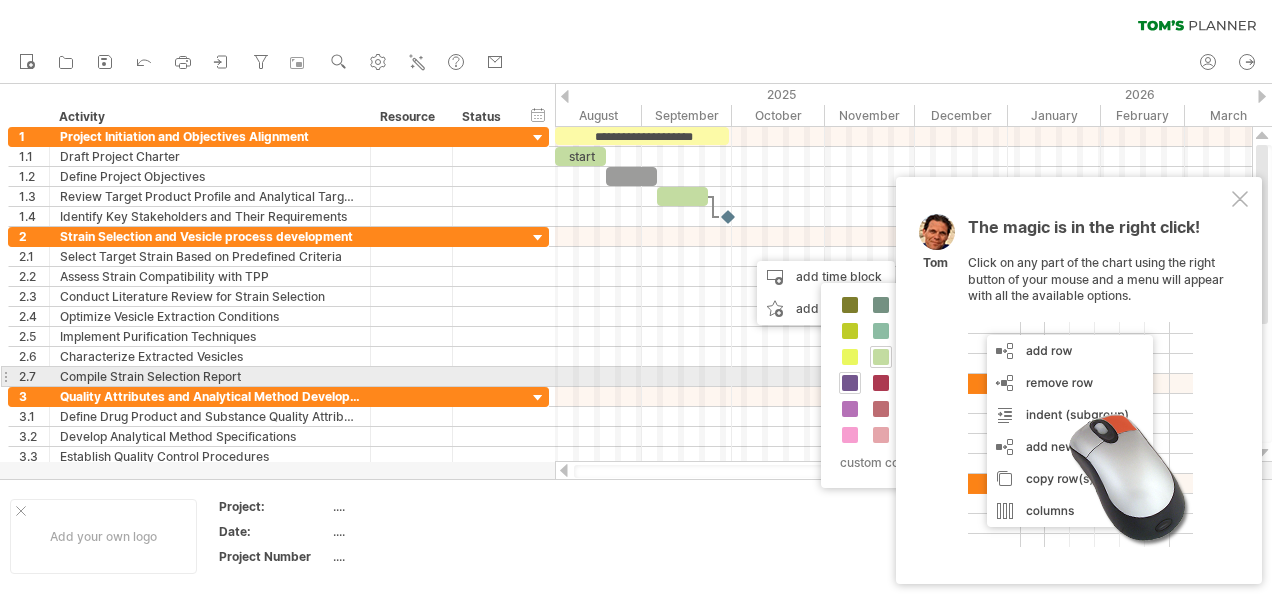 click at bounding box center [850, 383] 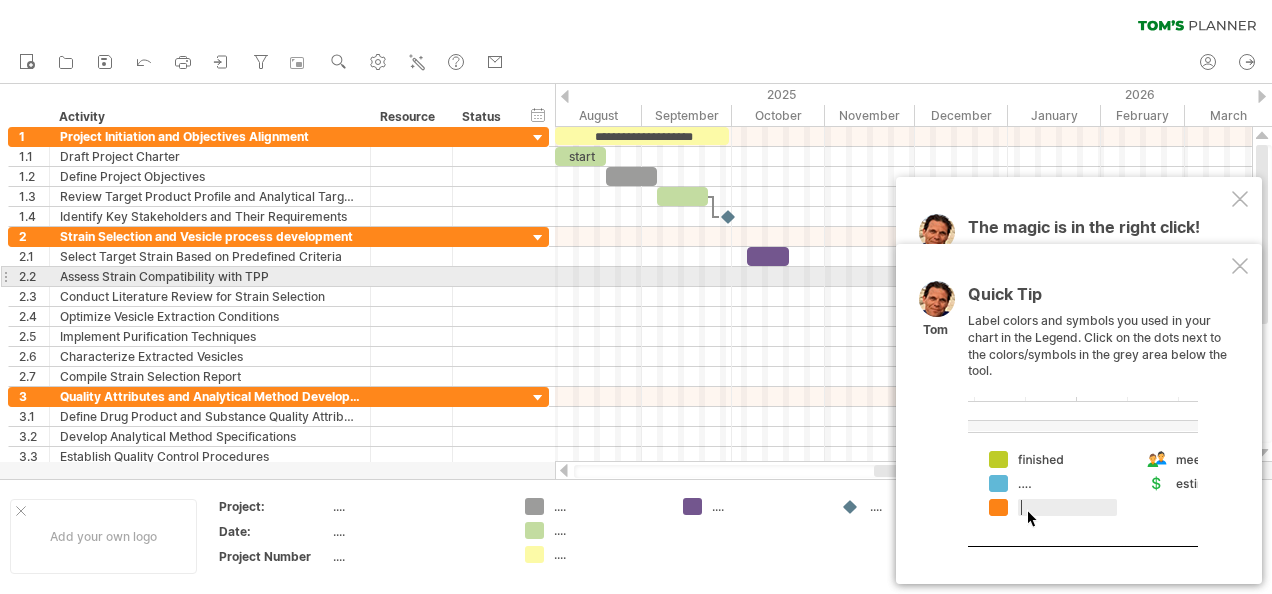click at bounding box center (1240, 266) 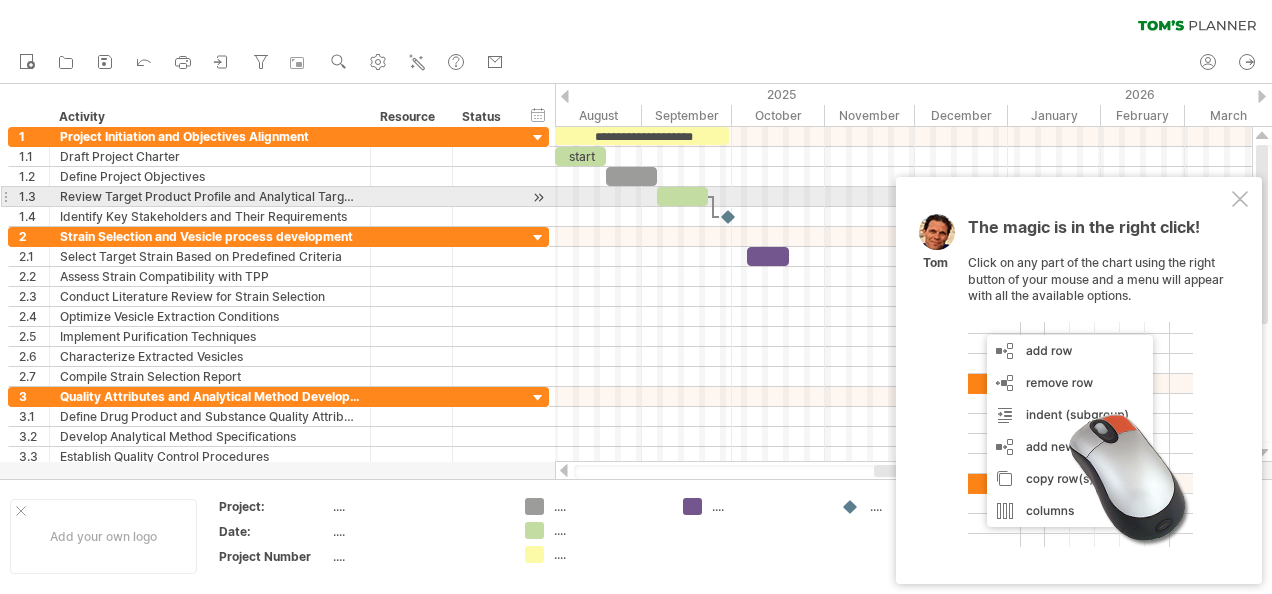 click on "The magic is in the right click! Click on any part of the chart using the right button of your mouse and a menu will appear with all the available options. [PERSON]" at bounding box center (1079, 380) 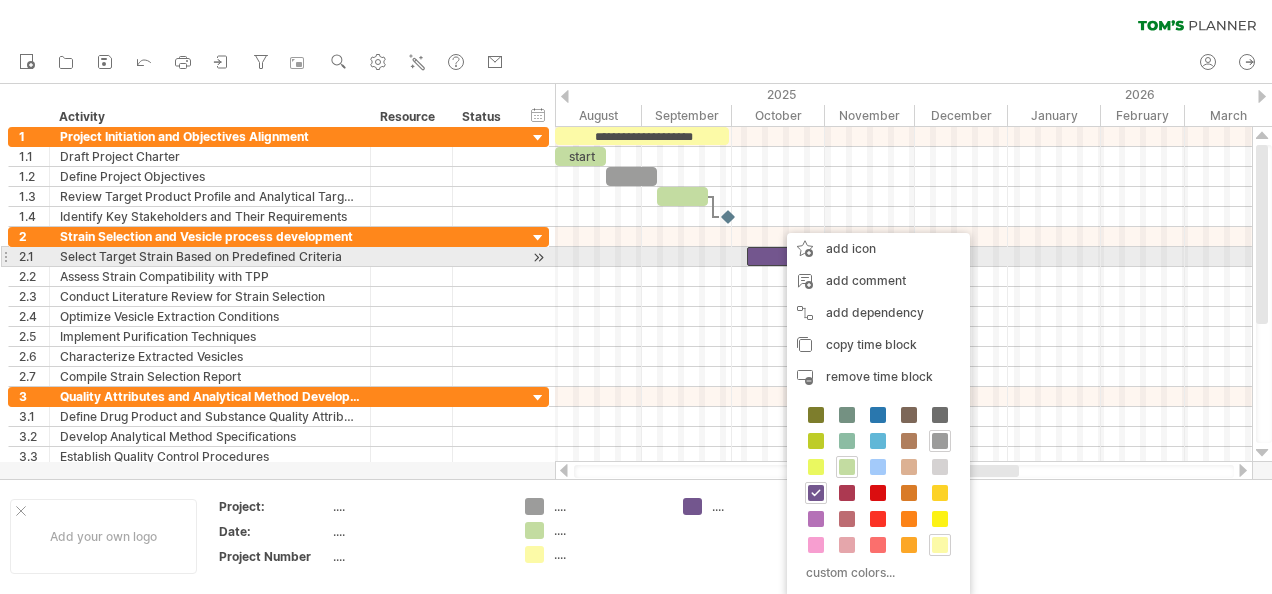 click at bounding box center [768, 256] 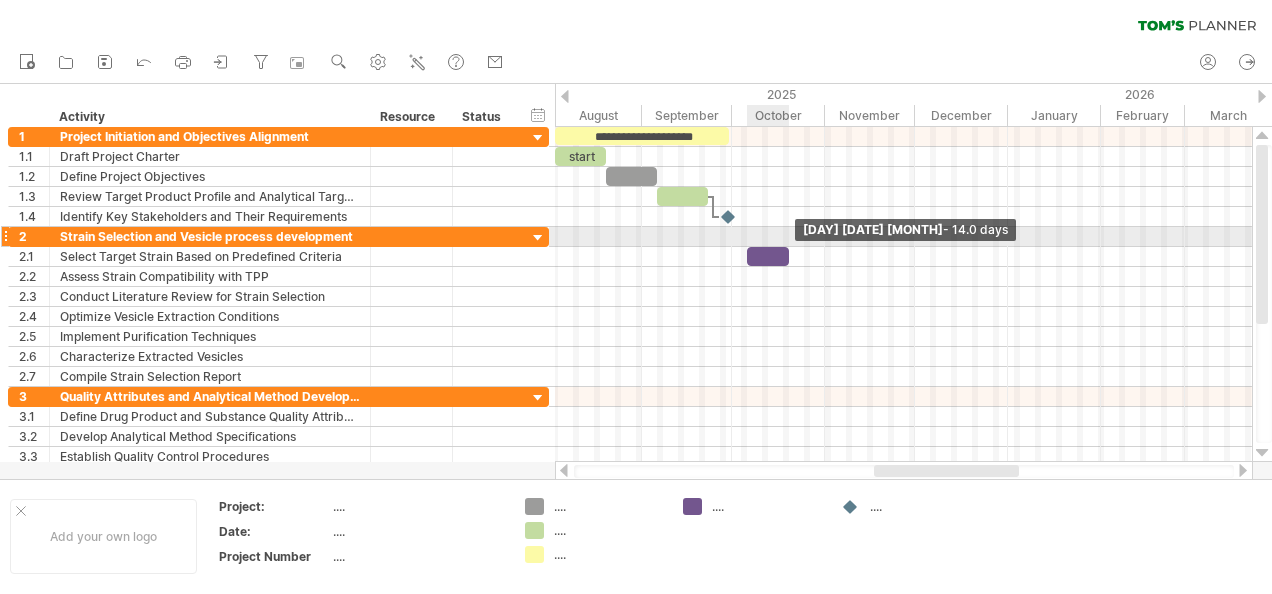 click on "**********" at bounding box center [903, 294] 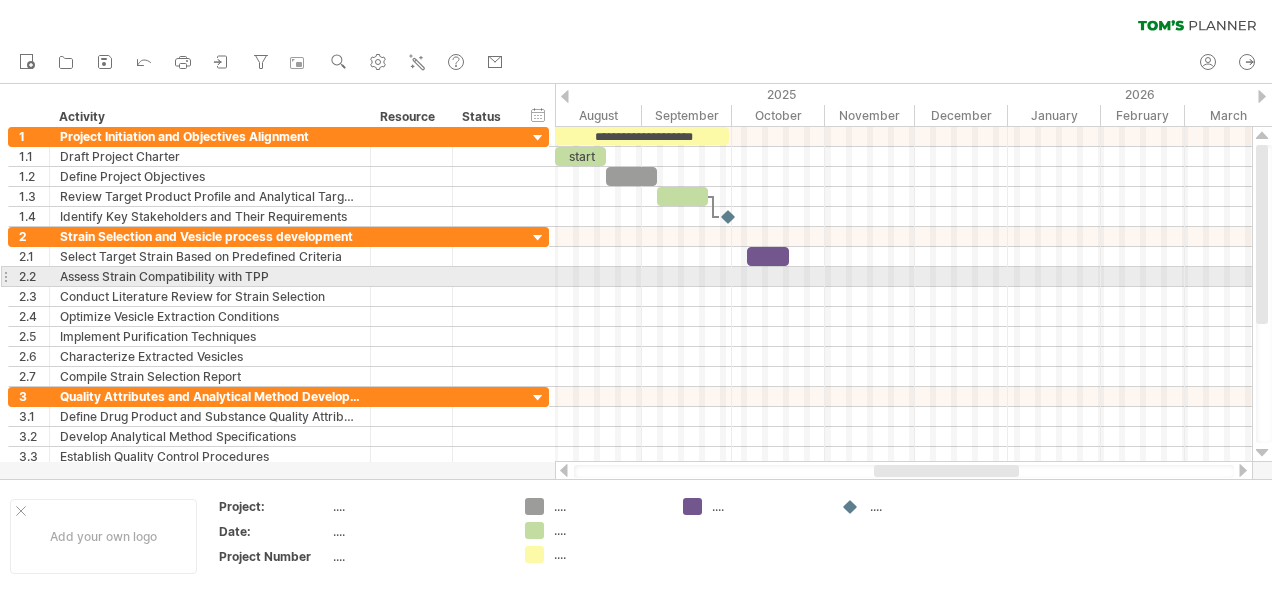 click at bounding box center (903, 277) 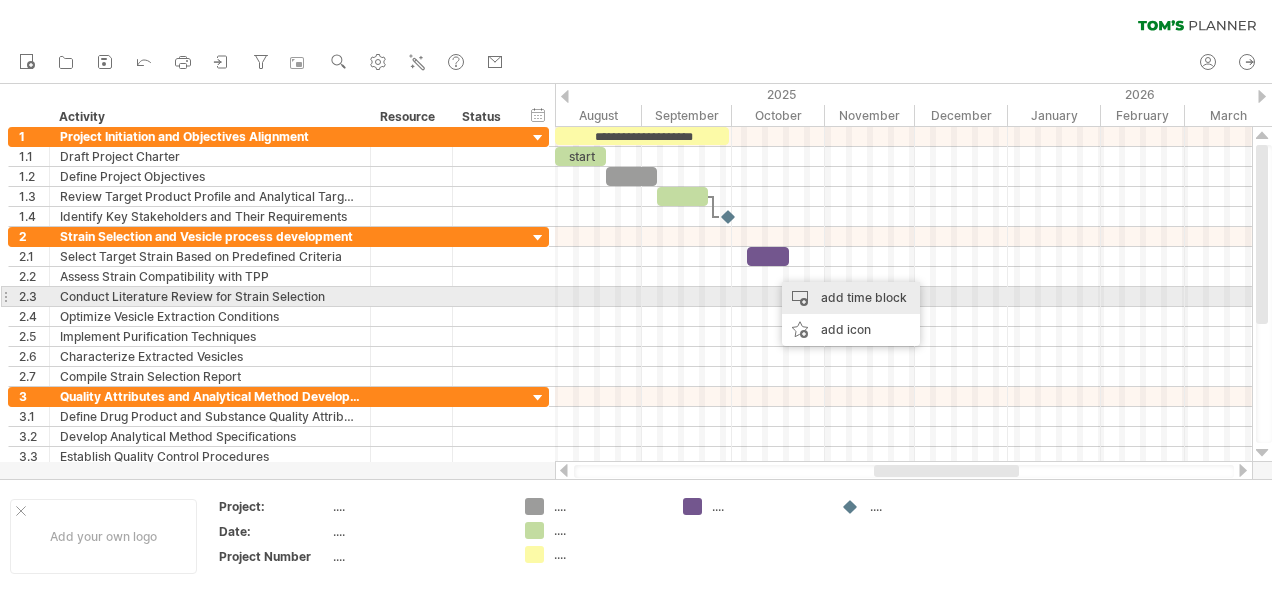 click on "add time block" at bounding box center [851, 298] 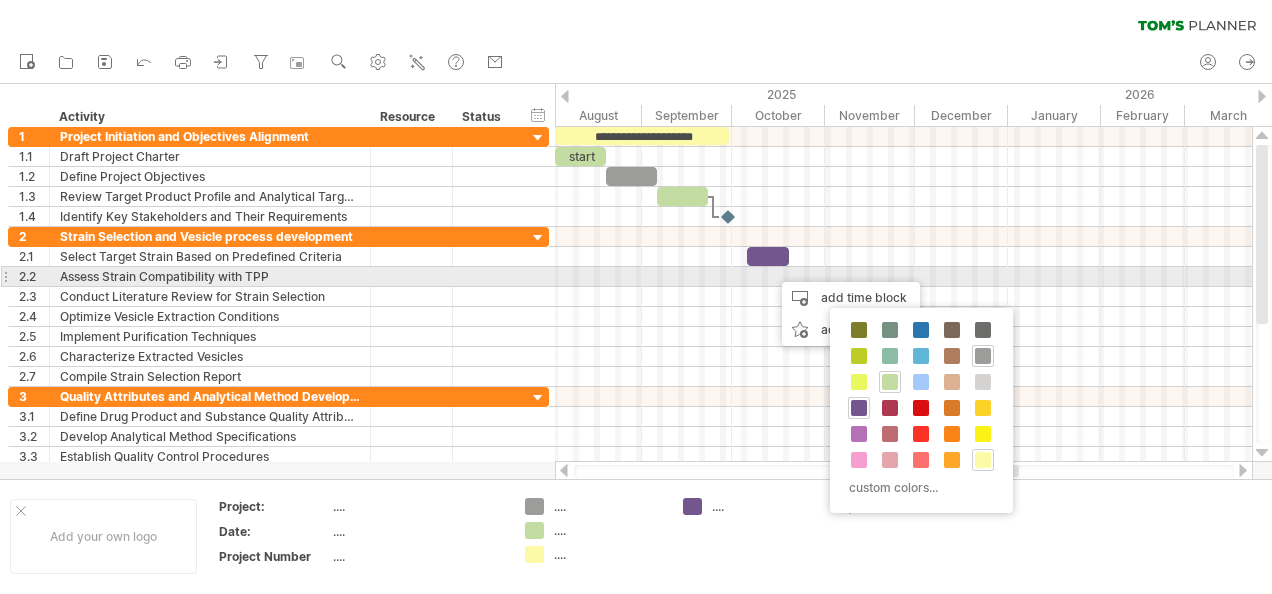 click at bounding box center [903, 277] 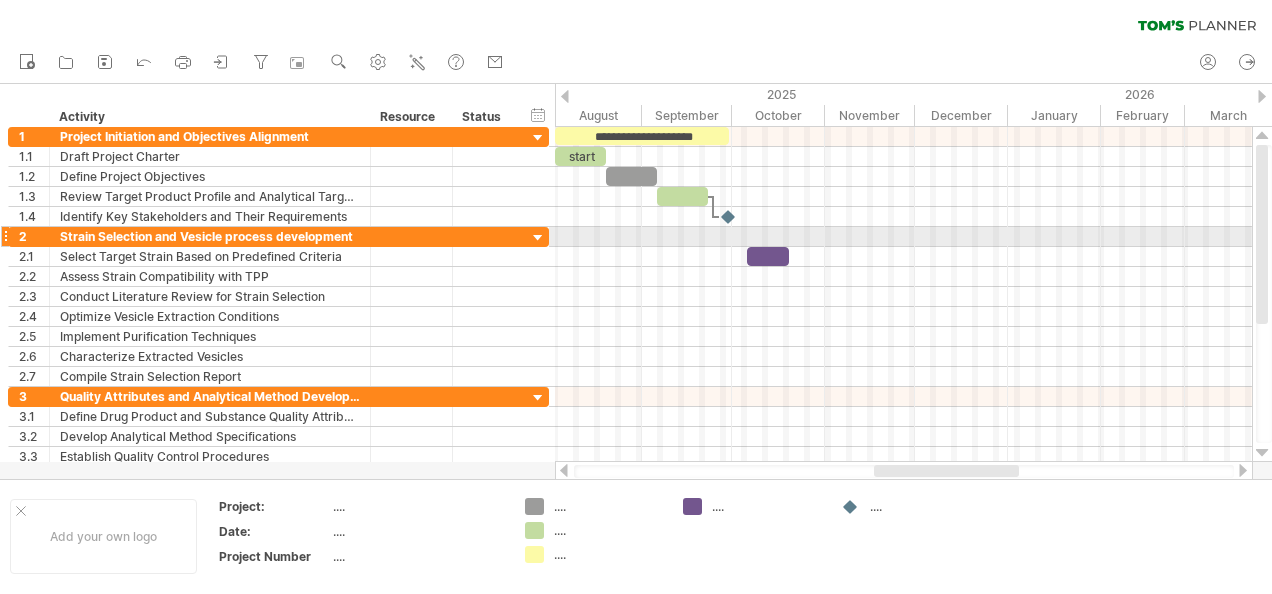 click at bounding box center [903, 237] 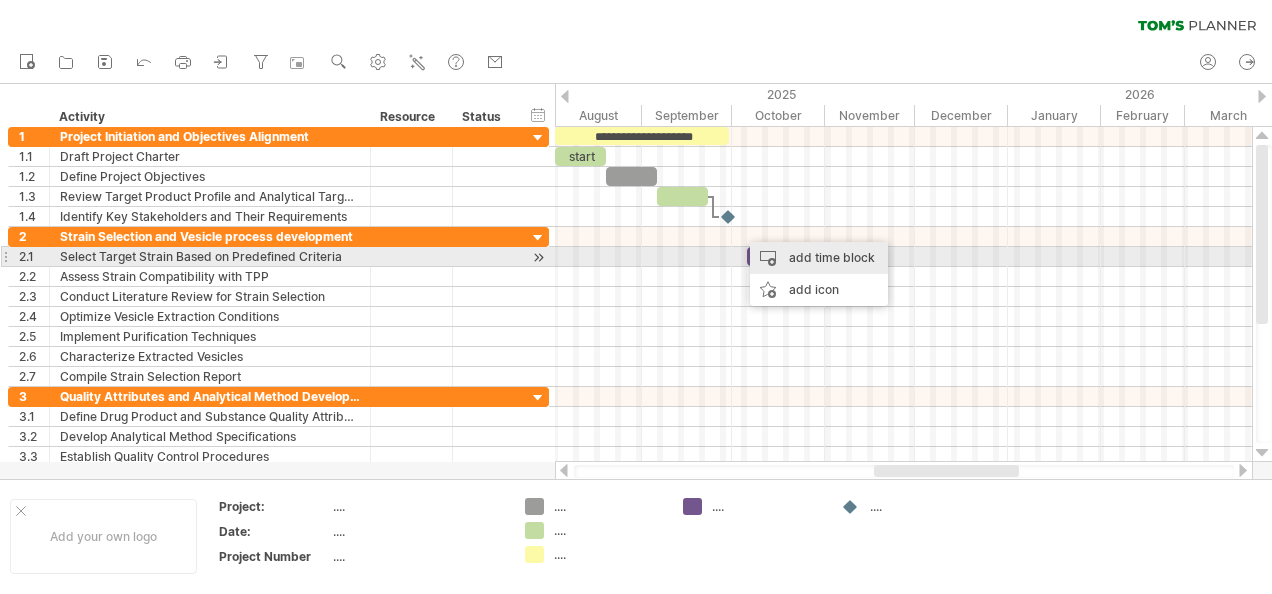 click on "add time block" at bounding box center (819, 258) 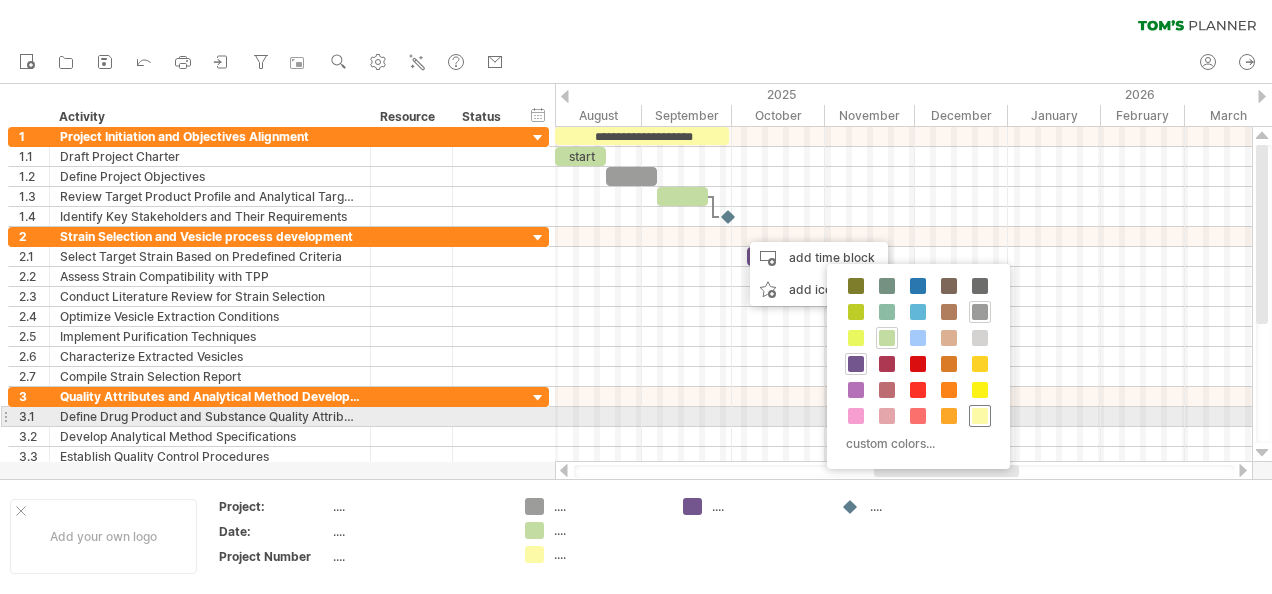 click at bounding box center [980, 416] 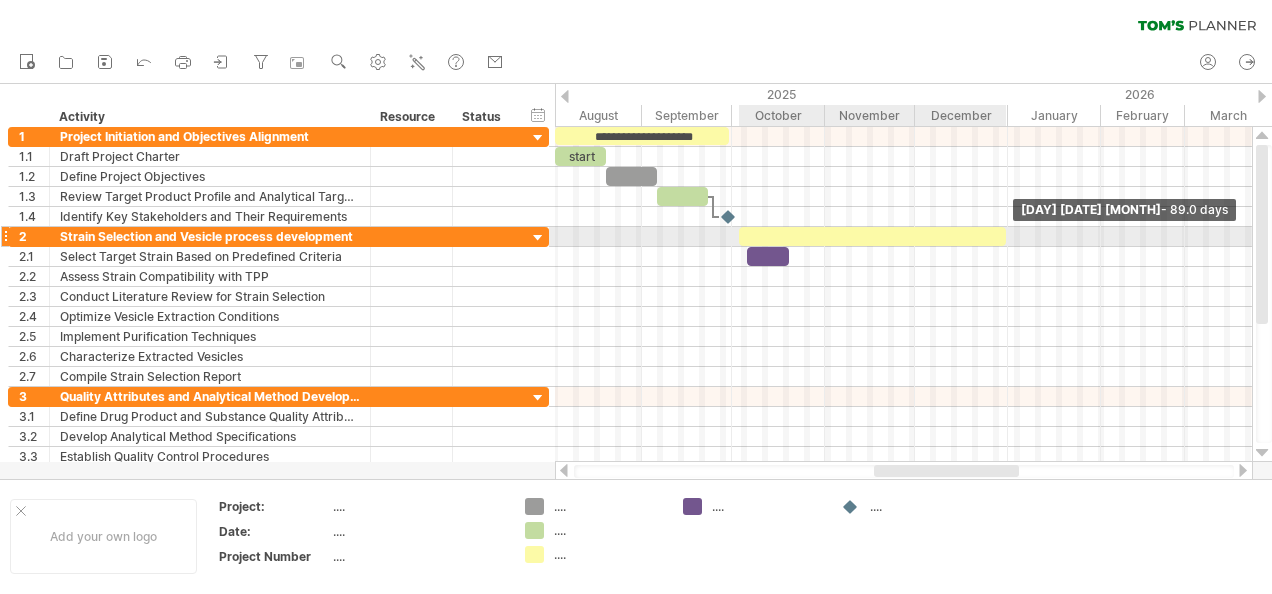 drag, startPoint x: 780, startPoint y: 230, endPoint x: 1005, endPoint y: 236, distance: 225.07999 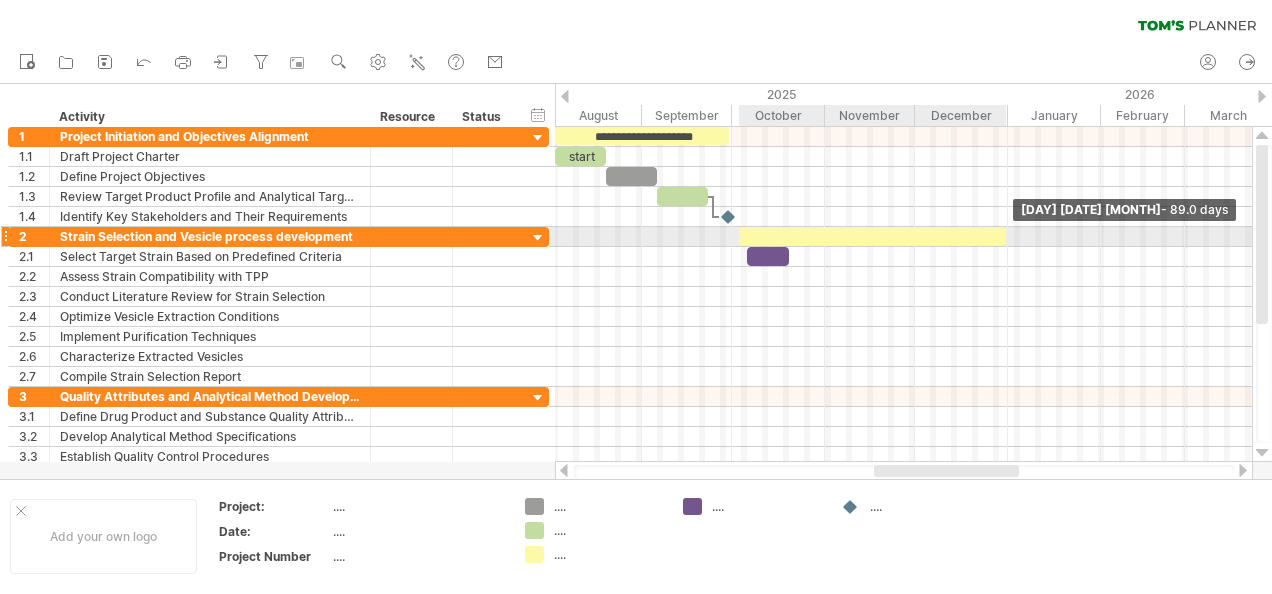 click at bounding box center [1006, 236] 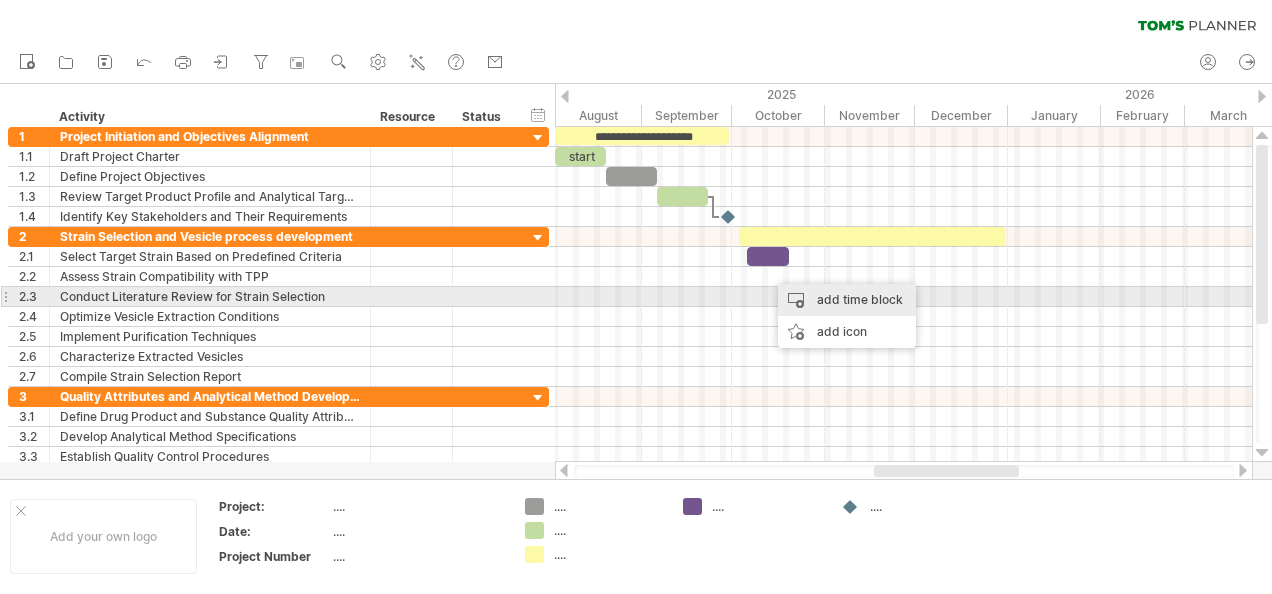 click on "add time block" at bounding box center [847, 300] 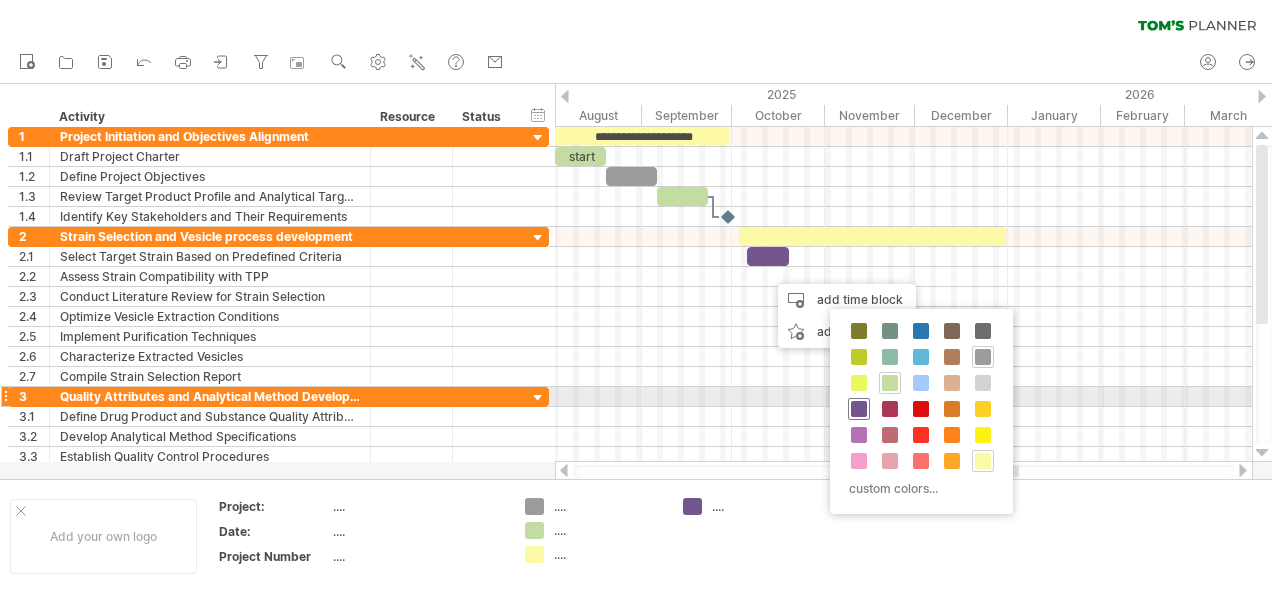click at bounding box center [859, 409] 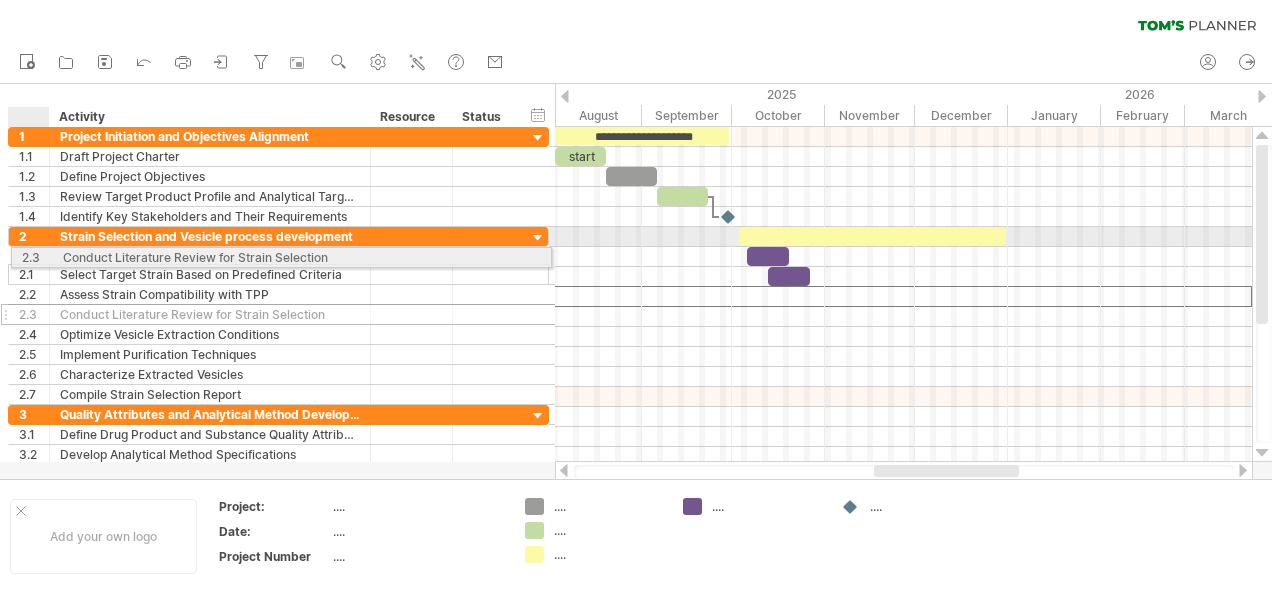 drag, startPoint x: 32, startPoint y: 295, endPoint x: 34, endPoint y: 254, distance: 41.04875 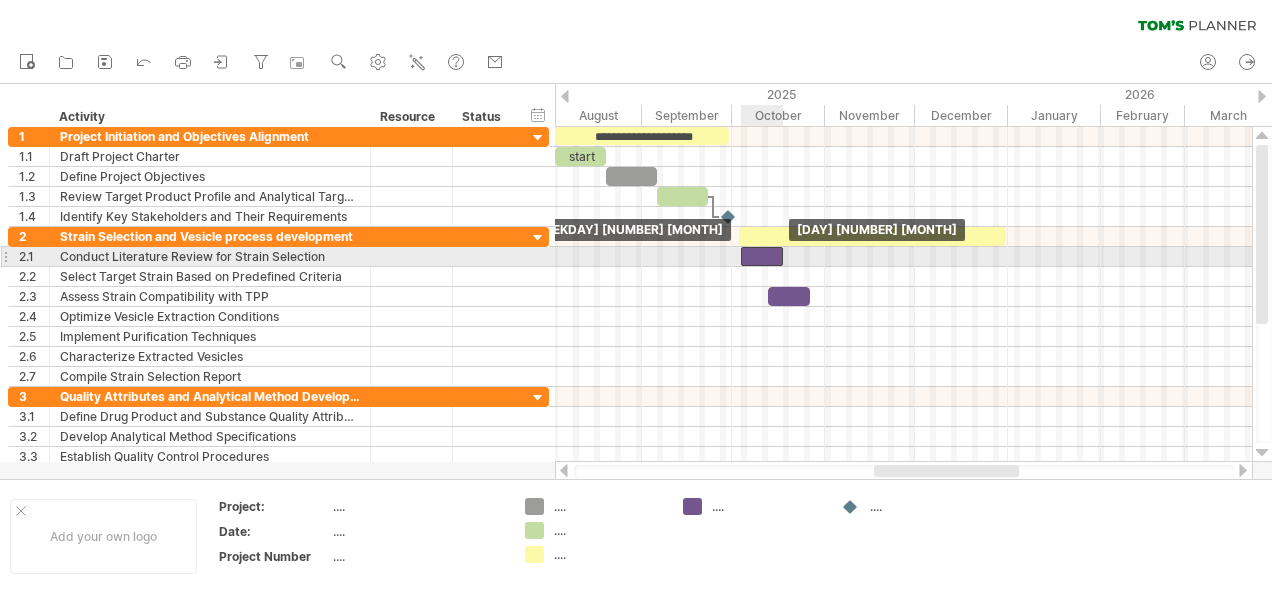 drag, startPoint x: 772, startPoint y: 271, endPoint x: 766, endPoint y: 252, distance: 19.924858 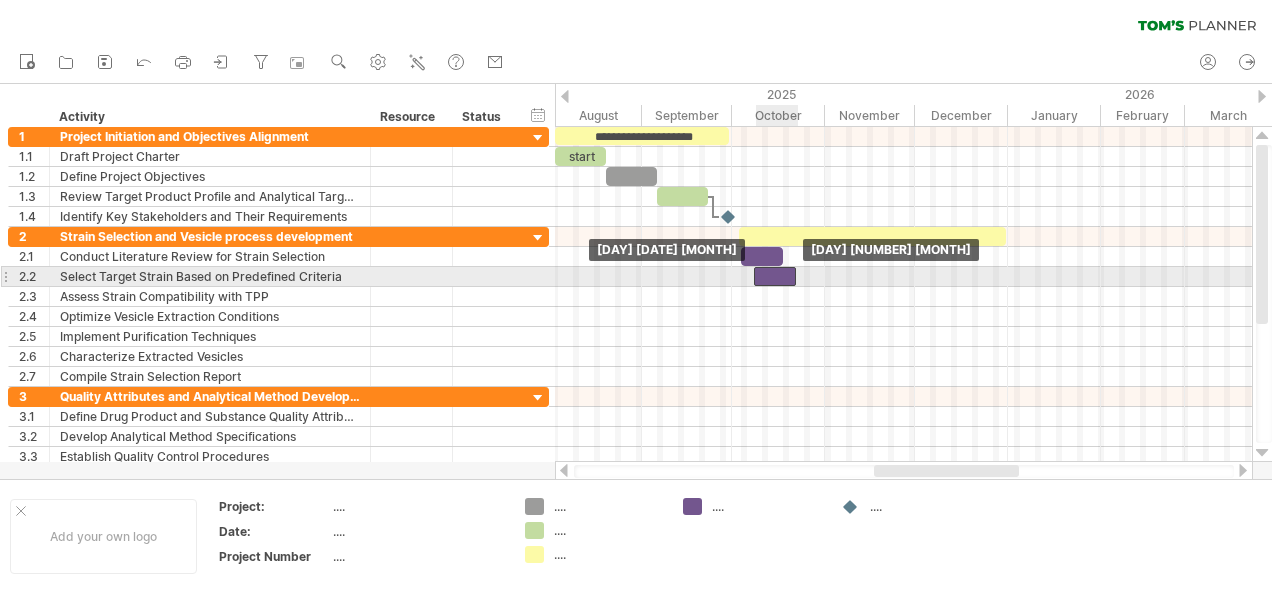 drag, startPoint x: 781, startPoint y: 288, endPoint x: 768, endPoint y: 273, distance: 19.849434 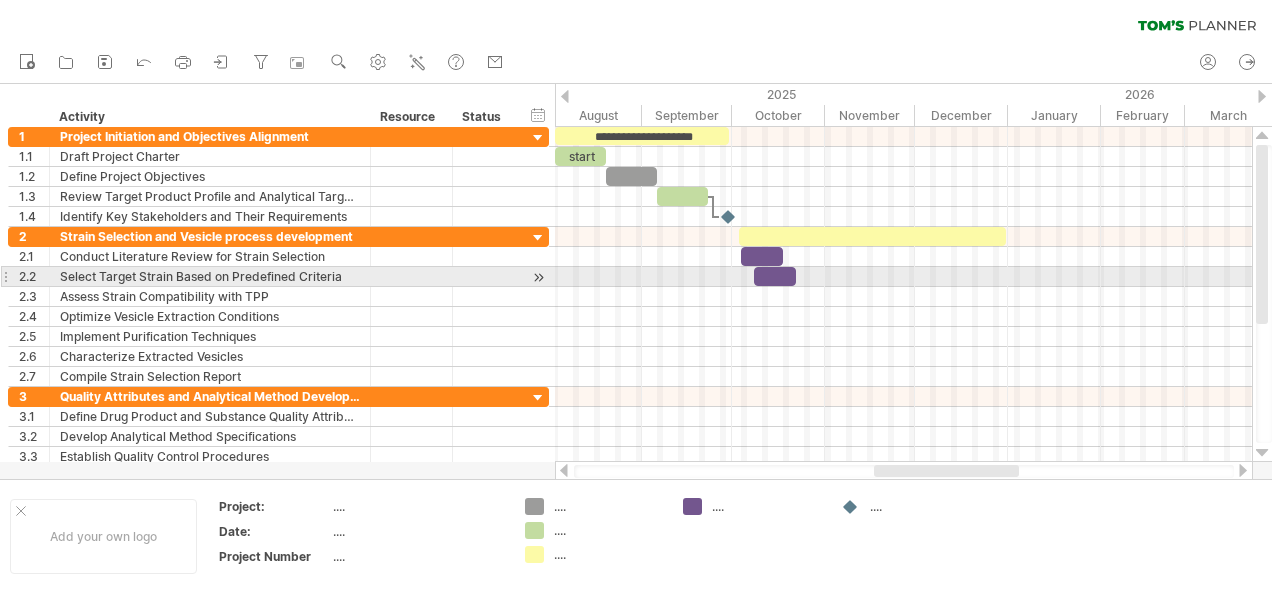 click at bounding box center [775, 276] 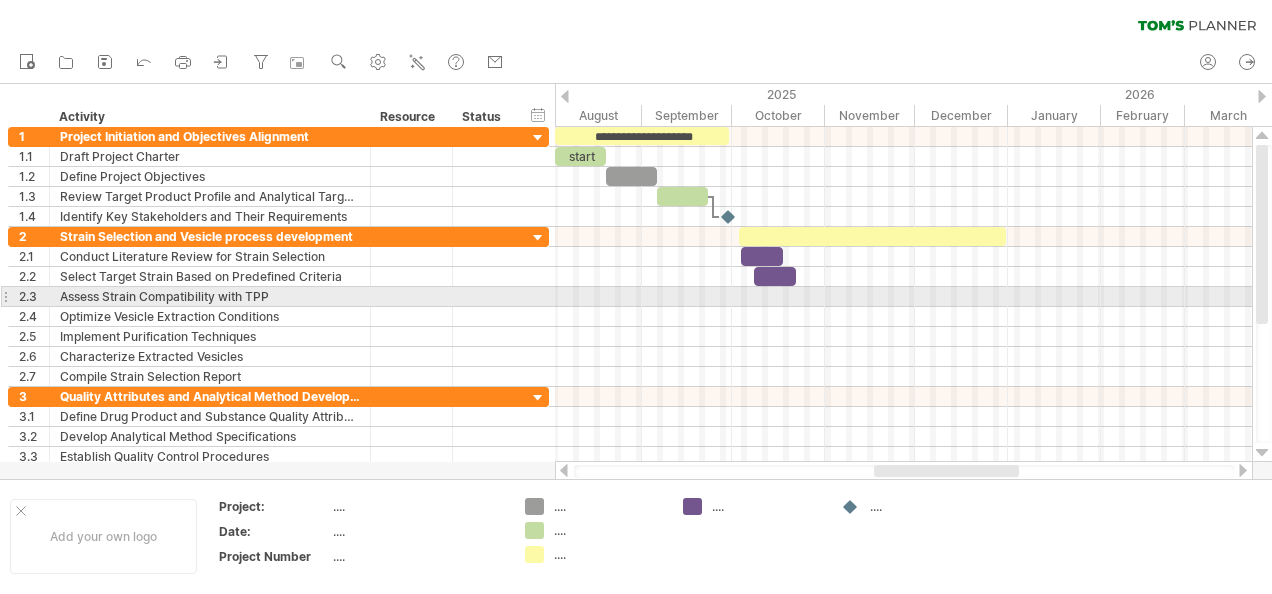 click at bounding box center [903, 297] 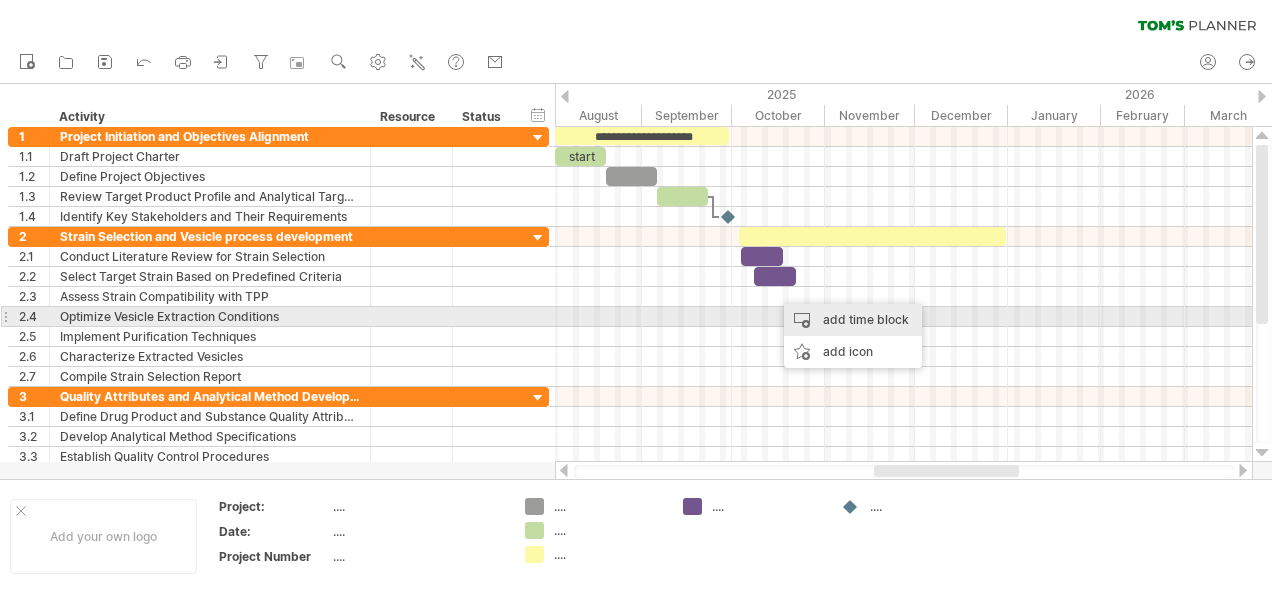 click on "add time block" at bounding box center (853, 320) 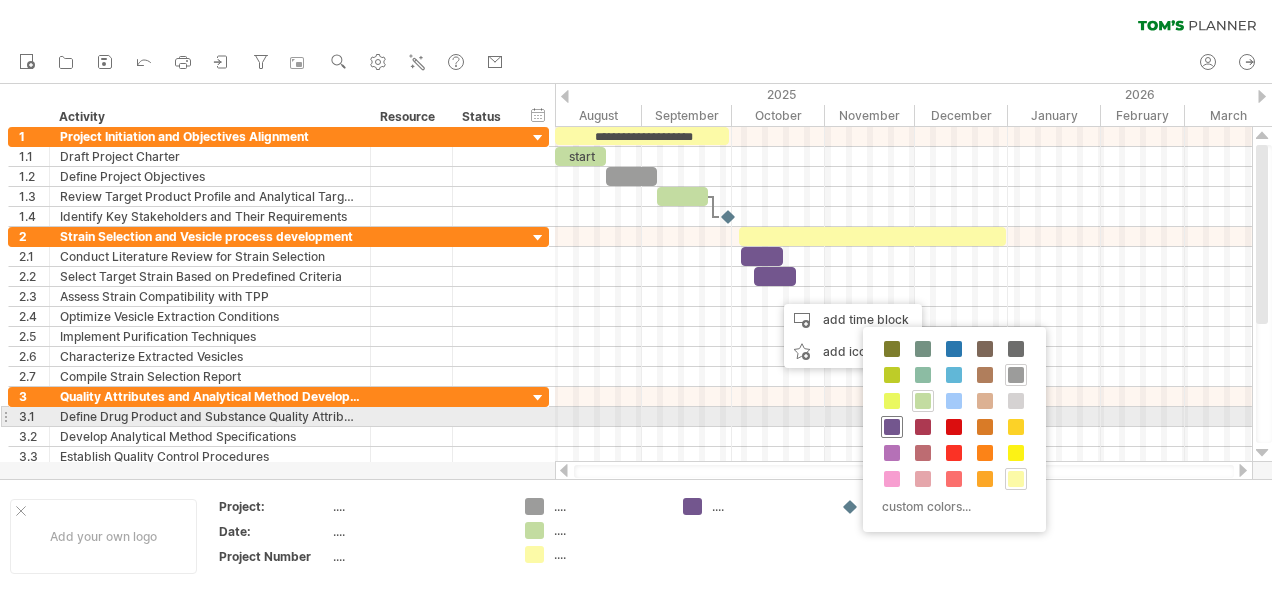 click at bounding box center (892, 427) 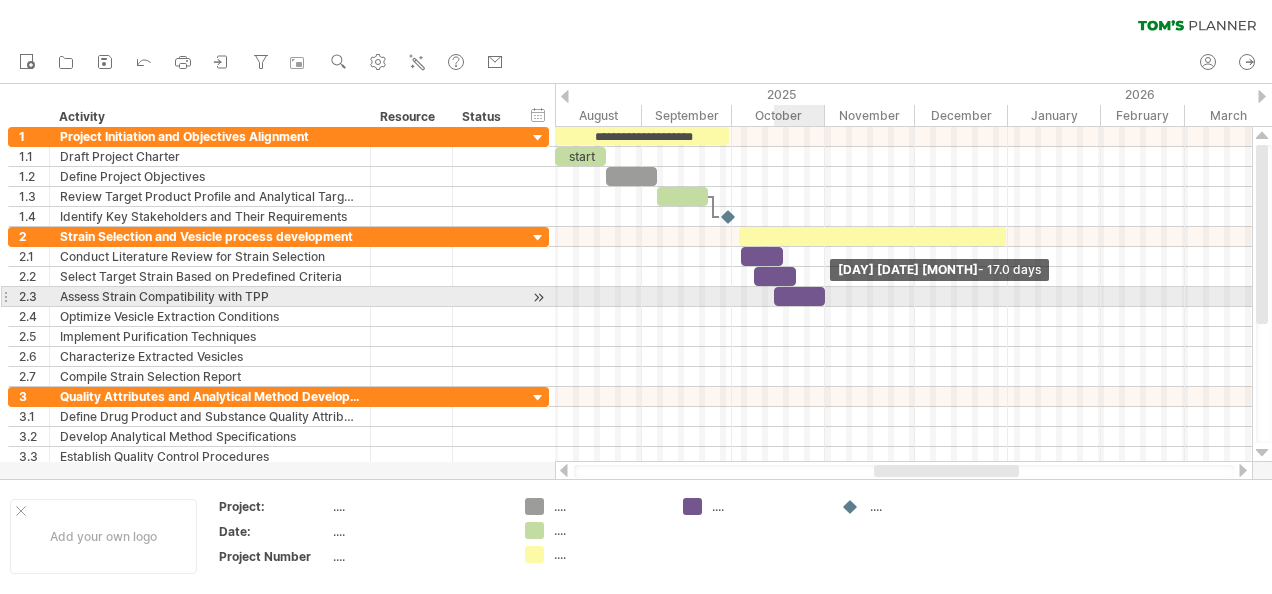 click at bounding box center [825, 296] 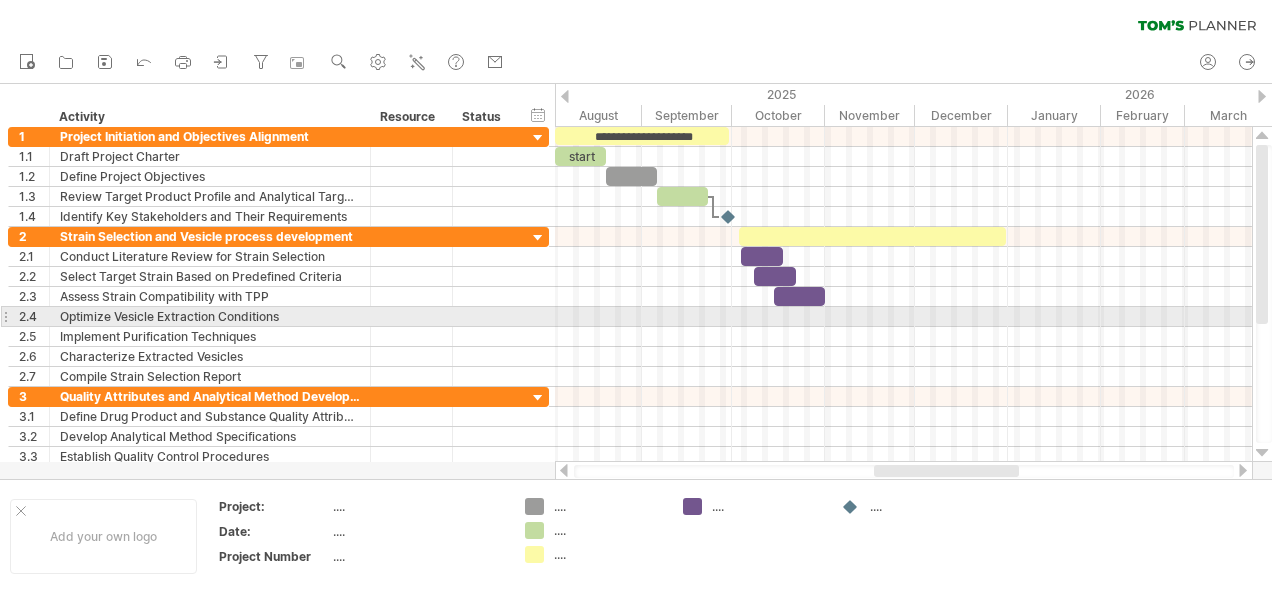 click at bounding box center [903, 317] 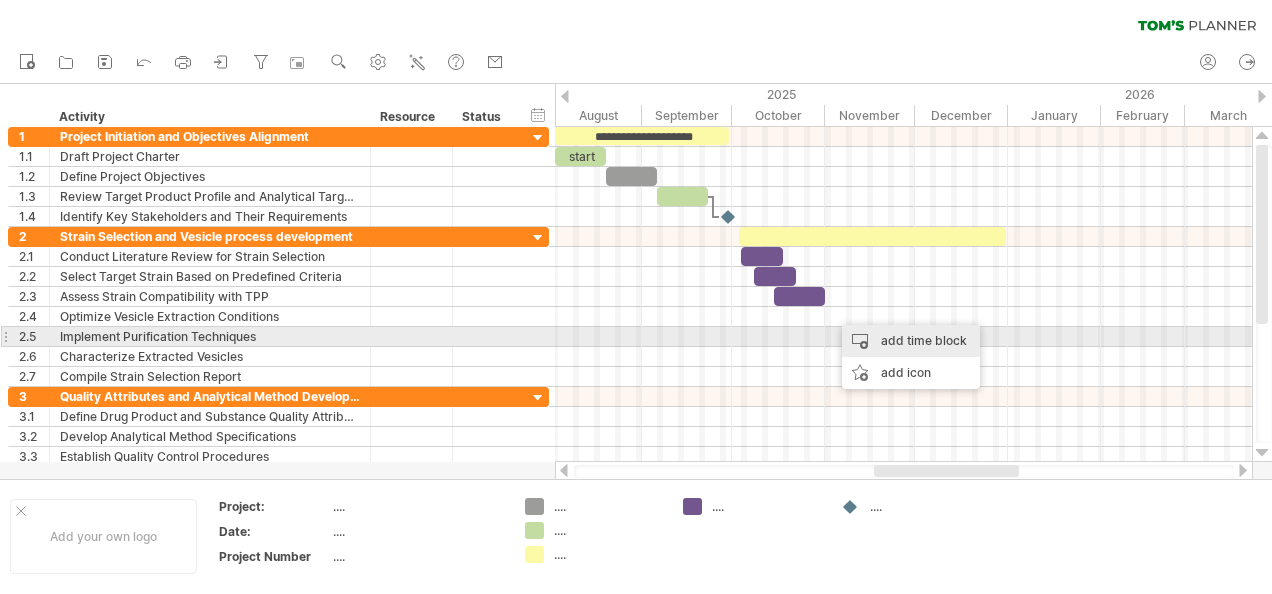 click on "add time block" at bounding box center [911, 341] 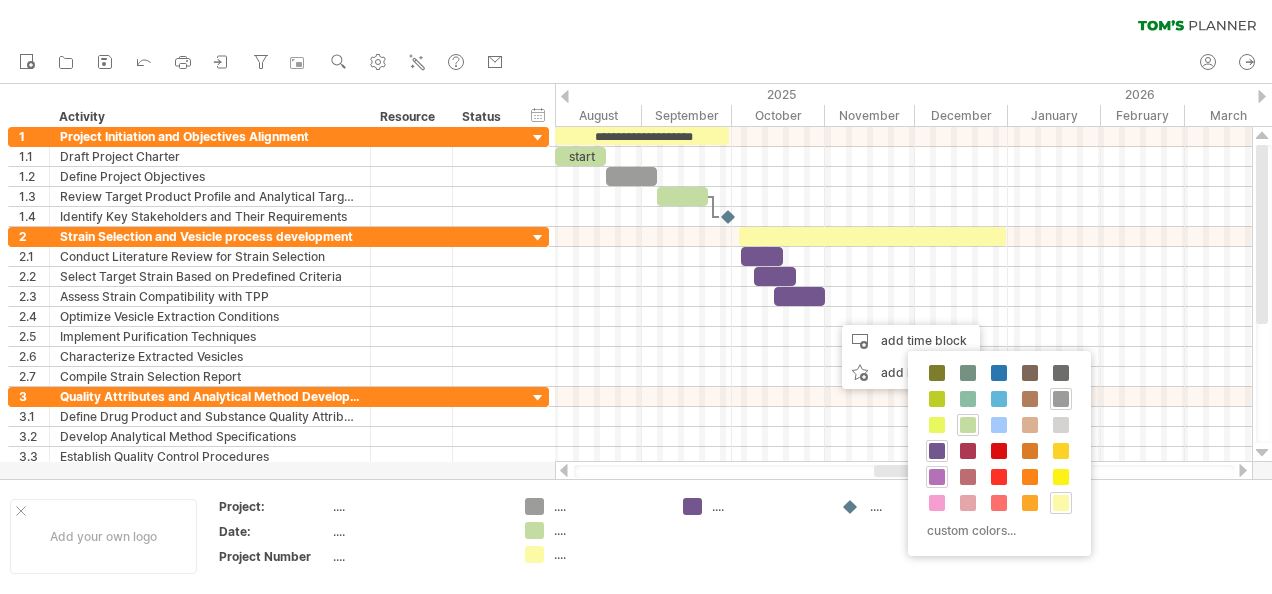 click at bounding box center [937, 477] 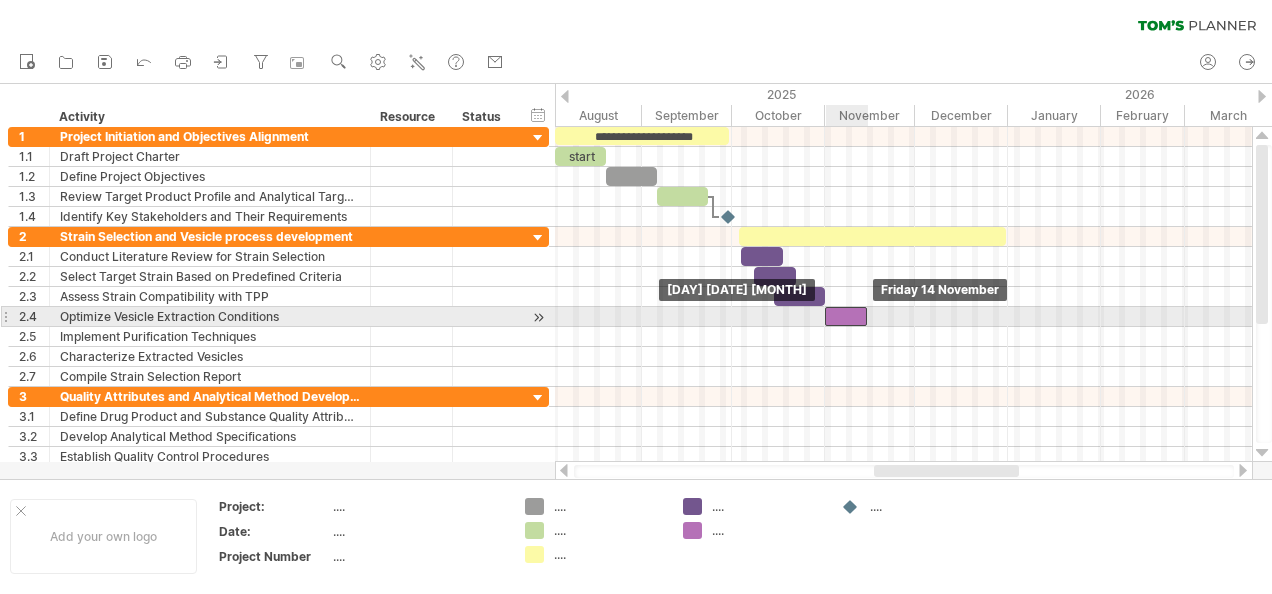 click at bounding box center [846, 316] 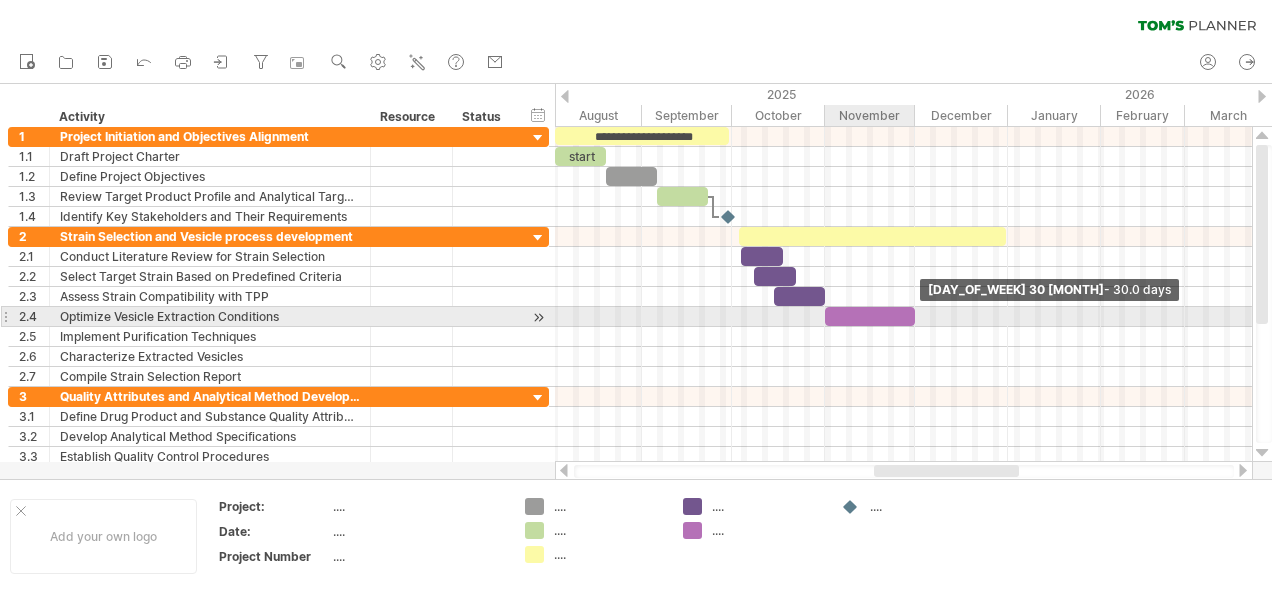 drag, startPoint x: 868, startPoint y: 314, endPoint x: 916, endPoint y: 313, distance: 48.010414 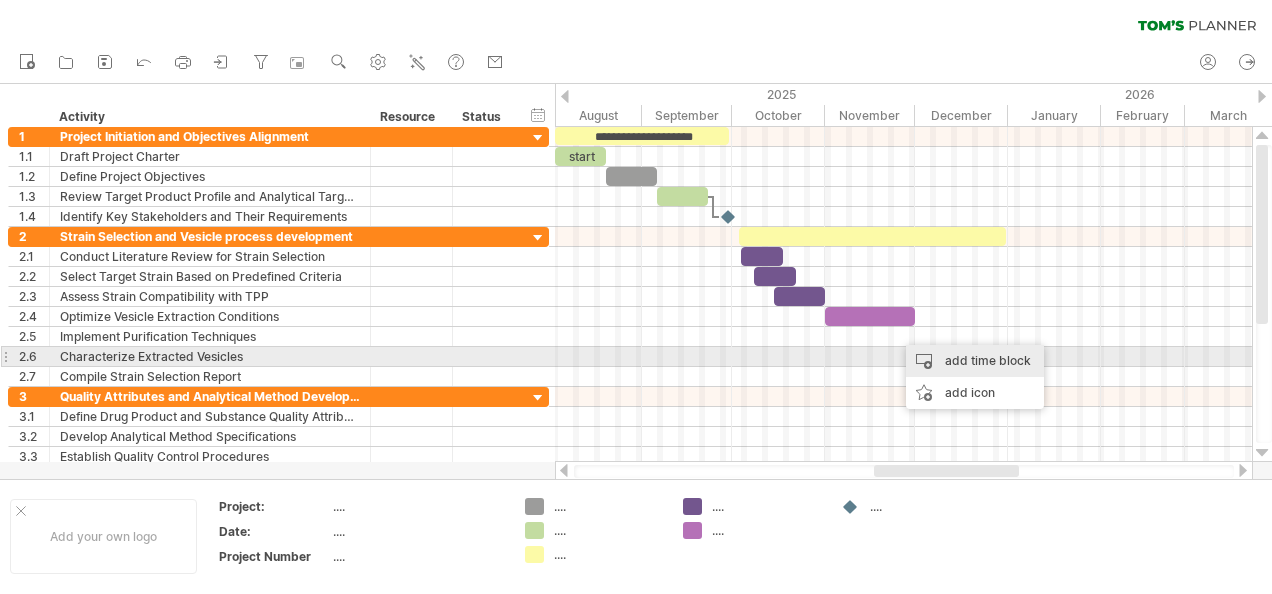 click on "add time block" at bounding box center [975, 361] 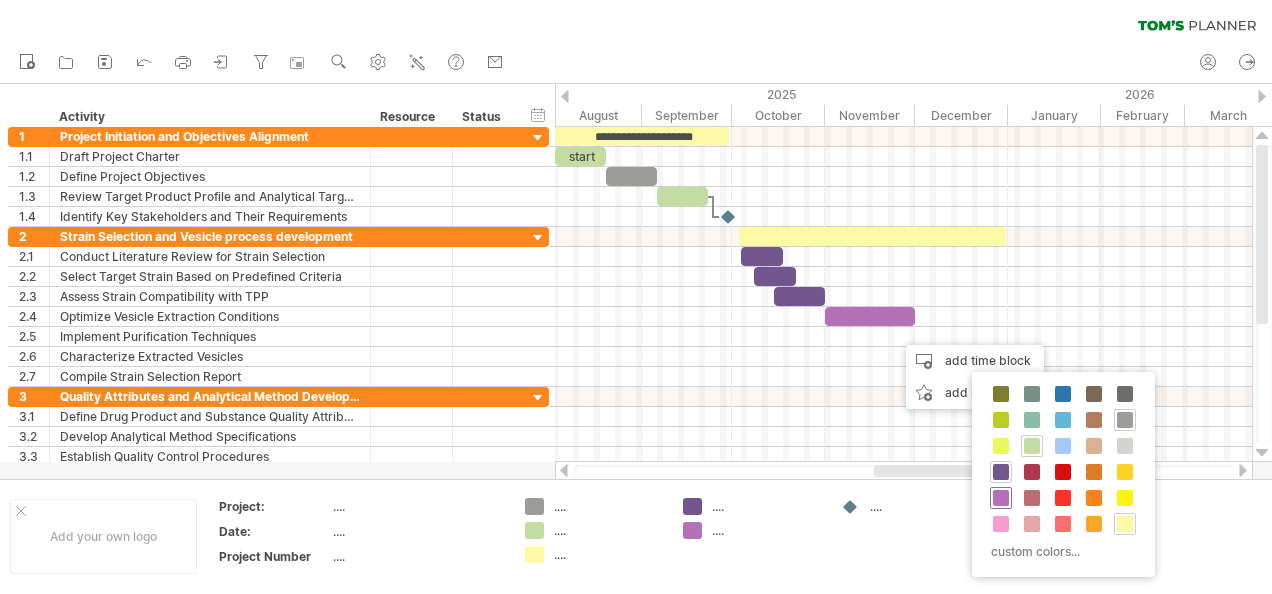 click at bounding box center (1001, 498) 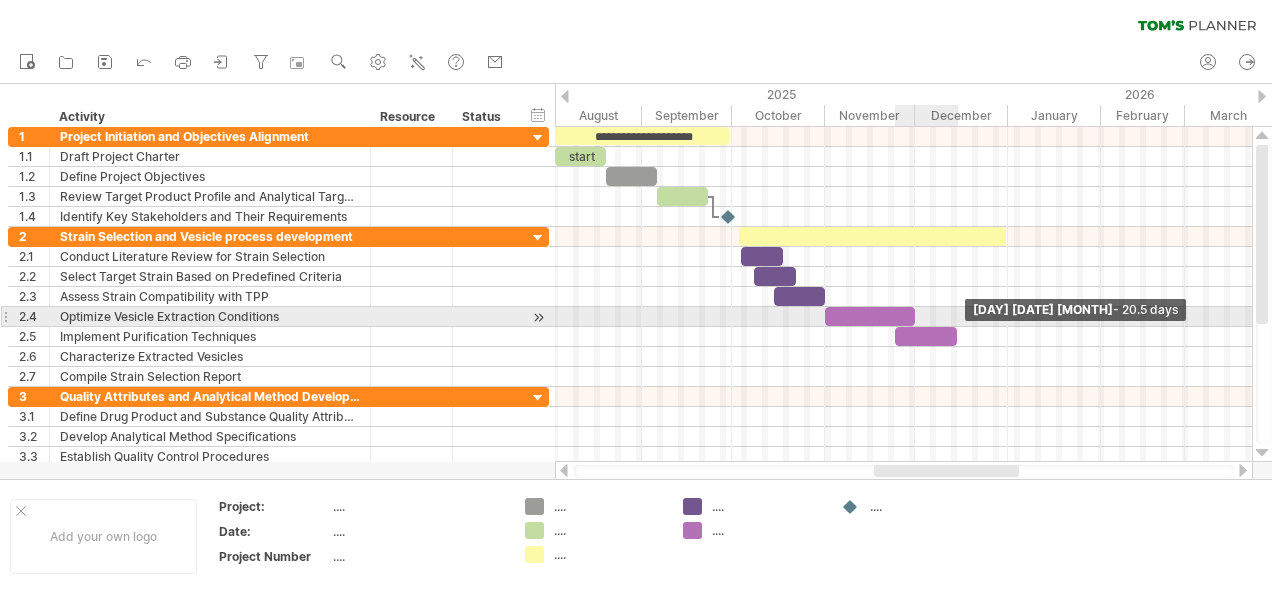 drag, startPoint x: 940, startPoint y: 331, endPoint x: 960, endPoint y: 324, distance: 21.189621 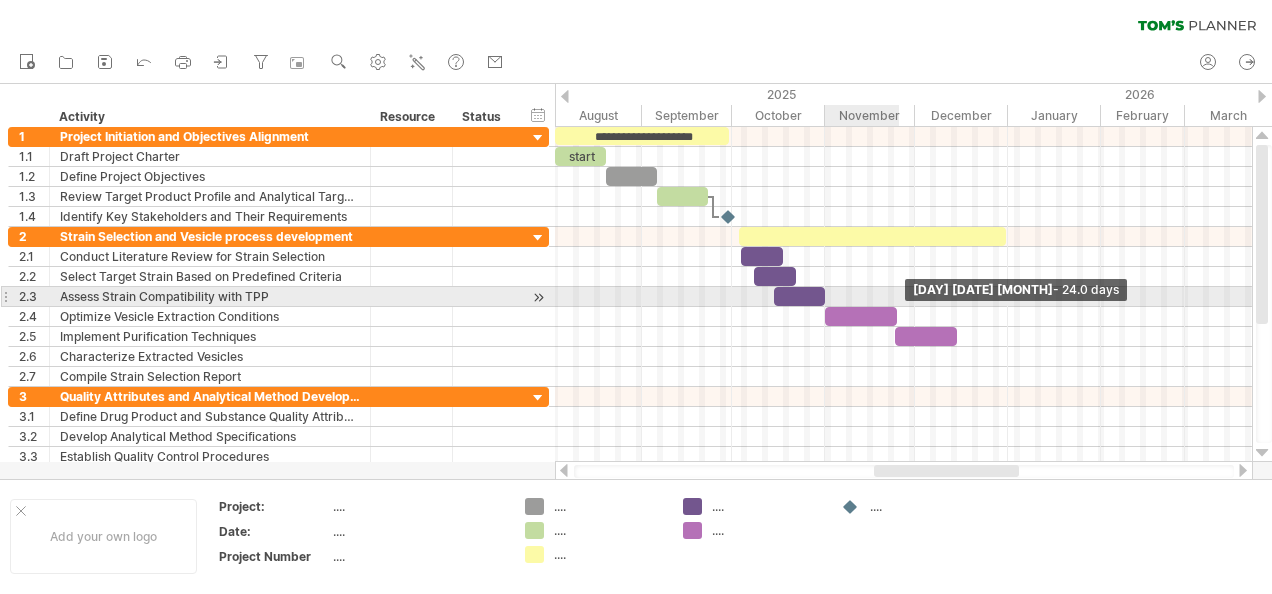 drag, startPoint x: 910, startPoint y: 305, endPoint x: 896, endPoint y: 301, distance: 14.56022 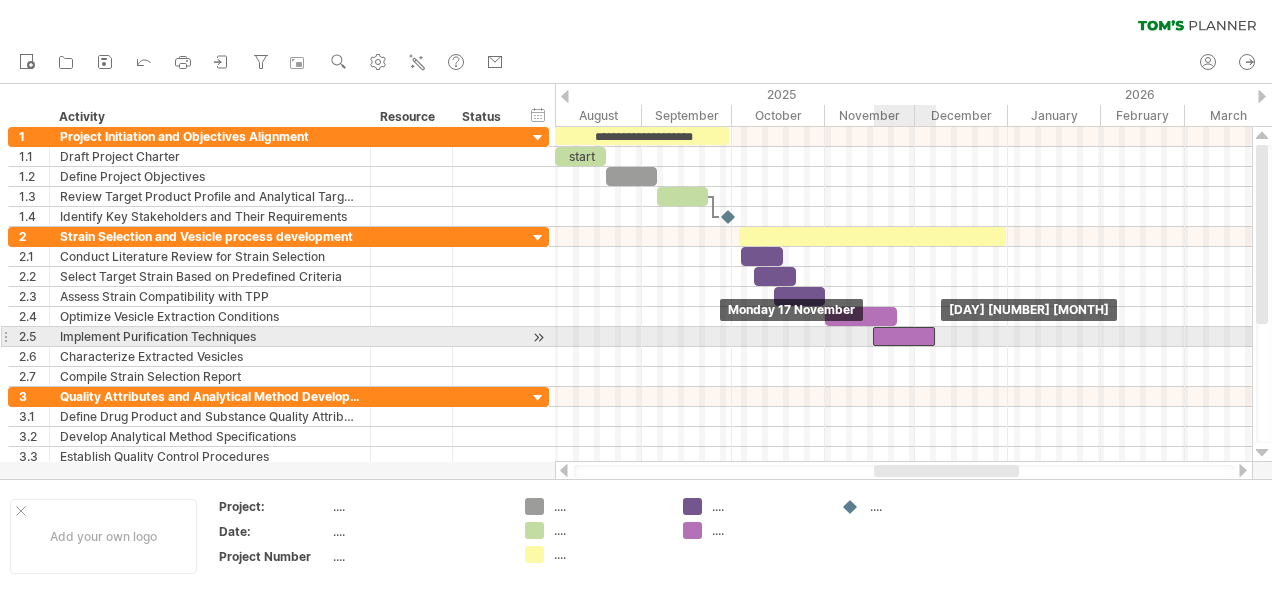 drag, startPoint x: 911, startPoint y: 328, endPoint x: 889, endPoint y: 330, distance: 22.090721 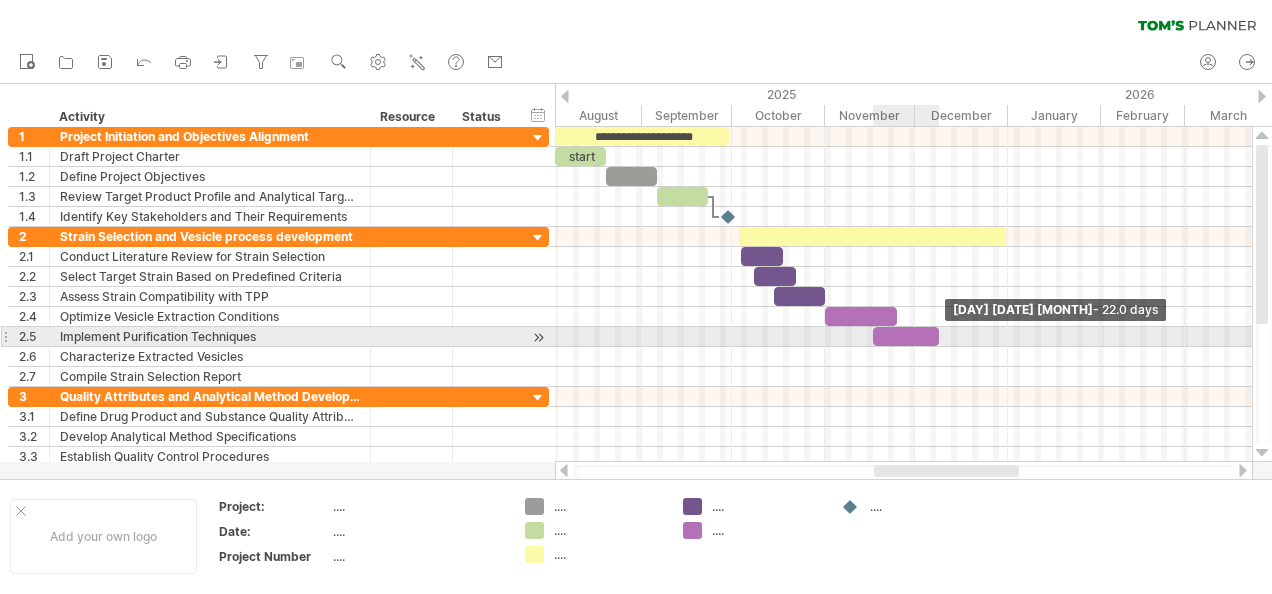 click at bounding box center (939, 336) 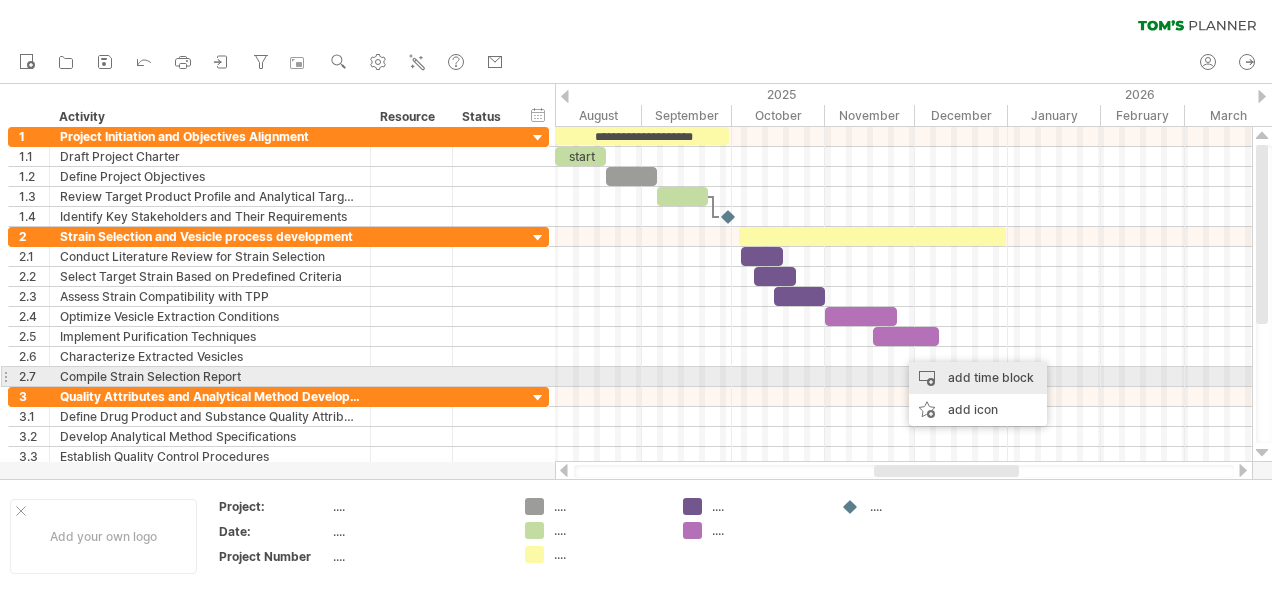 click on "add time block" at bounding box center [978, 378] 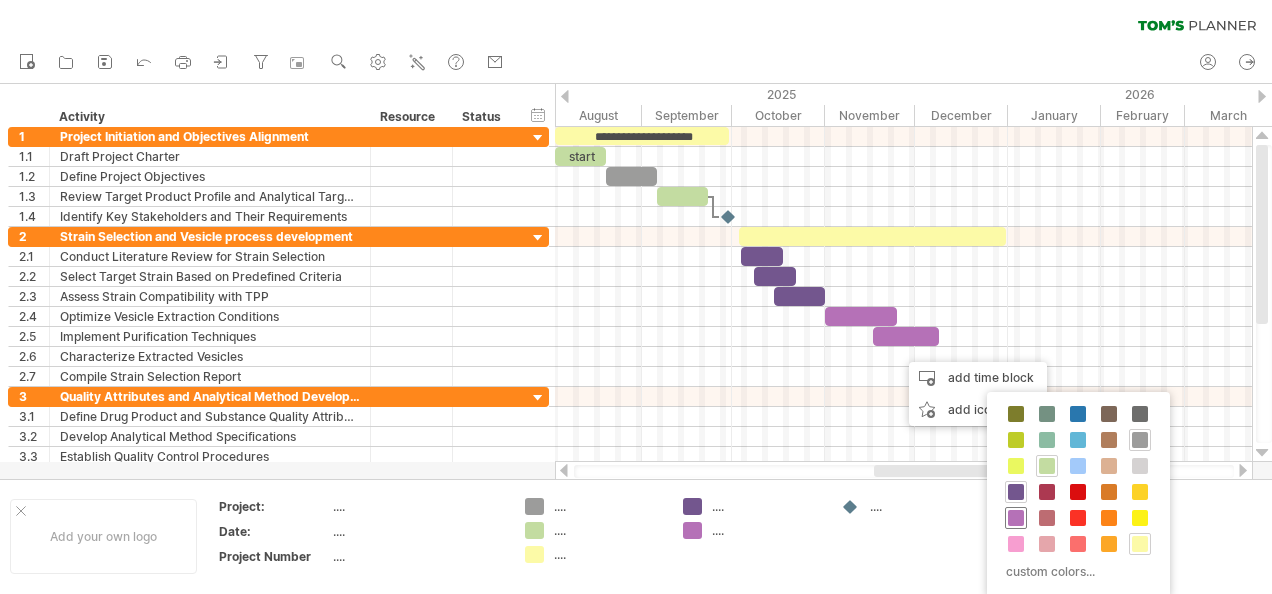 click at bounding box center [1016, 518] 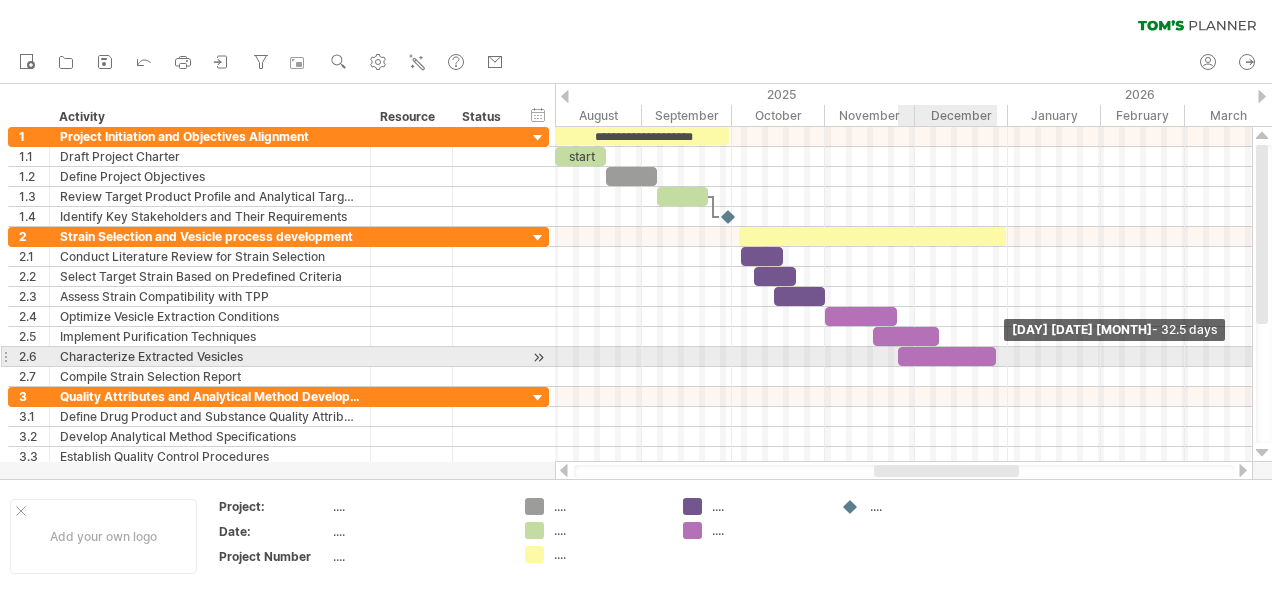 drag, startPoint x: 938, startPoint y: 351, endPoint x: 994, endPoint y: 355, distance: 56.142673 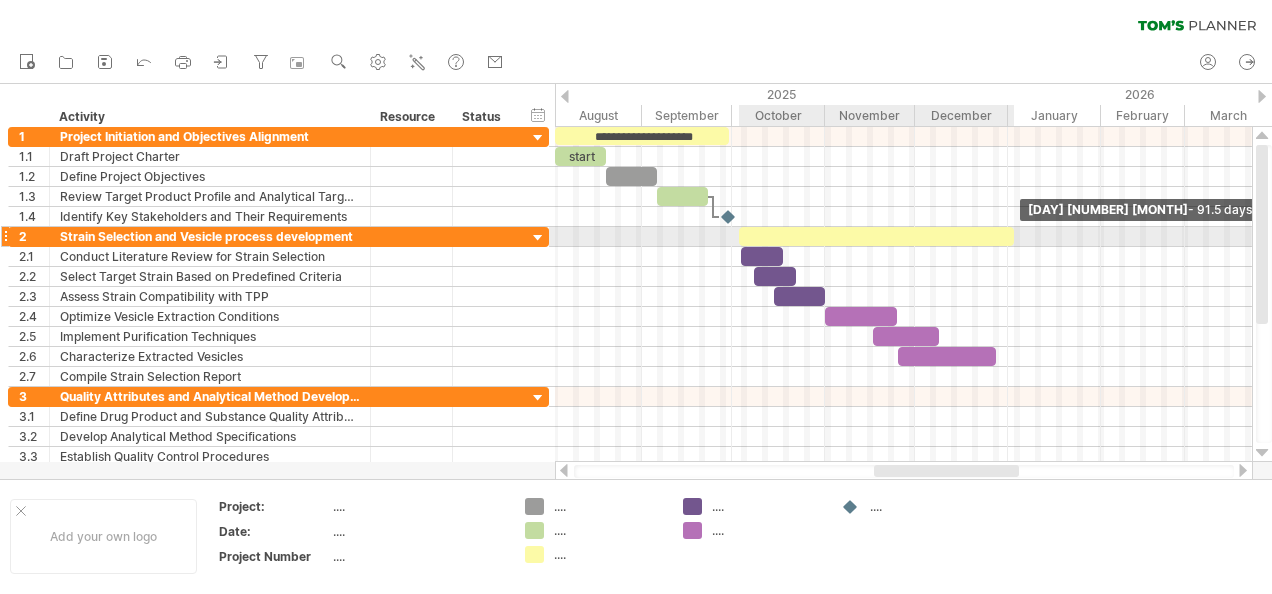 click at bounding box center (1014, 236) 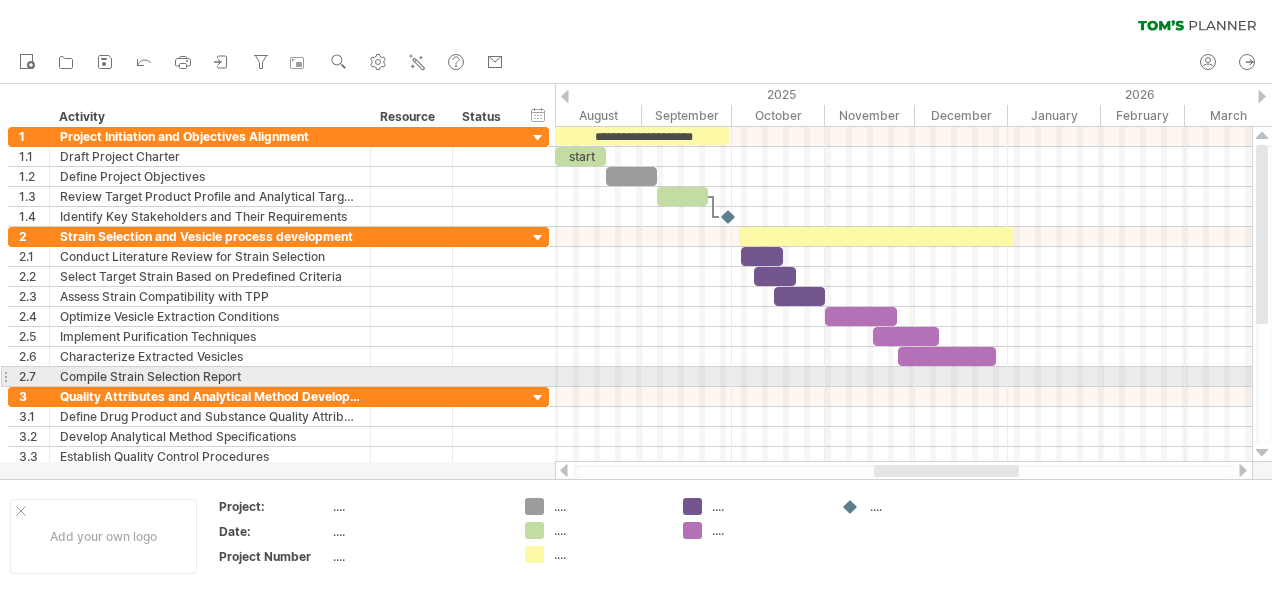 click at bounding box center [903, 377] 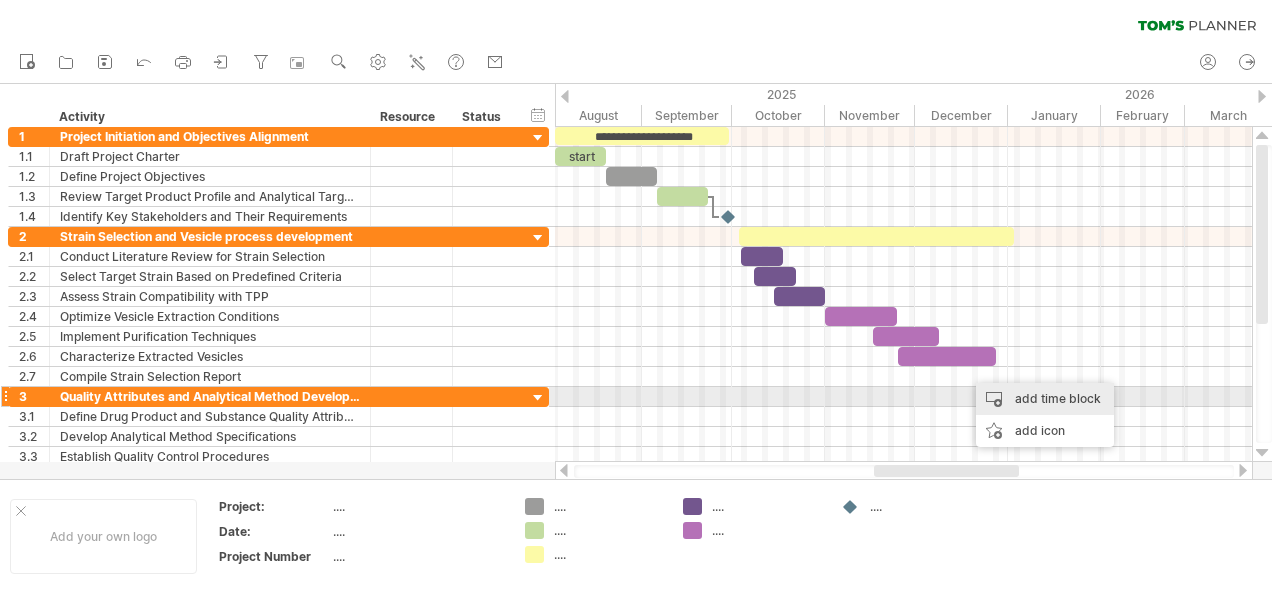 click on "add time block" at bounding box center (1045, 399) 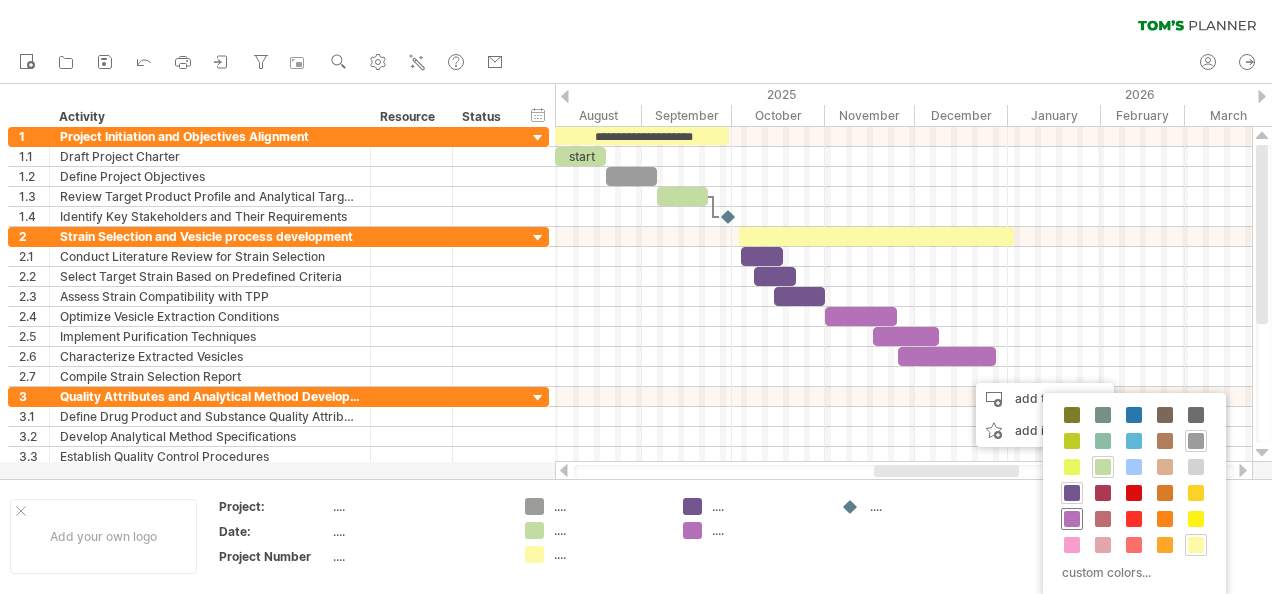 click at bounding box center (1072, 519) 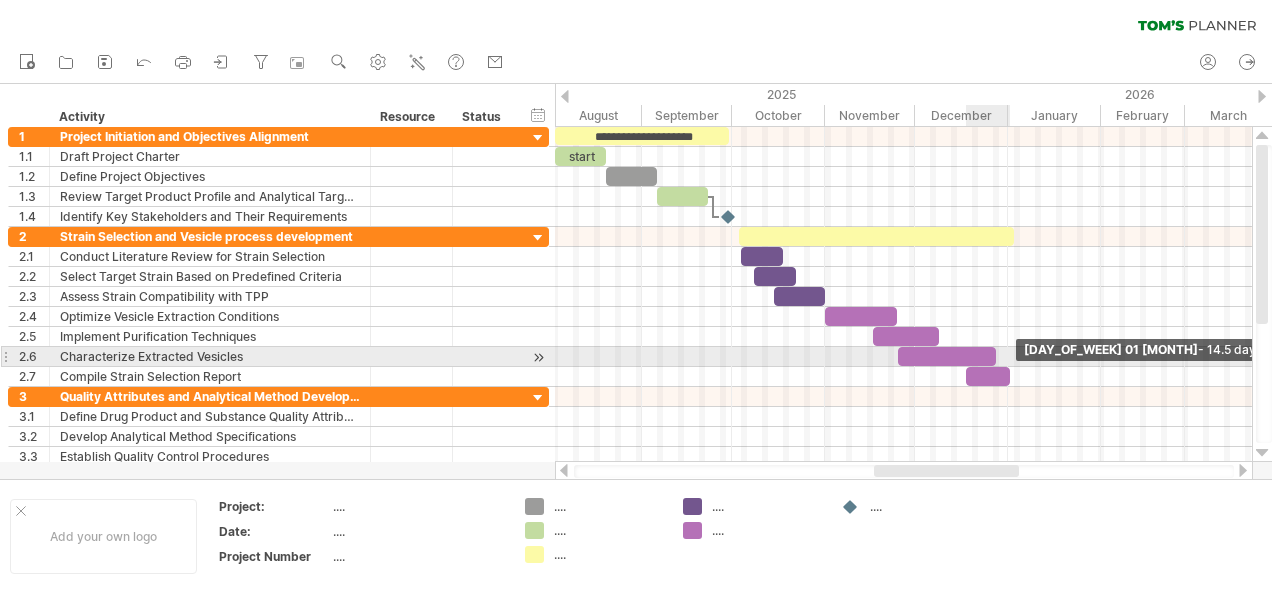 click at bounding box center [1010, 376] 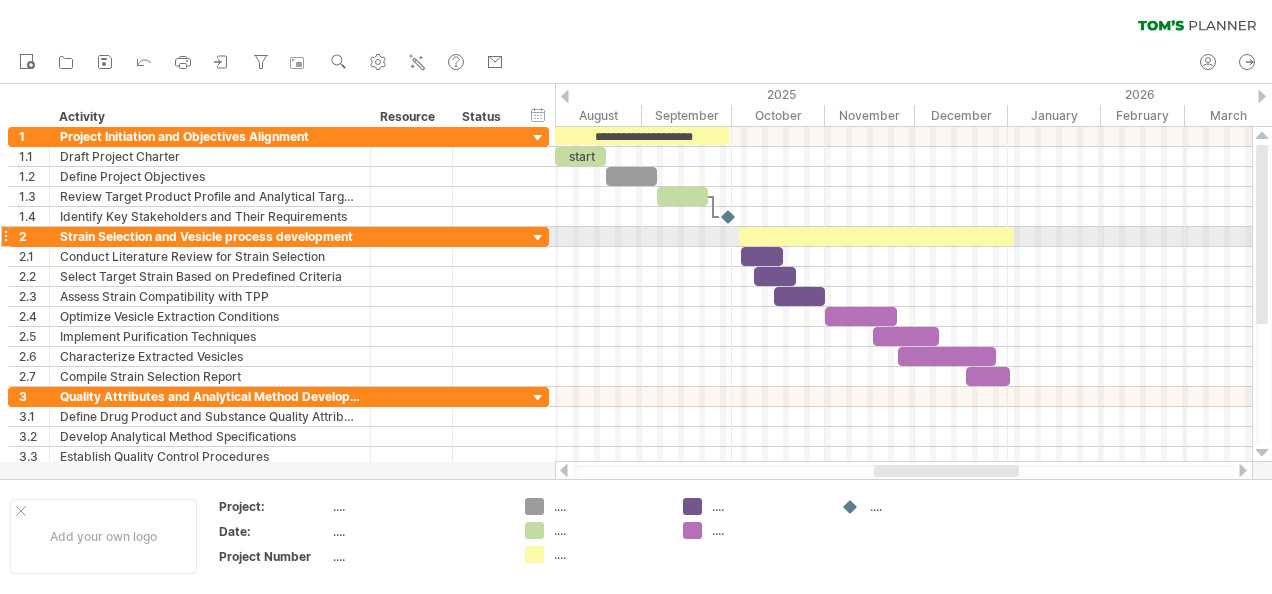 click at bounding box center (1014, 236) 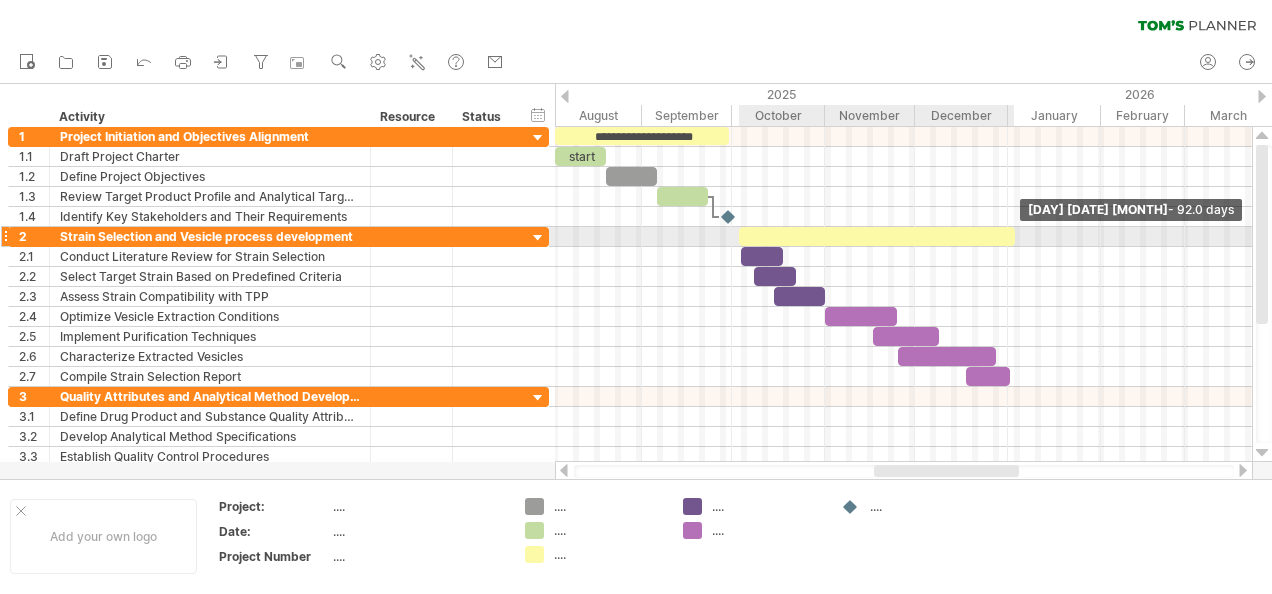 click at bounding box center [1015, 236] 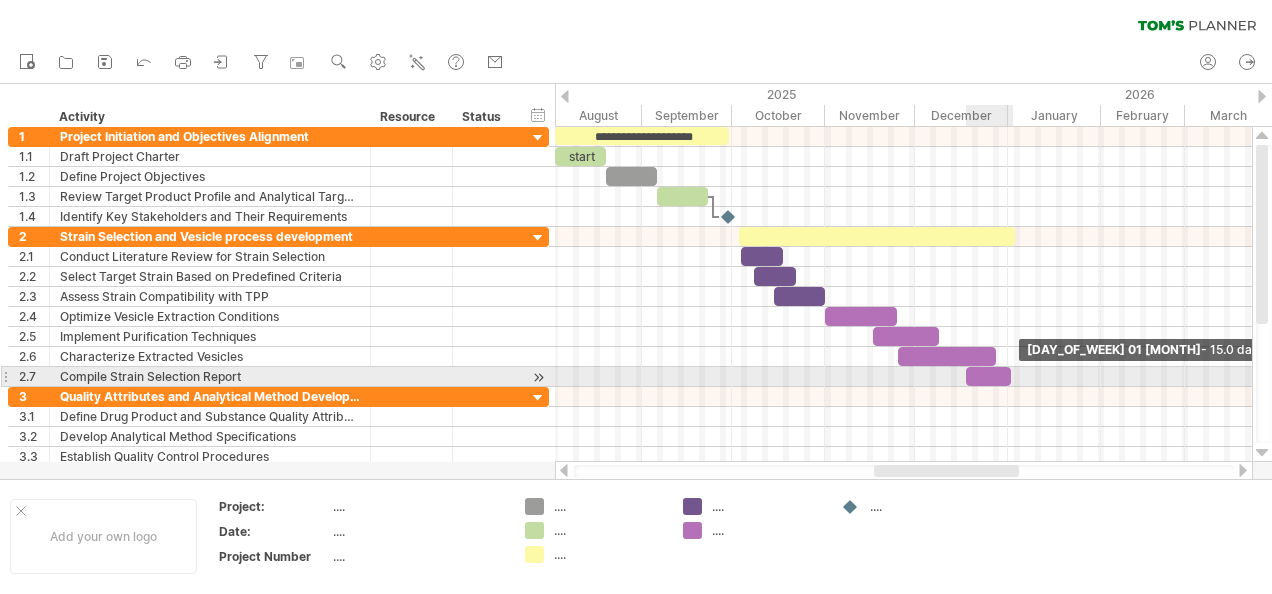 click at bounding box center [1011, 376] 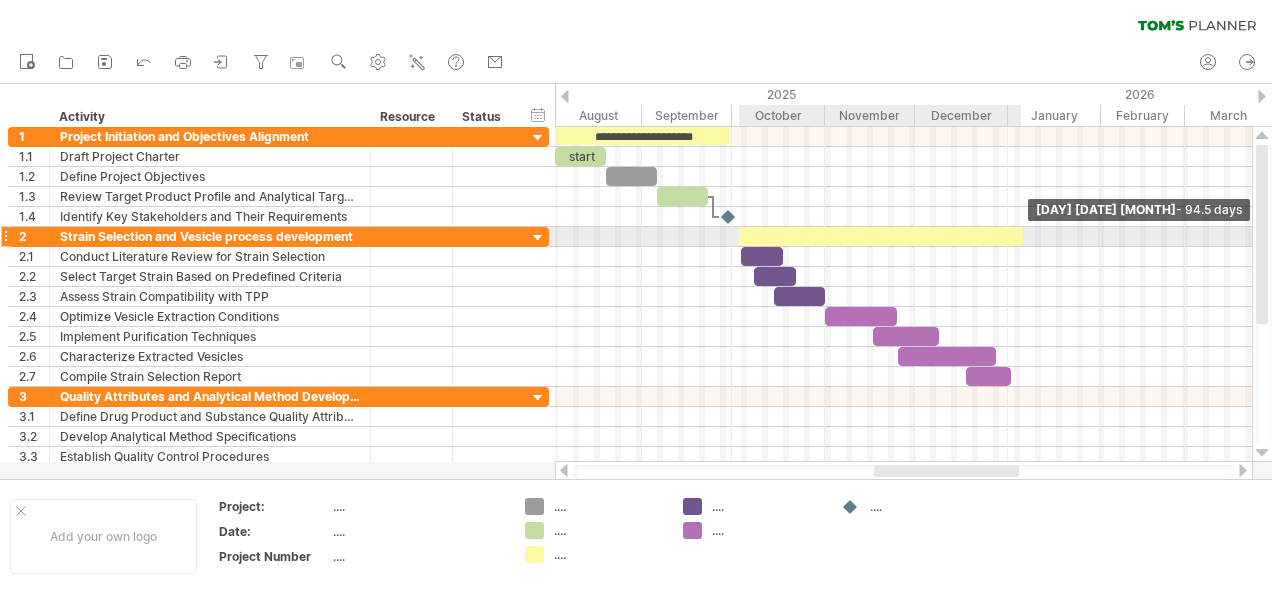 click at bounding box center [1023, 236] 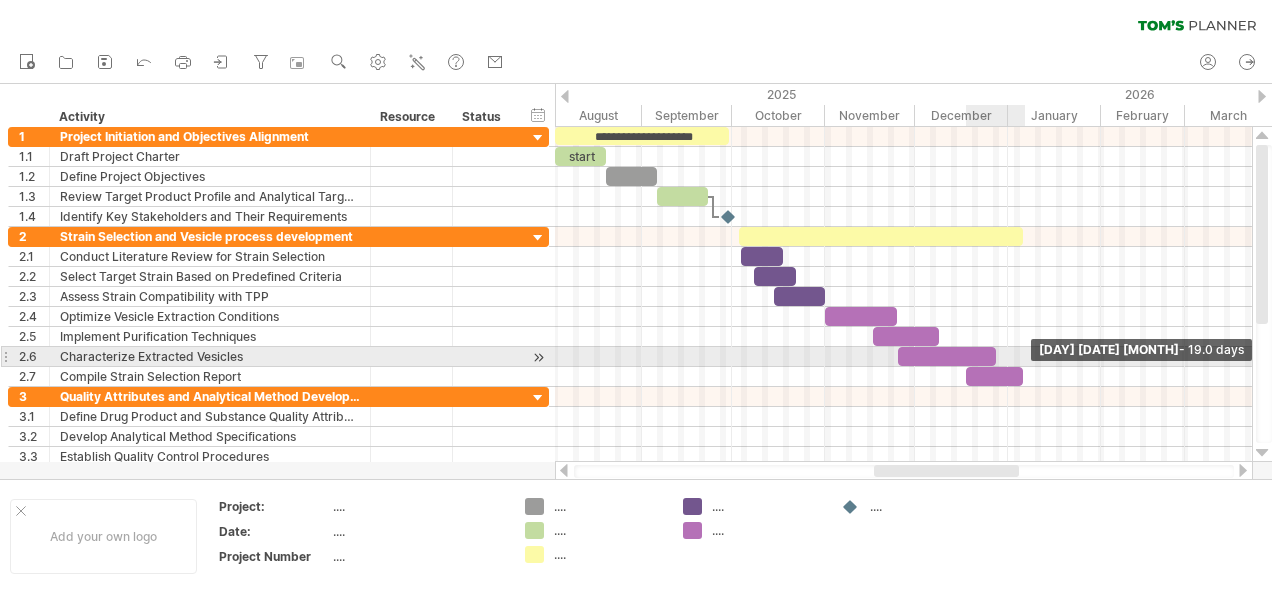 drag, startPoint x: 1010, startPoint y: 368, endPoint x: 1022, endPoint y: 364, distance: 12.649111 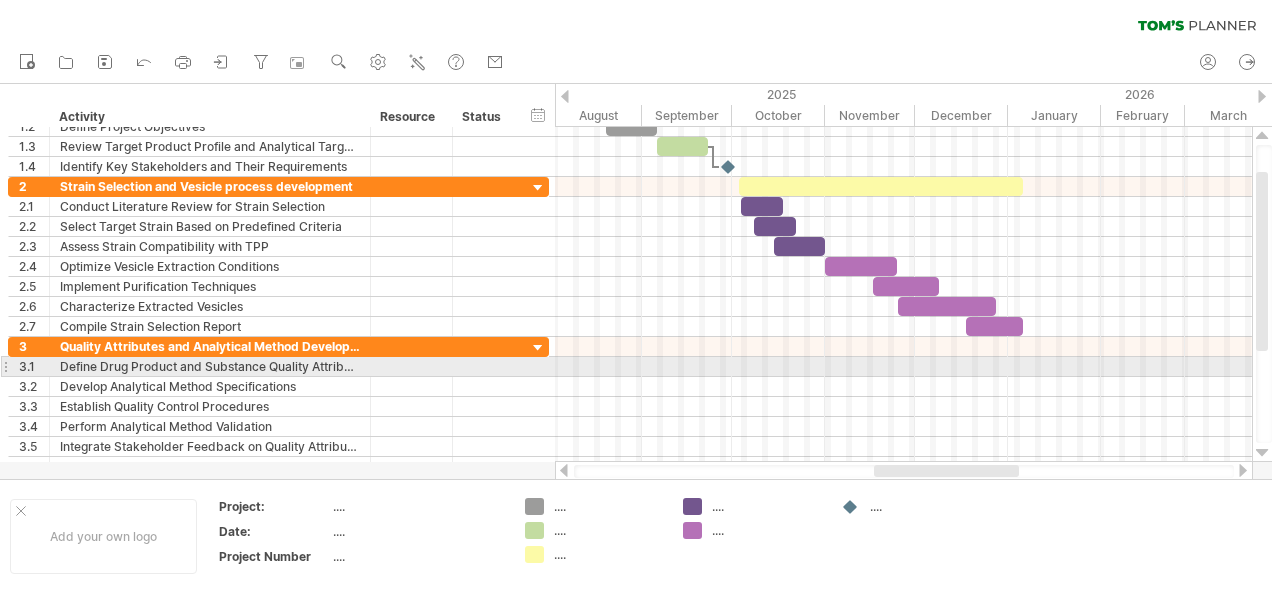 click at bounding box center [903, 367] 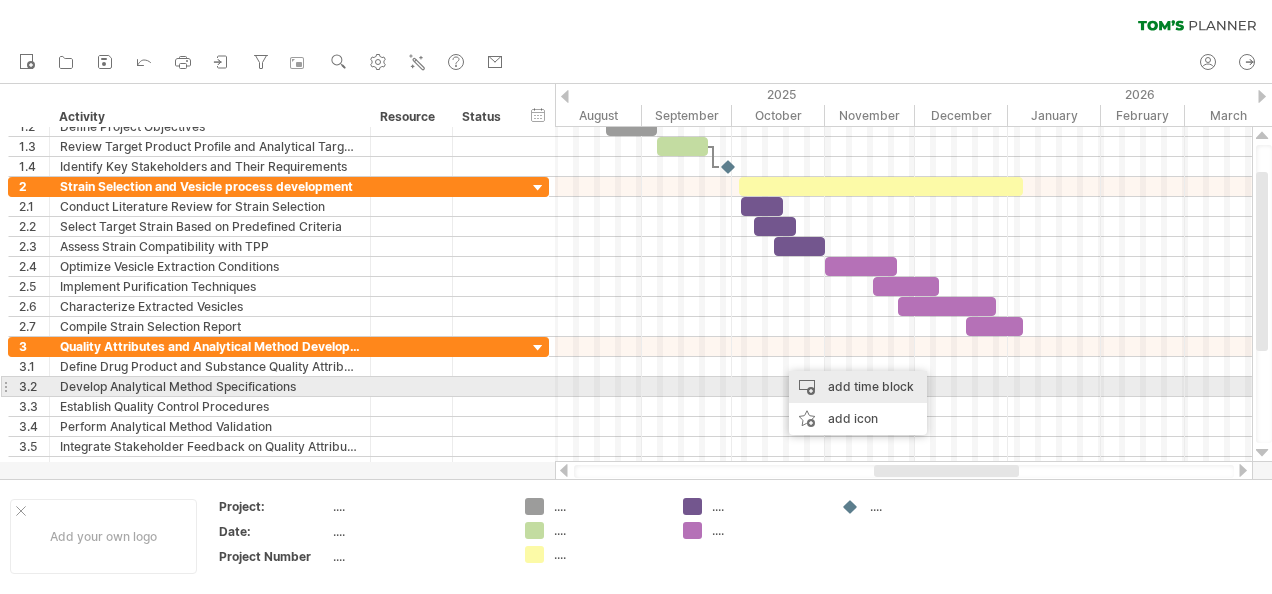 click on "add time block" at bounding box center [858, 387] 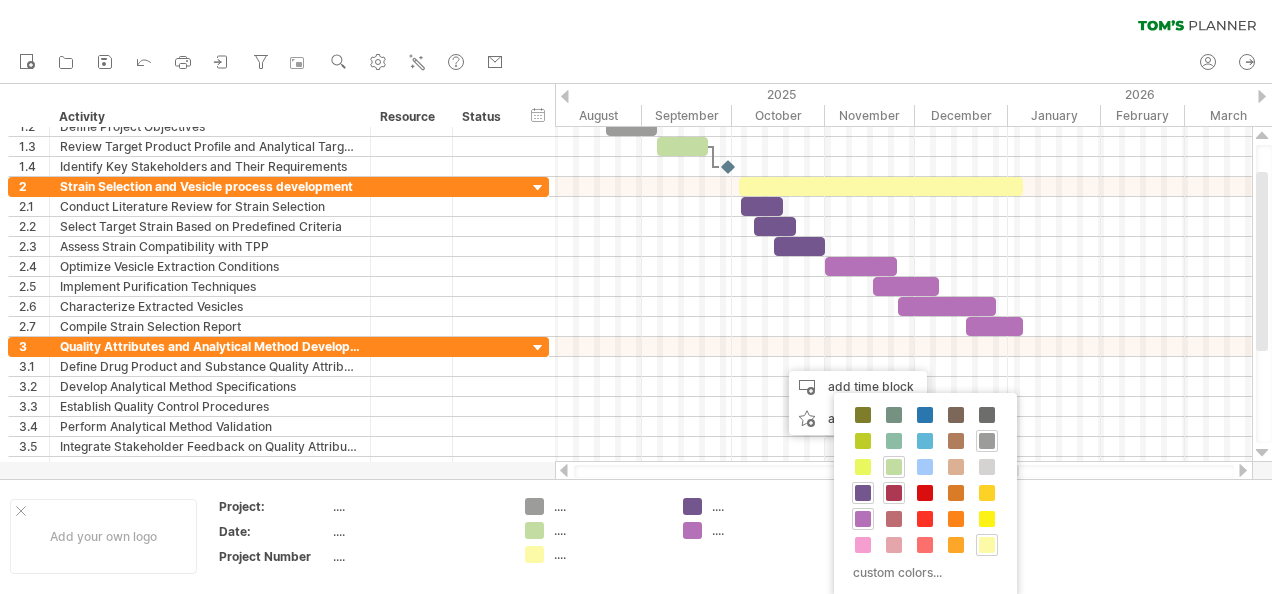 click at bounding box center (894, 493) 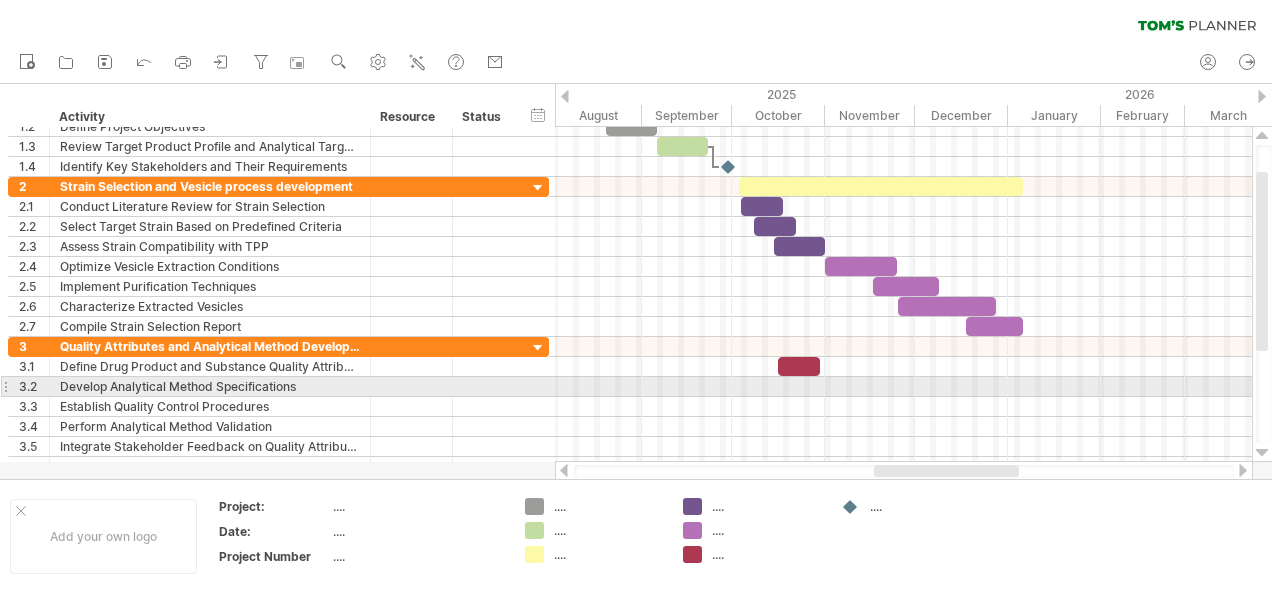 click at bounding box center [903, 387] 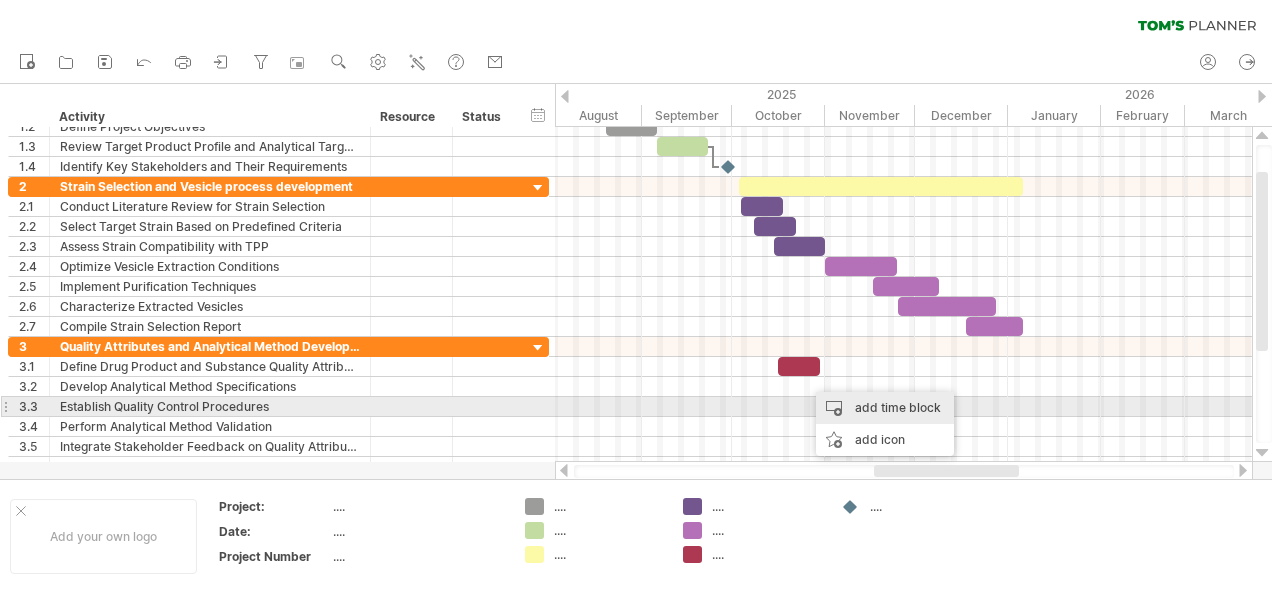 click on "add time block" at bounding box center [885, 408] 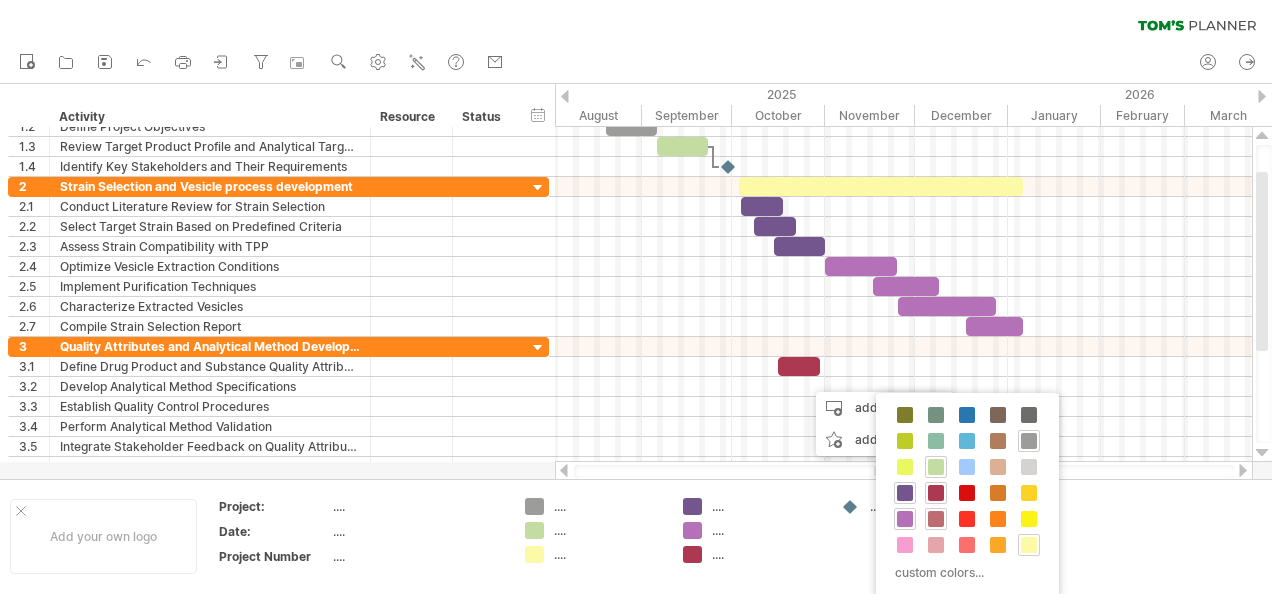 click at bounding box center (936, 519) 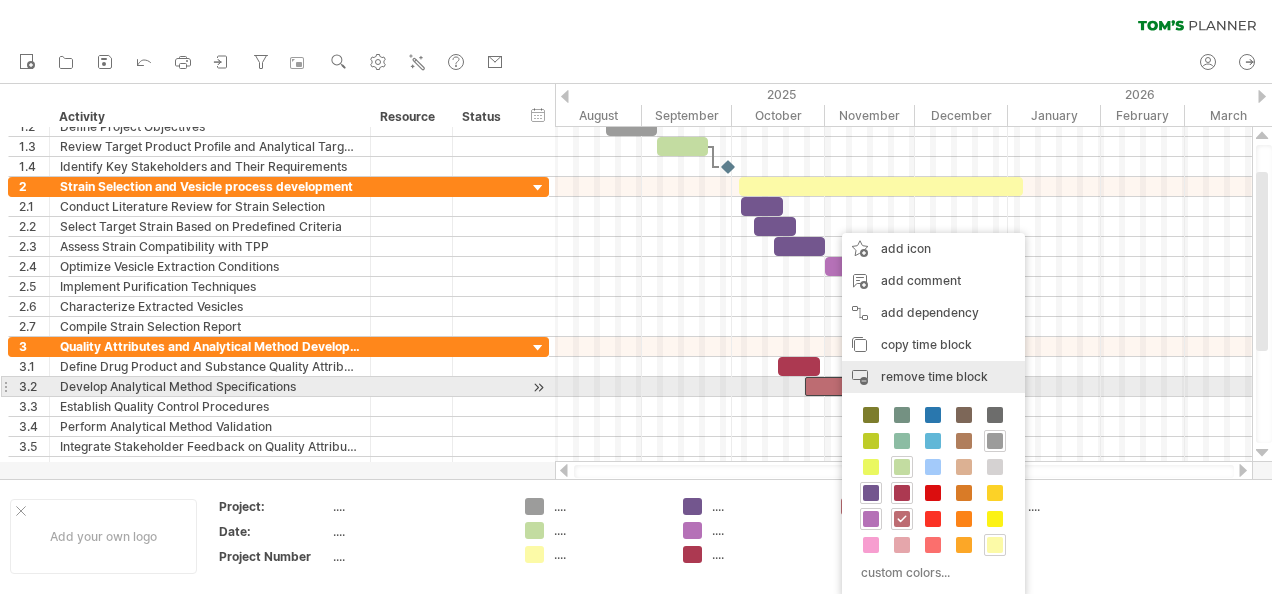 click on "remove time block" at bounding box center [934, 376] 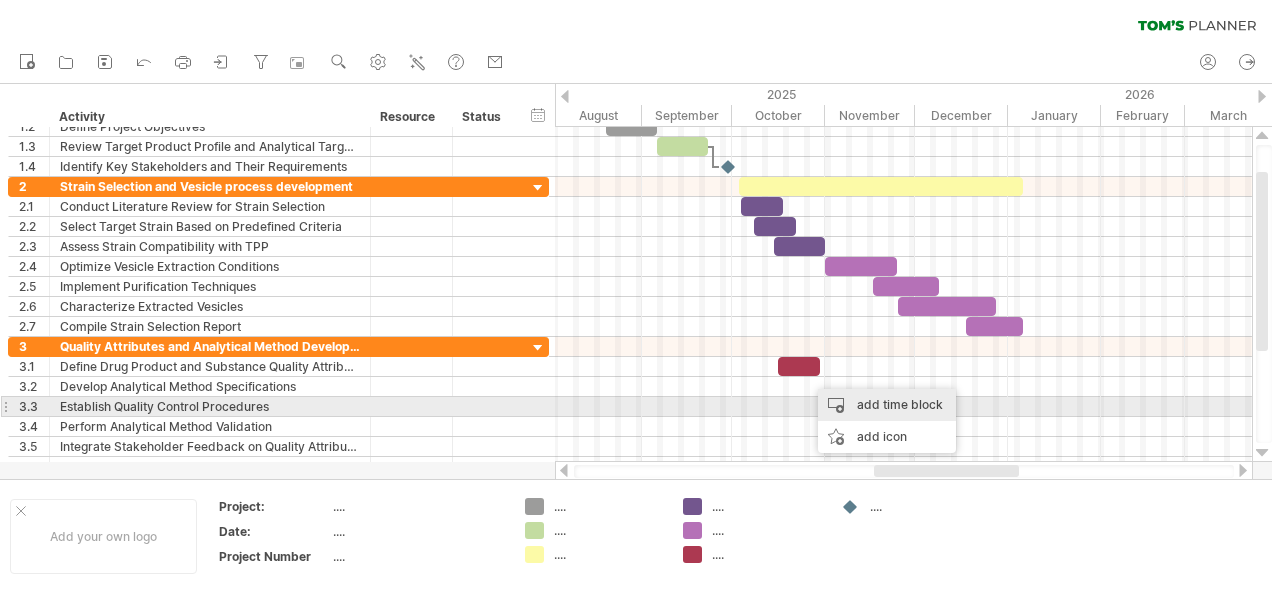 click on "add time block" at bounding box center (887, 405) 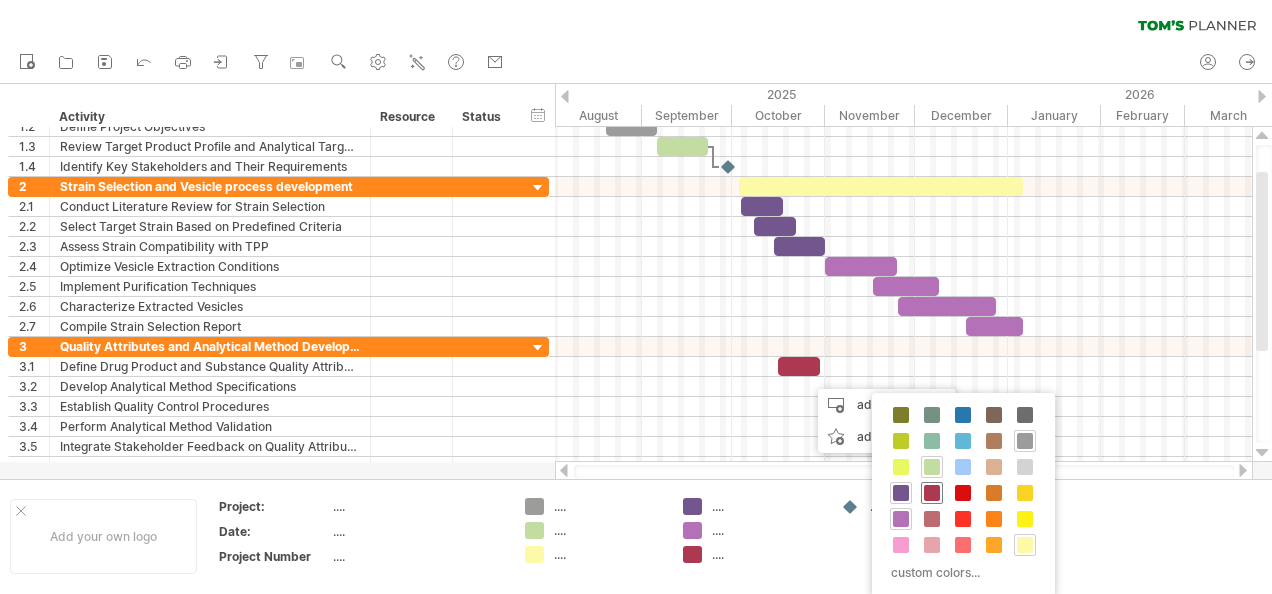 click at bounding box center (932, 493) 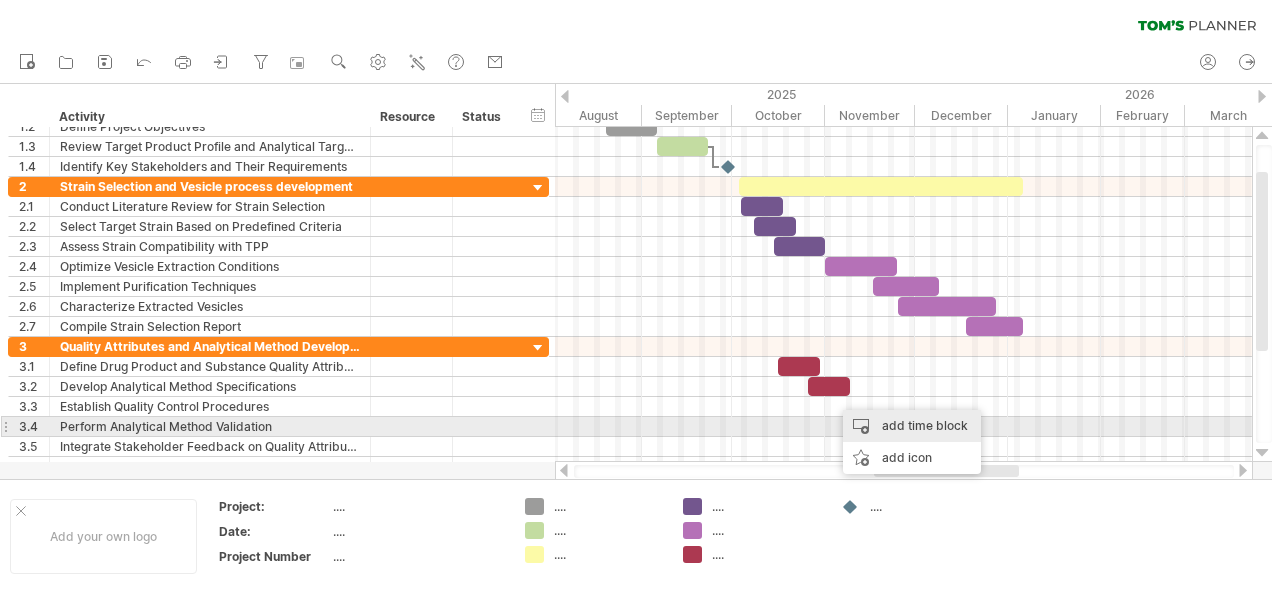 click on "add time block" at bounding box center (912, 426) 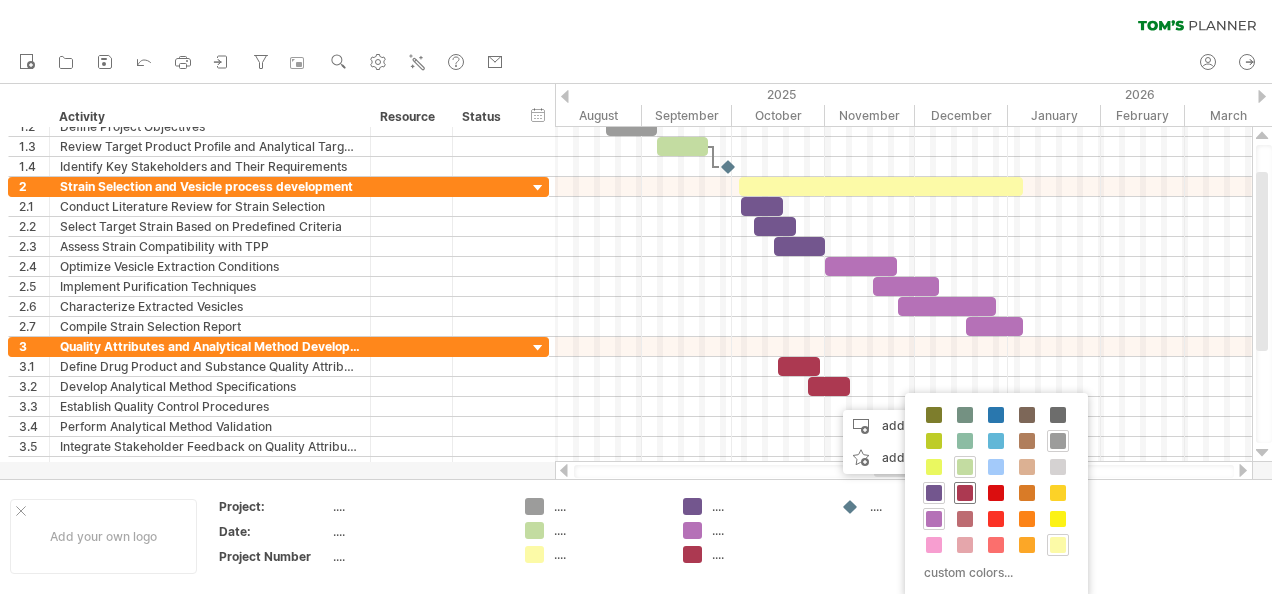 click at bounding box center (965, 493) 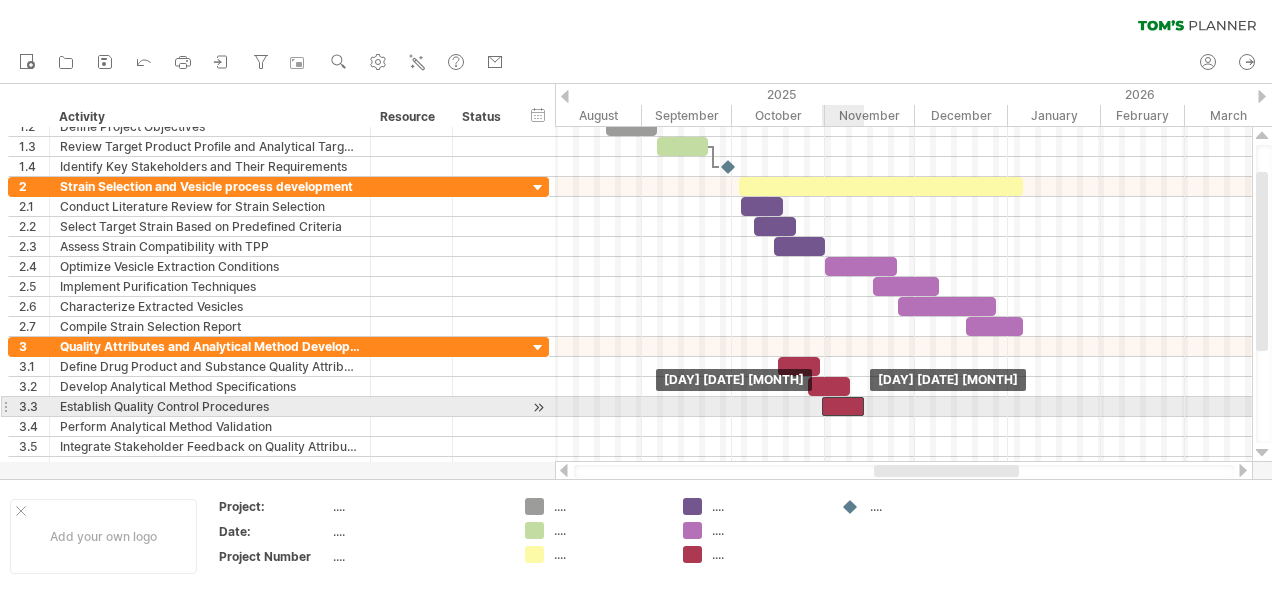drag, startPoint x: 854, startPoint y: 400, endPoint x: 843, endPoint y: 401, distance: 11.045361 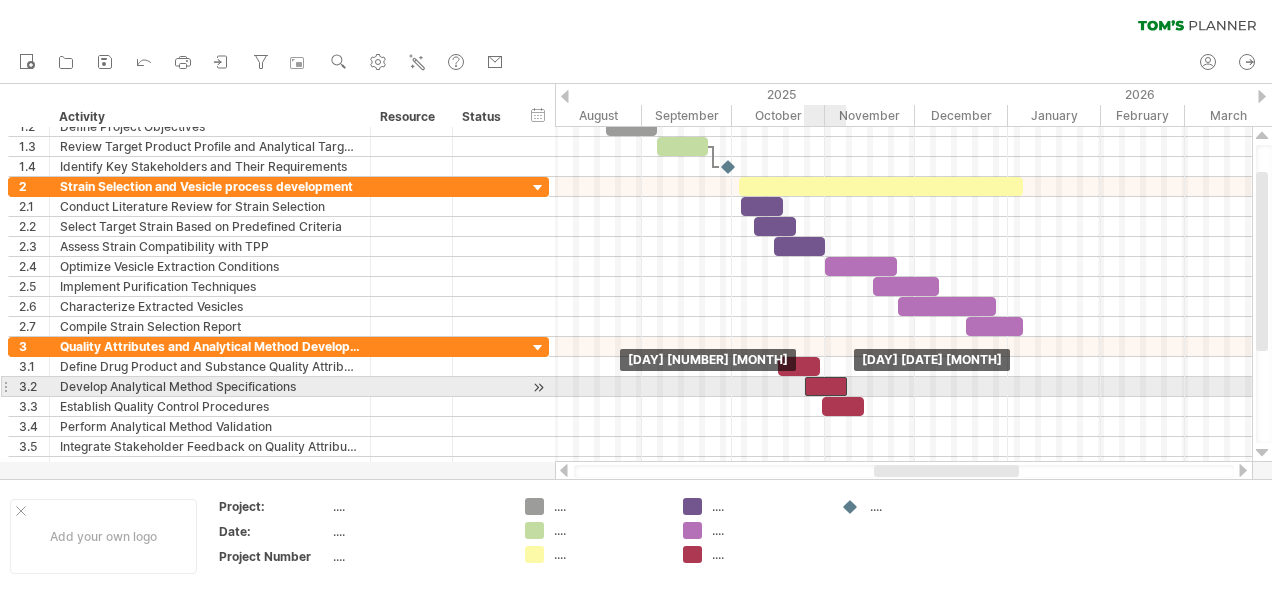 click at bounding box center (826, 386) 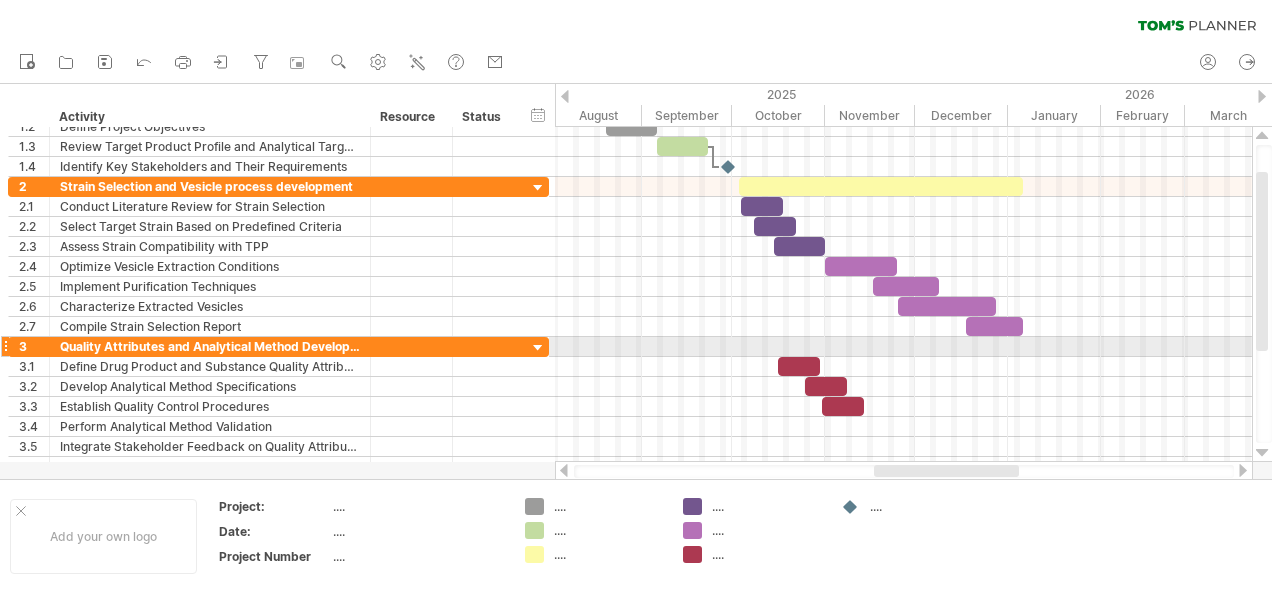 click at bounding box center [903, 347] 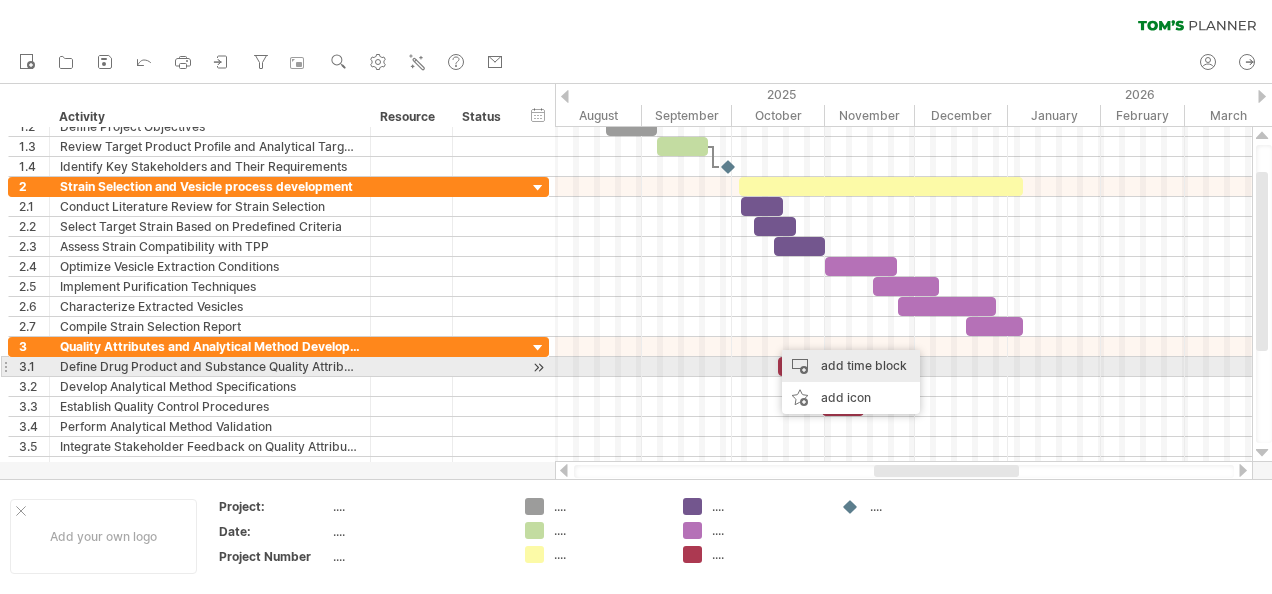 click on "add time block" at bounding box center (851, 366) 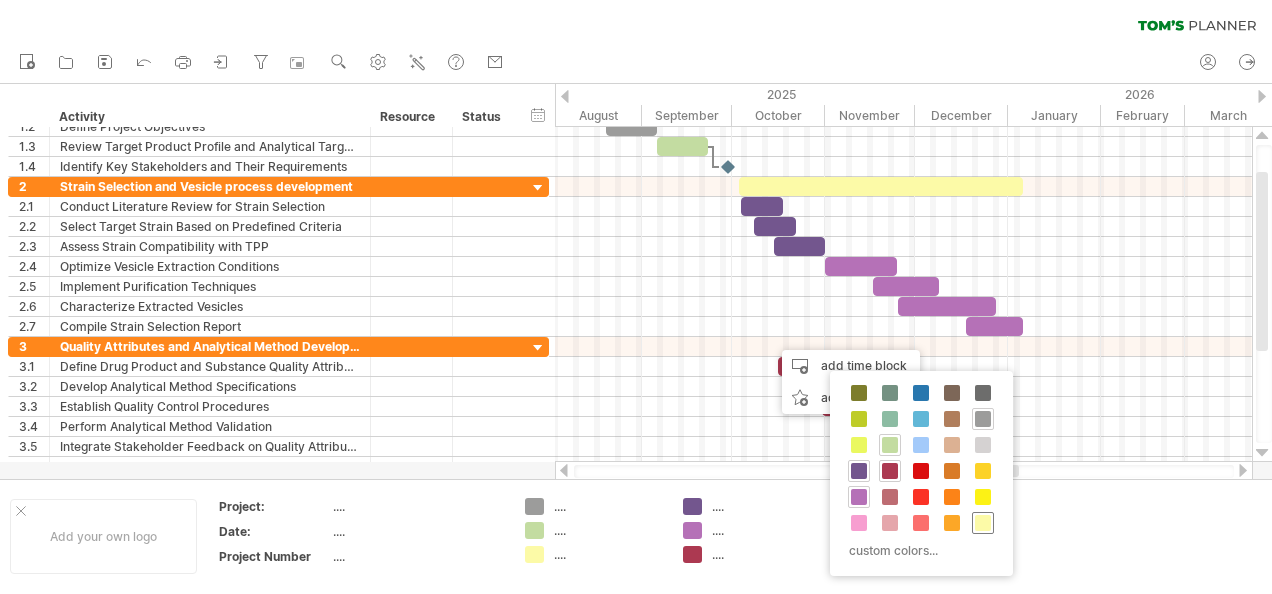 click at bounding box center [983, 523] 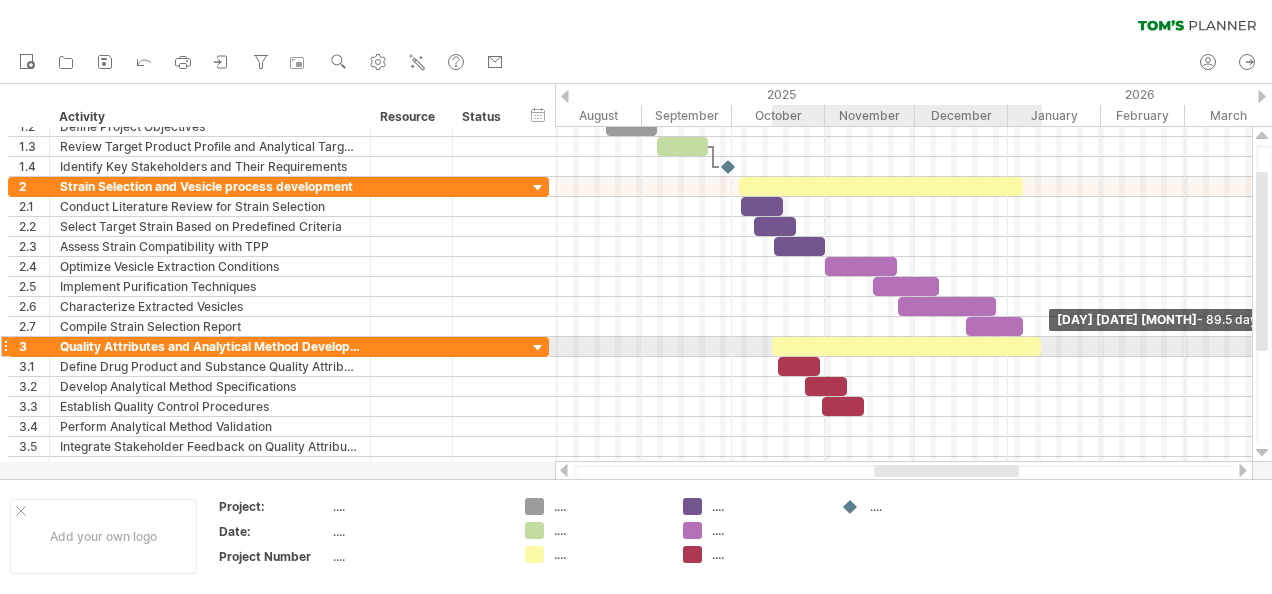 drag, startPoint x: 814, startPoint y: 337, endPoint x: 1038, endPoint y: 343, distance: 224.08034 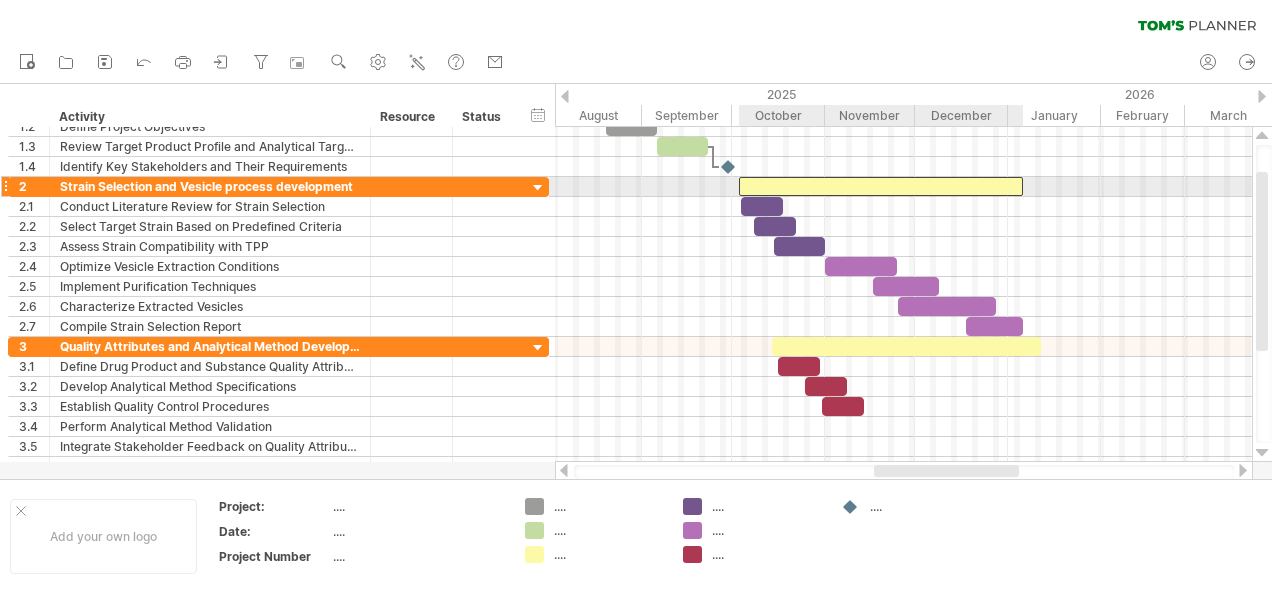 click at bounding box center [881, 186] 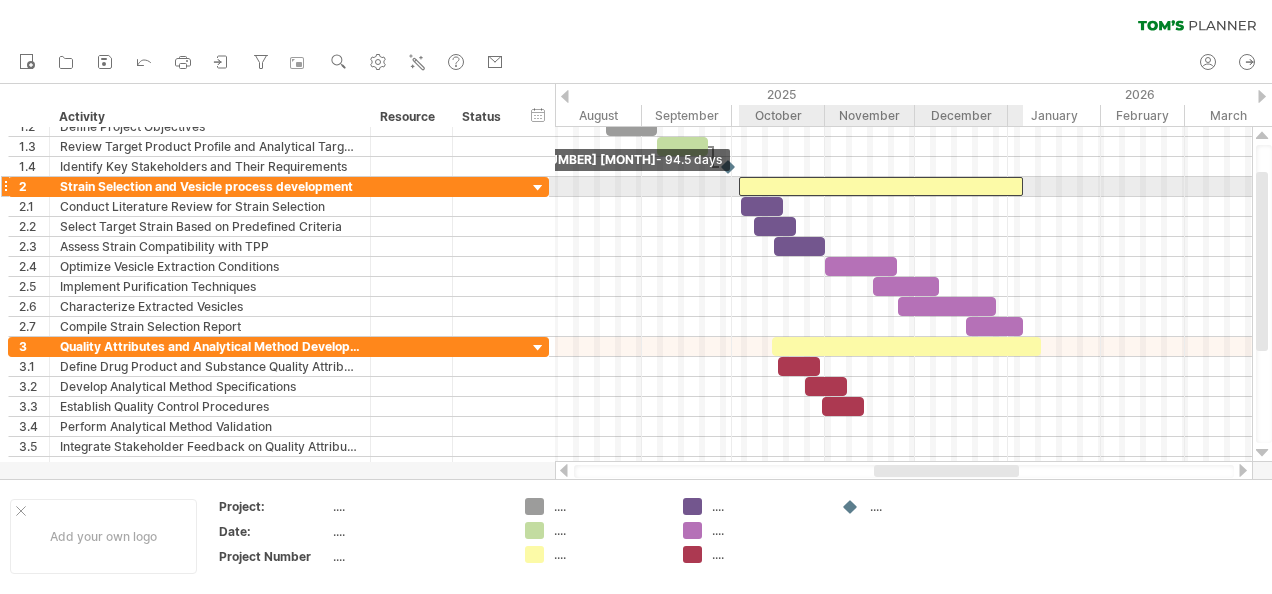 click at bounding box center (739, 186) 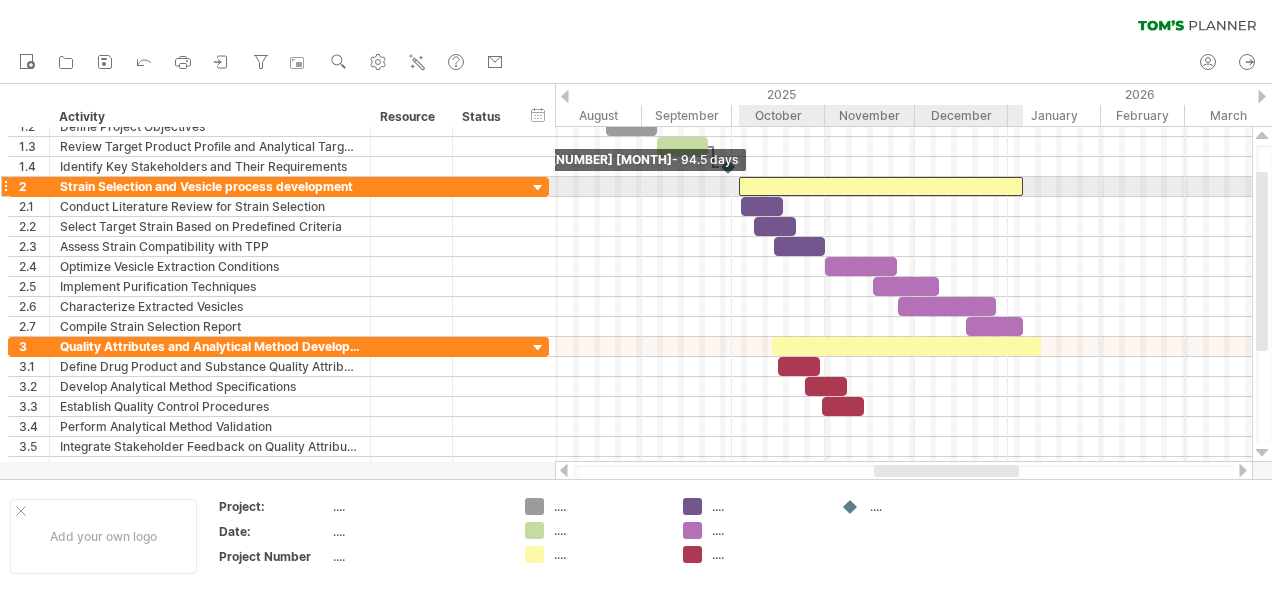 click at bounding box center [739, 186] 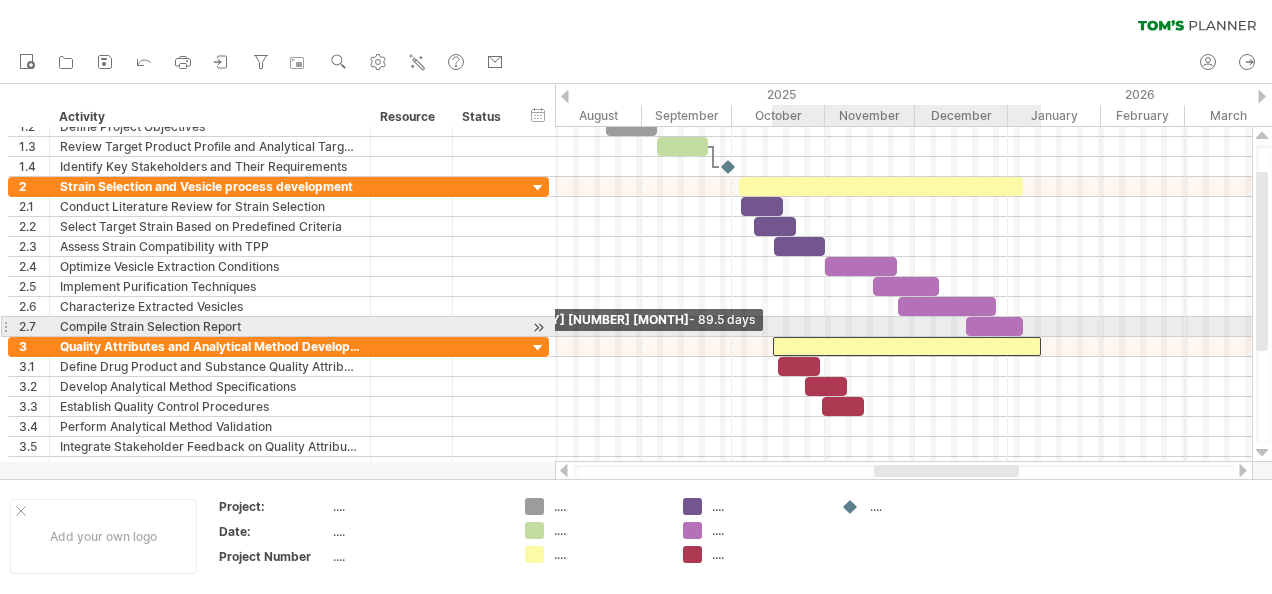 click at bounding box center (773, 346) 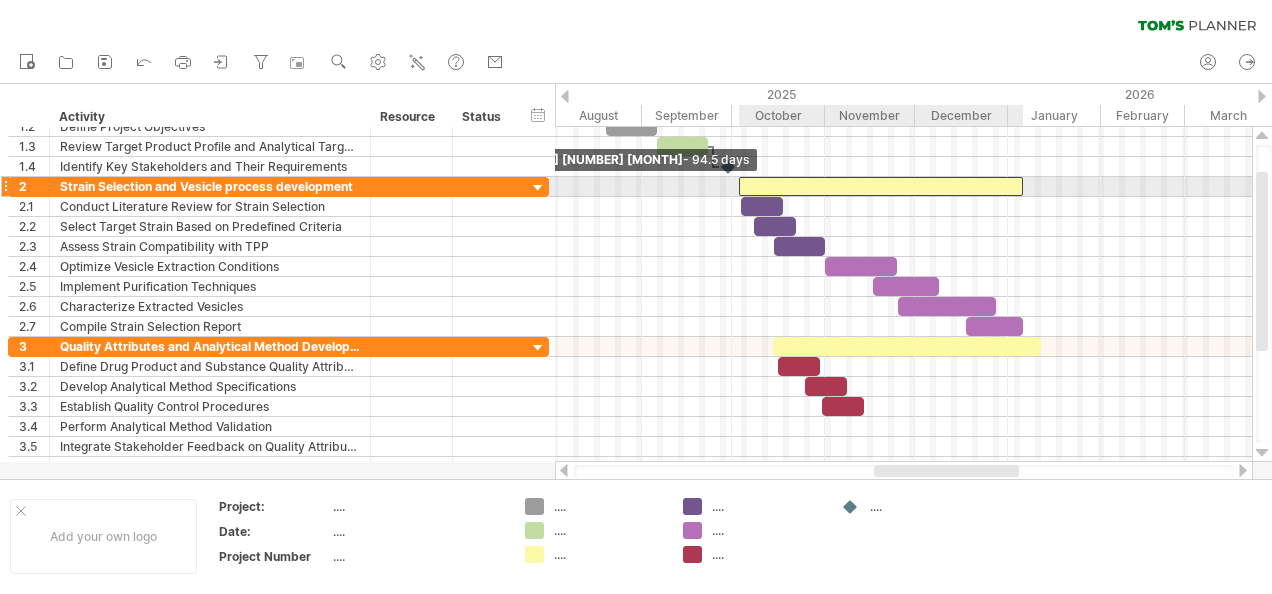 click at bounding box center (739, 186) 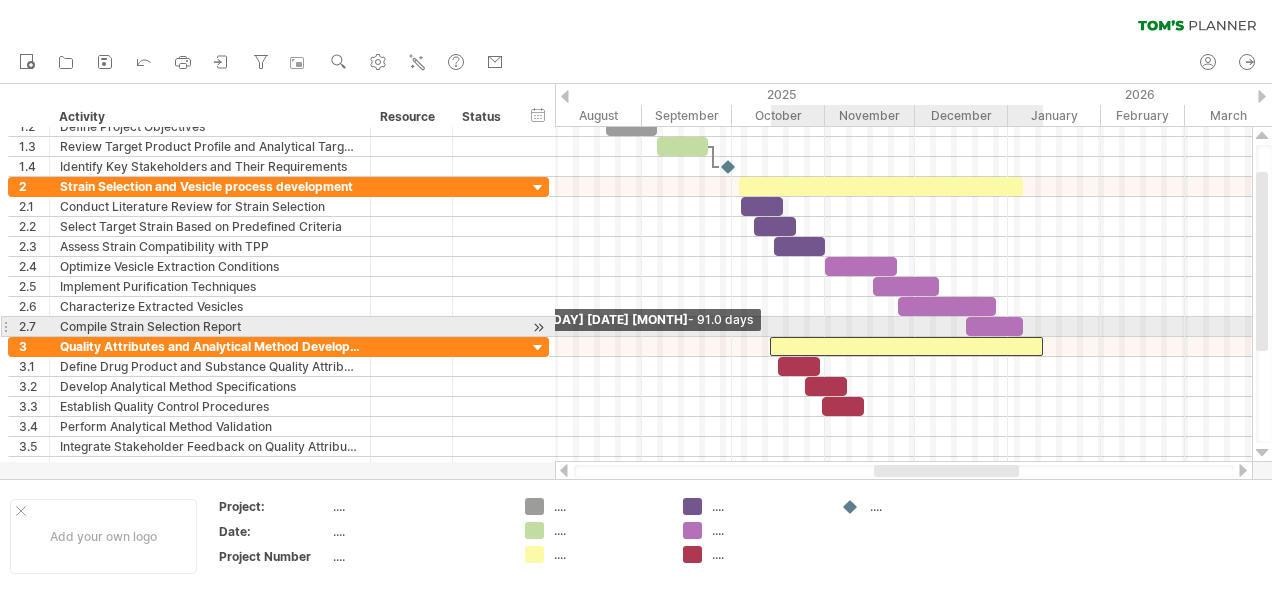 click at bounding box center (770, 346) 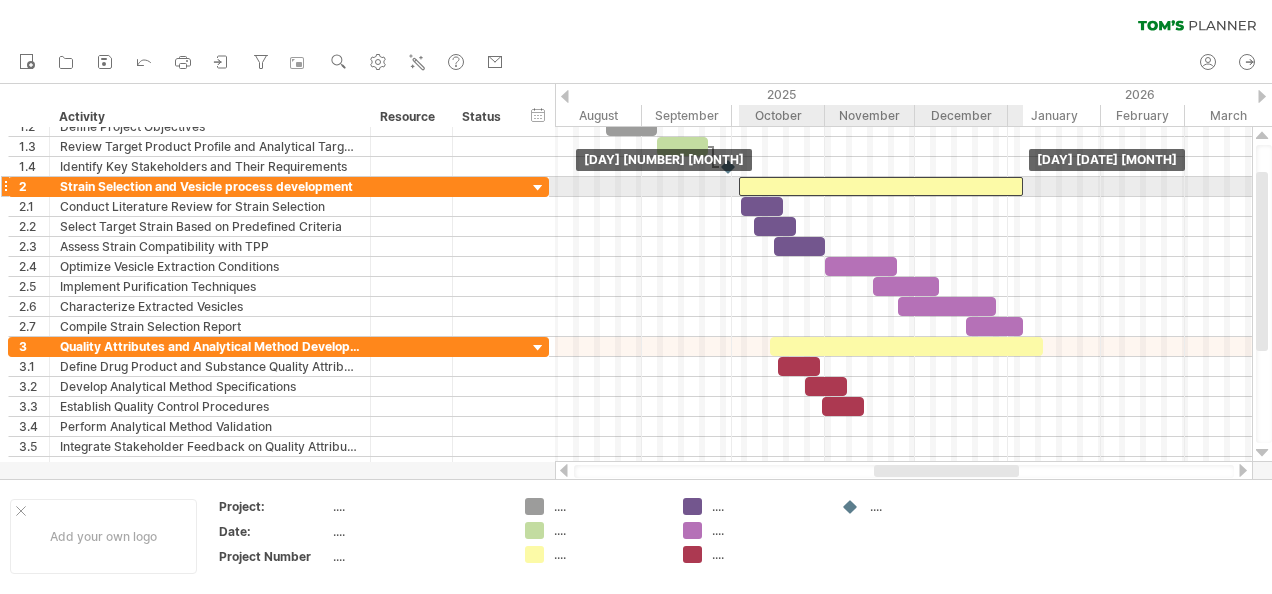 click at bounding box center [881, 186] 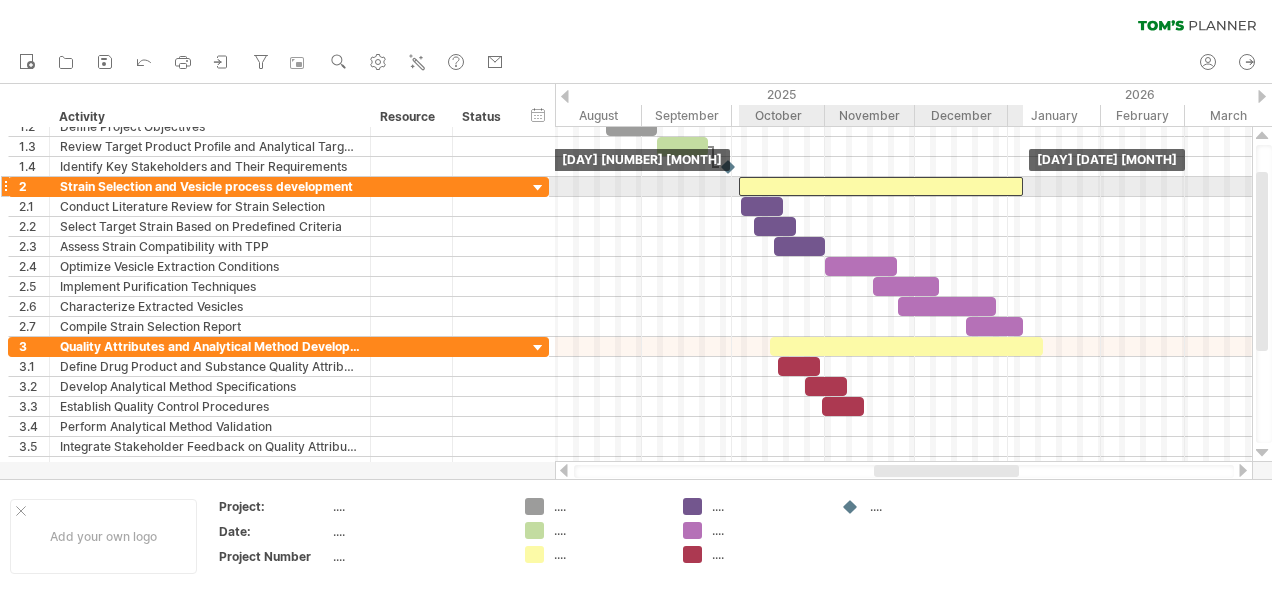 click at bounding box center [881, 186] 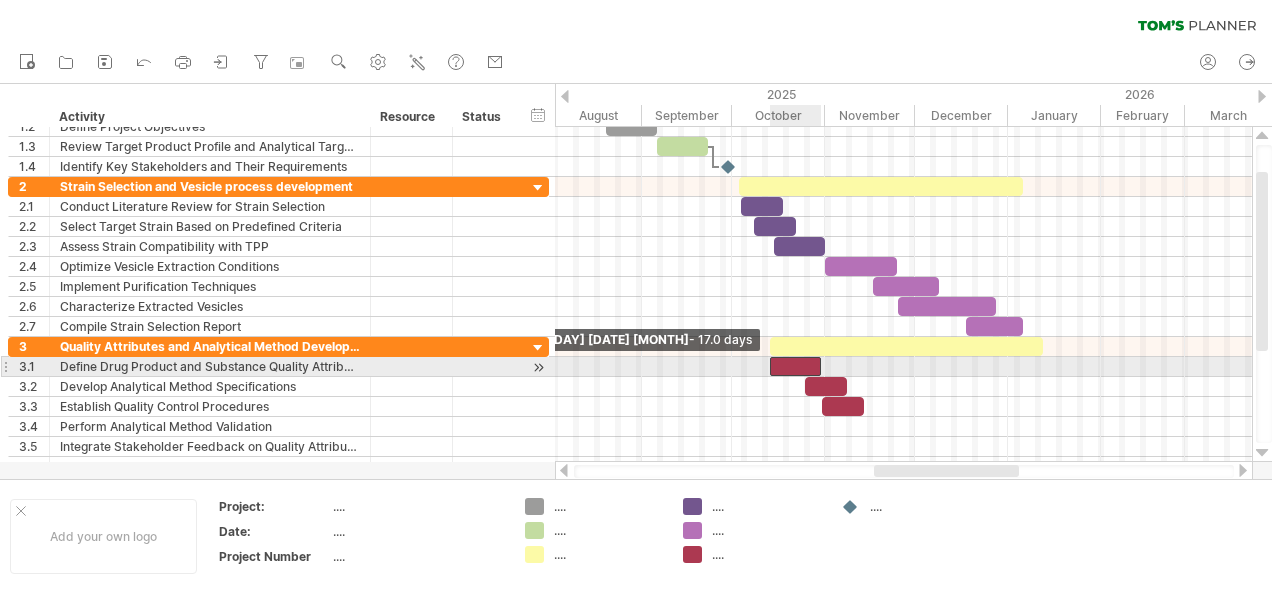 click at bounding box center (770, 366) 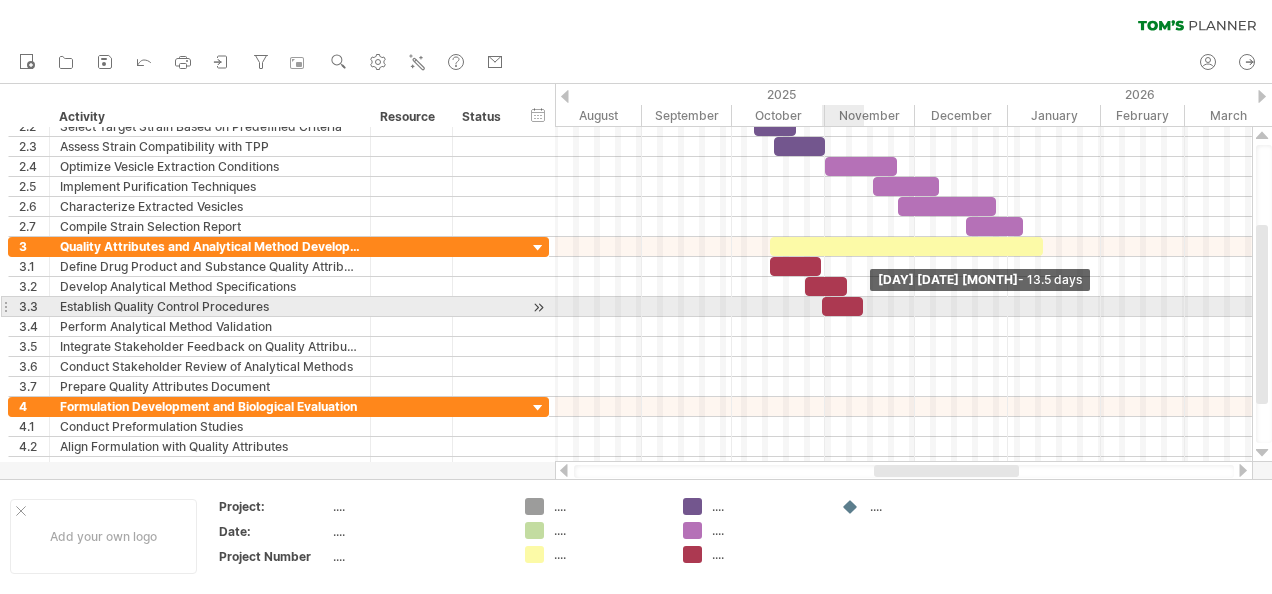click at bounding box center (863, 306) 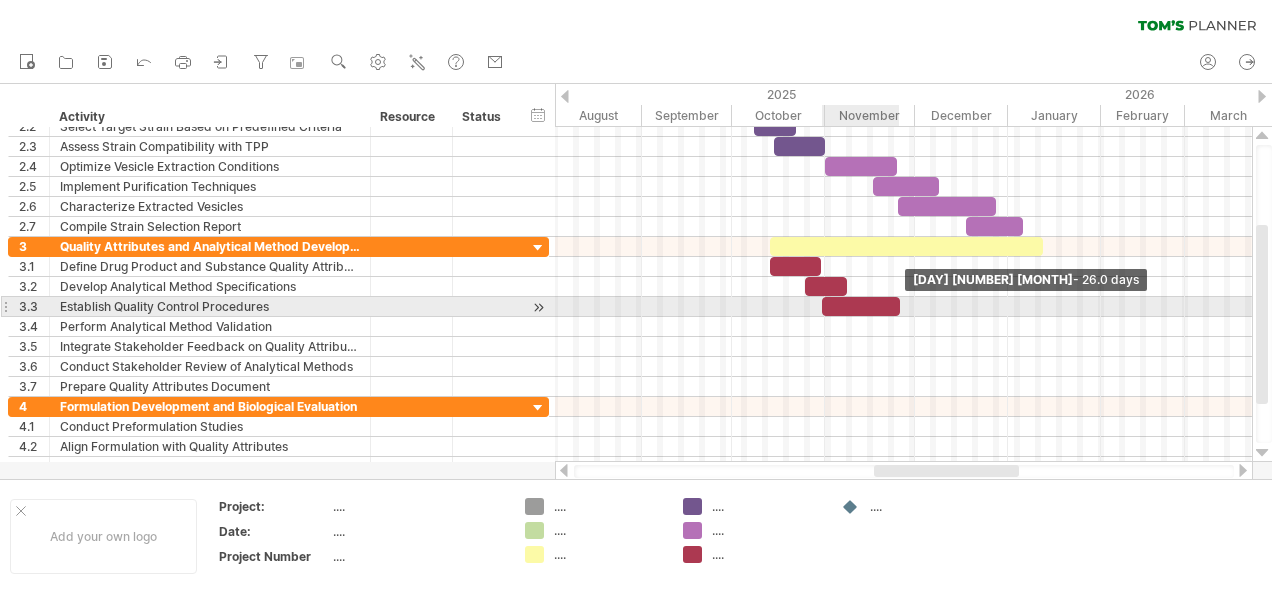 drag, startPoint x: 861, startPoint y: 304, endPoint x: 898, endPoint y: 302, distance: 37.054016 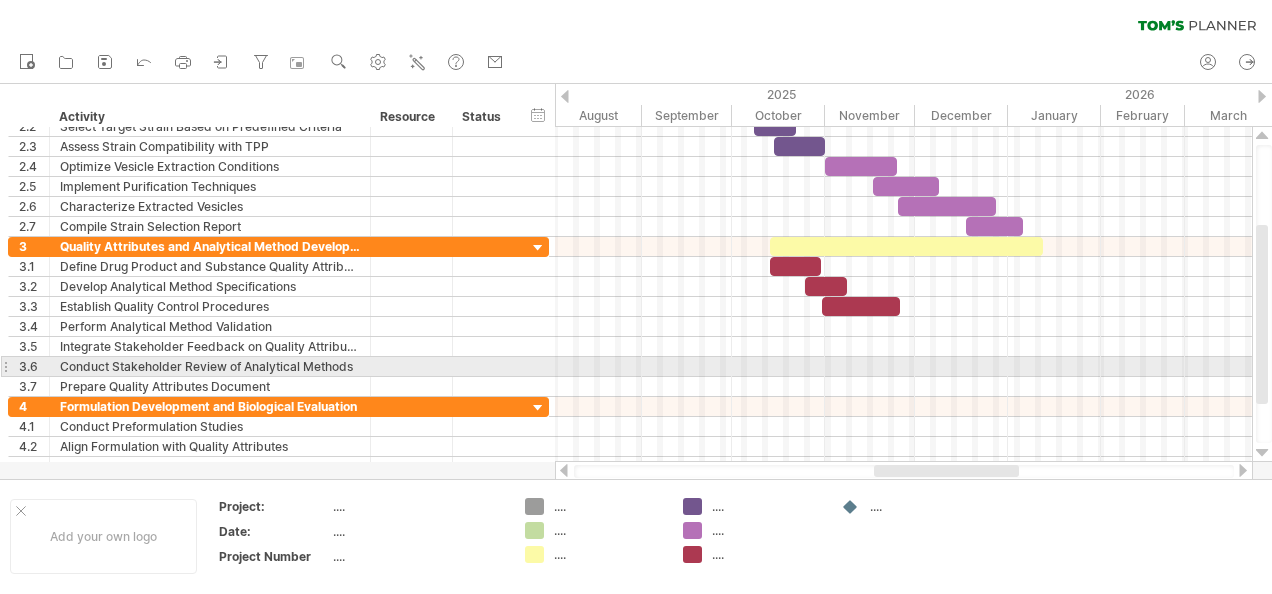 click at bounding box center (903, 367) 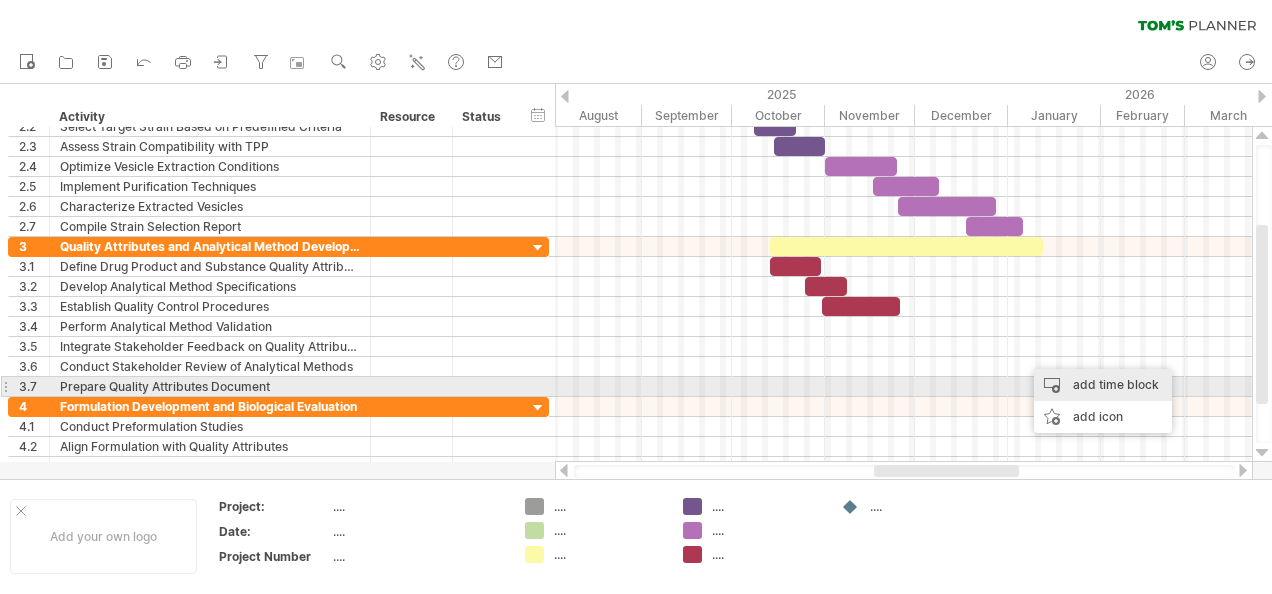 click on "add time block" at bounding box center [1103, 385] 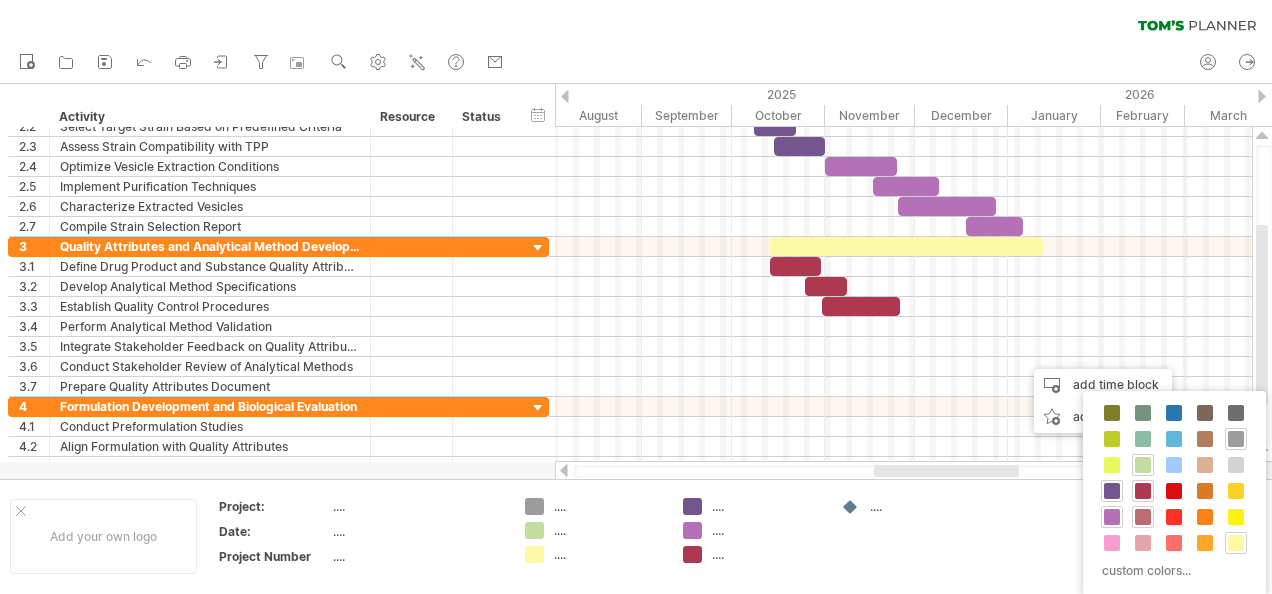 click at bounding box center [1143, 517] 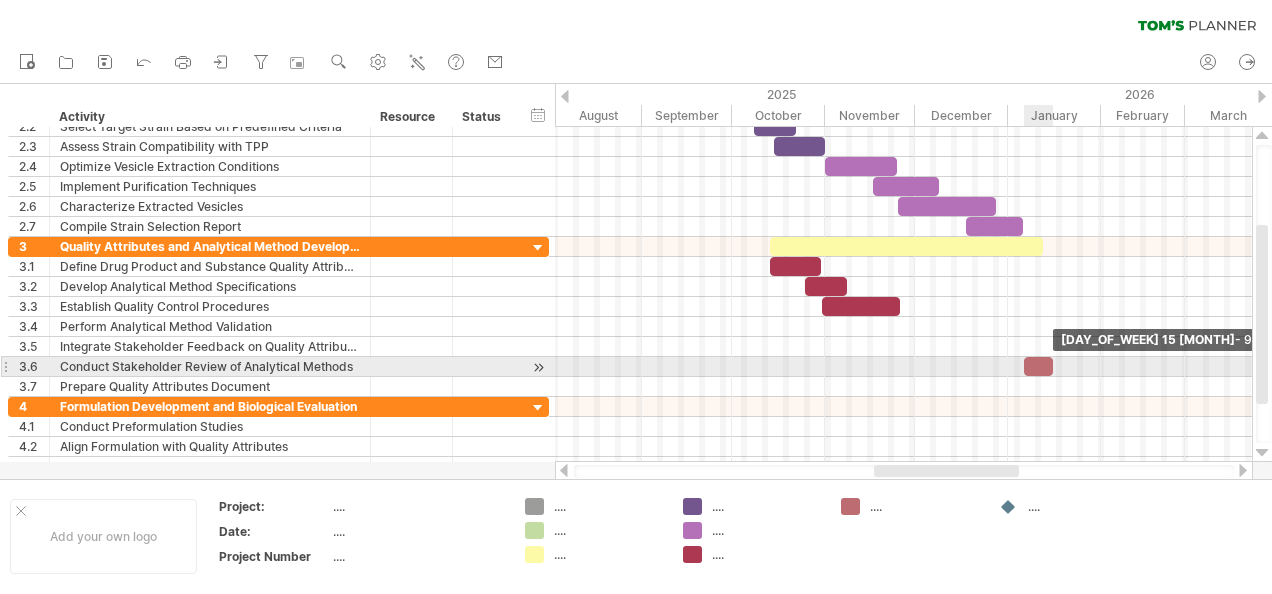 drag, startPoint x: 1068, startPoint y: 359, endPoint x: 1054, endPoint y: 358, distance: 14.035668 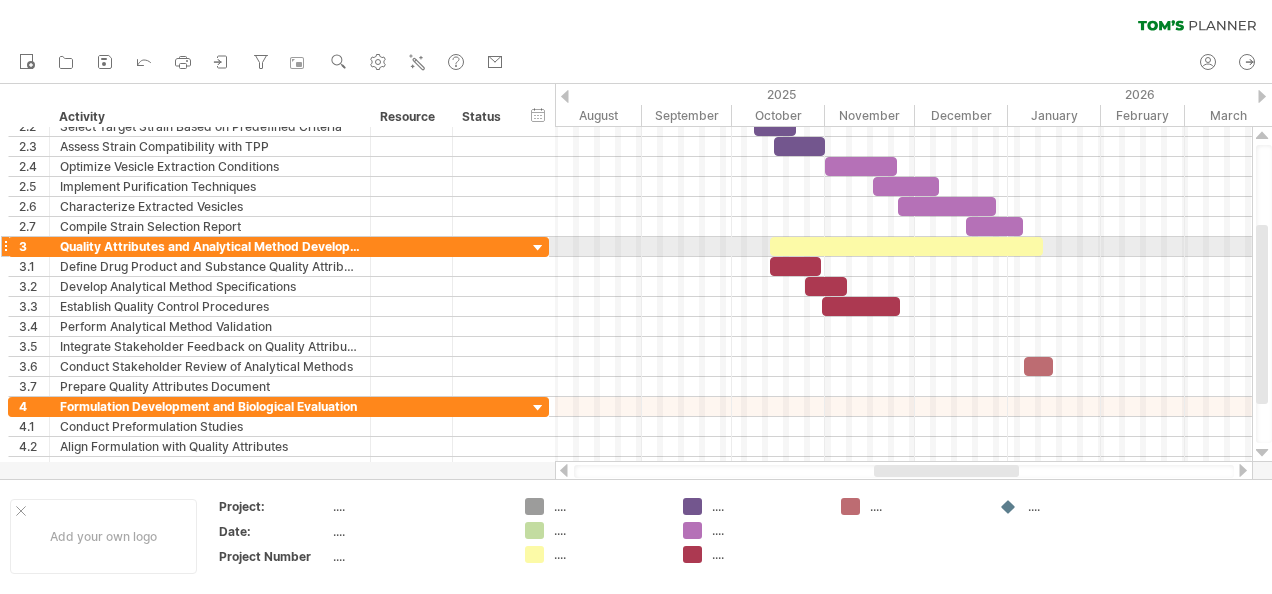 click at bounding box center [906, 246] 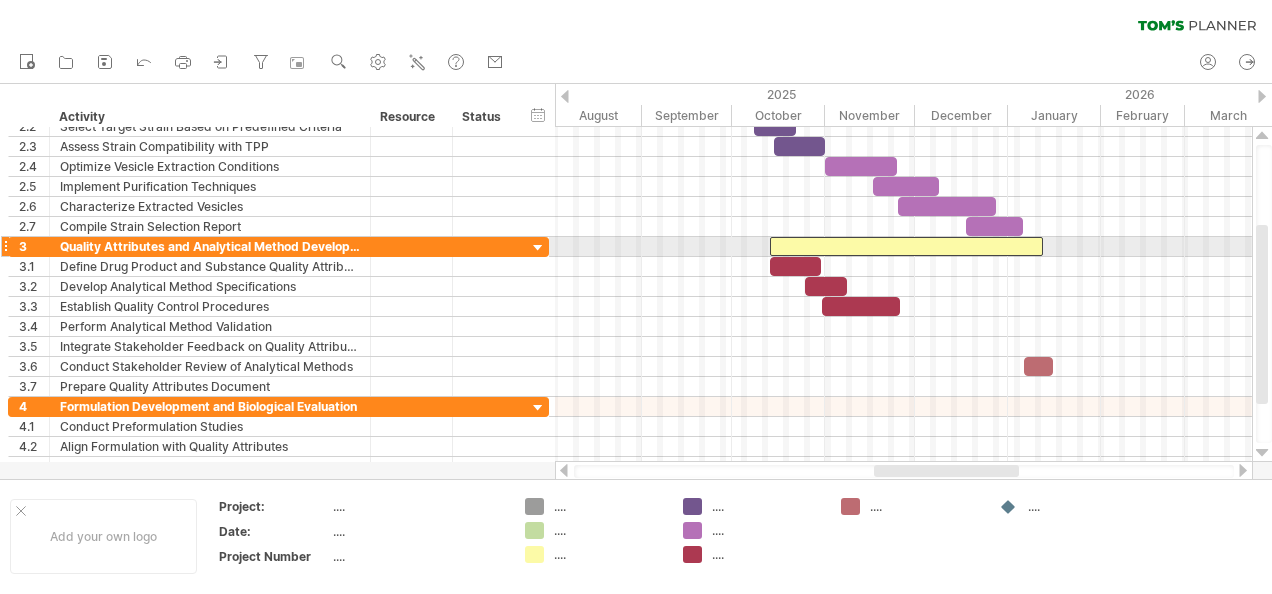 click at bounding box center (1043, 246) 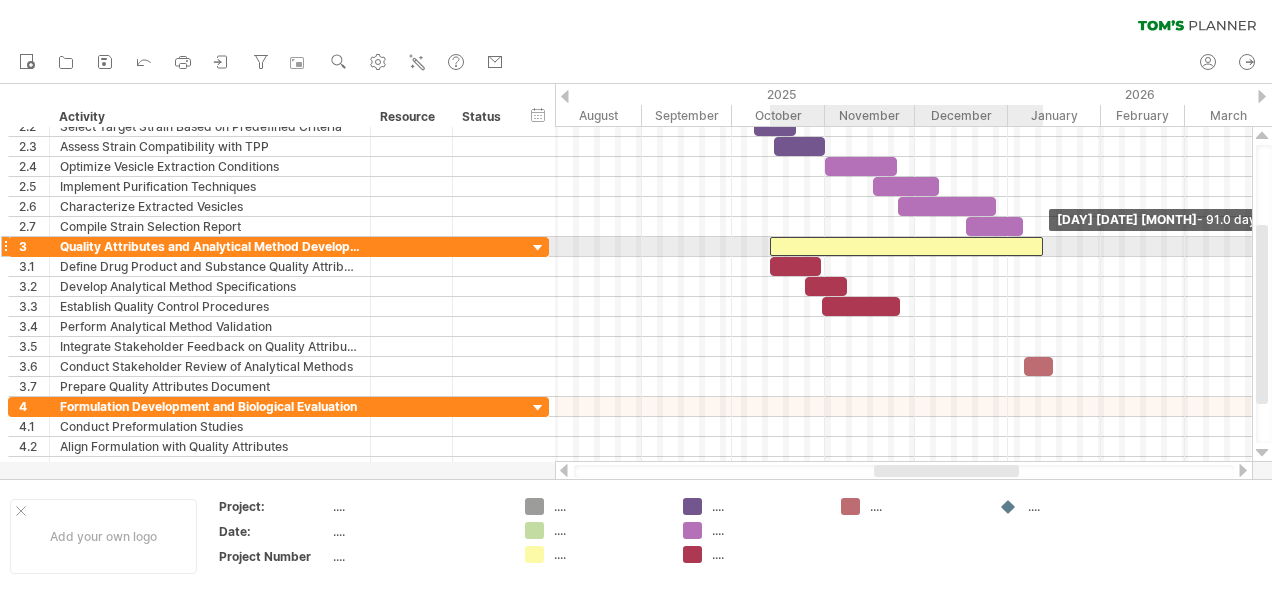 click at bounding box center (1043, 246) 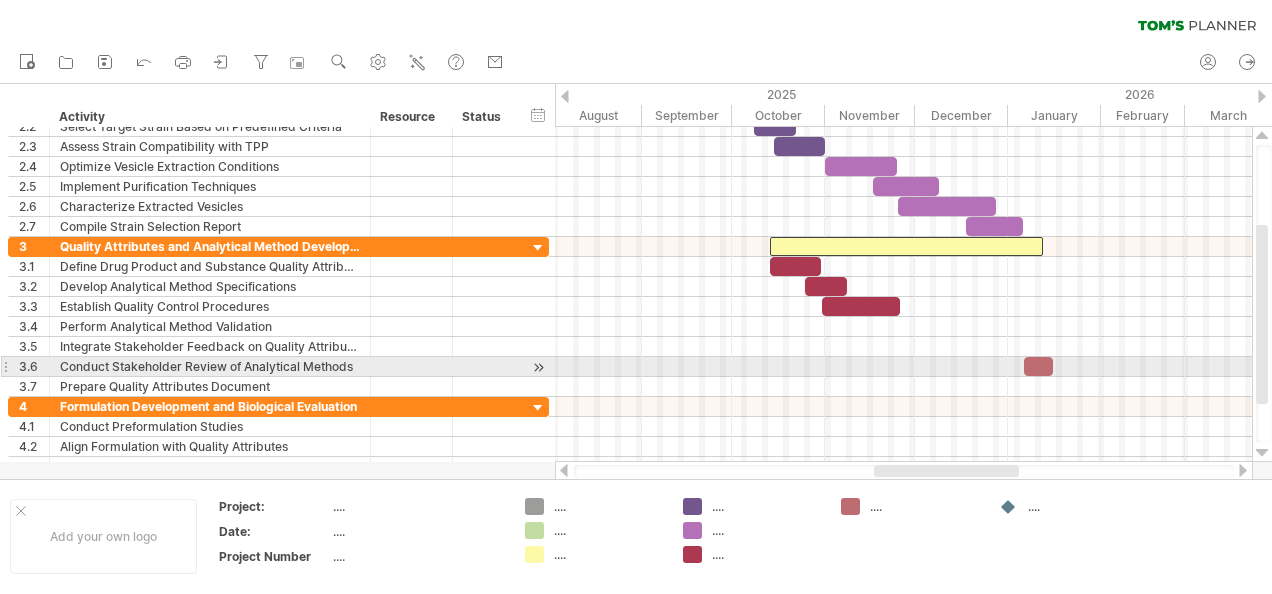click at bounding box center [1038, 366] 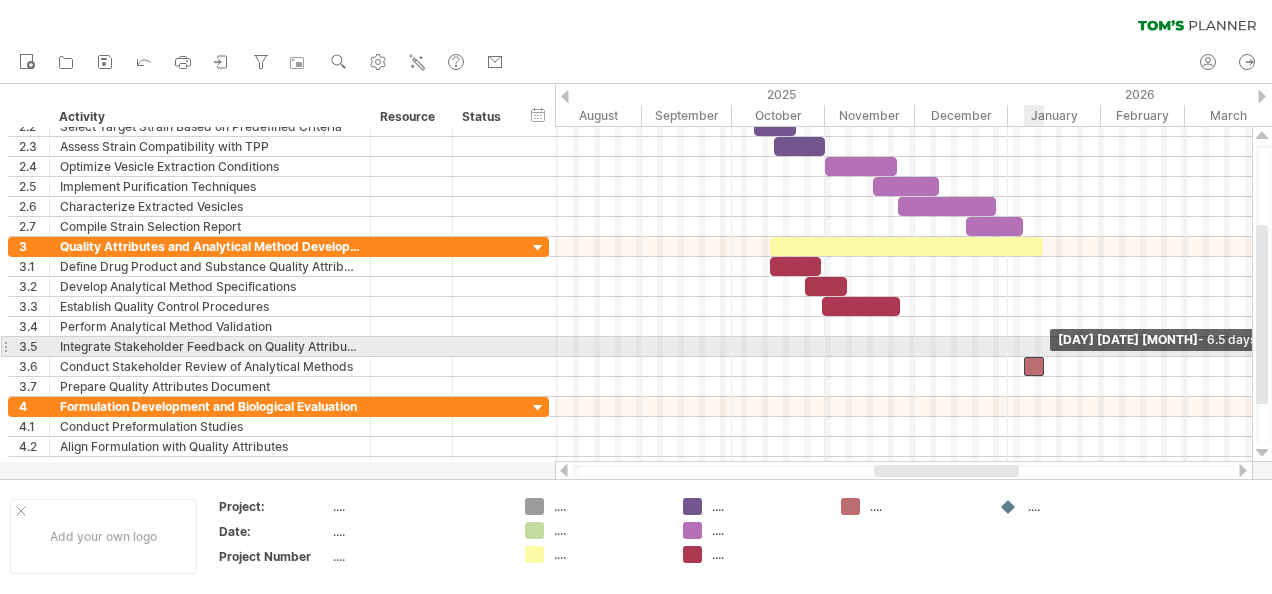 drag, startPoint x: 1050, startPoint y: 359, endPoint x: 1041, endPoint y: 354, distance: 10.29563 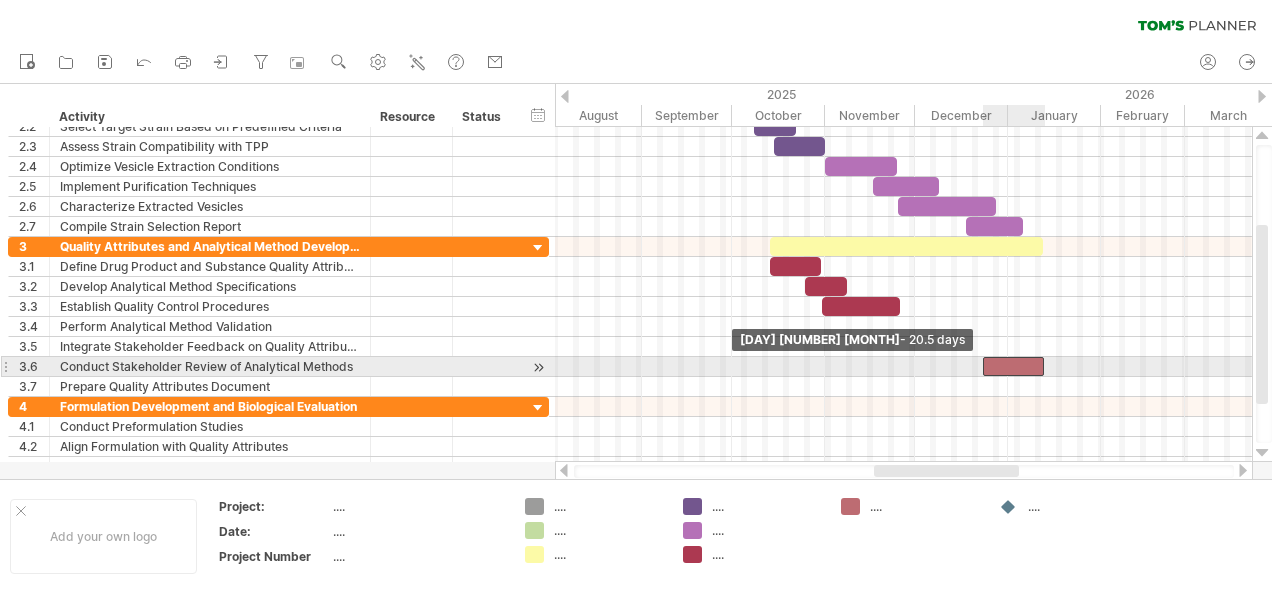 drag, startPoint x: 1023, startPoint y: 358, endPoint x: 981, endPoint y: 361, distance: 42.107006 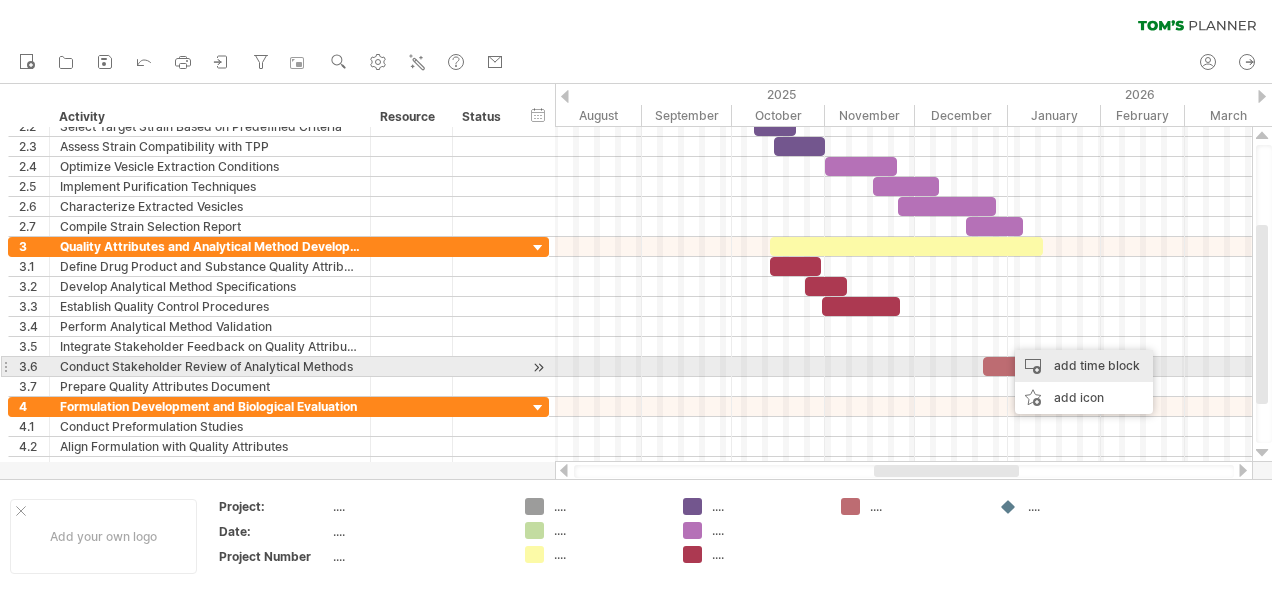 click on "add time block" at bounding box center (1084, 366) 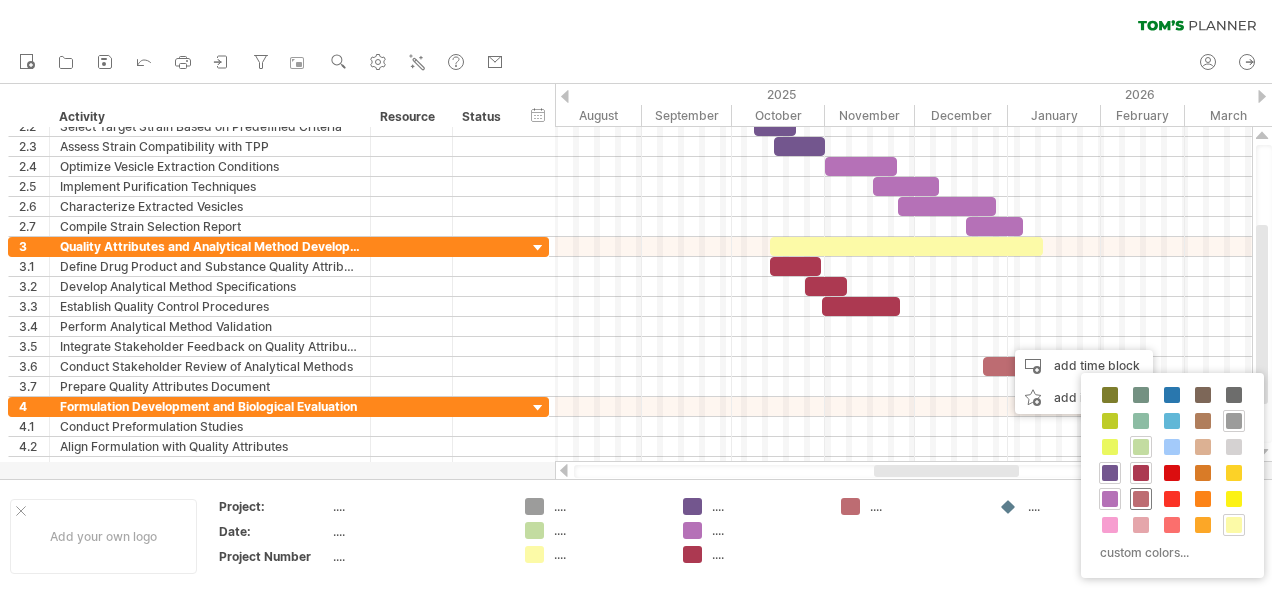 click at bounding box center (1141, 499) 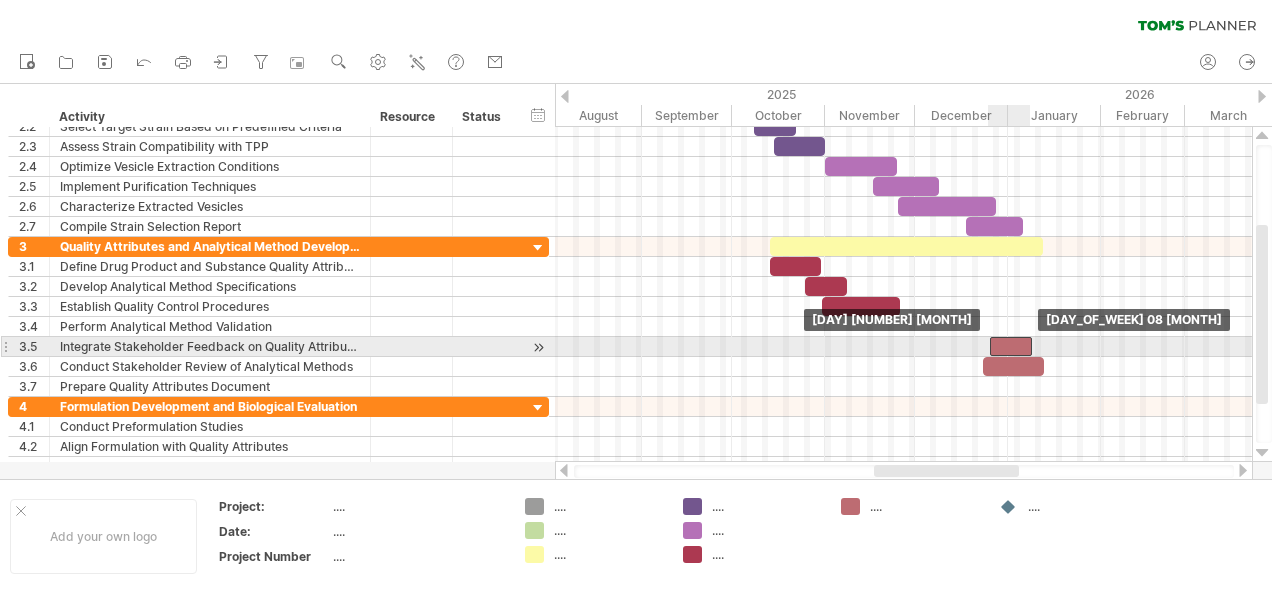 drag, startPoint x: 1016, startPoint y: 339, endPoint x: 1006, endPoint y: 340, distance: 10.049875 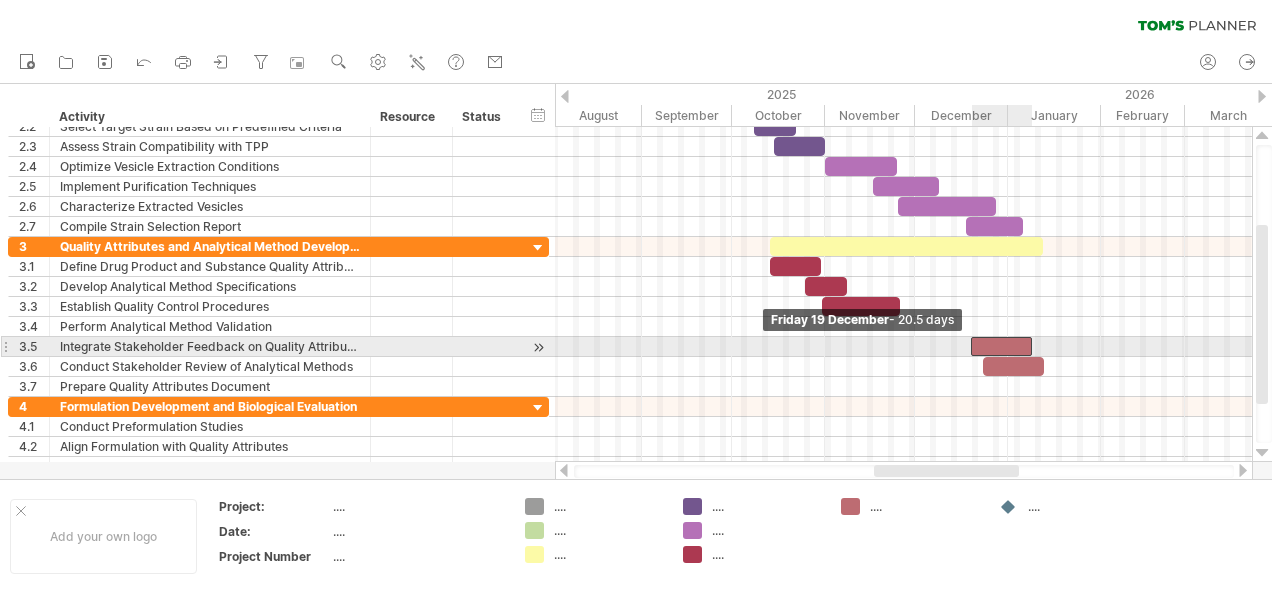 drag, startPoint x: 987, startPoint y: 337, endPoint x: 968, endPoint y: 338, distance: 19.026299 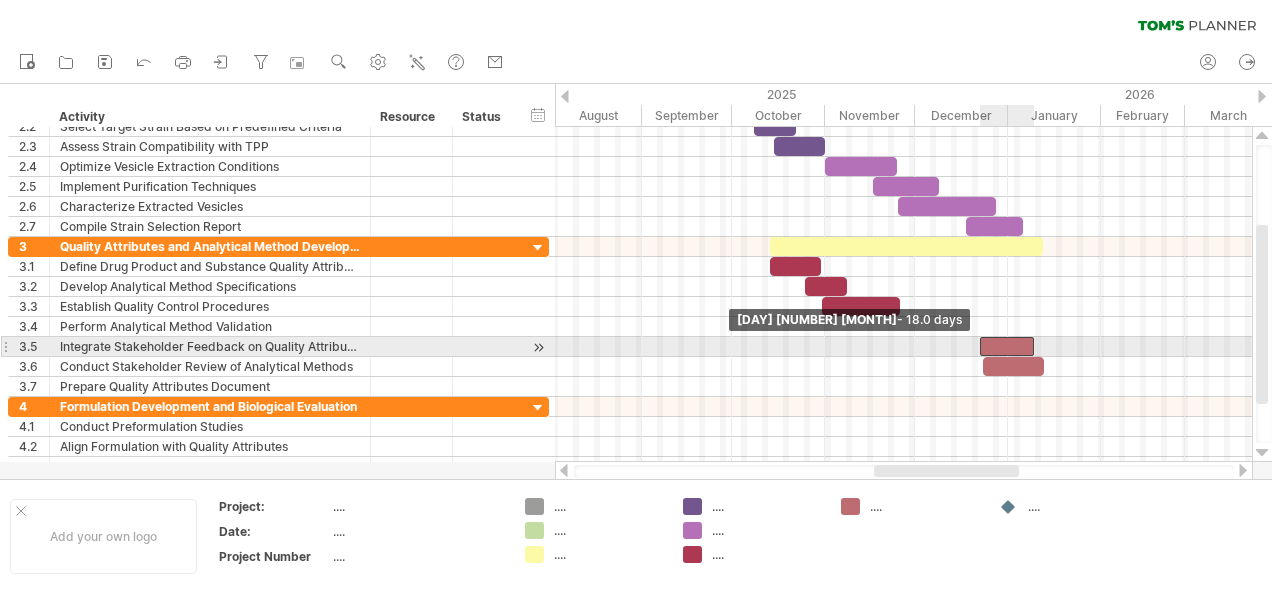 click at bounding box center [980, 346] 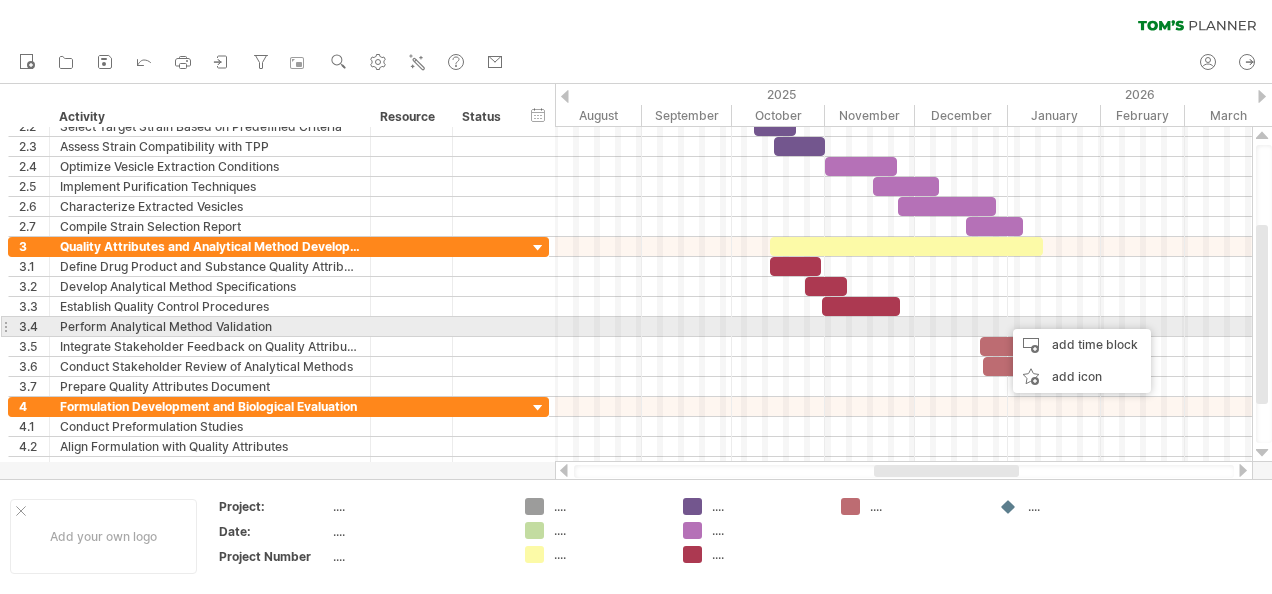 click at bounding box center [903, 327] 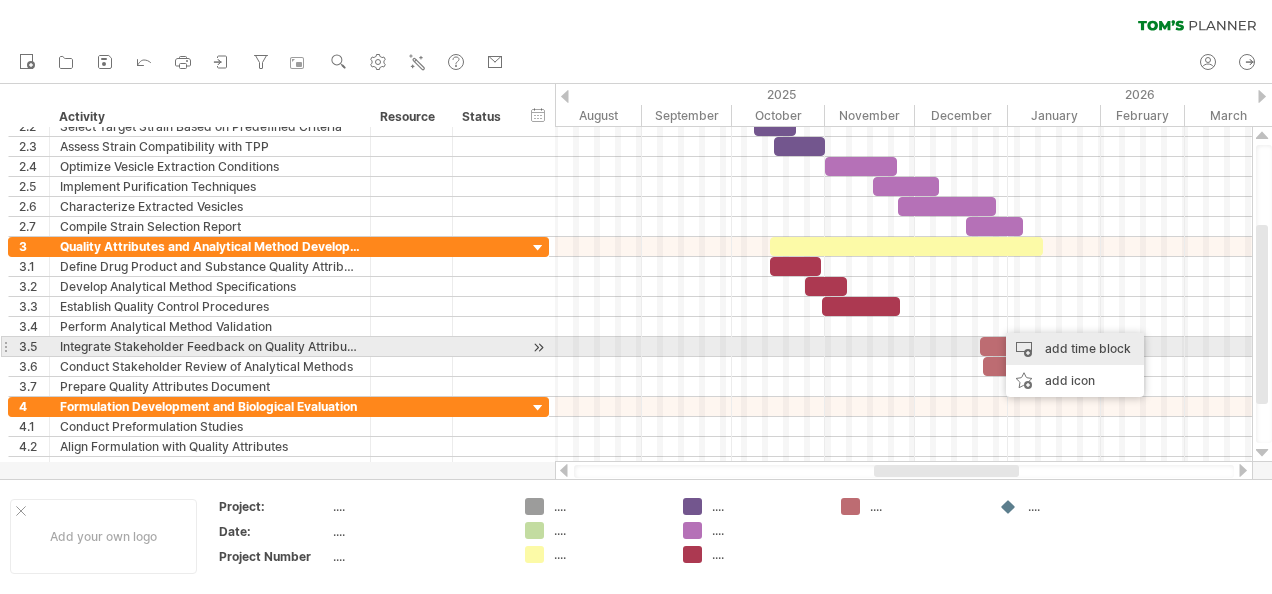 click on "add time block" at bounding box center (1075, 349) 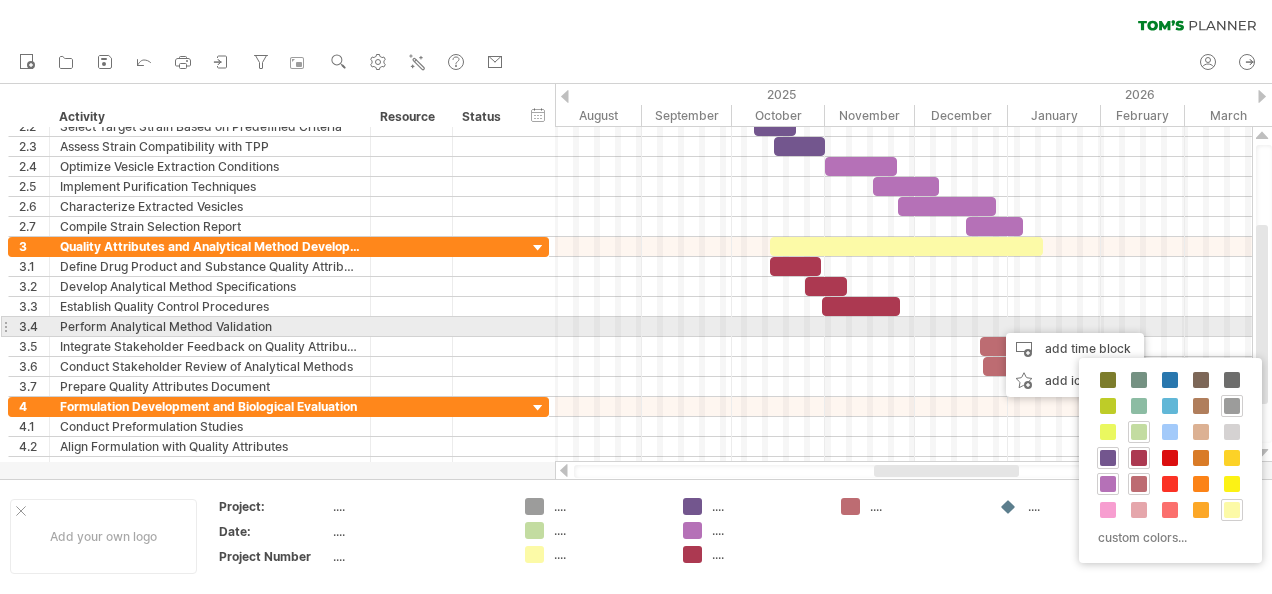 click at bounding box center [1007, 346] 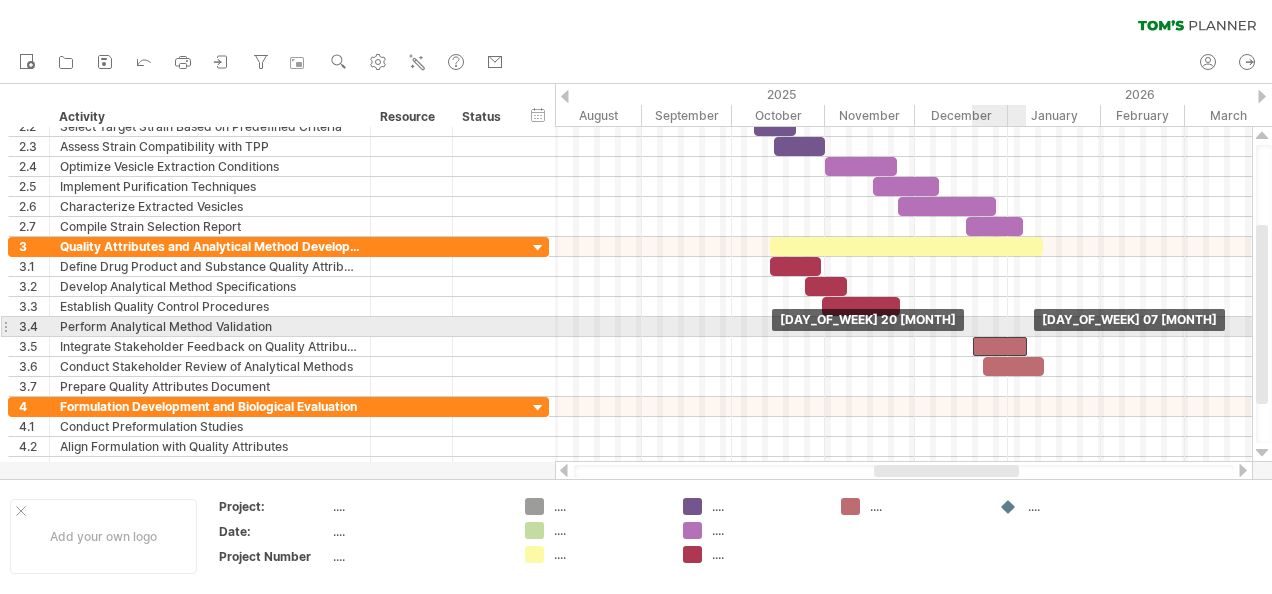 click at bounding box center (1000, 346) 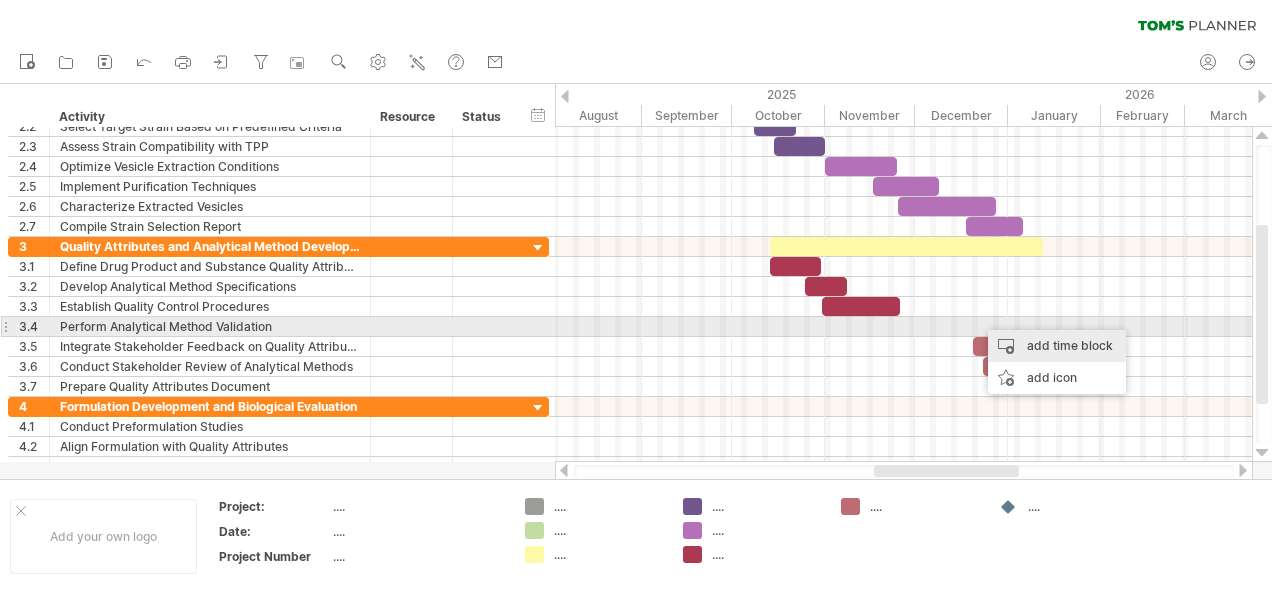 click on "add time block" at bounding box center (1057, 346) 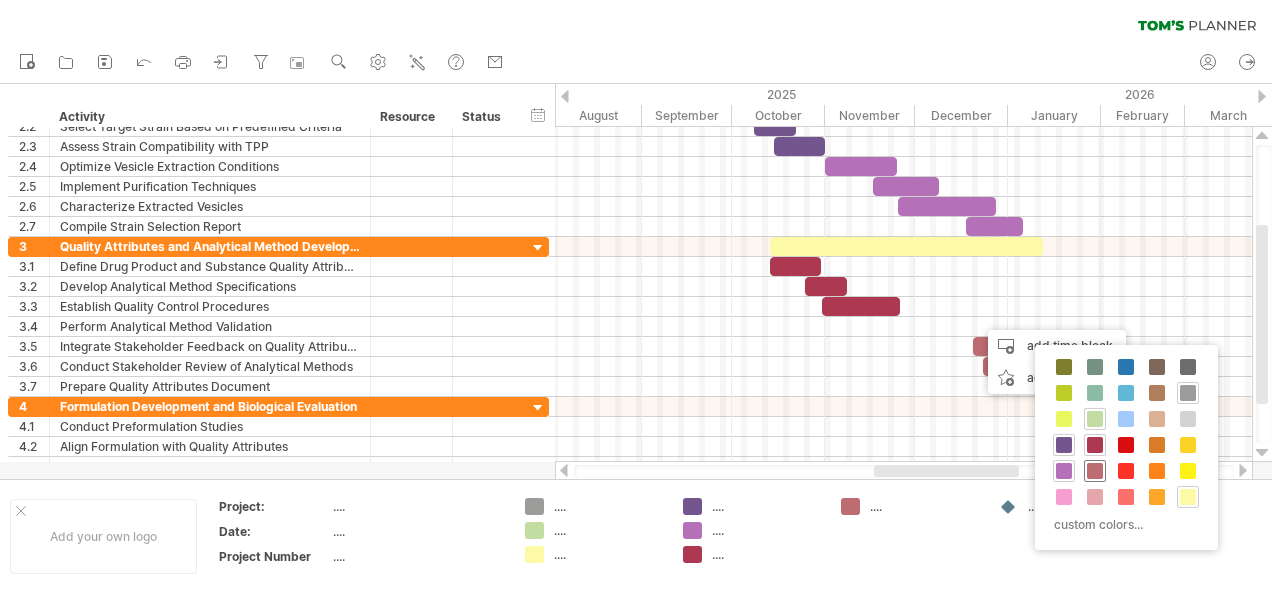 click at bounding box center (1095, 471) 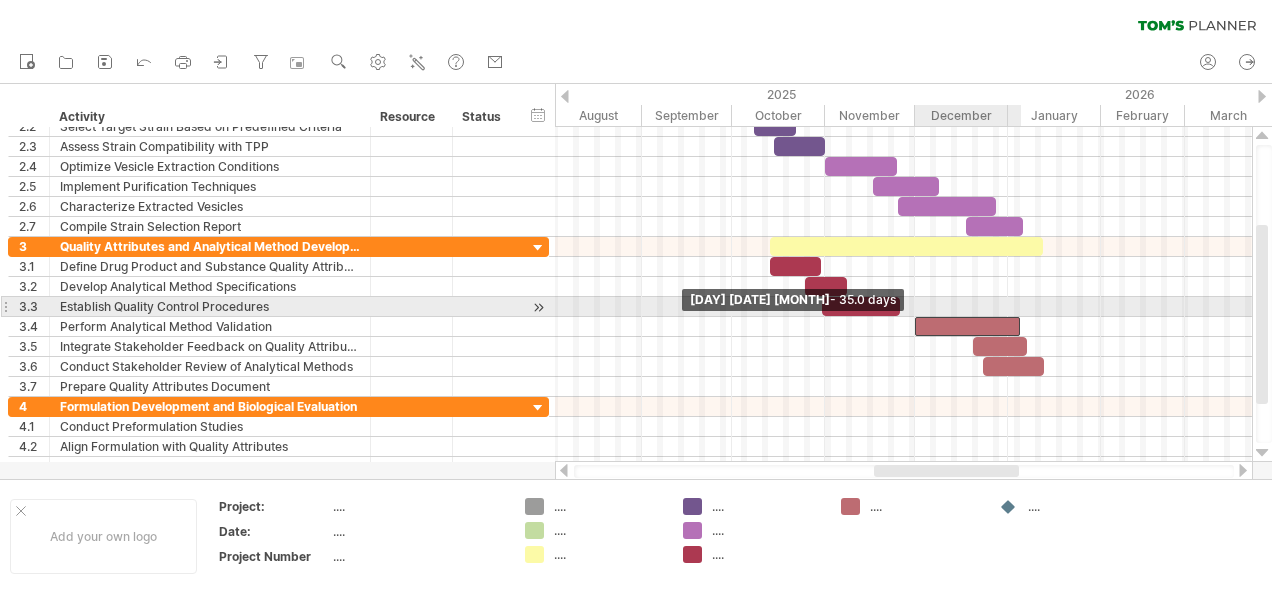 drag, startPoint x: 973, startPoint y: 320, endPoint x: 913, endPoint y: 315, distance: 60.207973 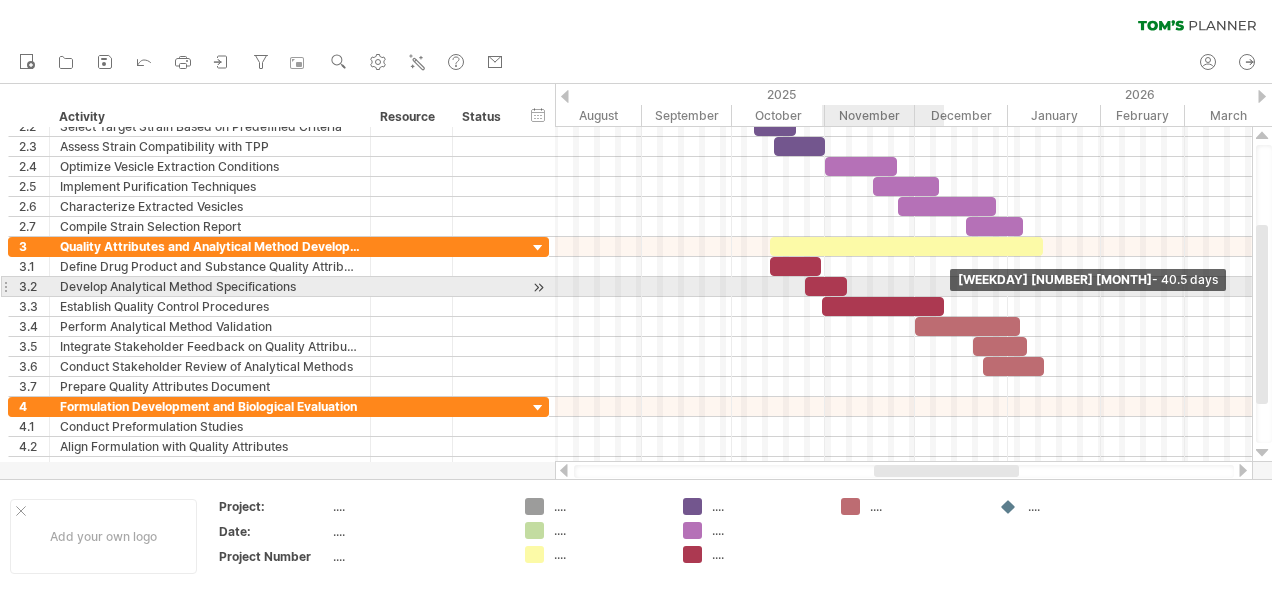 drag, startPoint x: 898, startPoint y: 302, endPoint x: 942, endPoint y: 296, distance: 44.407207 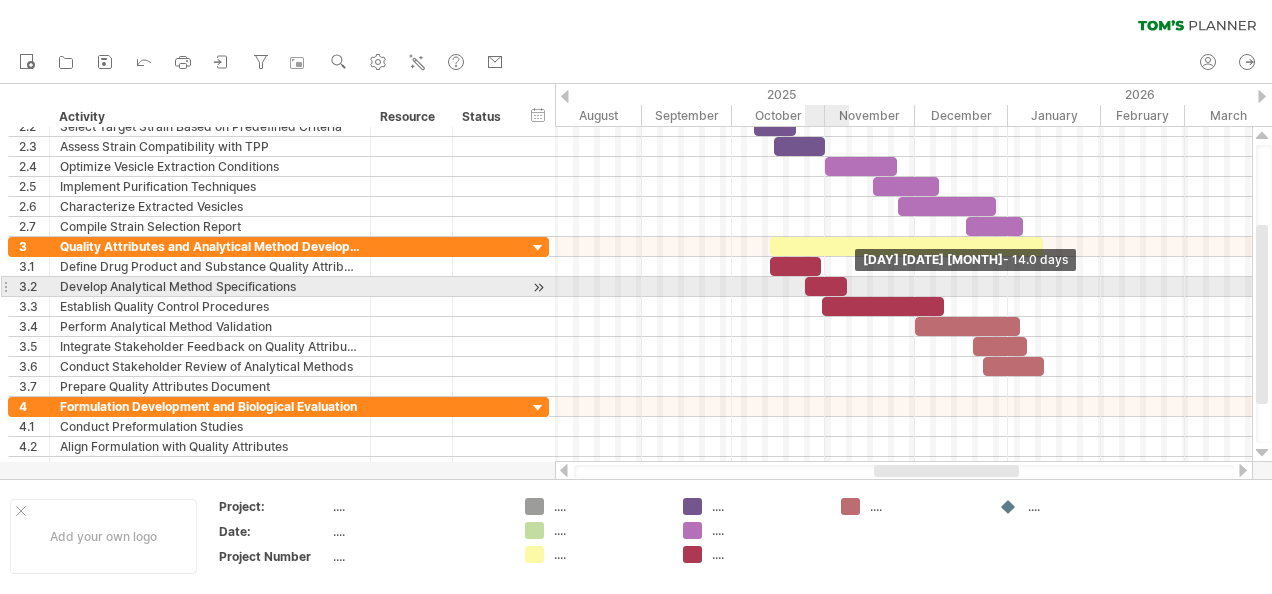 click at bounding box center [847, 286] 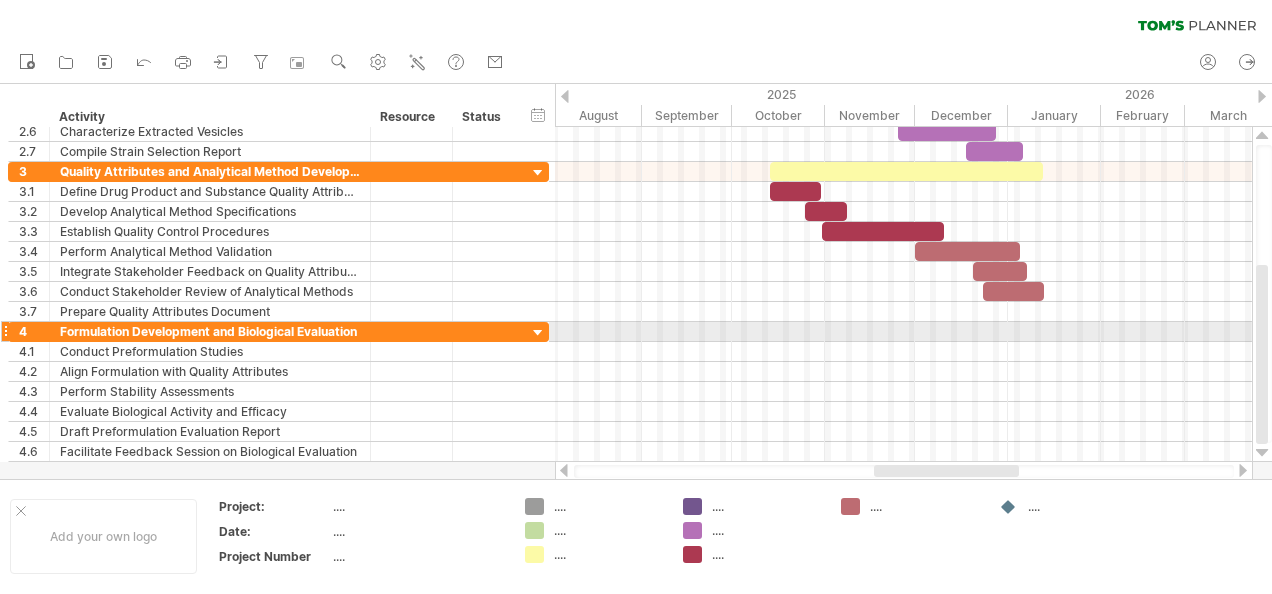 click at bounding box center (903, 332) 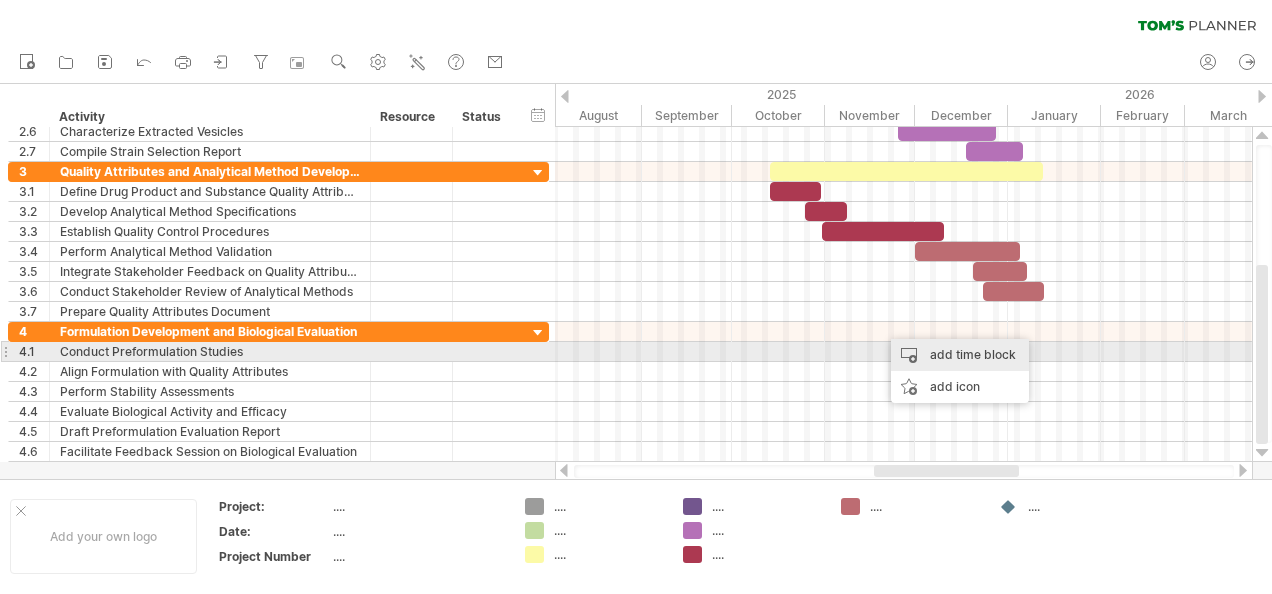 click on "add time block" at bounding box center [960, 355] 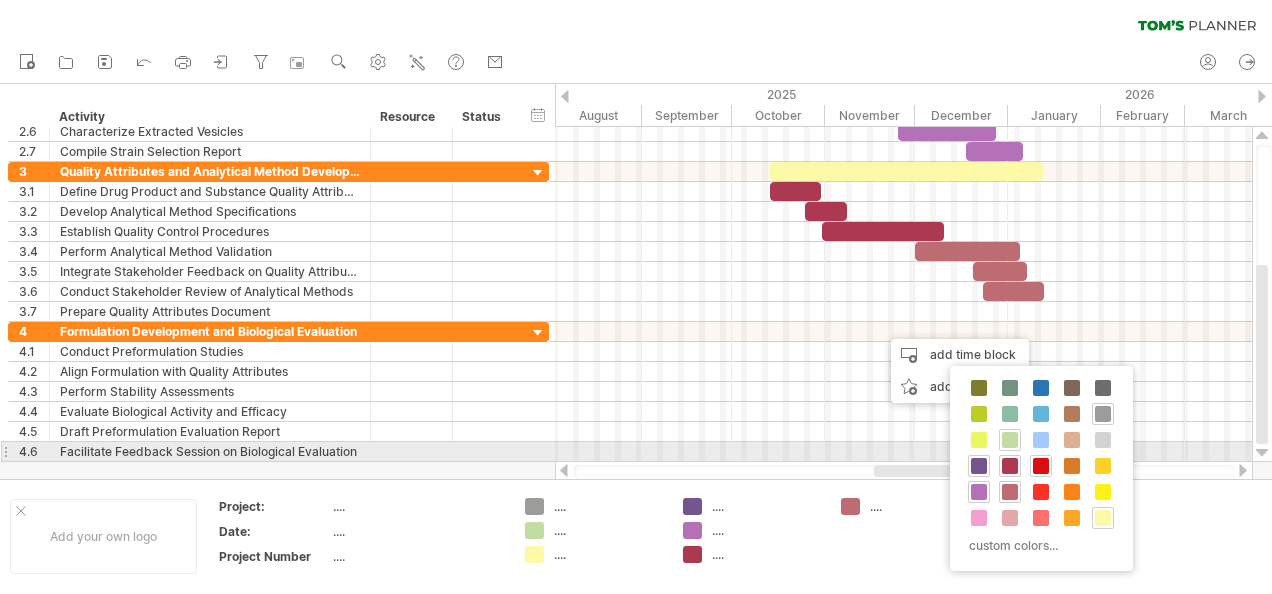 click at bounding box center [1041, 466] 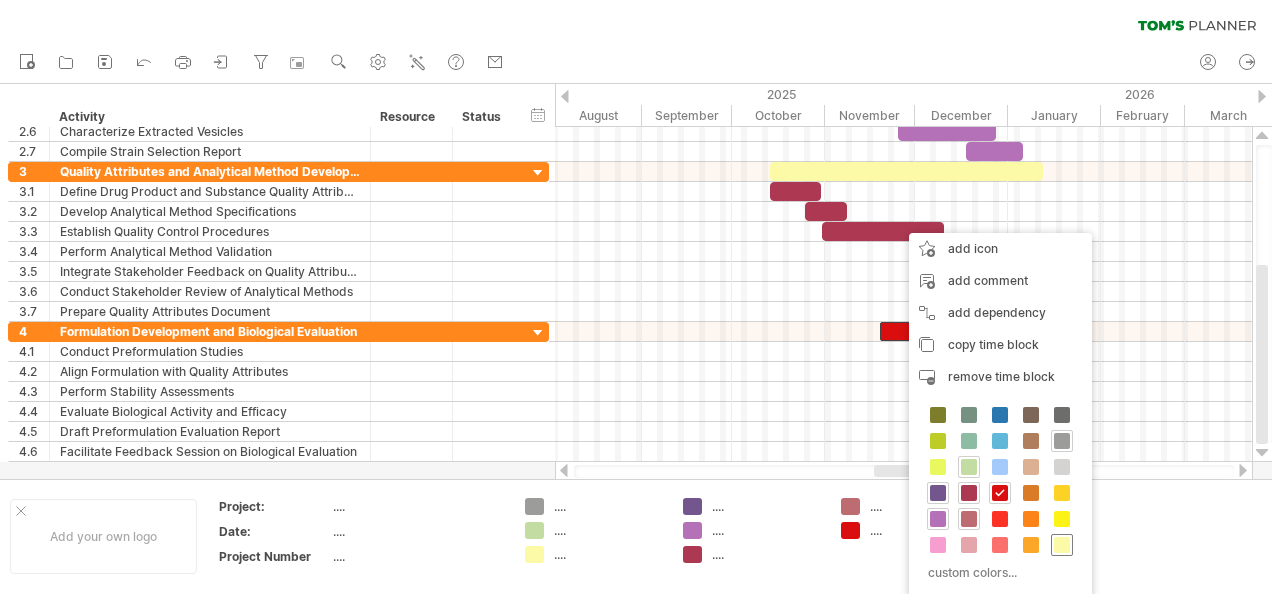 click at bounding box center [1062, 545] 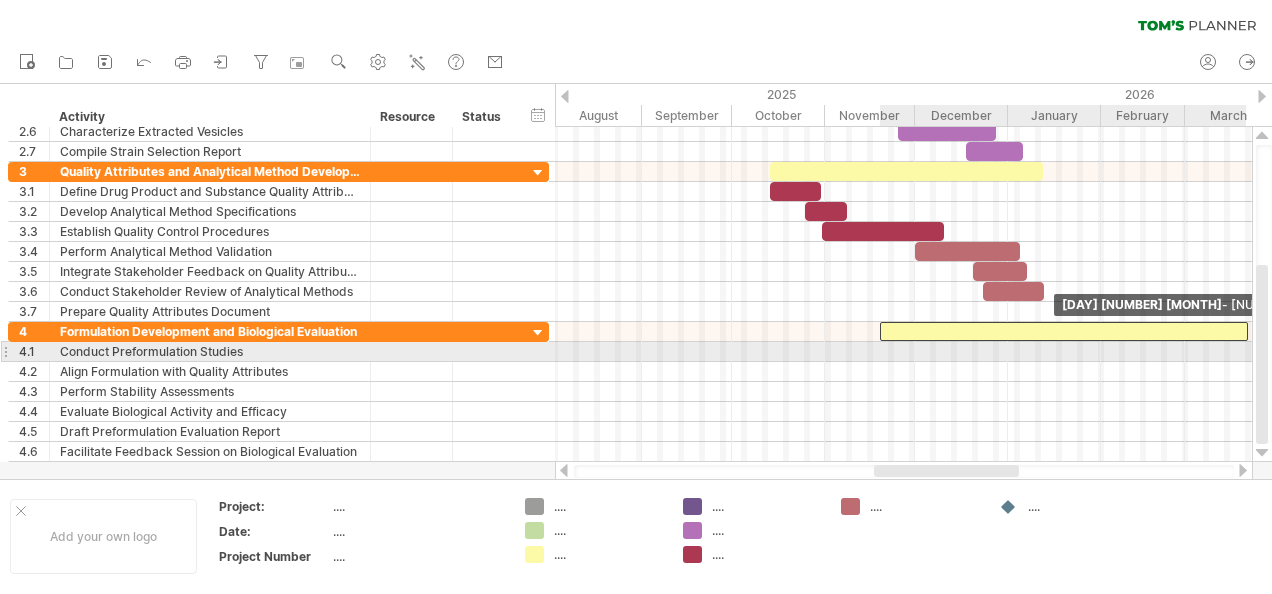 drag, startPoint x: 928, startPoint y: 321, endPoint x: 1257, endPoint y: 346, distance: 329.9485 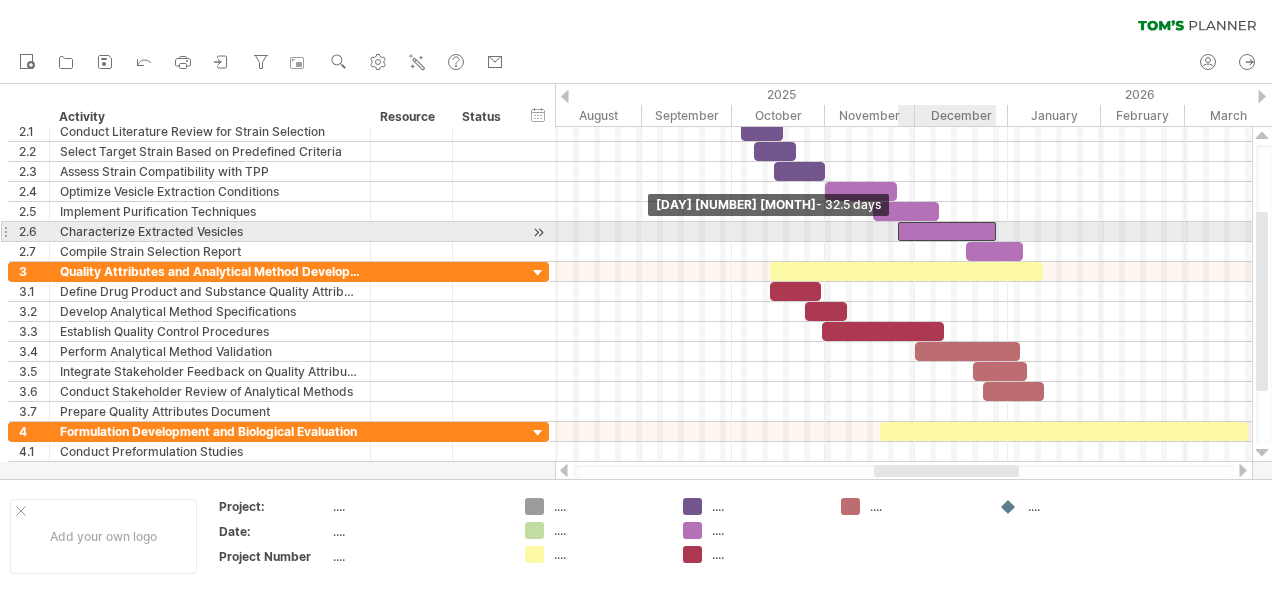 click at bounding box center [898, 231] 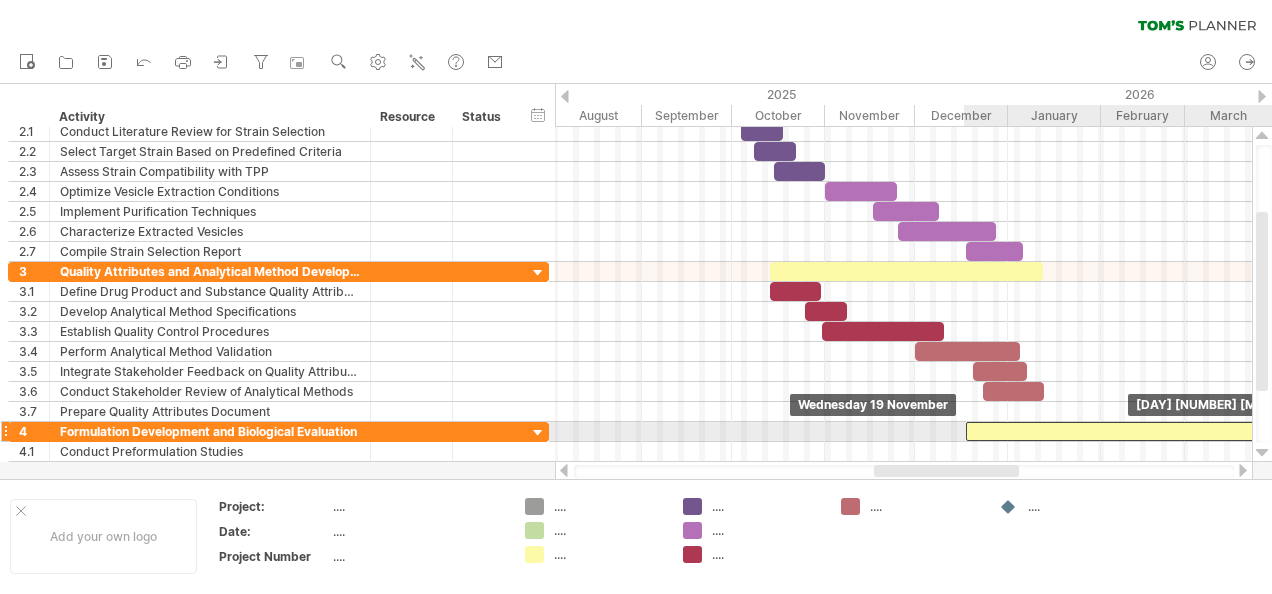 drag, startPoint x: 888, startPoint y: 424, endPoint x: 970, endPoint y: 421, distance: 82.05486 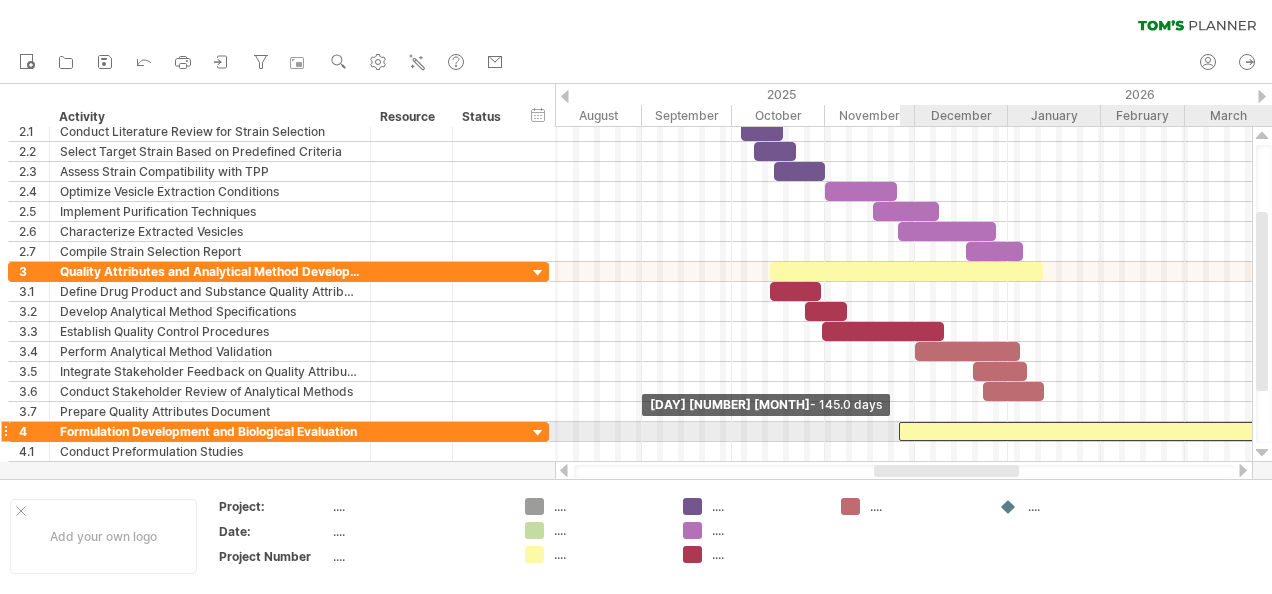 drag, startPoint x: 966, startPoint y: 422, endPoint x: 899, endPoint y: 424, distance: 67.02985 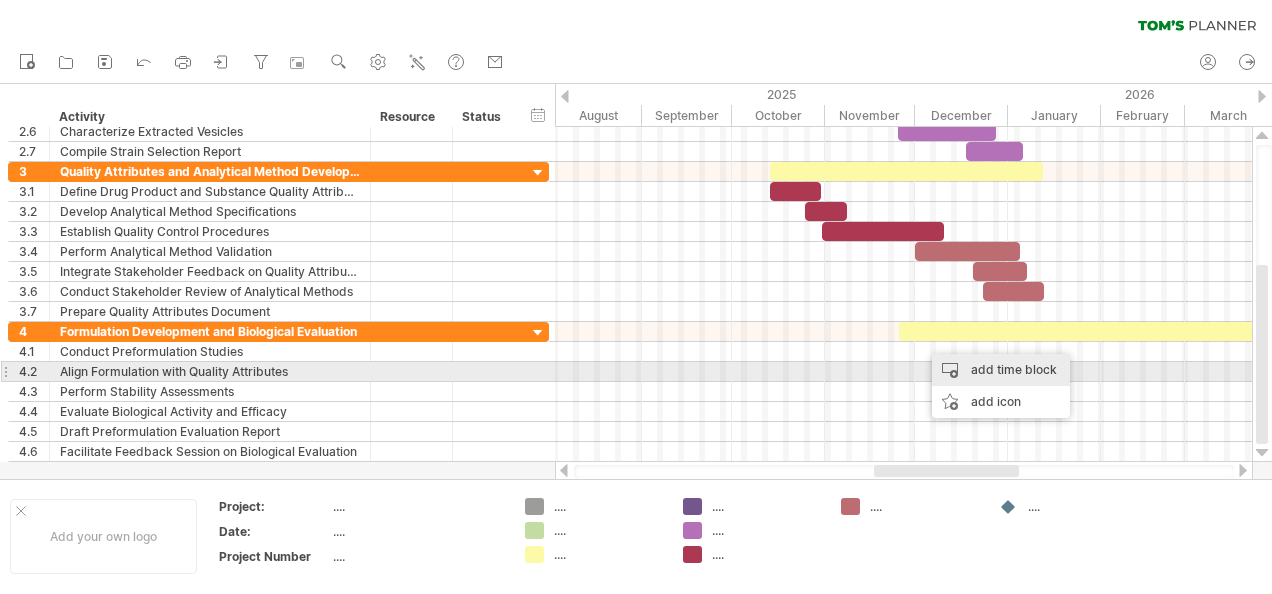 click on "add time block" at bounding box center (1001, 370) 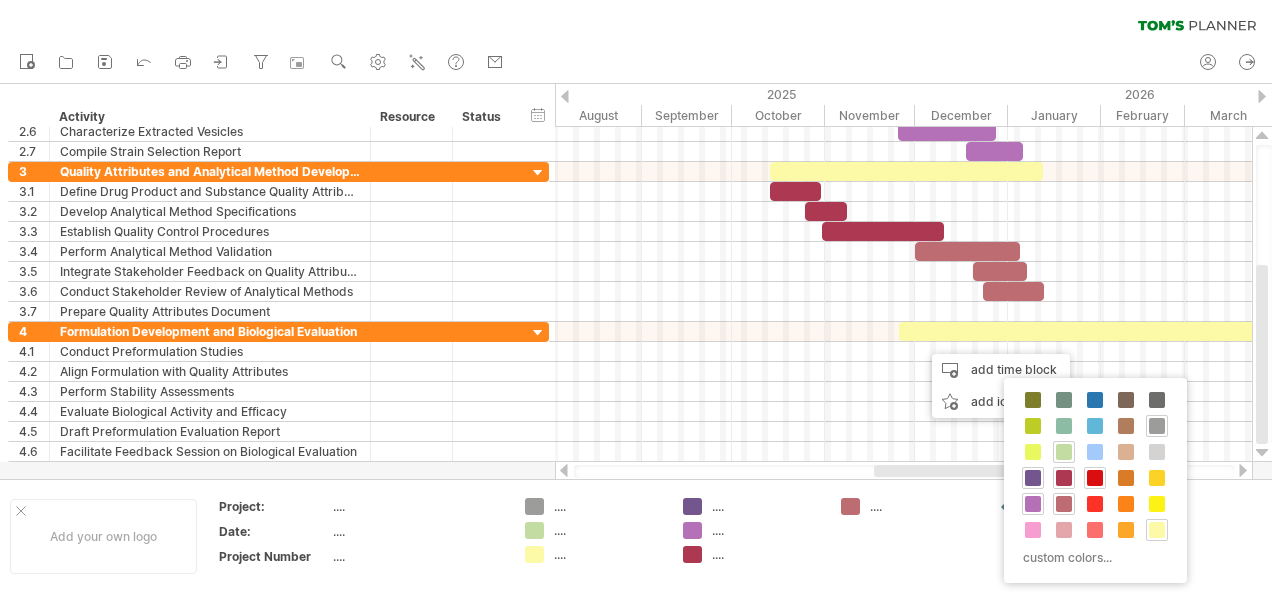 click at bounding box center [1095, 478] 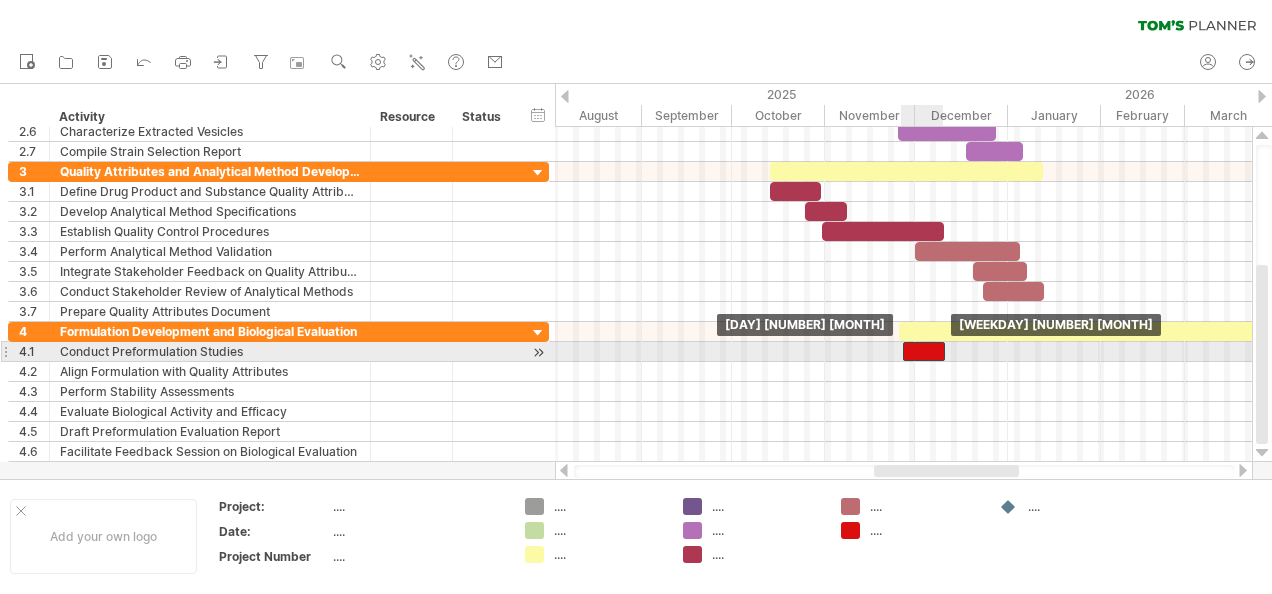 drag, startPoint x: 940, startPoint y: 345, endPoint x: 920, endPoint y: 348, distance: 20.22375 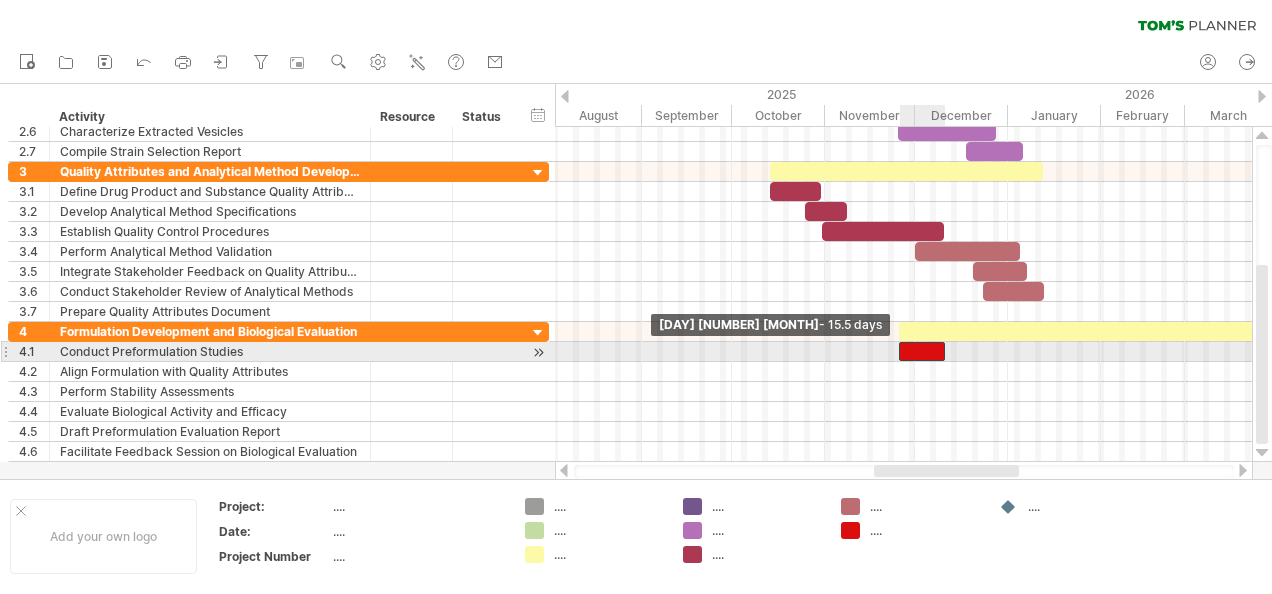 click at bounding box center (899, 351) 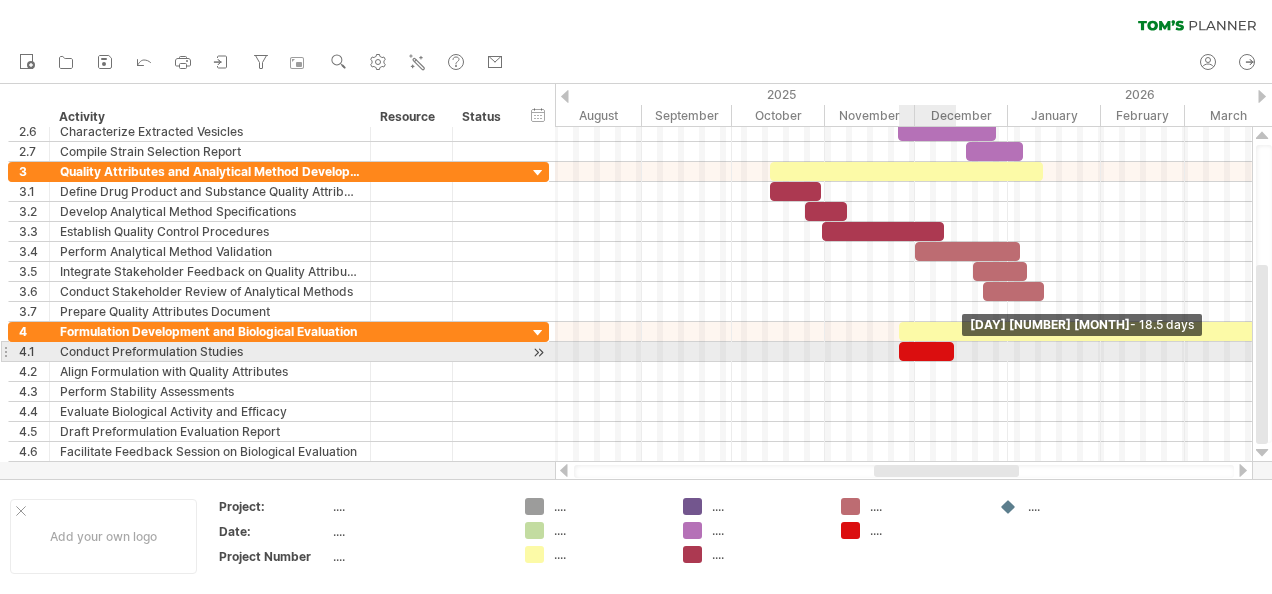 click at bounding box center [954, 351] 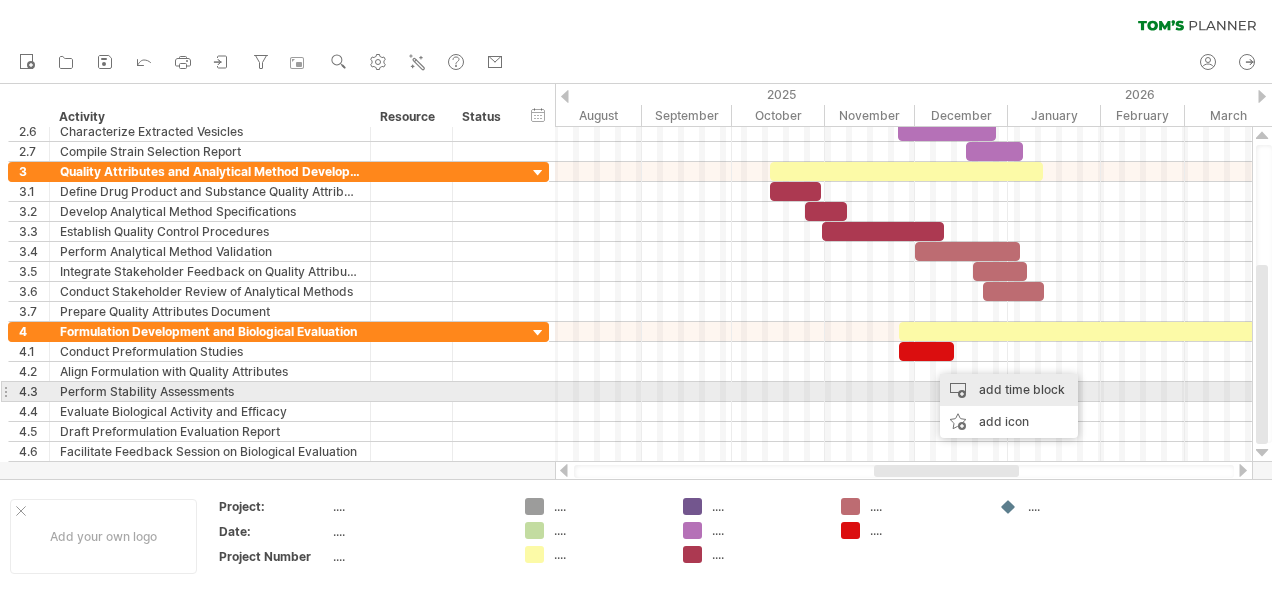 click on "add time block" at bounding box center [1009, 390] 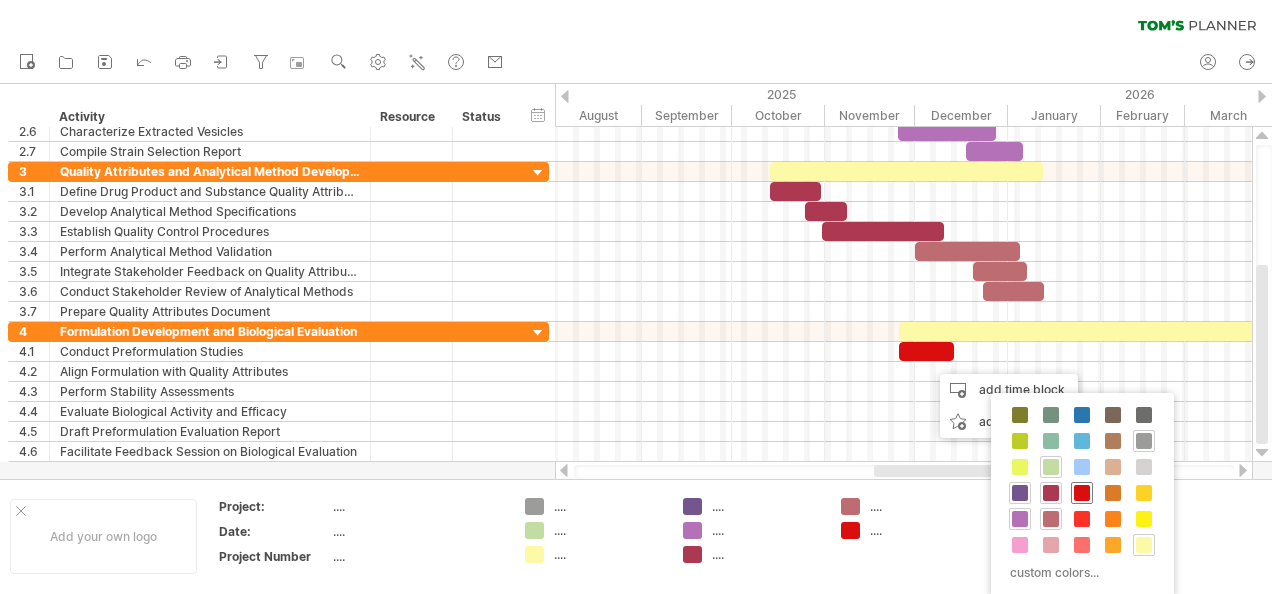 click at bounding box center [1082, 493] 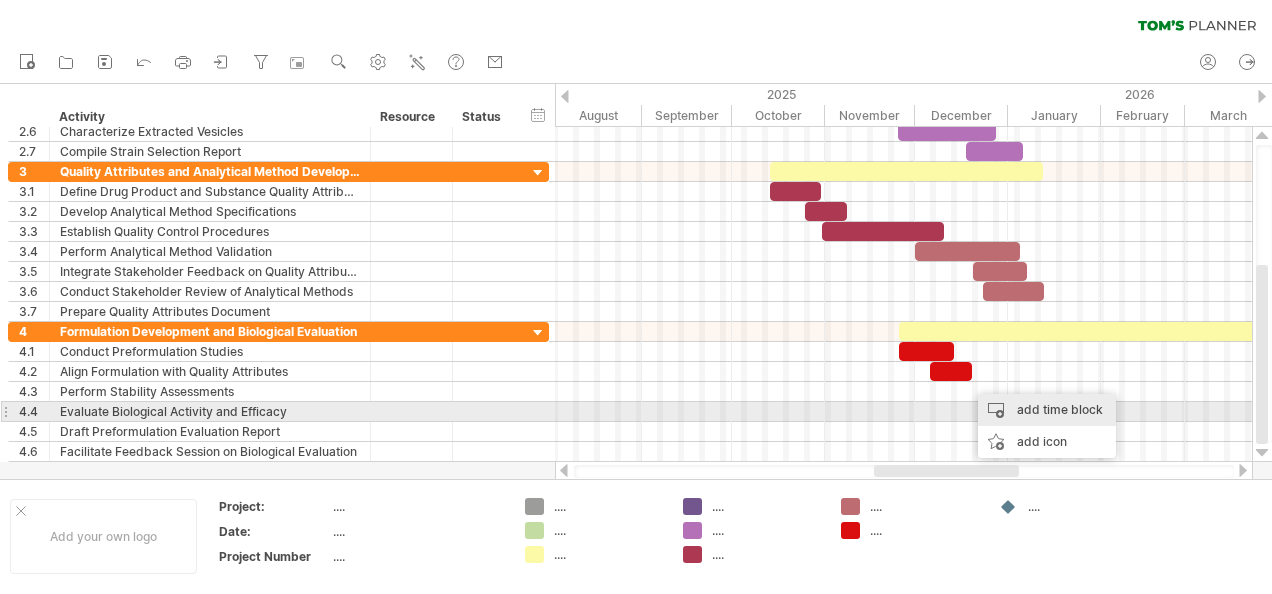 click on "add time block" at bounding box center [1047, 410] 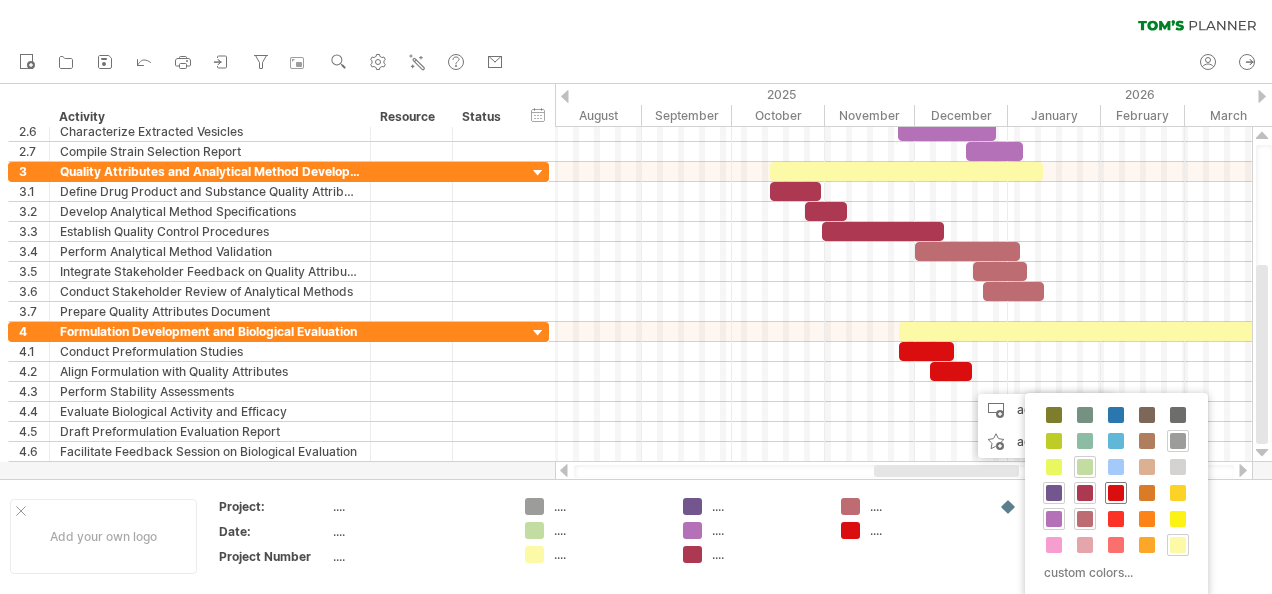 click at bounding box center [1116, 493] 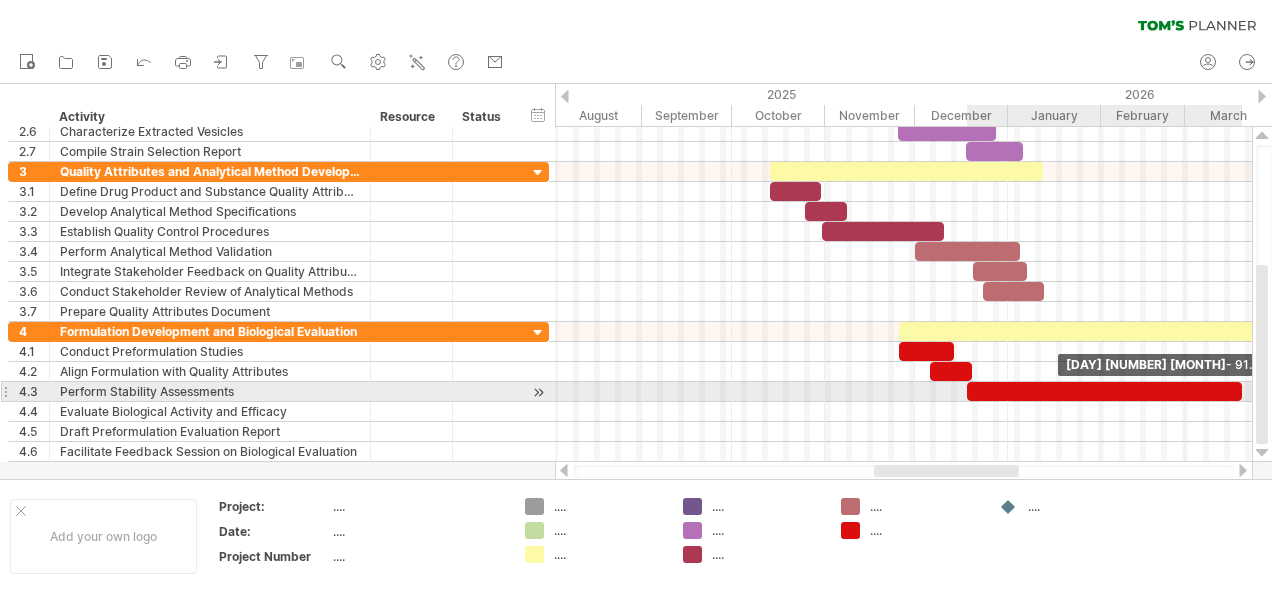 drag, startPoint x: 1008, startPoint y: 382, endPoint x: 1241, endPoint y: 388, distance: 233.07724 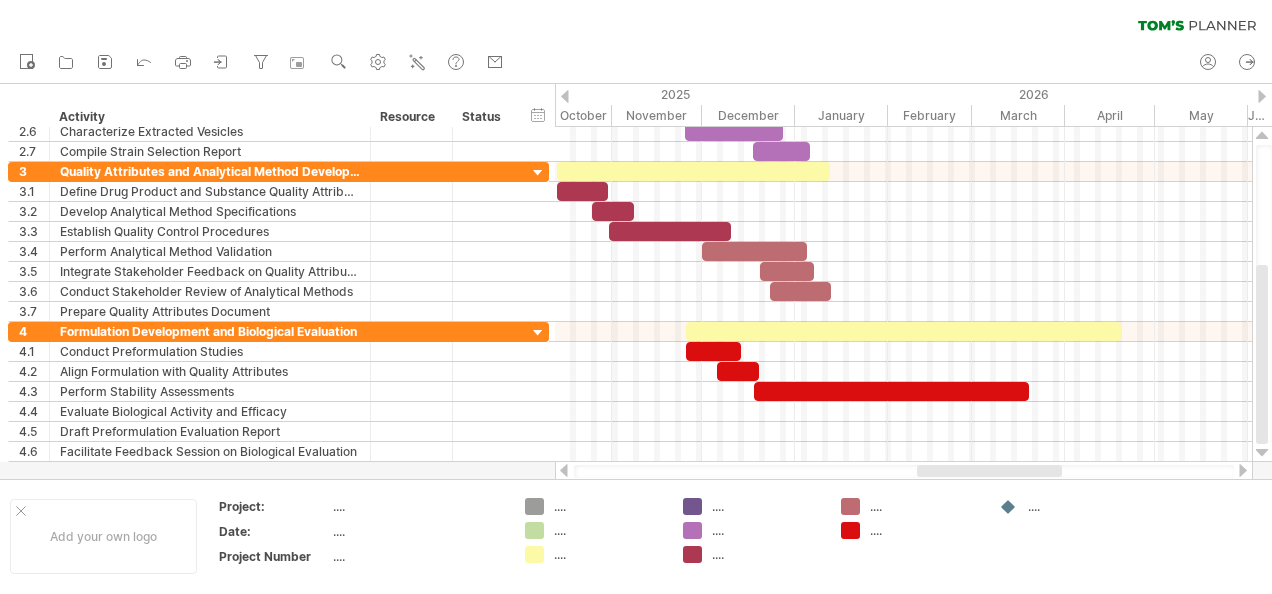 drag, startPoint x: 999, startPoint y: 468, endPoint x: 1042, endPoint y: 464, distance: 43.185646 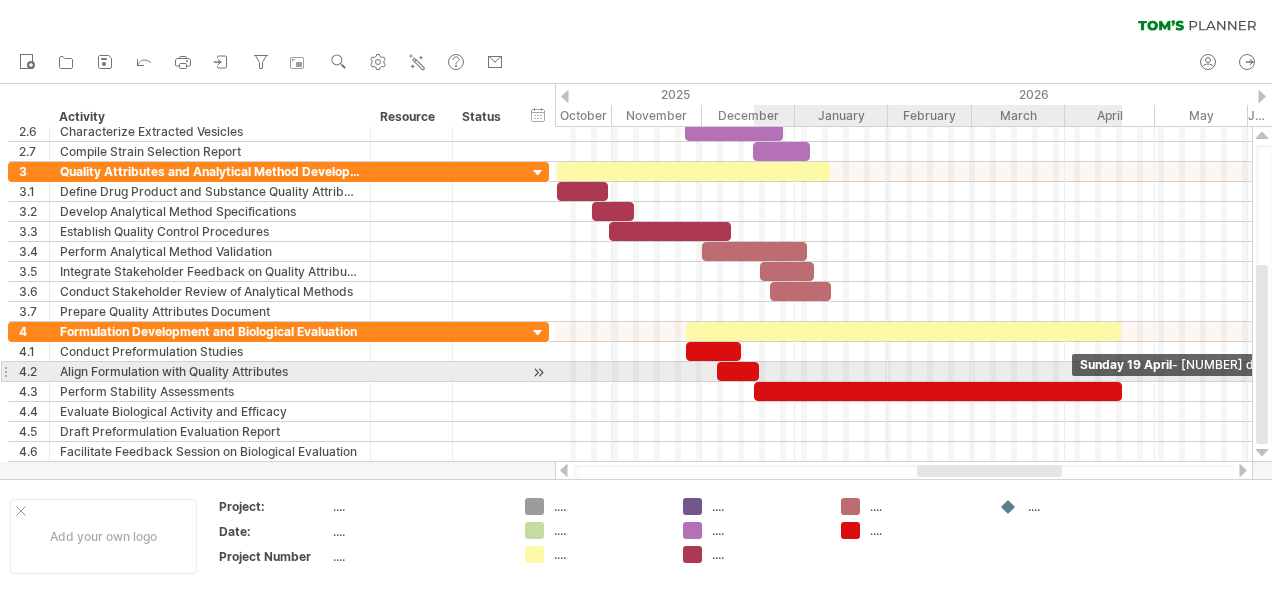 drag, startPoint x: 1027, startPoint y: 385, endPoint x: 1120, endPoint y: 378, distance: 93.26307 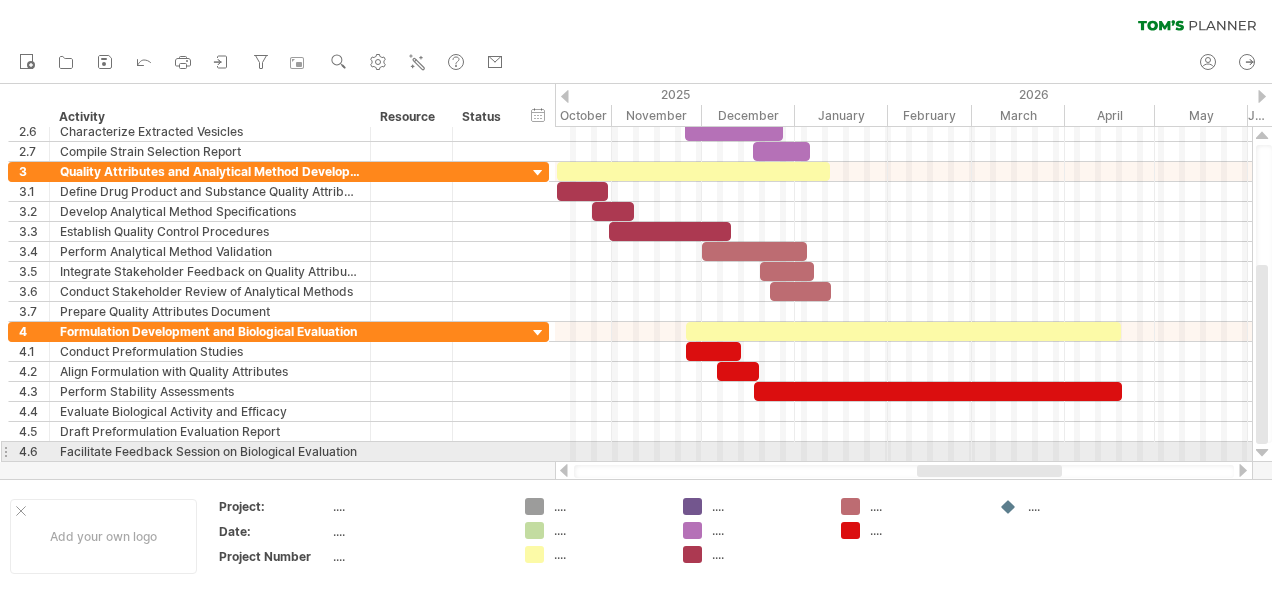 click at bounding box center (1262, 453) 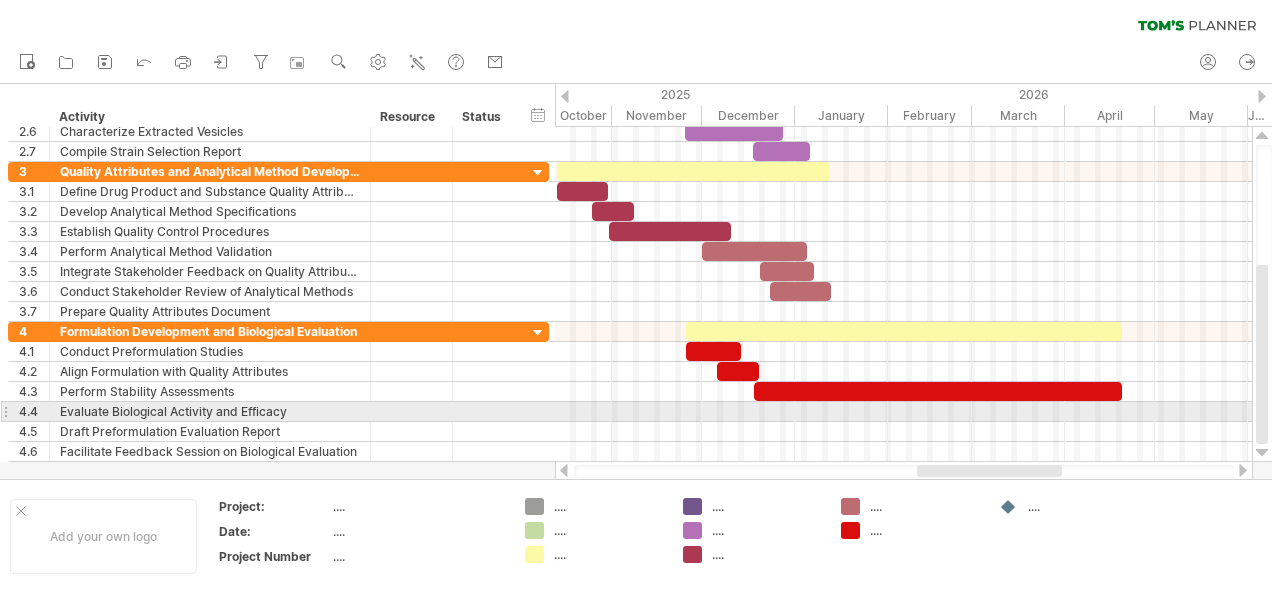 click at bounding box center [903, 412] 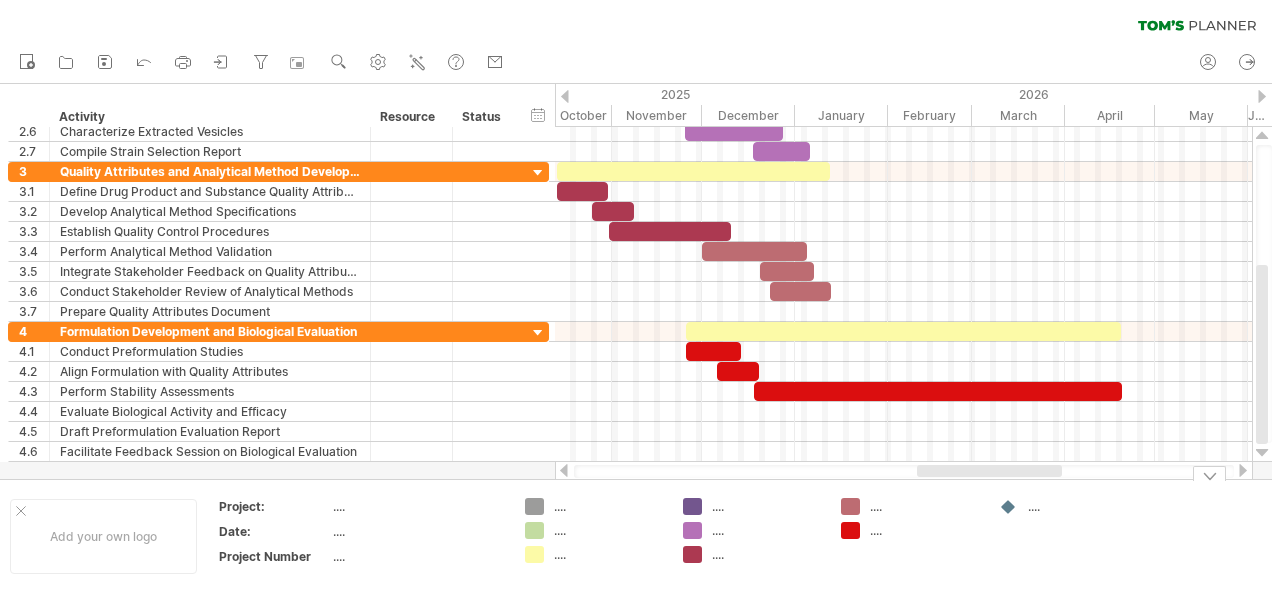 click on "Trying to reach plan.tomsplanner.com
Connected again...
0%
clear filter
new 1" at bounding box center (636, 297) 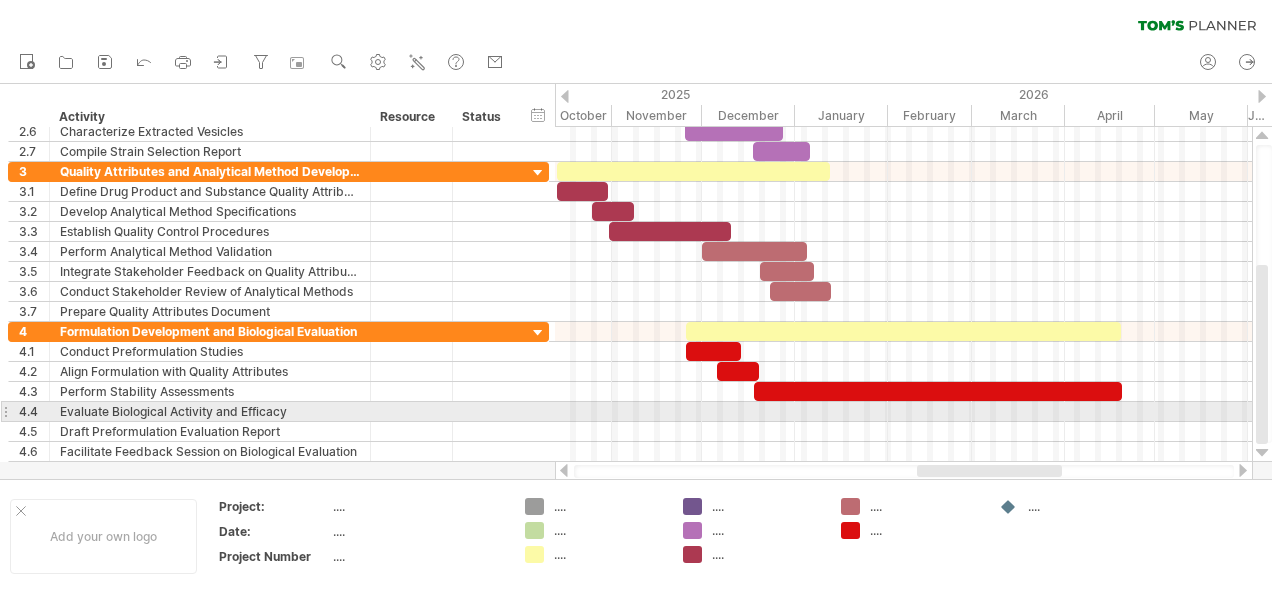 click at bounding box center [903, 412] 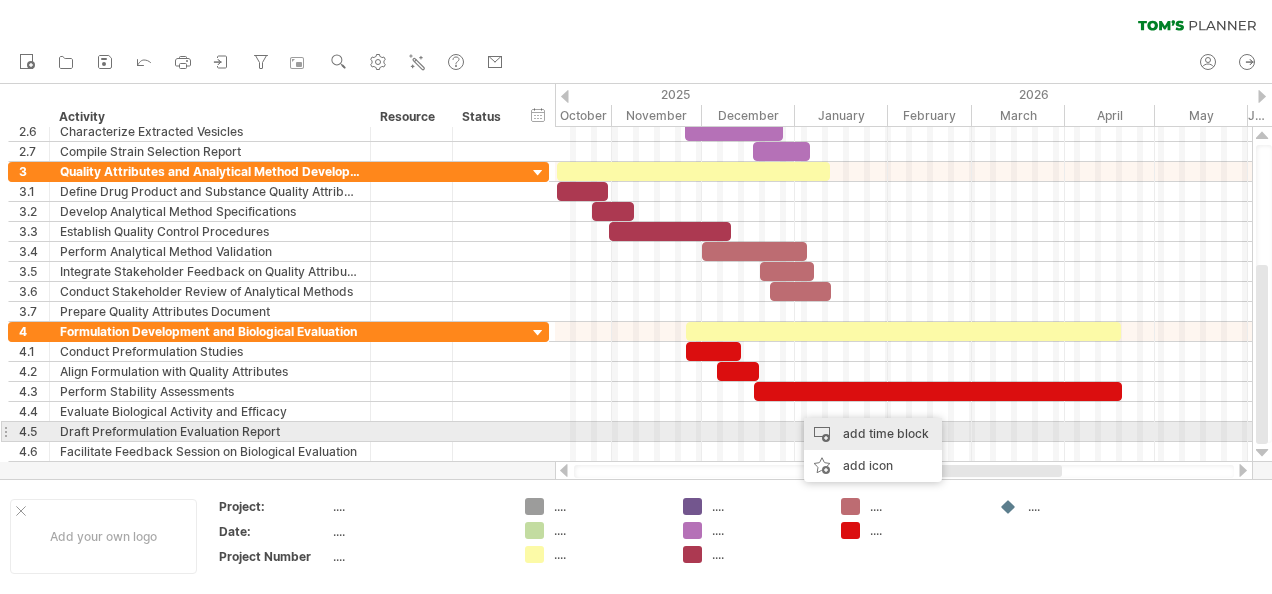 click on "add time block" at bounding box center (873, 434) 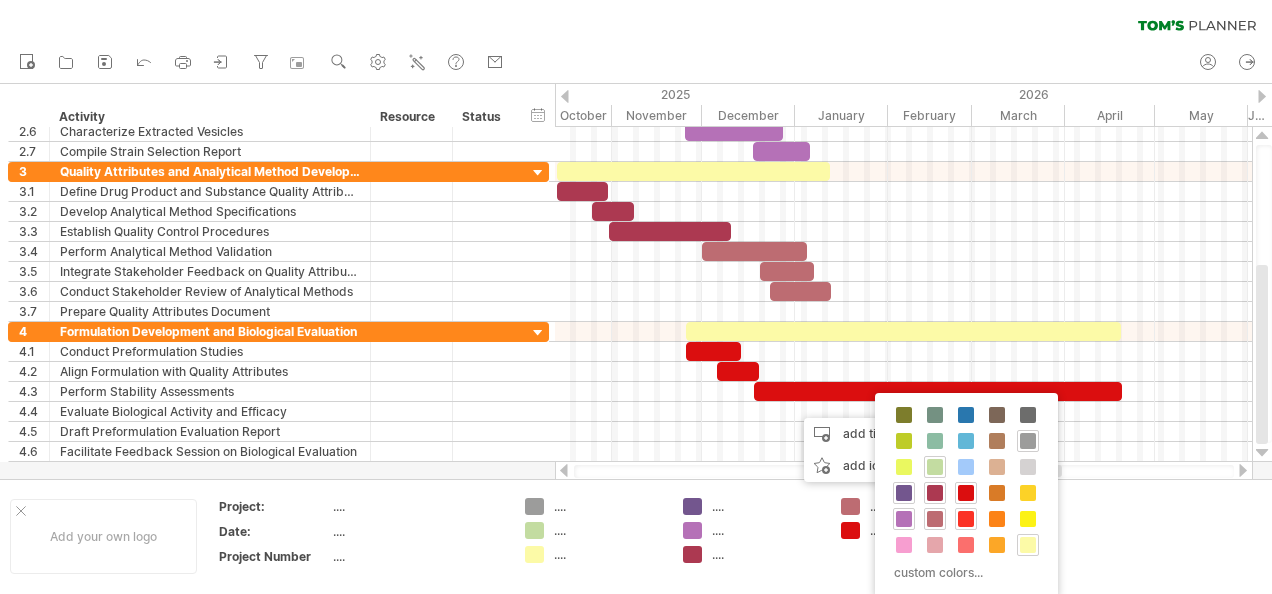 click at bounding box center [966, 519] 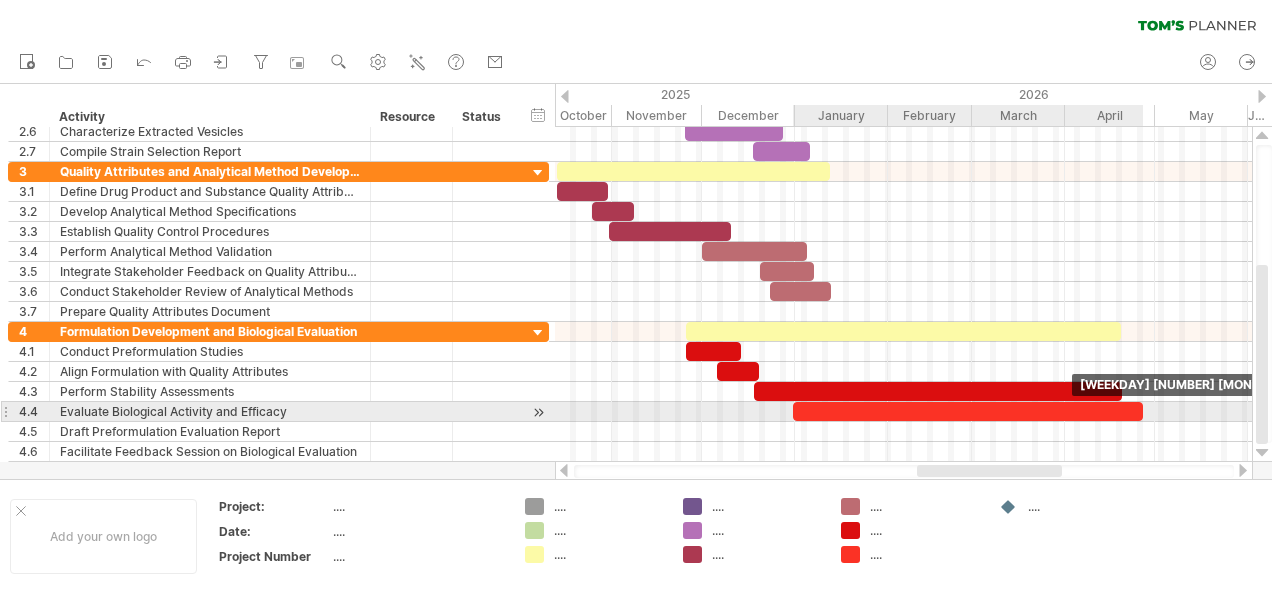 drag, startPoint x: 833, startPoint y: 409, endPoint x: 1141, endPoint y: 409, distance: 308 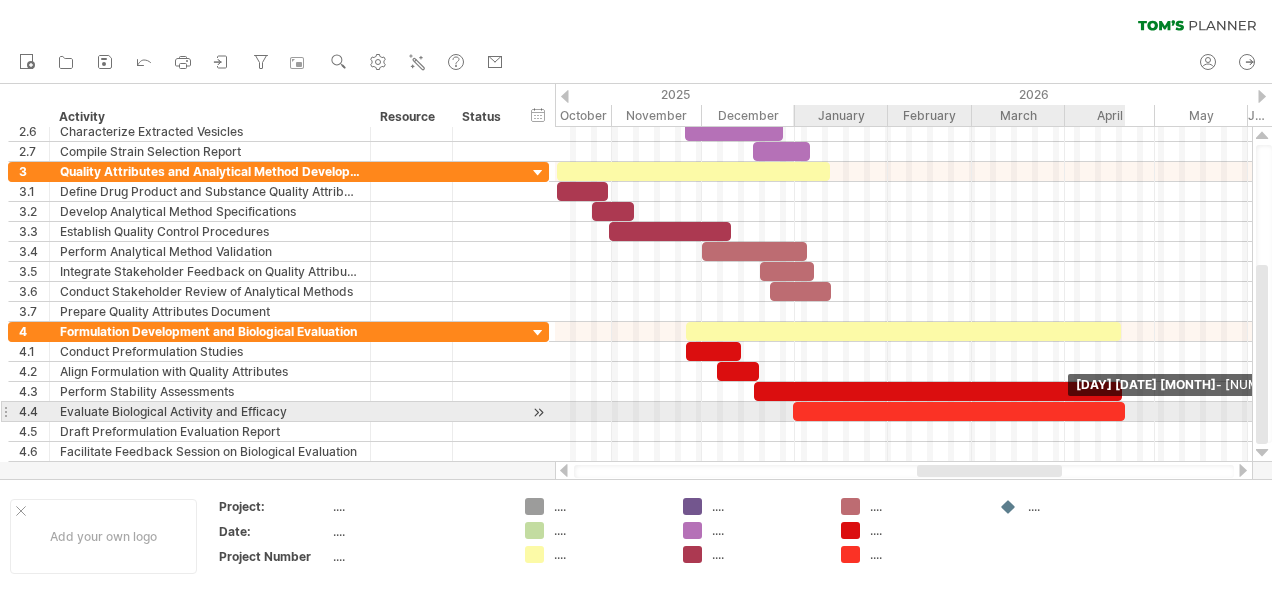 drag, startPoint x: 1142, startPoint y: 404, endPoint x: 1123, endPoint y: 404, distance: 19 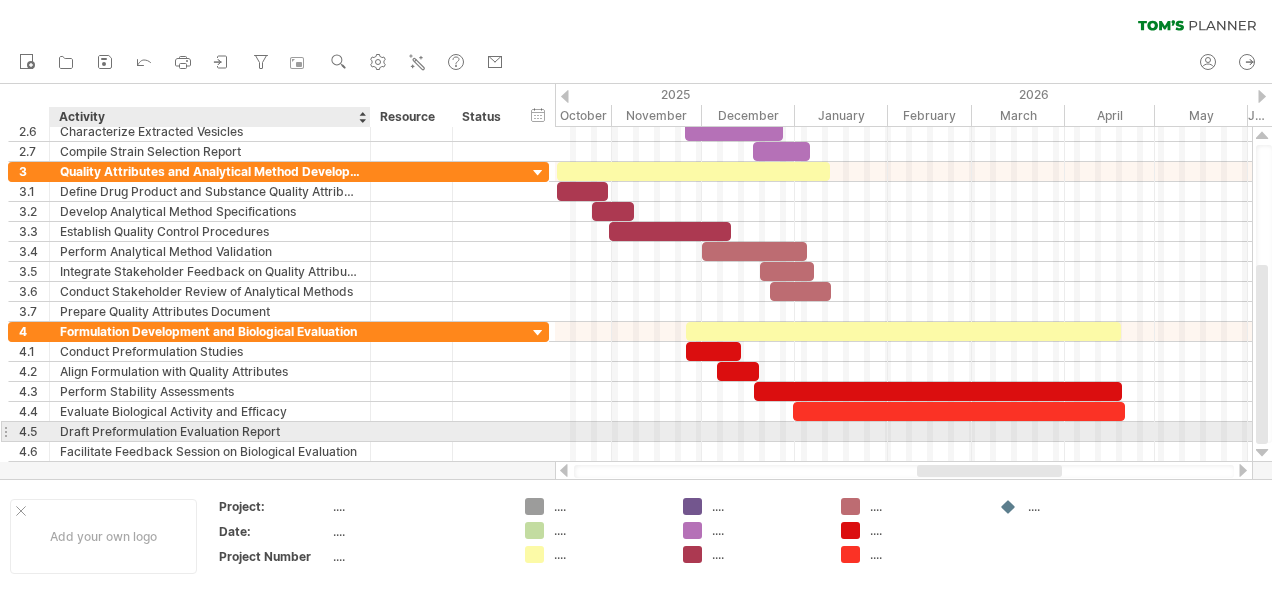 click on "Draft Preformulation Evaluation Report" at bounding box center [210, 431] 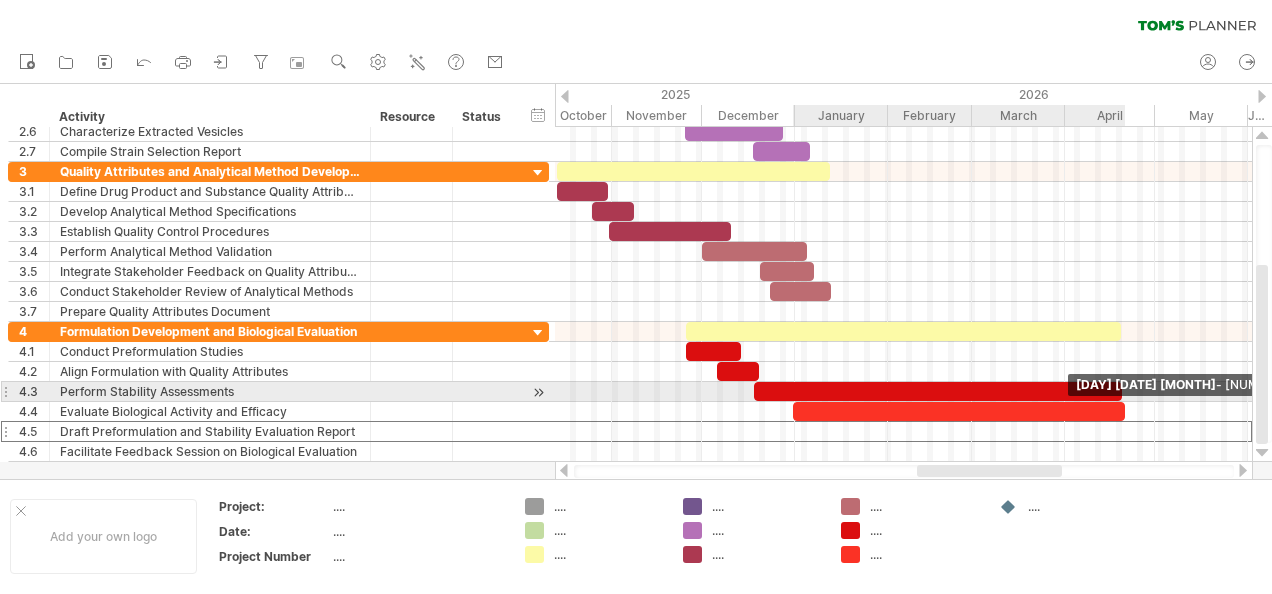 click at bounding box center [1125, 411] 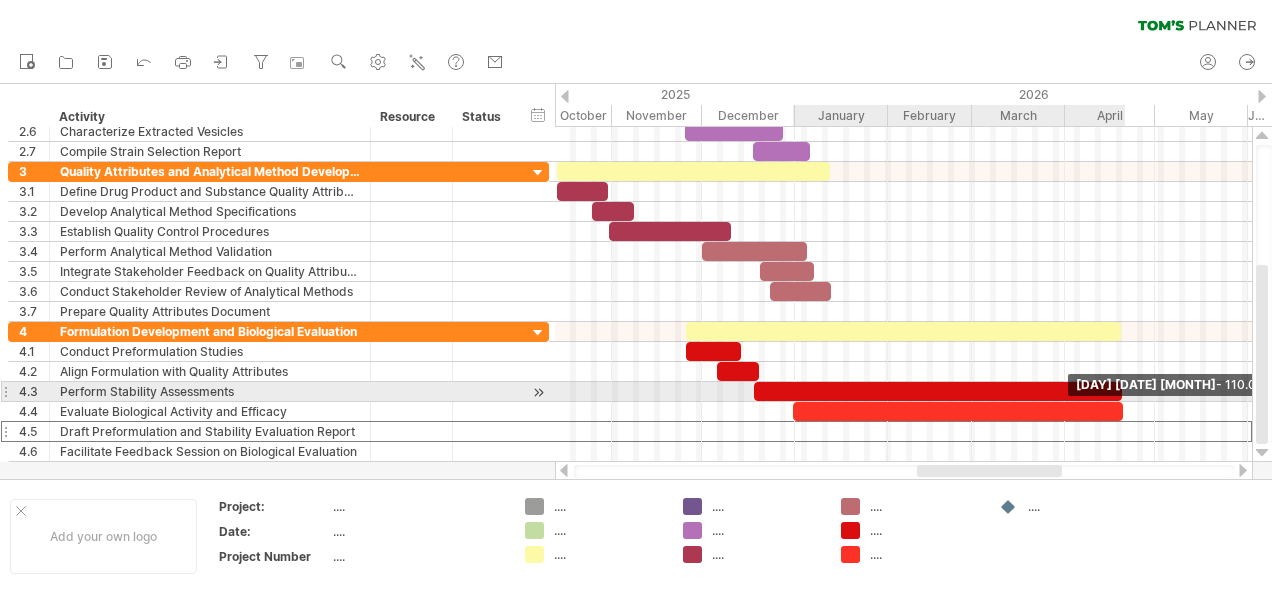 click at bounding box center (1123, 411) 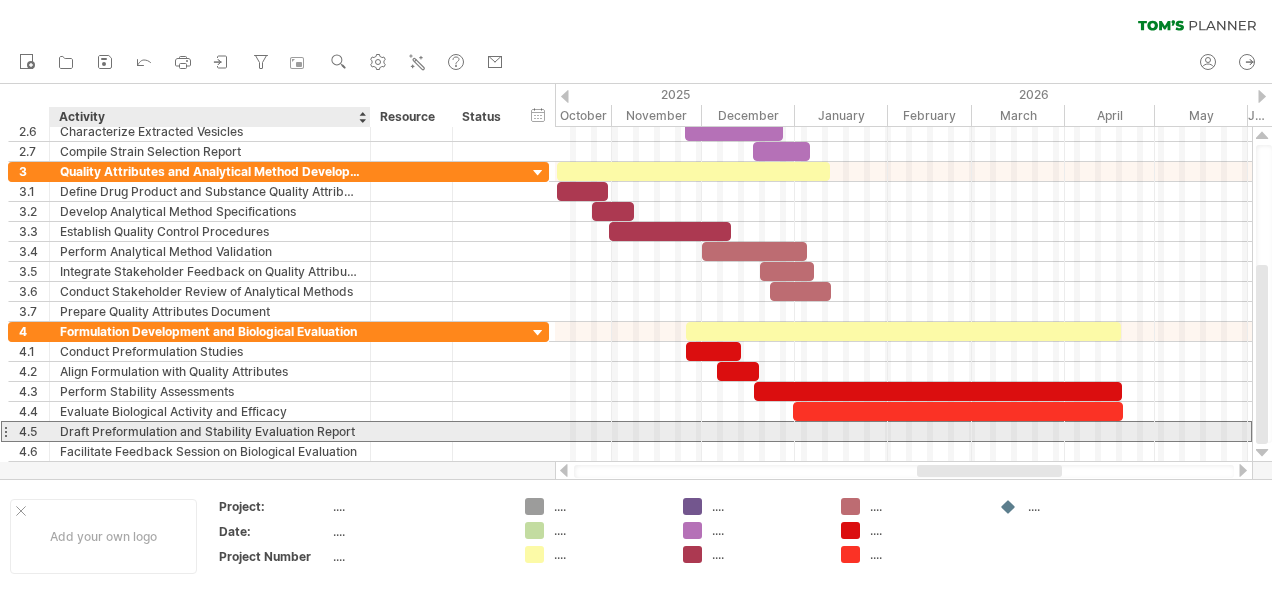 click on "Draft Preformulation and Stability Evaluation Report" at bounding box center [210, 431] 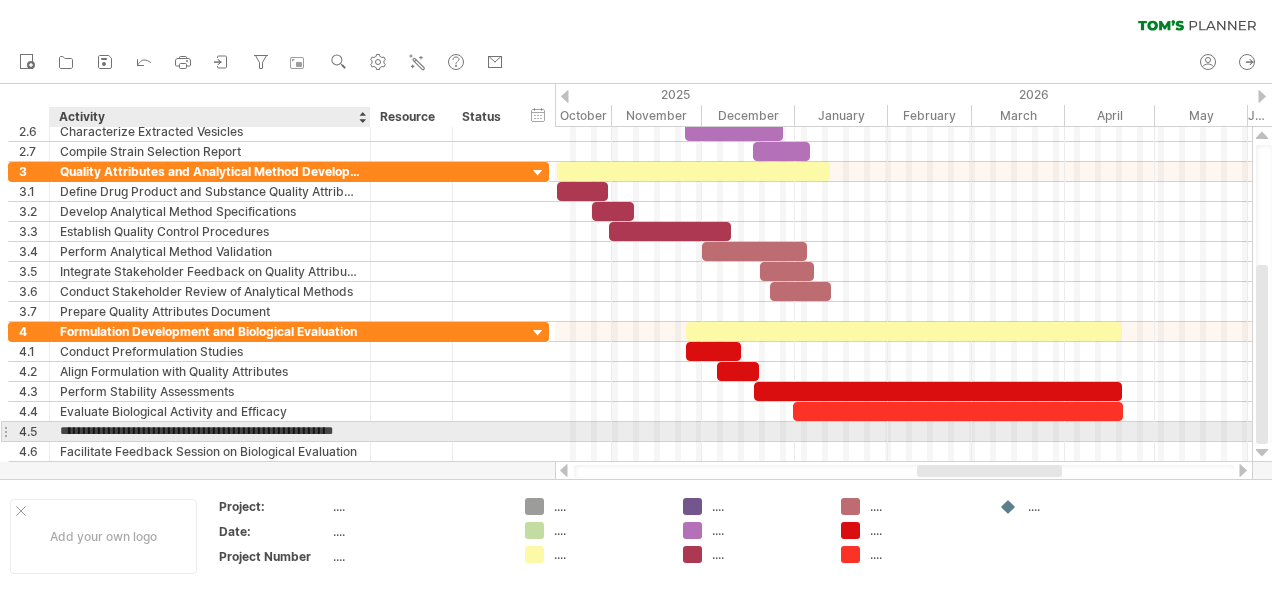 type on "**********" 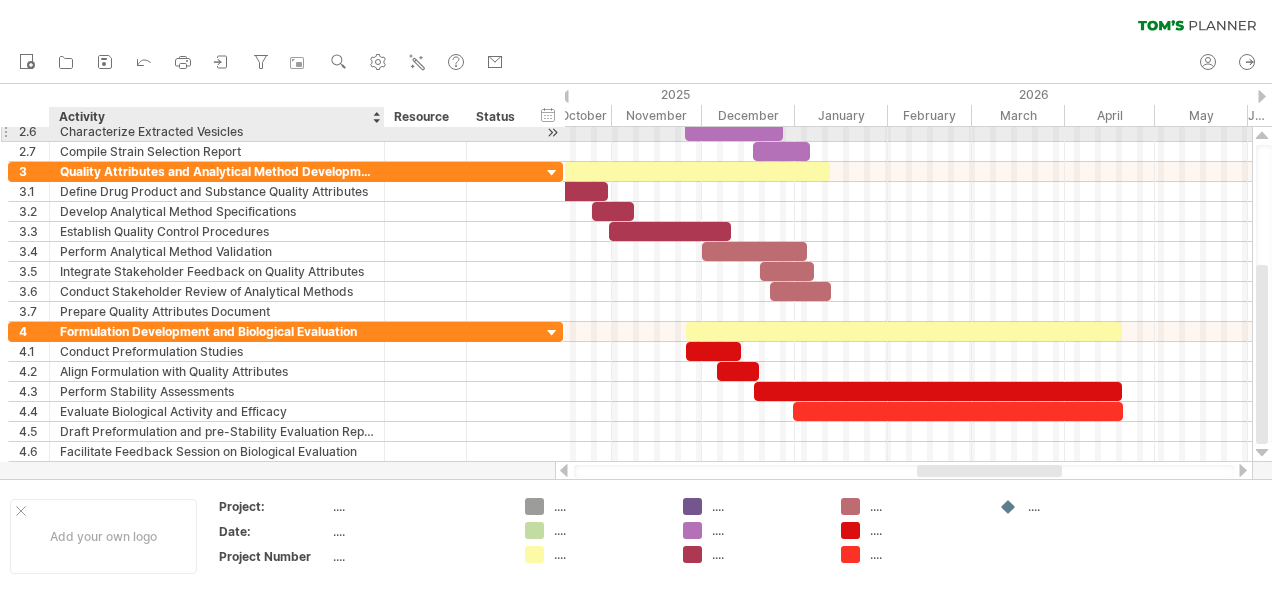 drag, startPoint x: 365, startPoint y: 130, endPoint x: 379, endPoint y: 132, distance: 14.142136 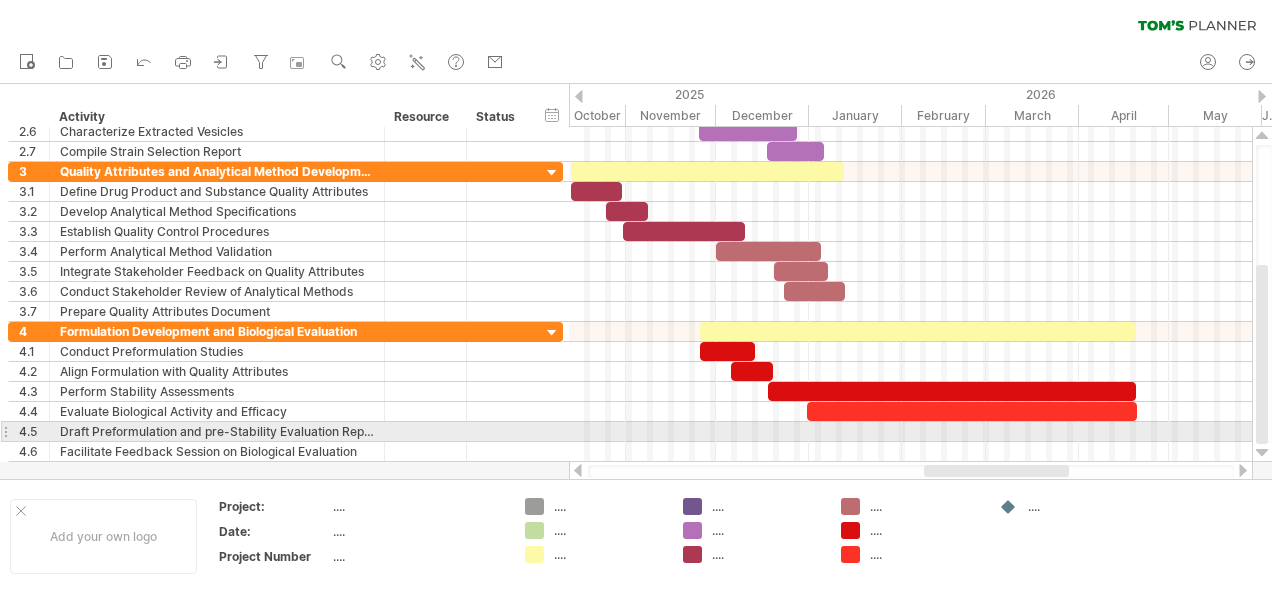 click at bounding box center [910, 432] 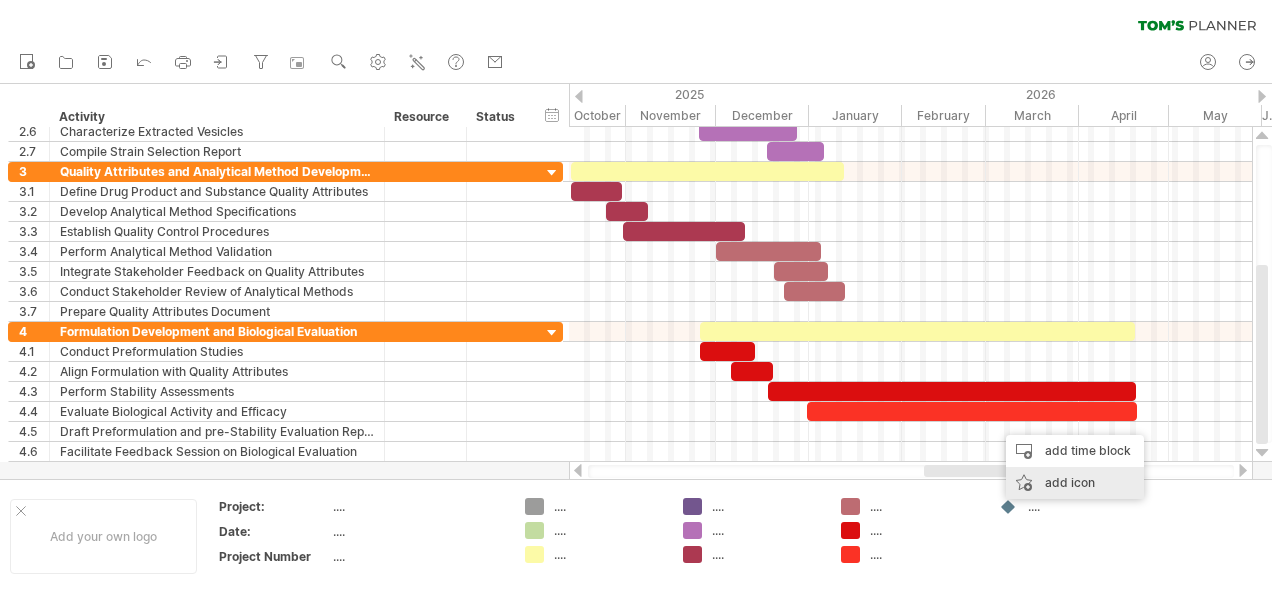 click on "add icon" at bounding box center (1075, 483) 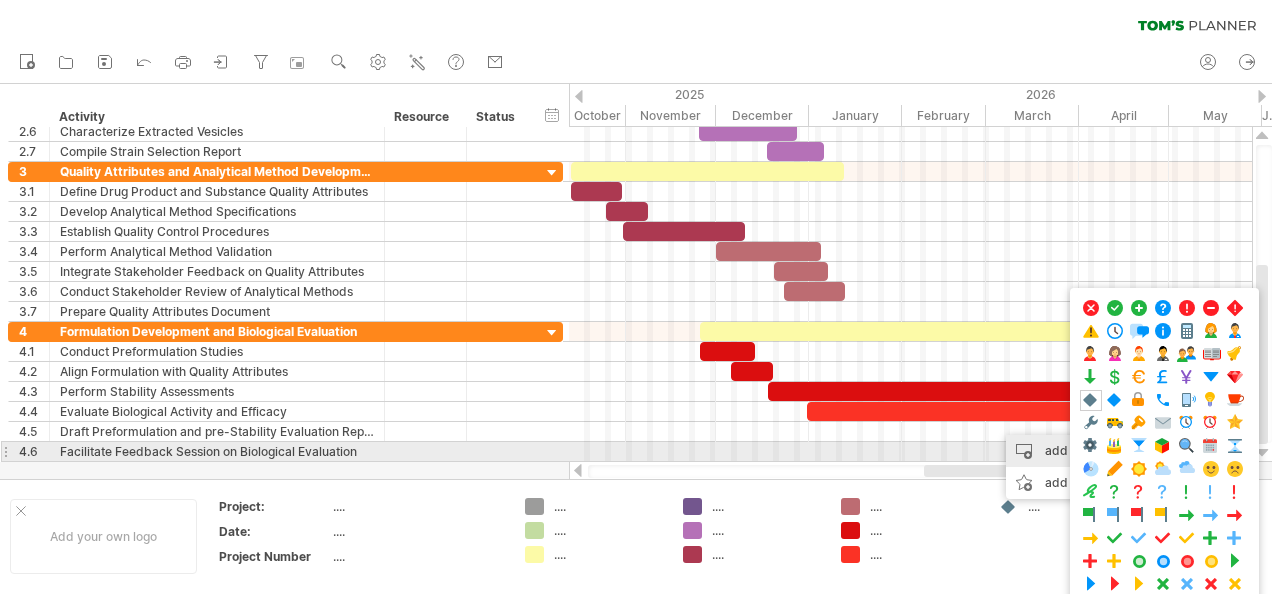 click on "add time block" at bounding box center (1075, 451) 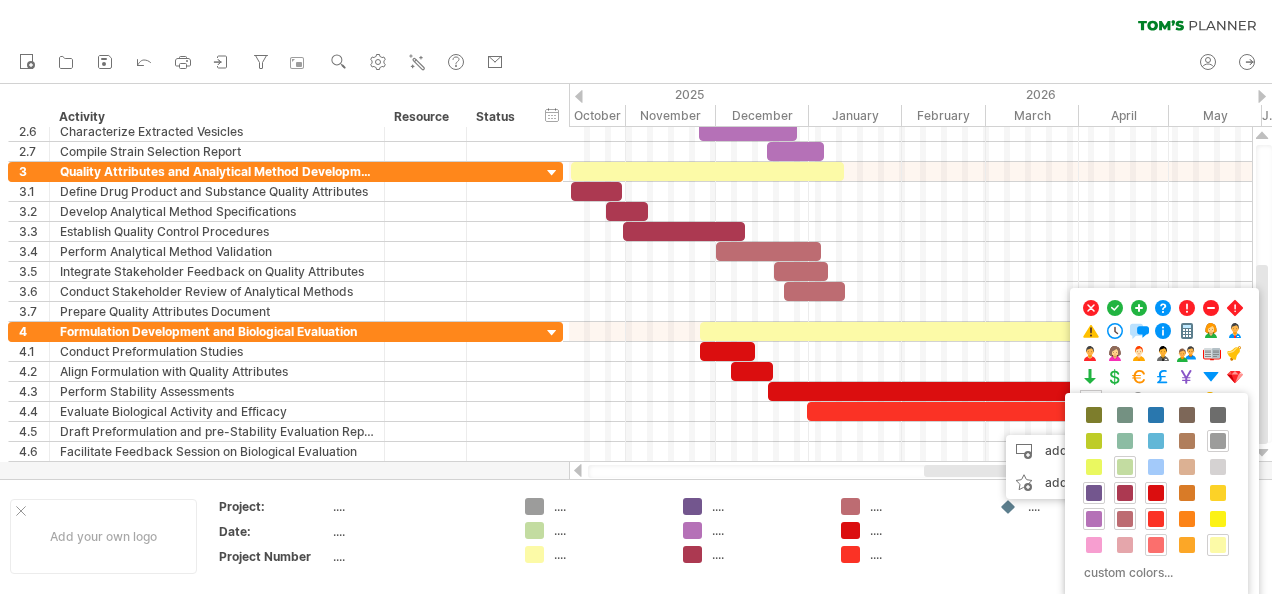 click at bounding box center [1156, 545] 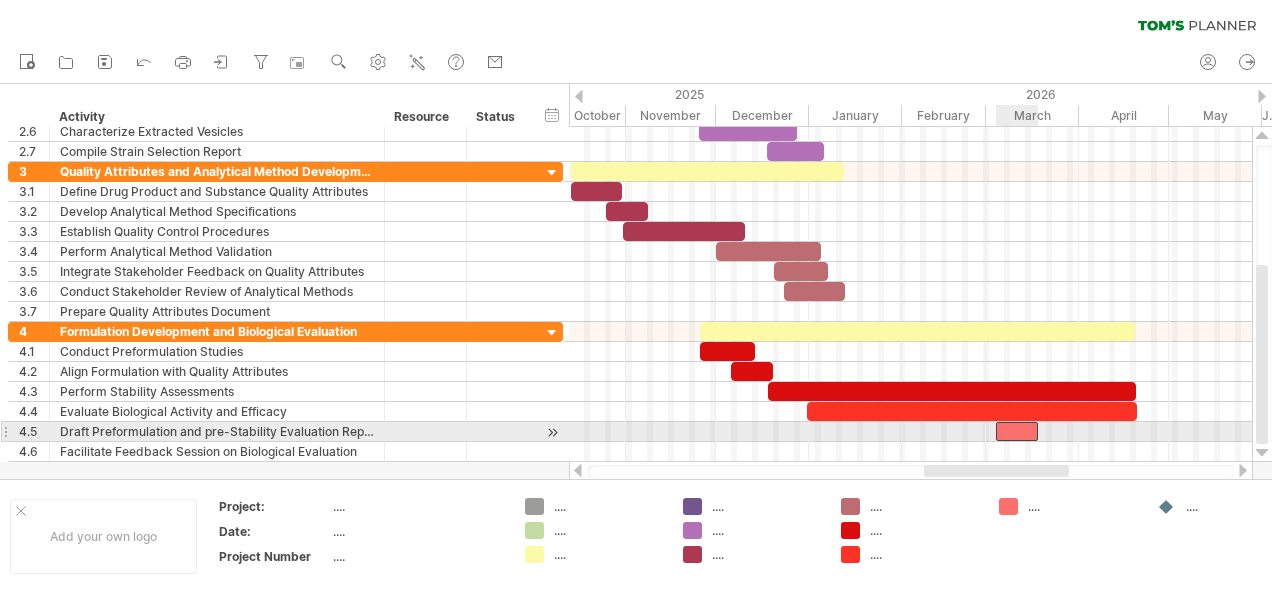 click at bounding box center (1017, 431) 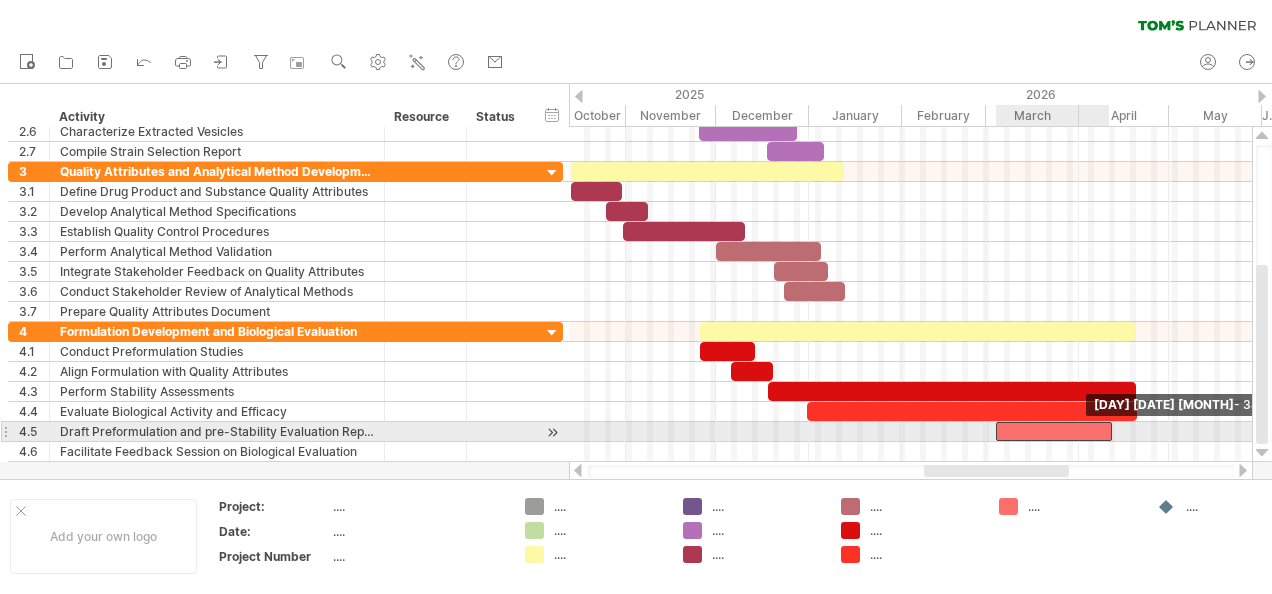 drag, startPoint x: 1039, startPoint y: 423, endPoint x: 1111, endPoint y: 422, distance: 72.00694 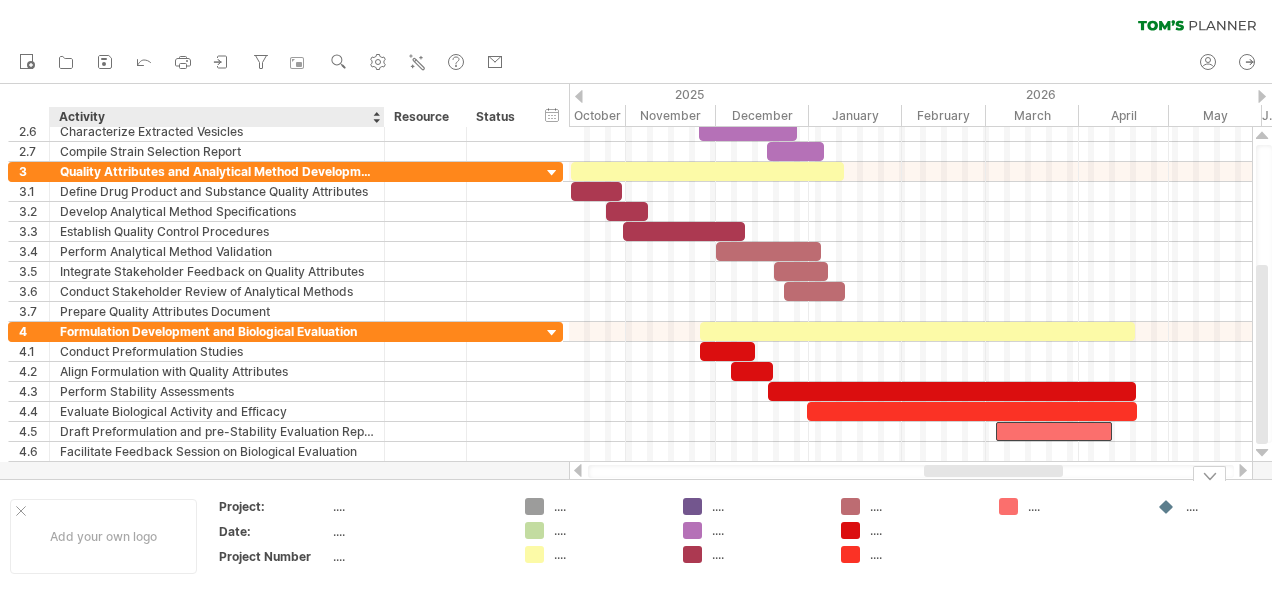click at bounding box center (636, 281) 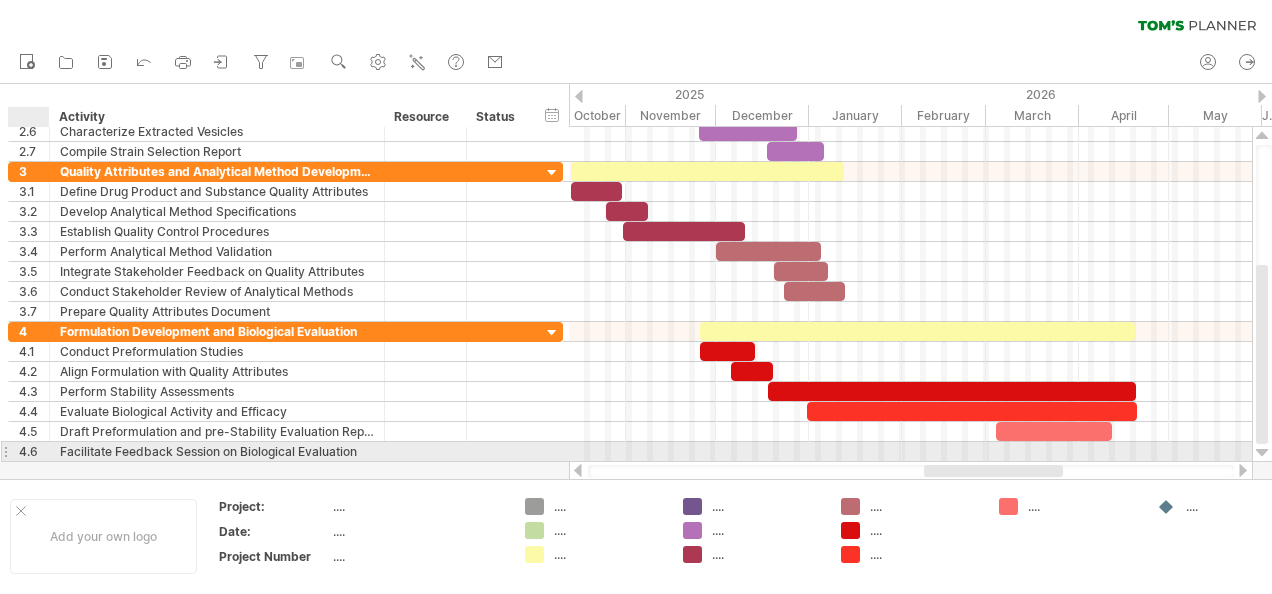 click on "**********" at bounding box center [284, 294] 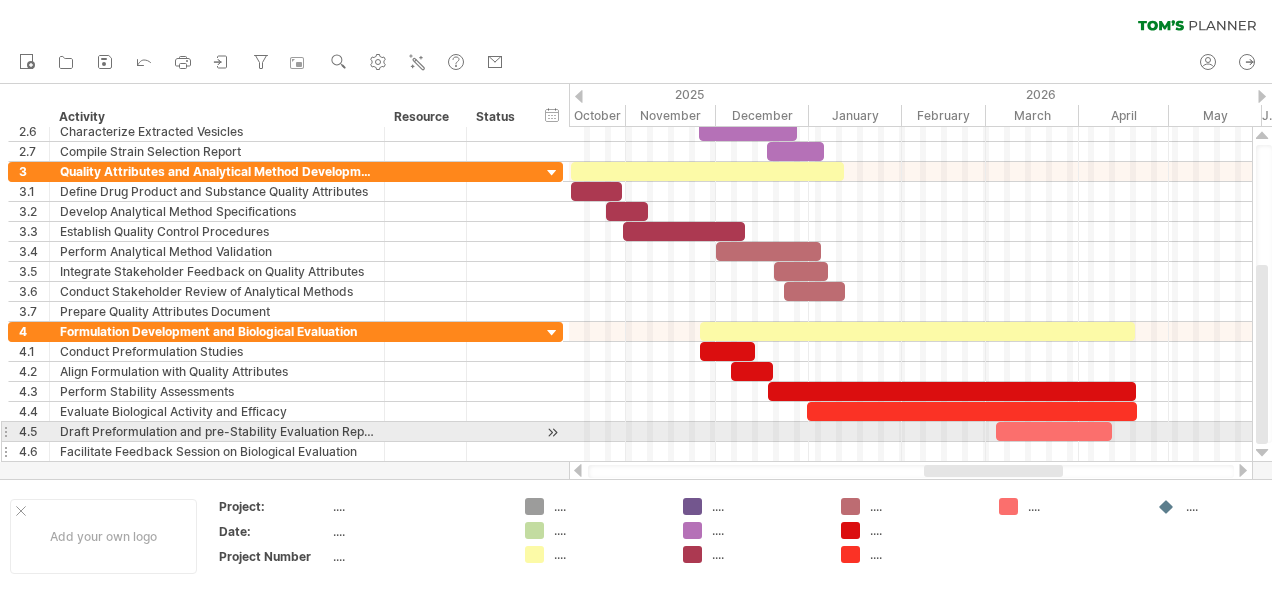 click at bounding box center (5, 451) 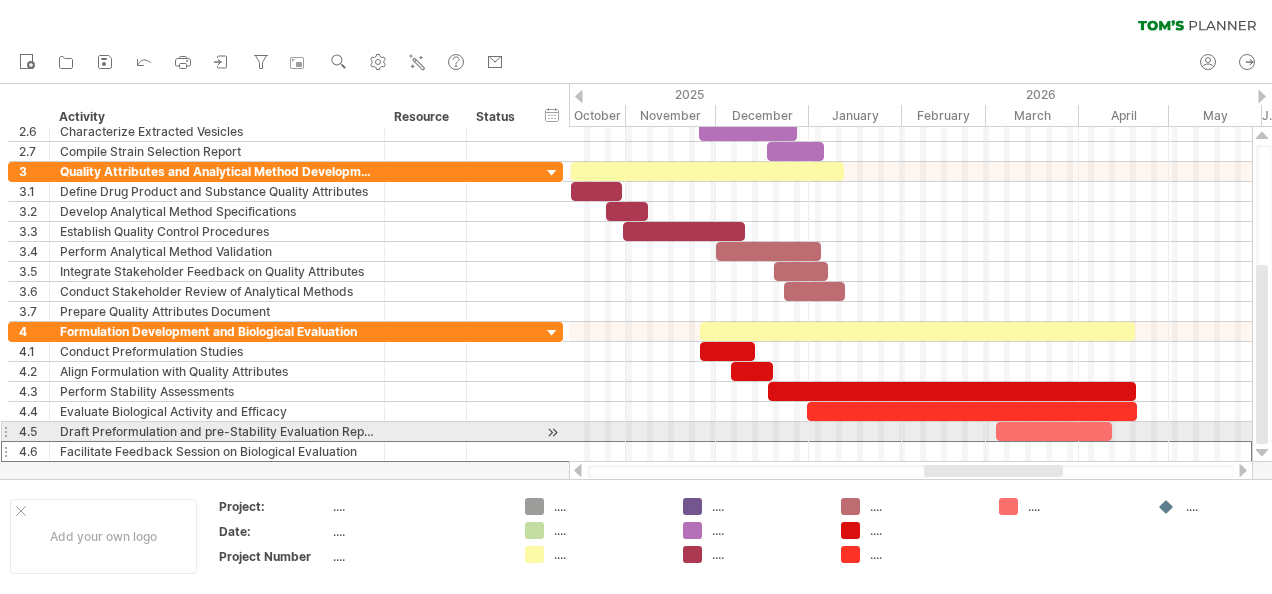 click at bounding box center [5, 451] 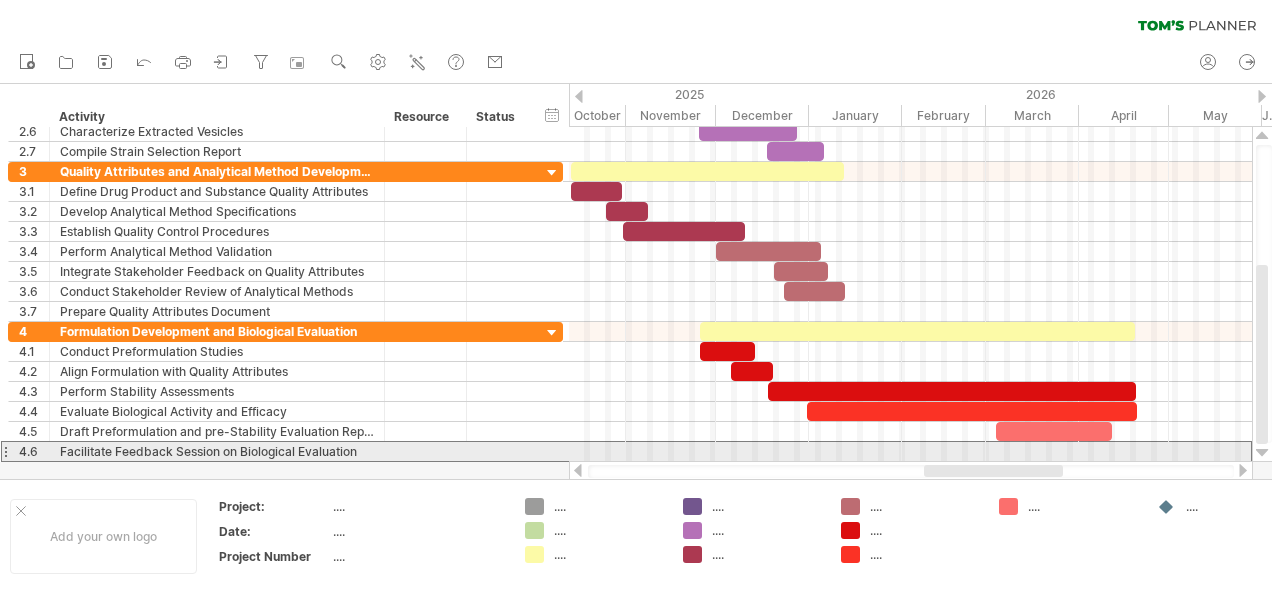 click at bounding box center [5, 451] 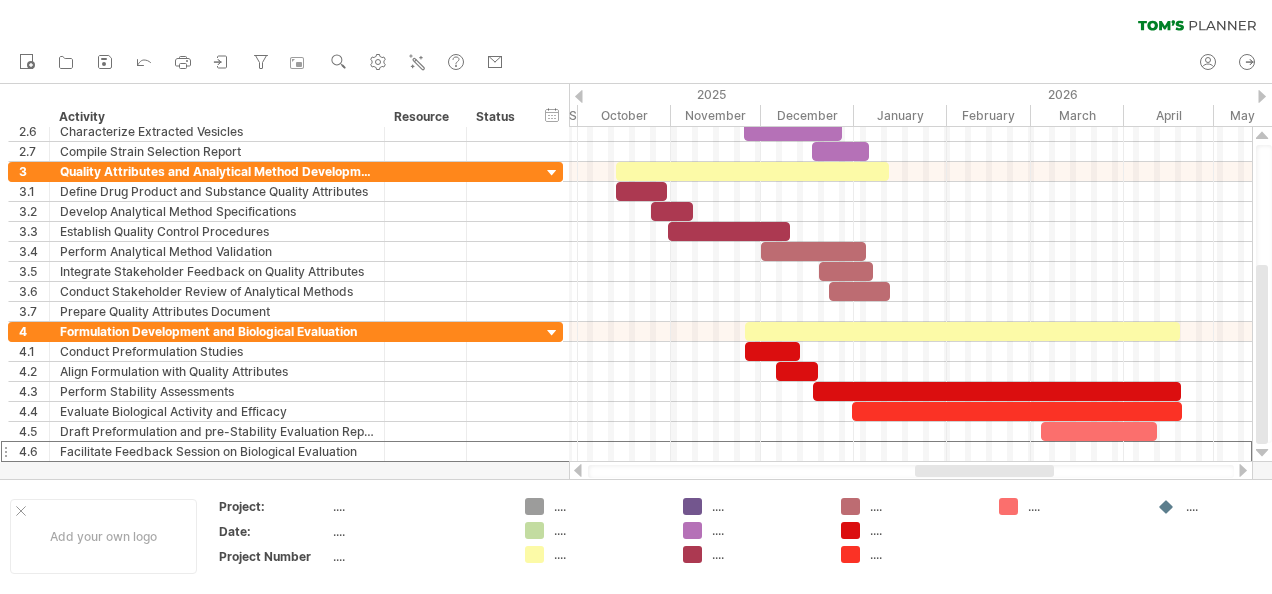 drag, startPoint x: 948, startPoint y: 467, endPoint x: 939, endPoint y: 477, distance: 13.453624 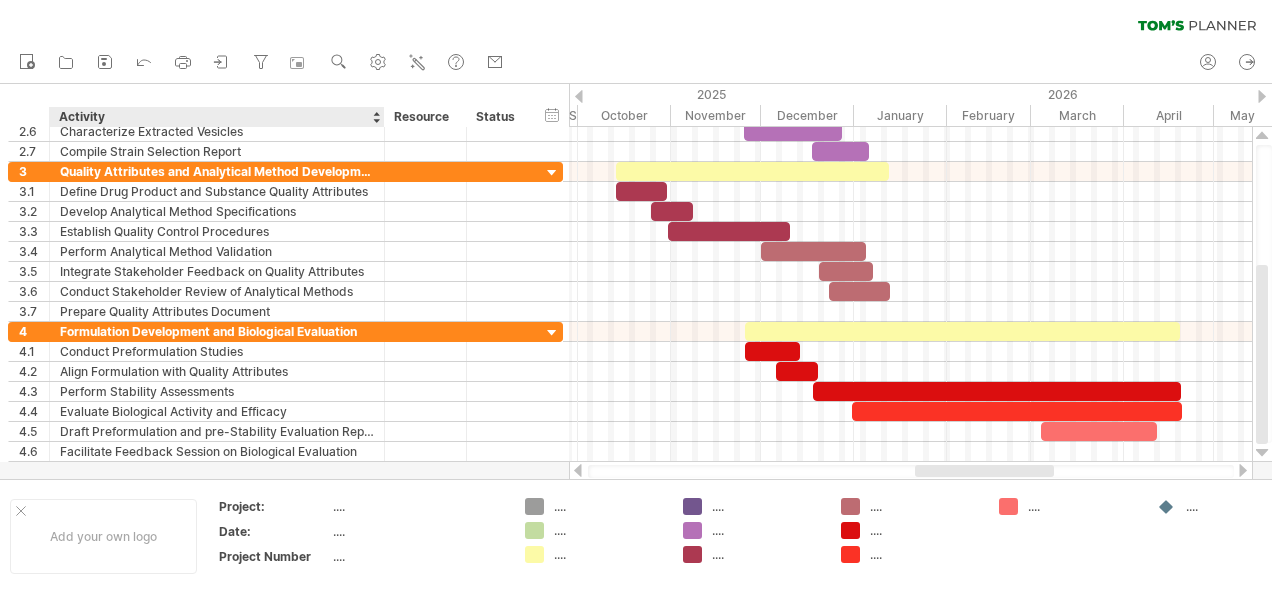click at bounding box center [636, 281] 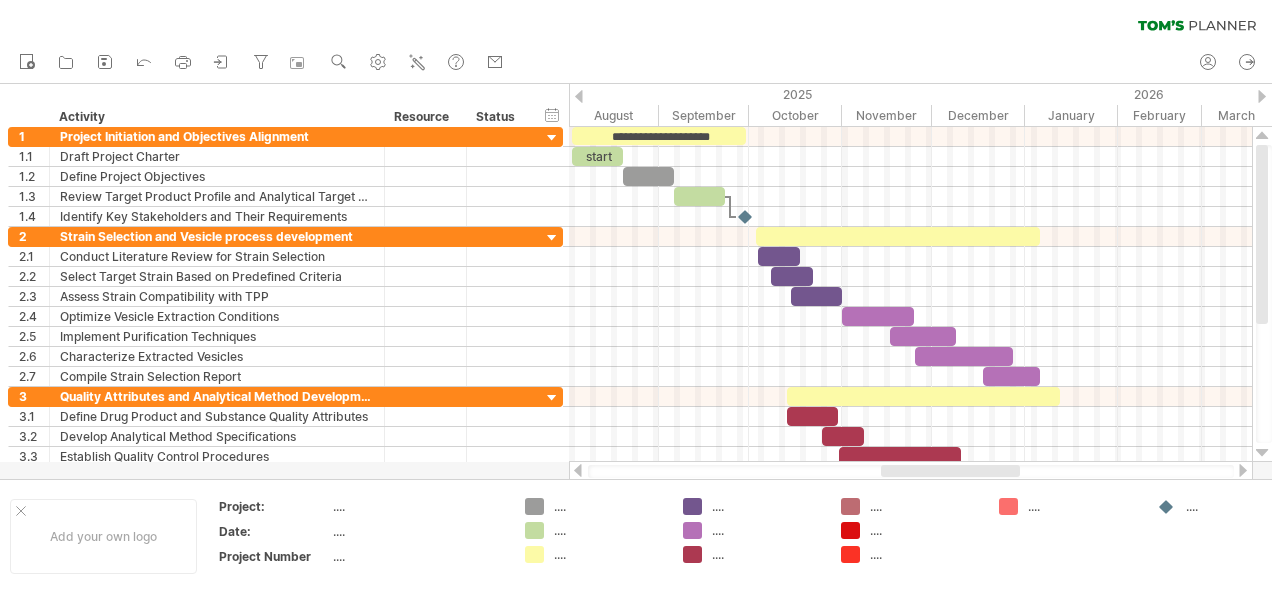 drag, startPoint x: 976, startPoint y: 472, endPoint x: 942, endPoint y: 476, distance: 34.234486 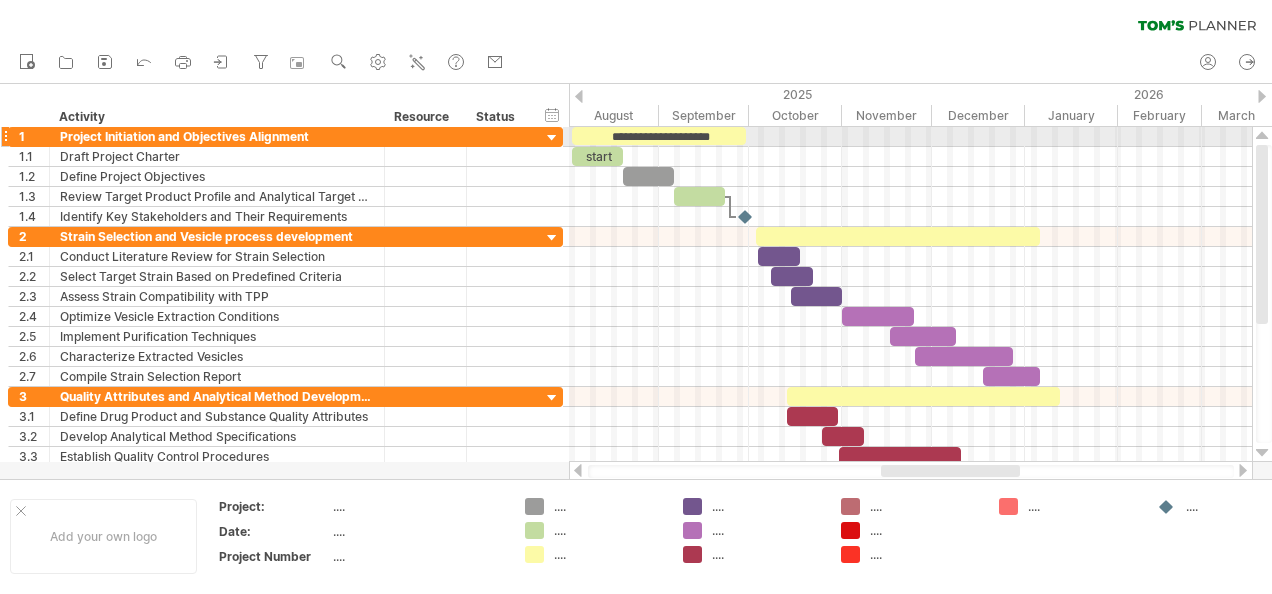 click on "**********" at bounding box center (659, 136) 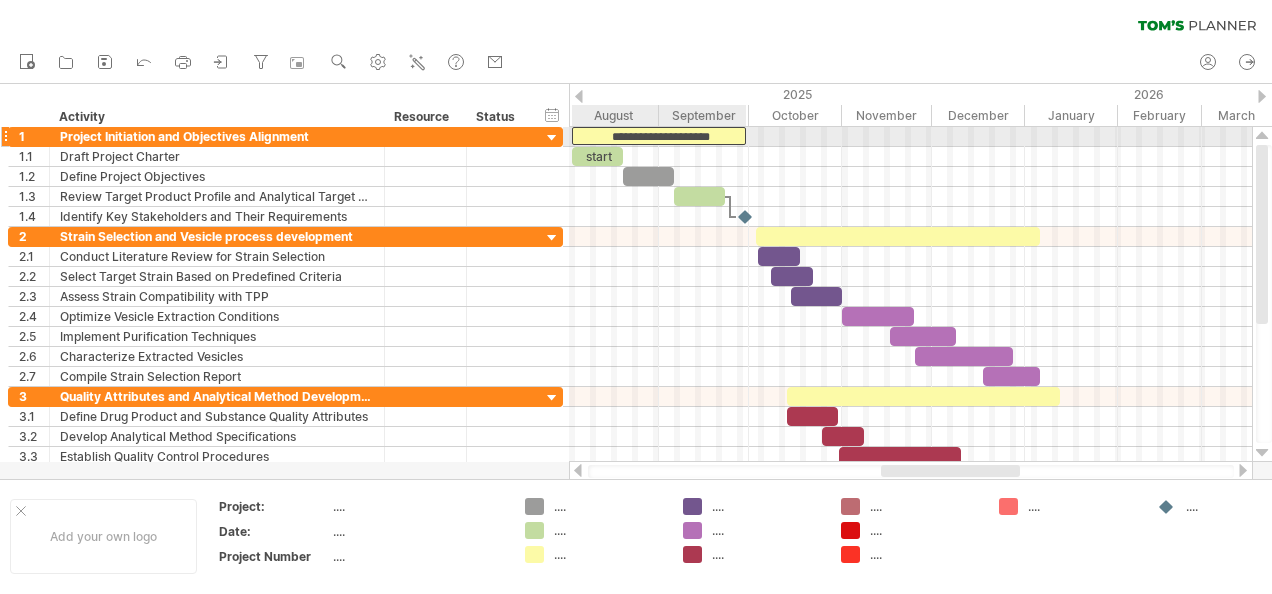 click on "**********" at bounding box center (659, 136) 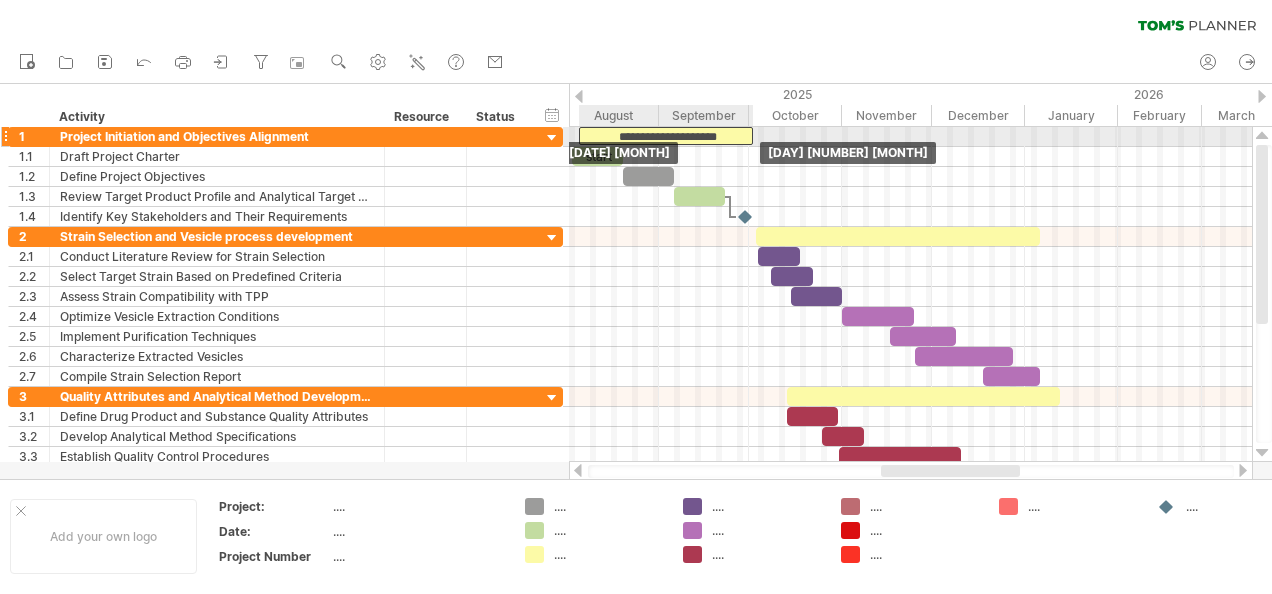 click on "**********" at bounding box center [666, 136] 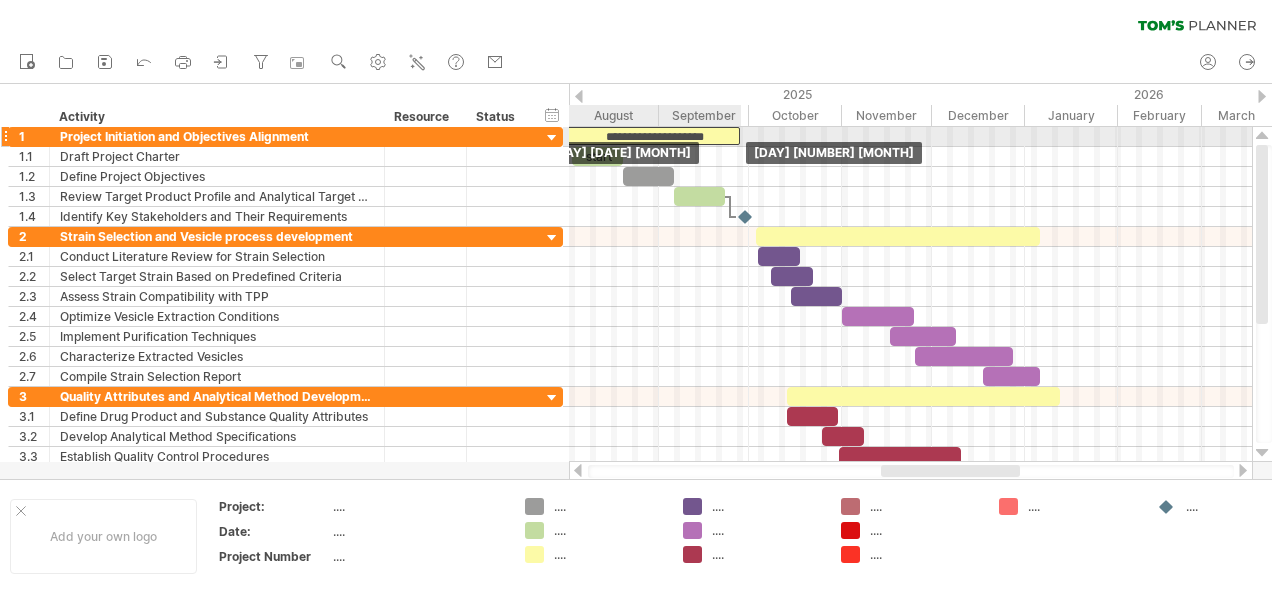 drag, startPoint x: 736, startPoint y: 132, endPoint x: 722, endPoint y: 128, distance: 14.56022 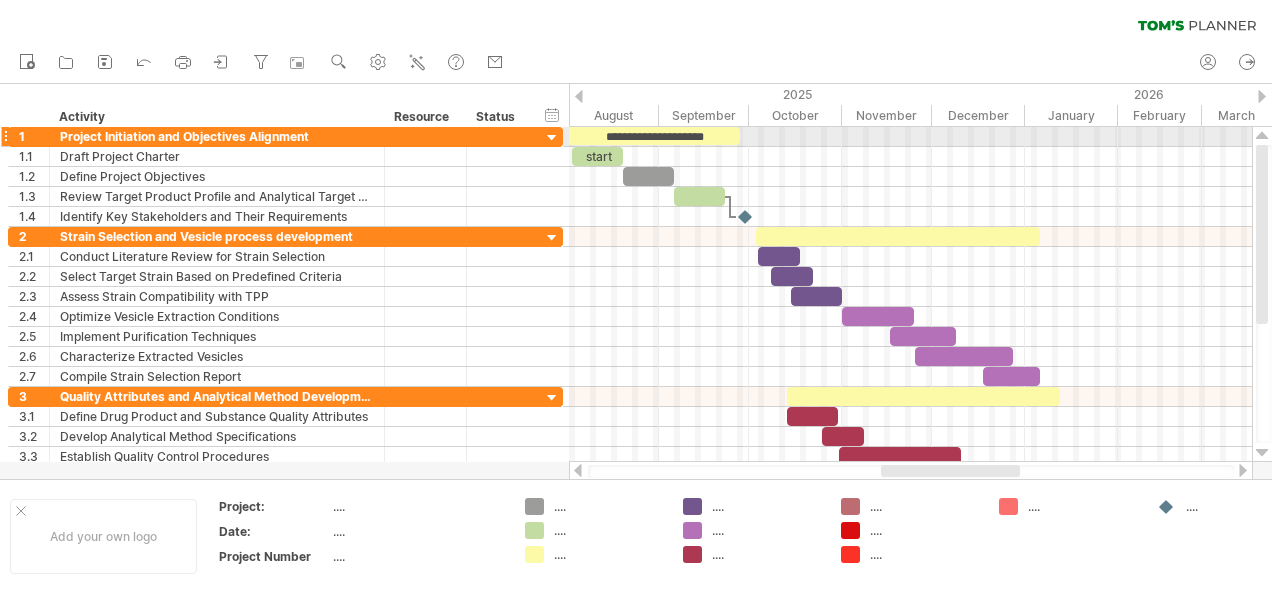 click on "**********" at bounding box center (653, 136) 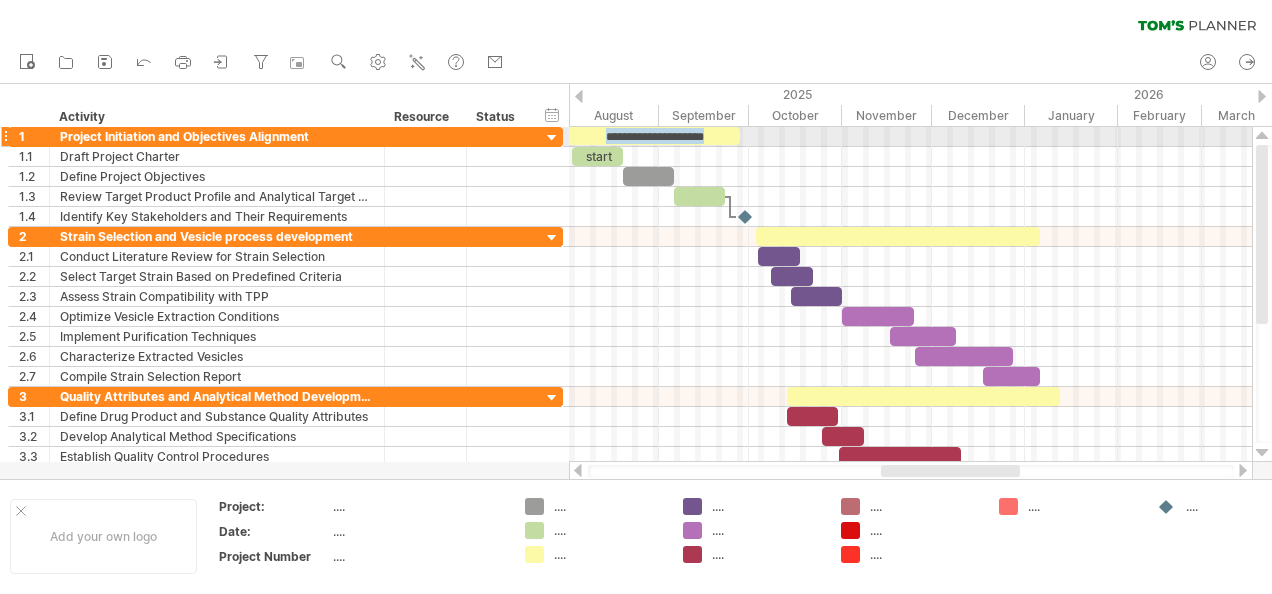type 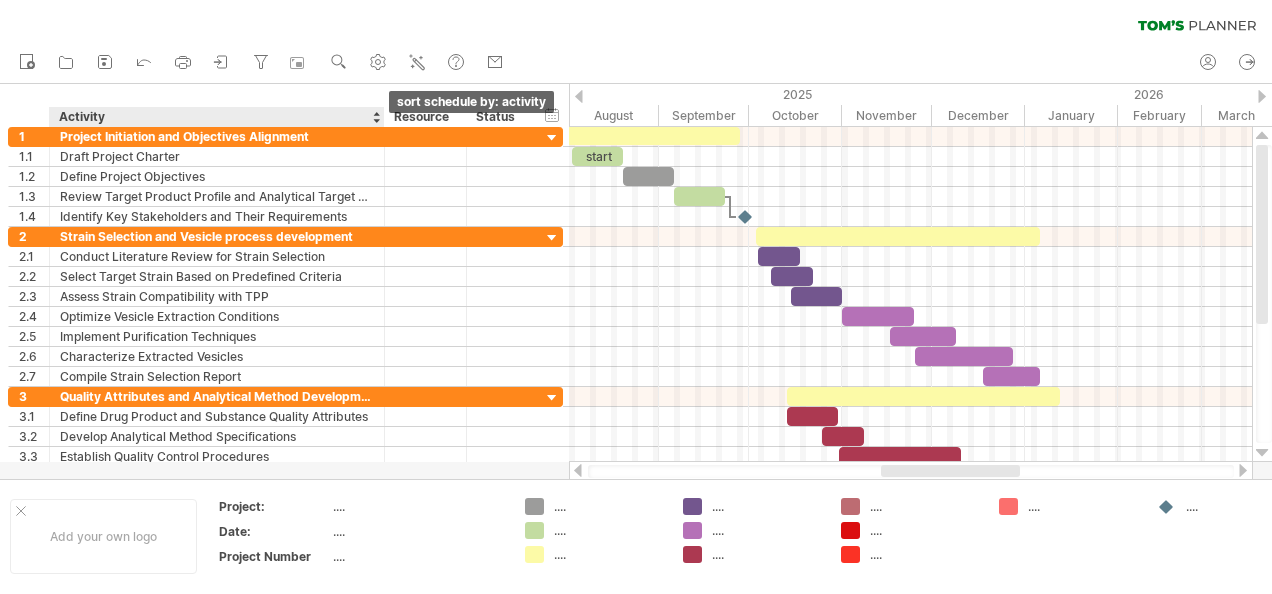click at bounding box center [376, 117] 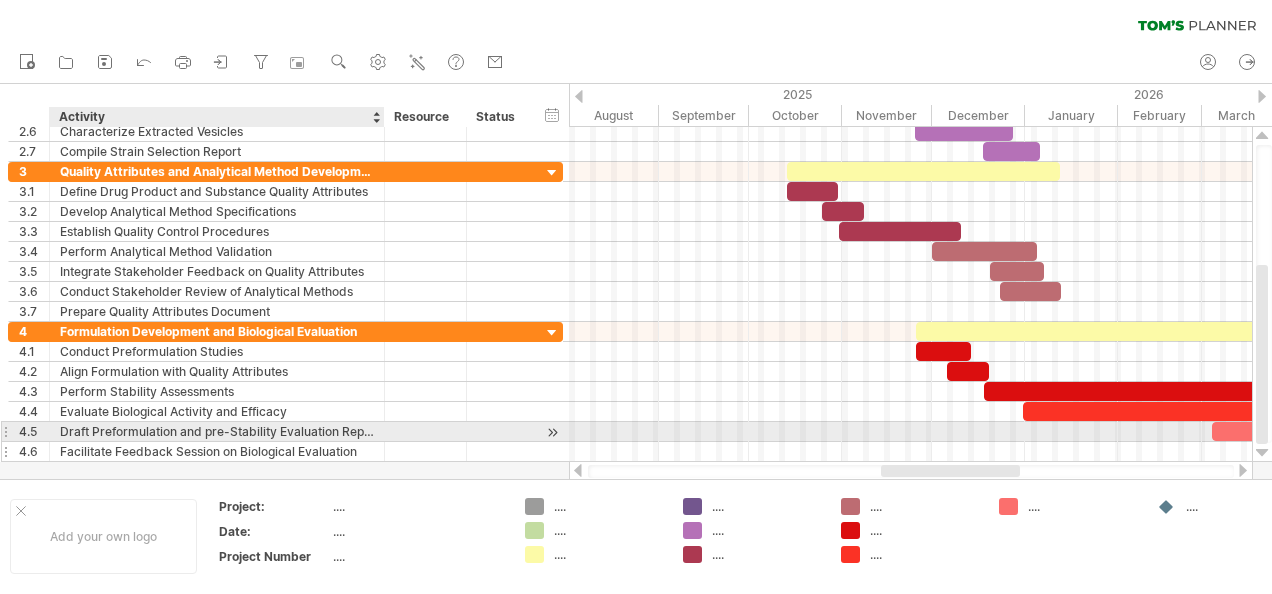 click on "Facilitate Feedback Session on Biological Evaluation" at bounding box center [217, 451] 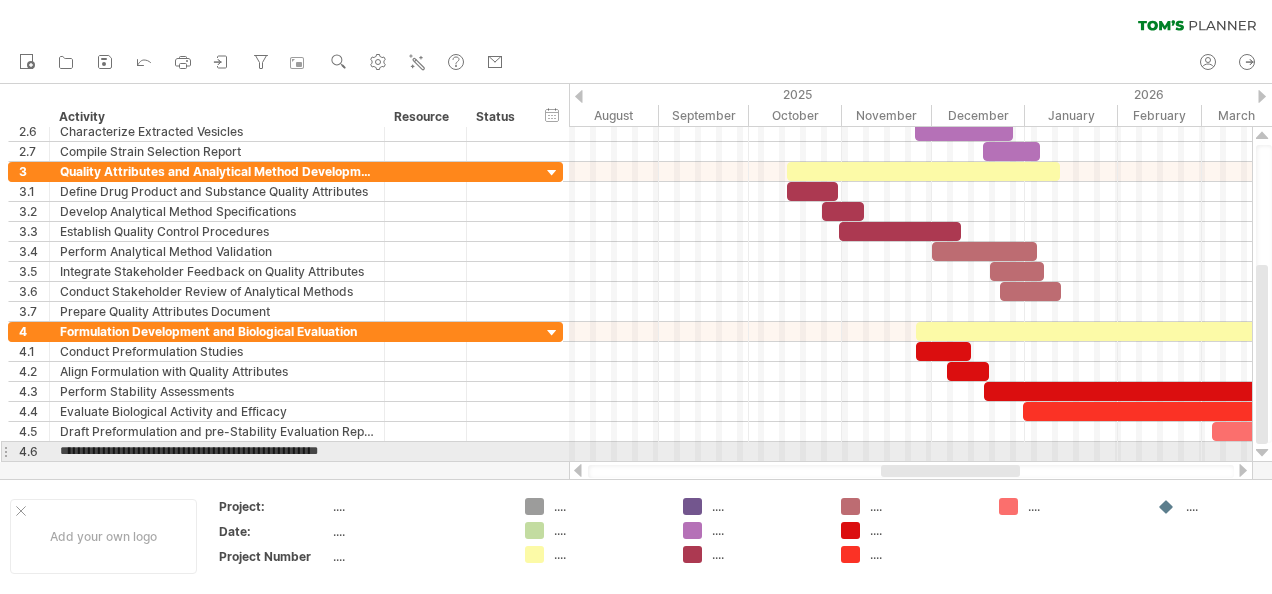 click at bounding box center (5, 451) 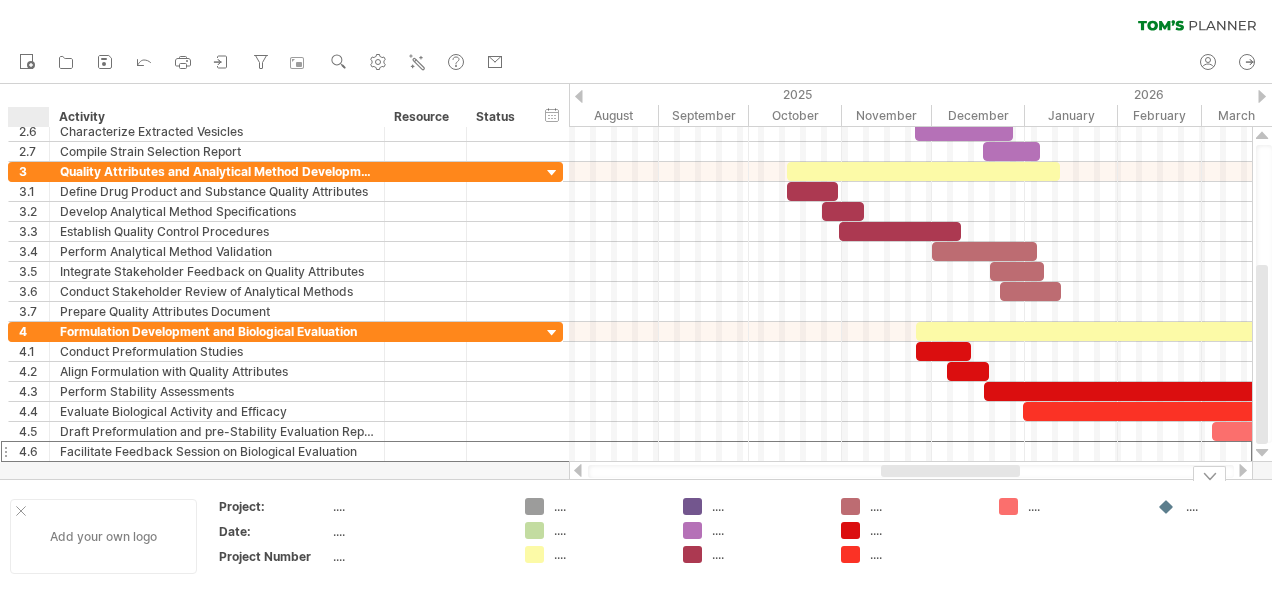 click on "Add your own logo" at bounding box center [103, 536] 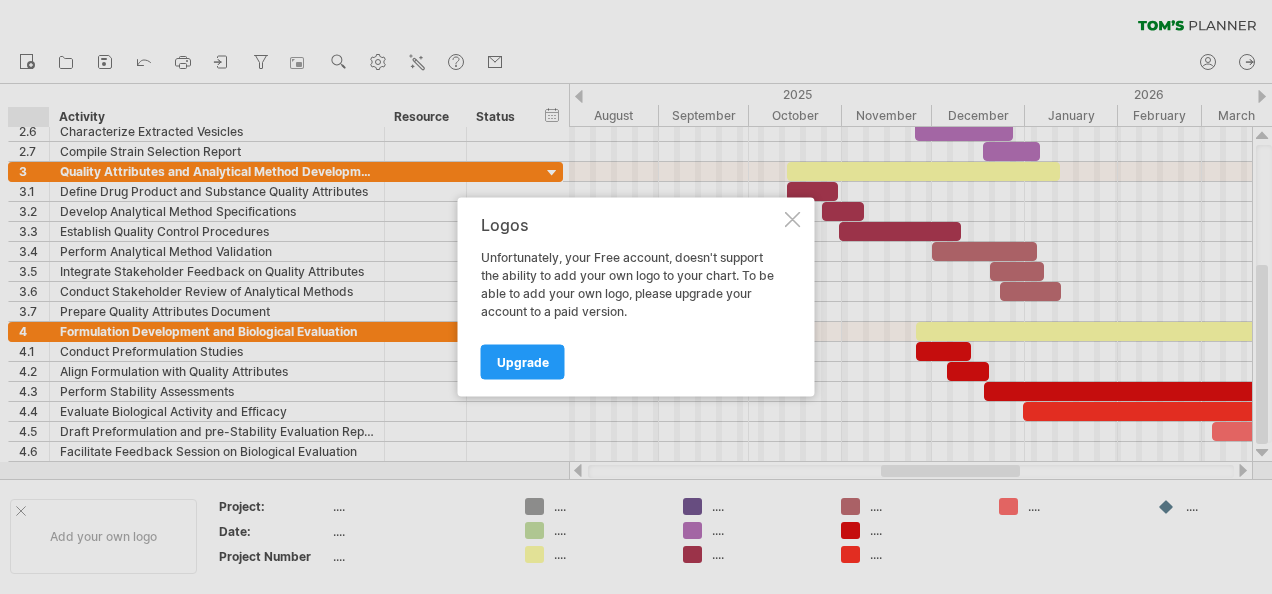 click at bounding box center (793, 220) 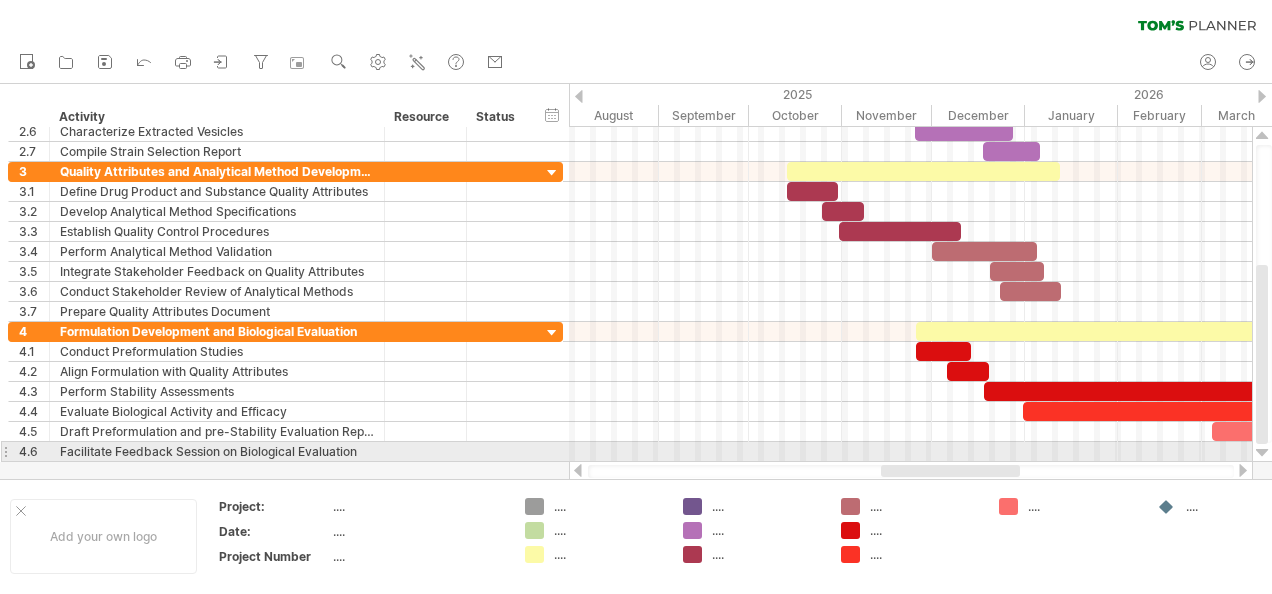 click at bounding box center [5, 451] 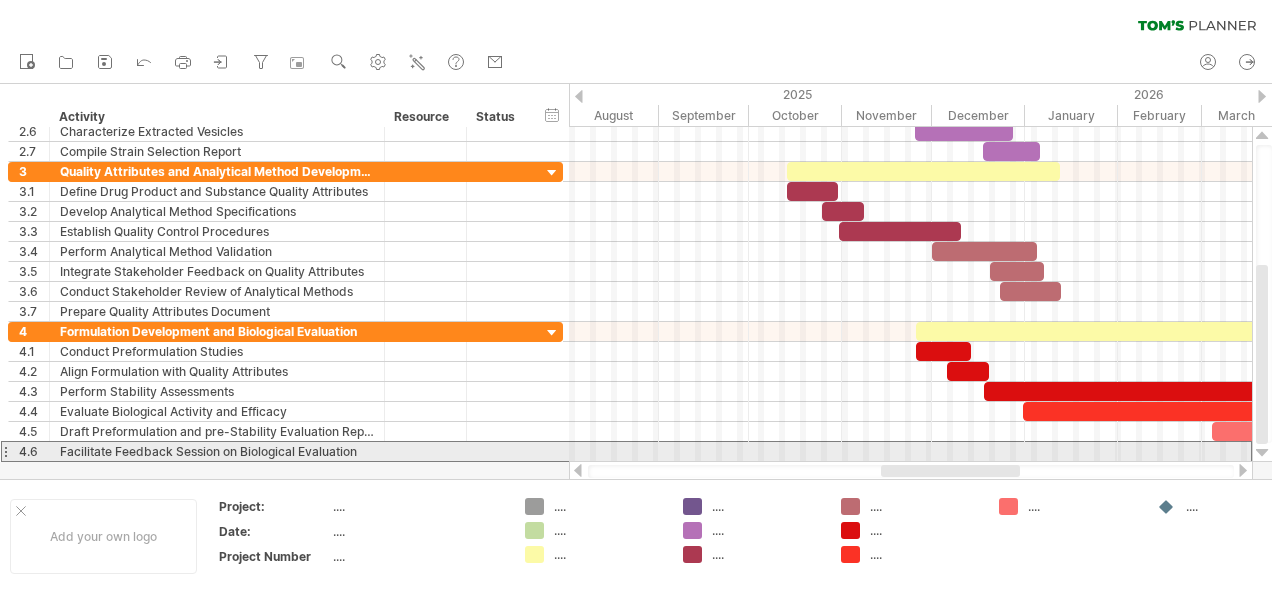 click at bounding box center (5, 451) 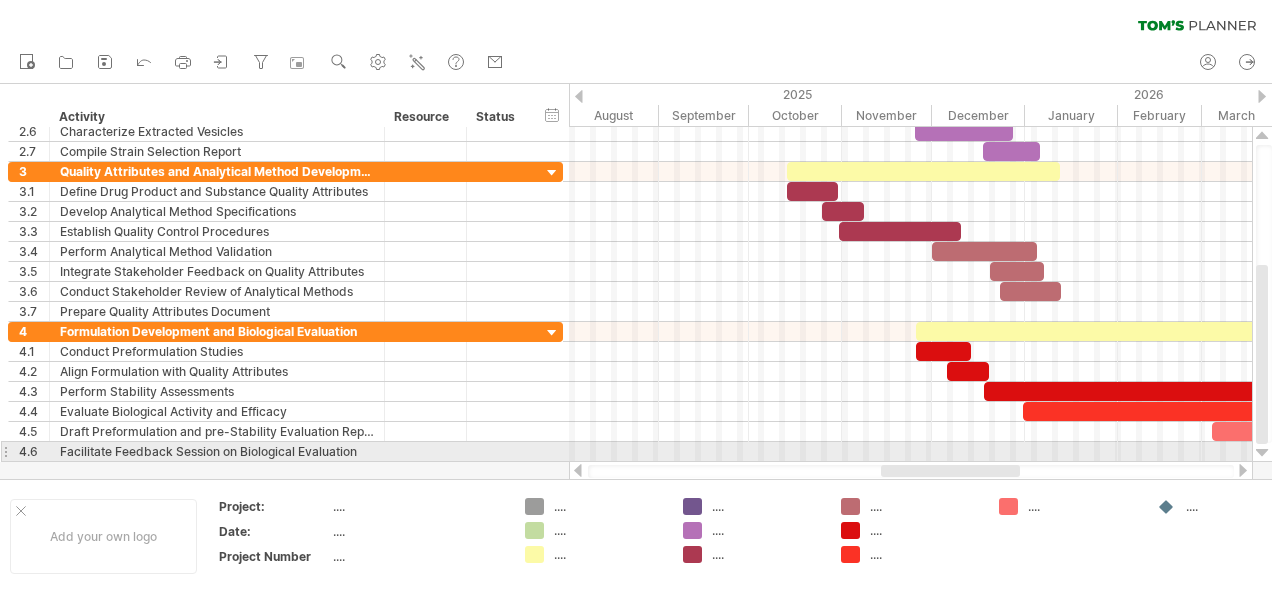 click at bounding box center [5, 451] 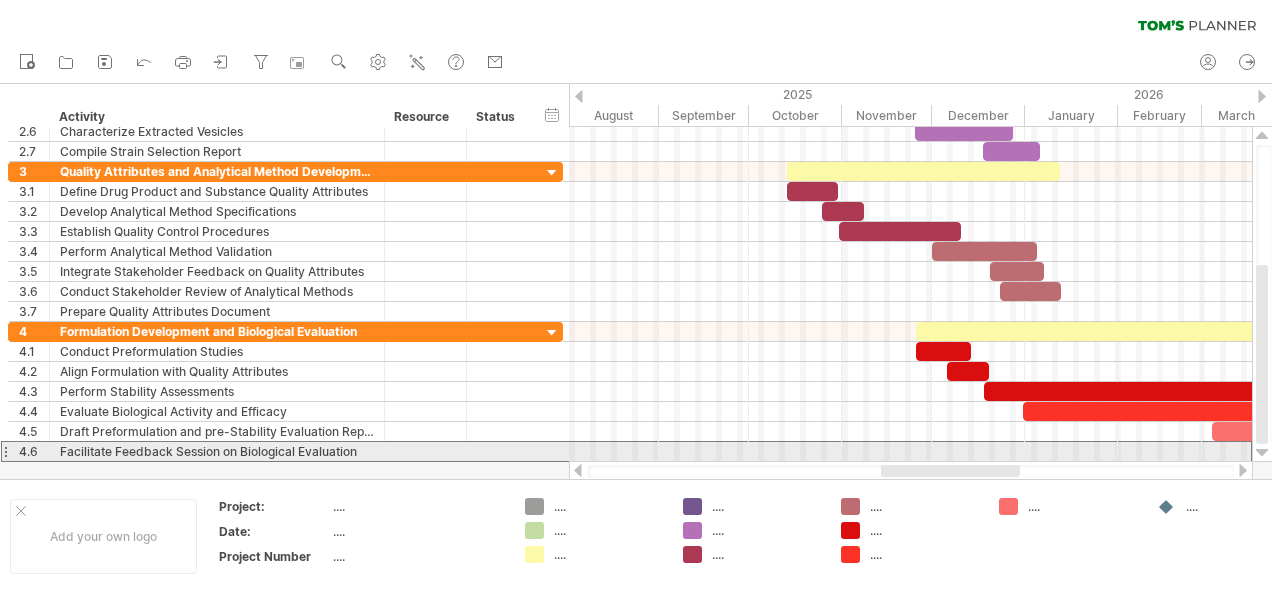 click at bounding box center [5, 451] 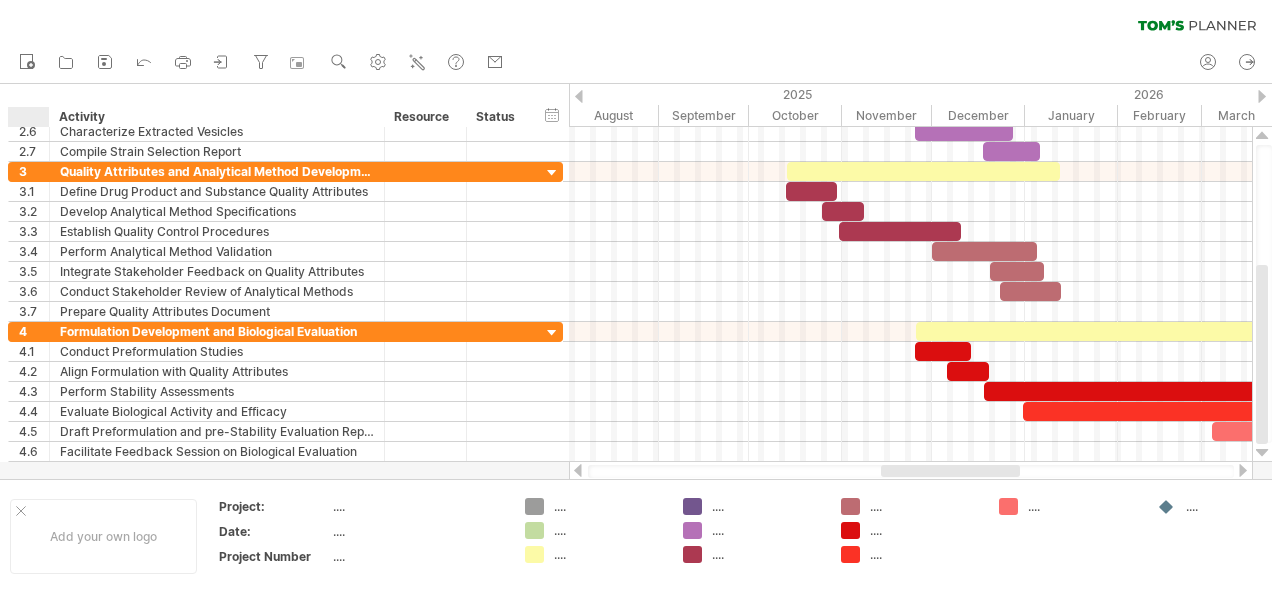 click at bounding box center [636, 281] 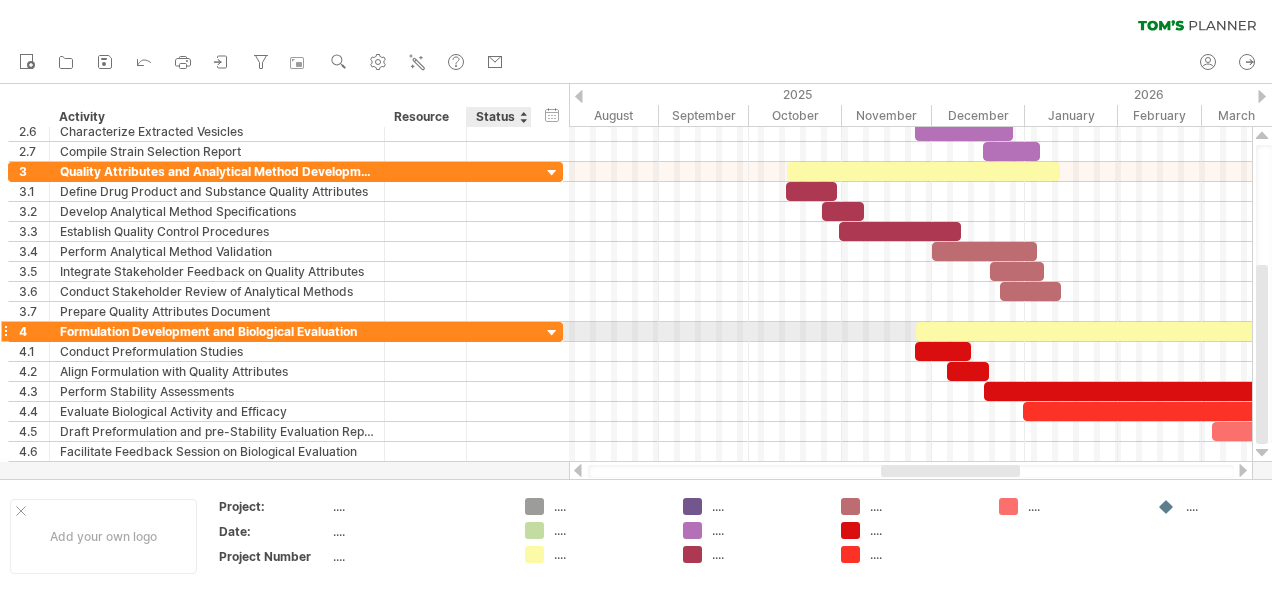 click at bounding box center (552, 333) 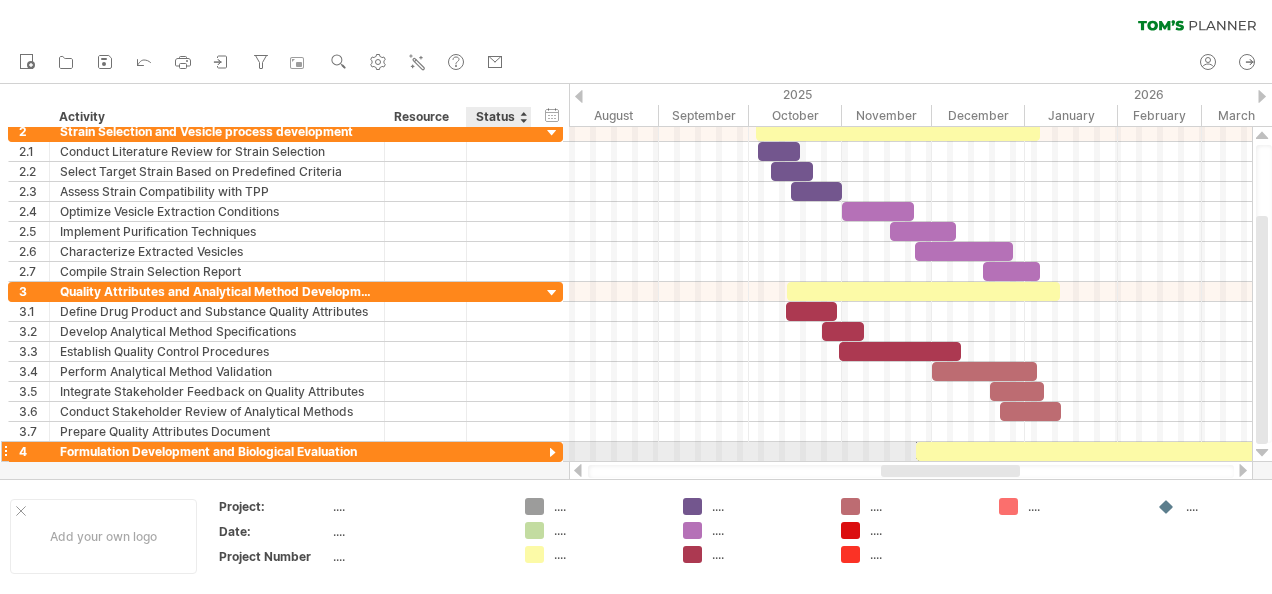 click at bounding box center [552, 453] 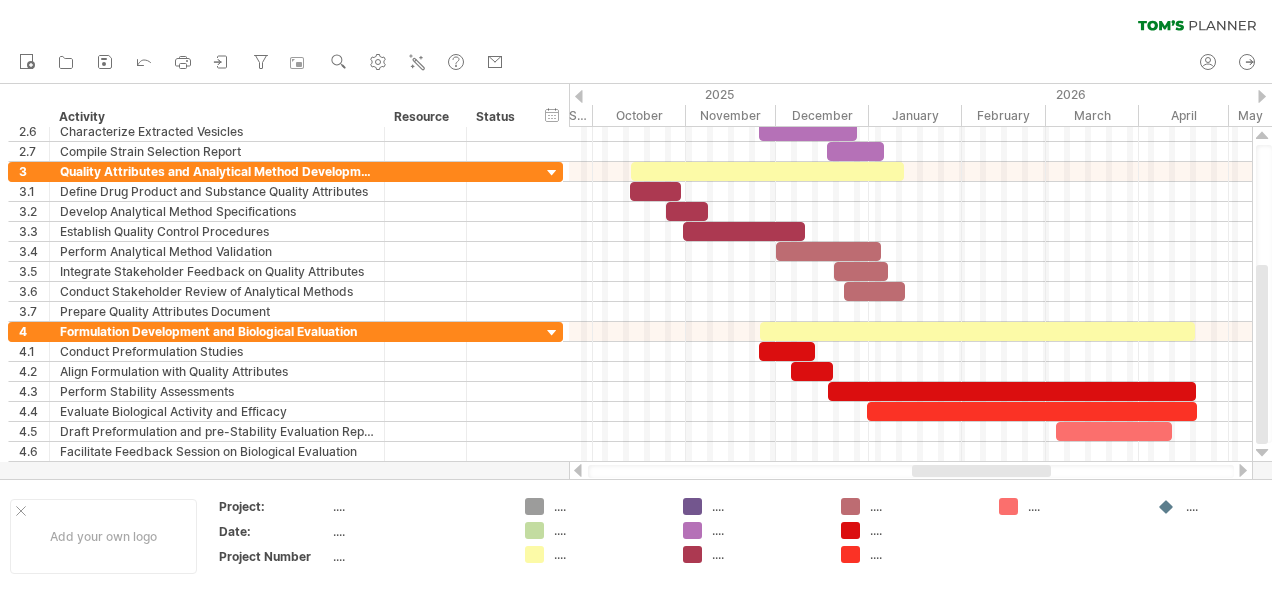 drag, startPoint x: 902, startPoint y: 468, endPoint x: 934, endPoint y: 474, distance: 32.55764 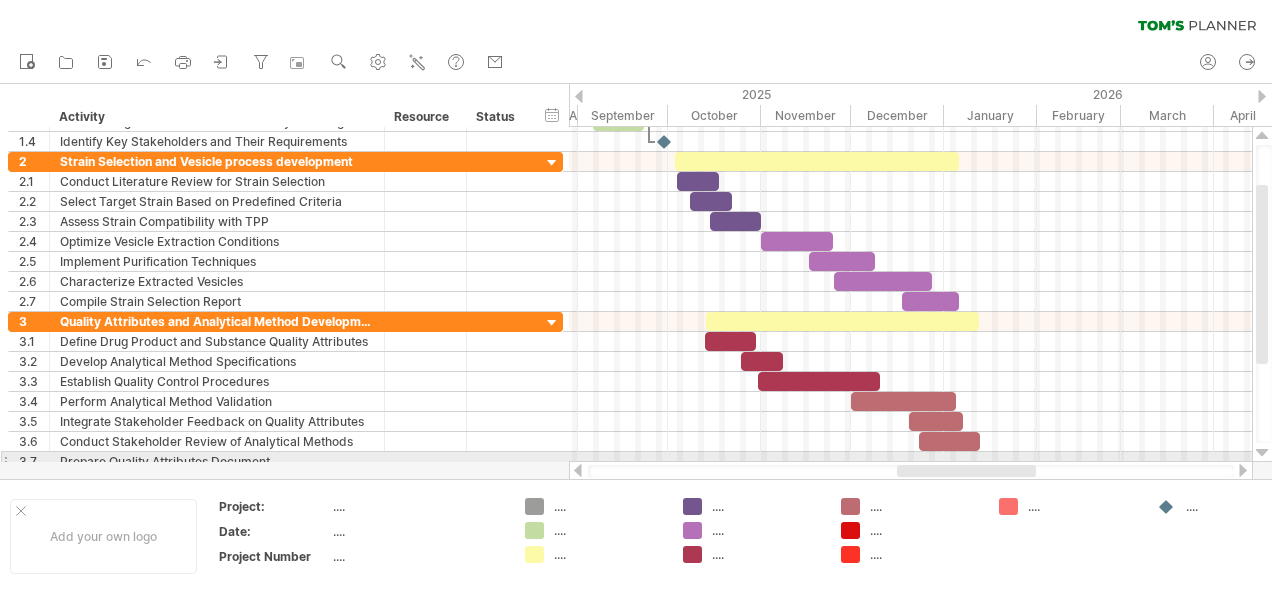 drag, startPoint x: 993, startPoint y: 465, endPoint x: 977, endPoint y: 456, distance: 18.35756 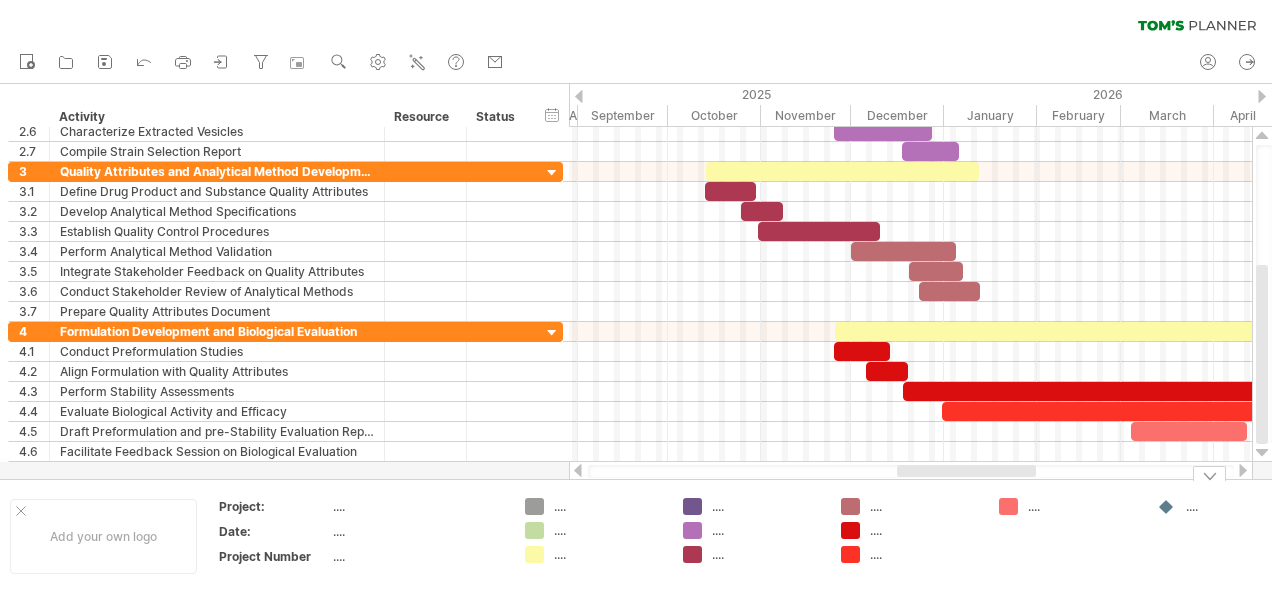 click at bounding box center [1209, 473] 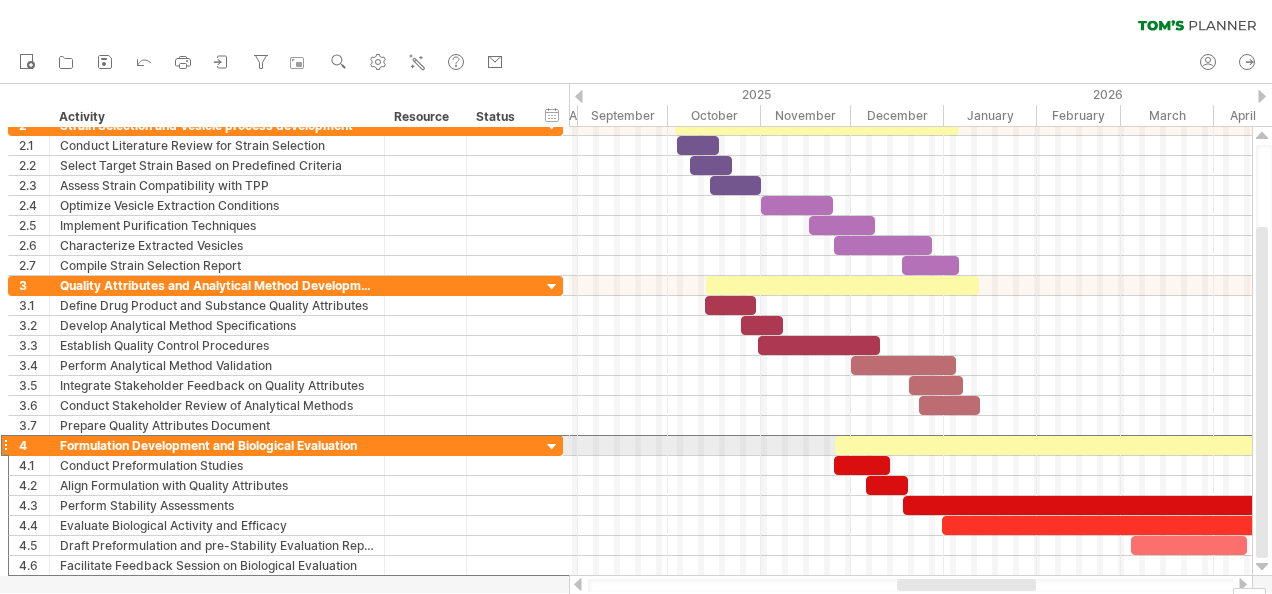 click at bounding box center (5, 445) 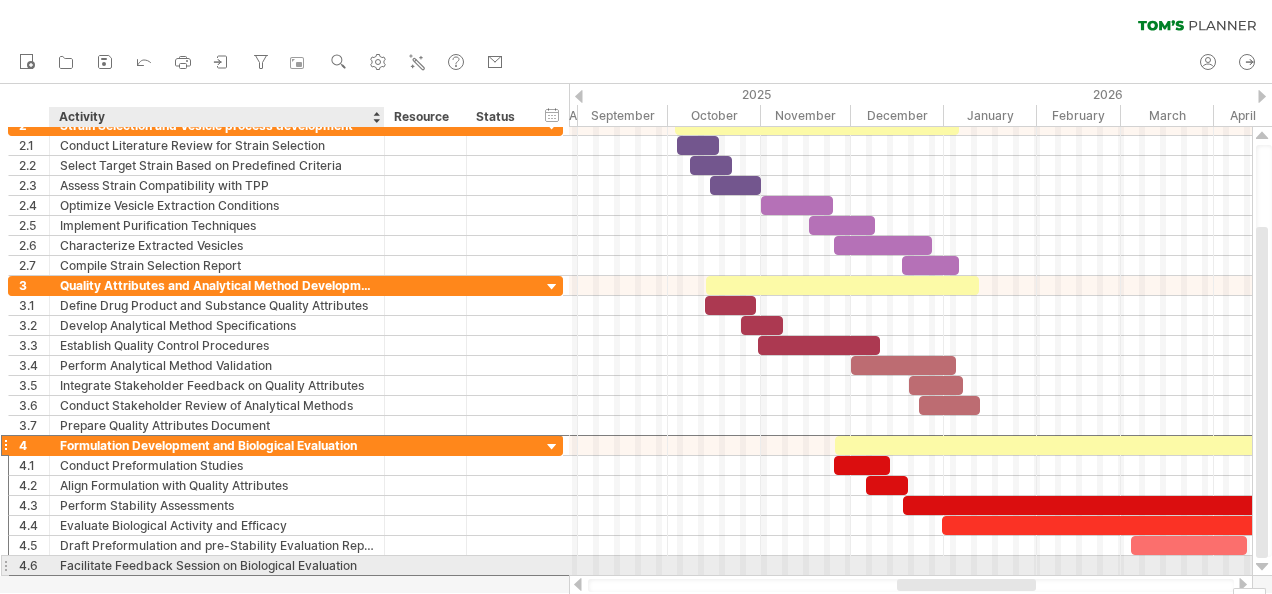 click on "Facilitate Feedback Session on Biological Evaluation" at bounding box center [217, 565] 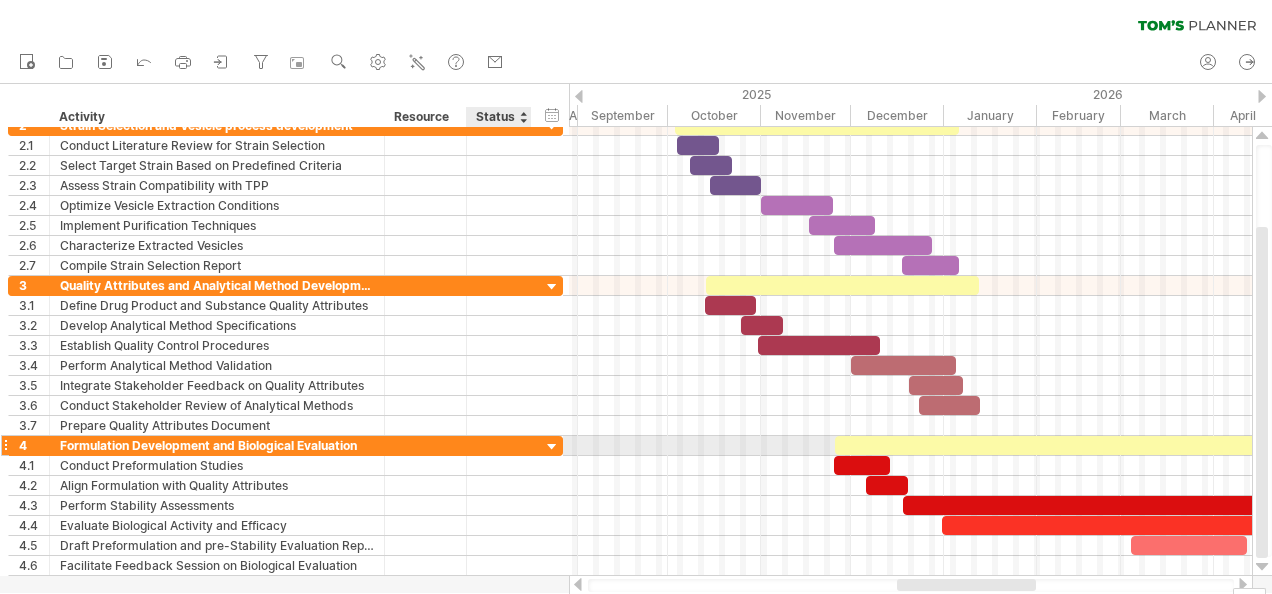 click at bounding box center [552, 447] 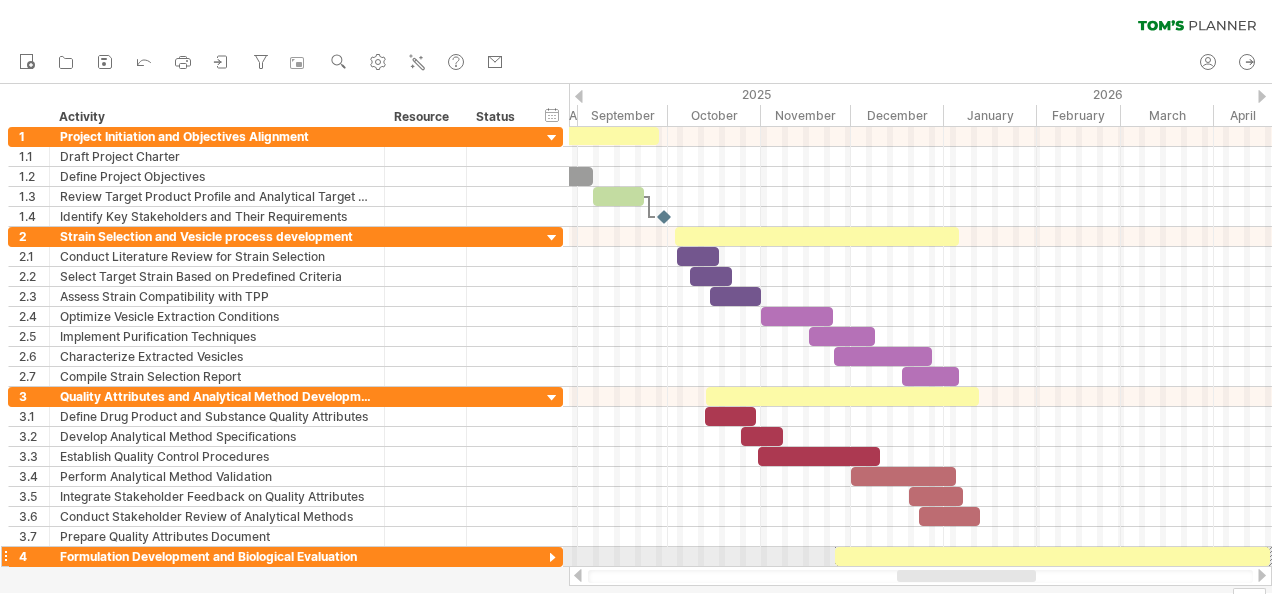 click at bounding box center (552, 558) 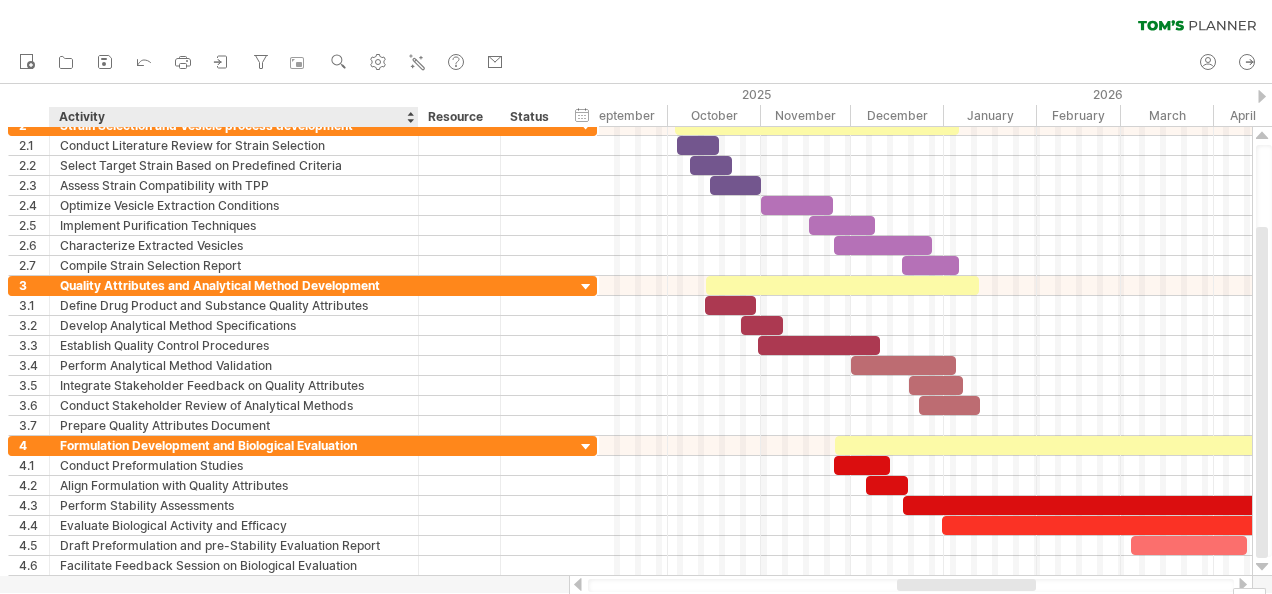 drag, startPoint x: 380, startPoint y: 115, endPoint x: 414, endPoint y: 114, distance: 34.0147 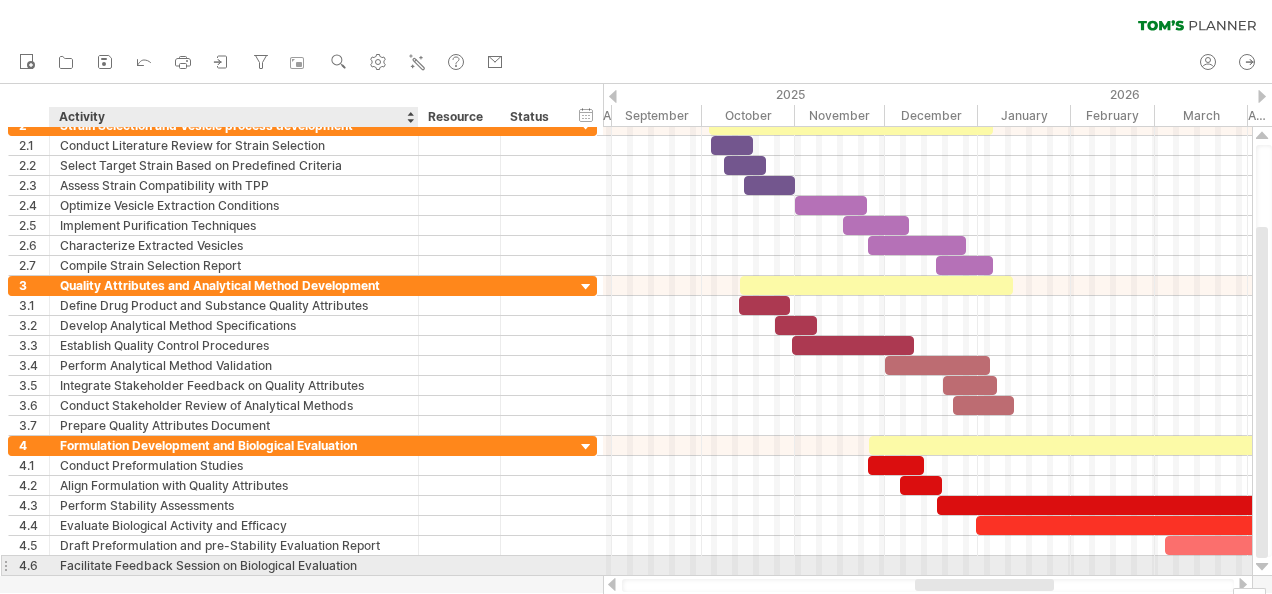 click on "**********" at bounding box center [301, 351] 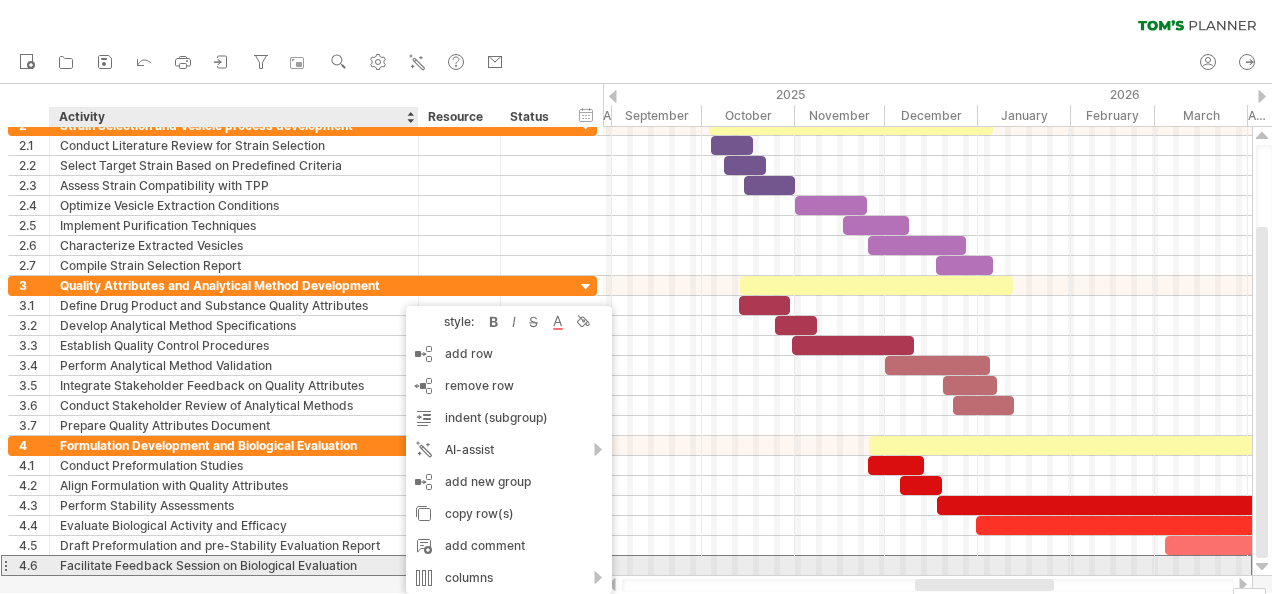 click on "Facilitate Feedback Session on Biological Evaluation" at bounding box center [234, 565] 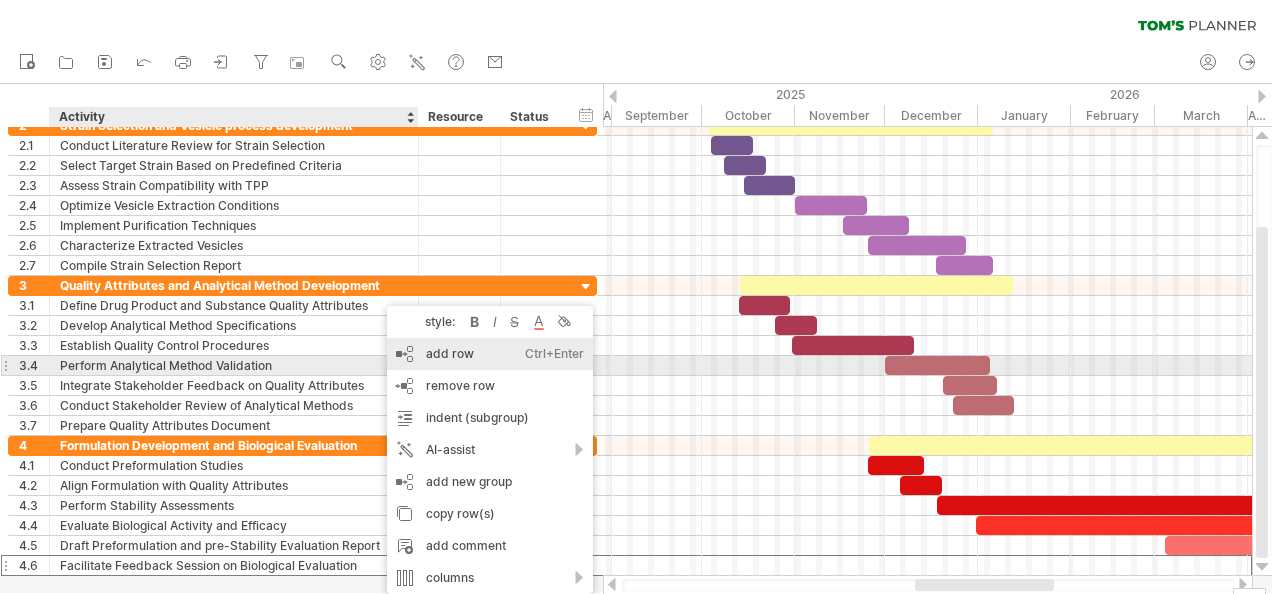 click on "add row Ctrl+Enter Cmd+Enter" at bounding box center (490, 354) 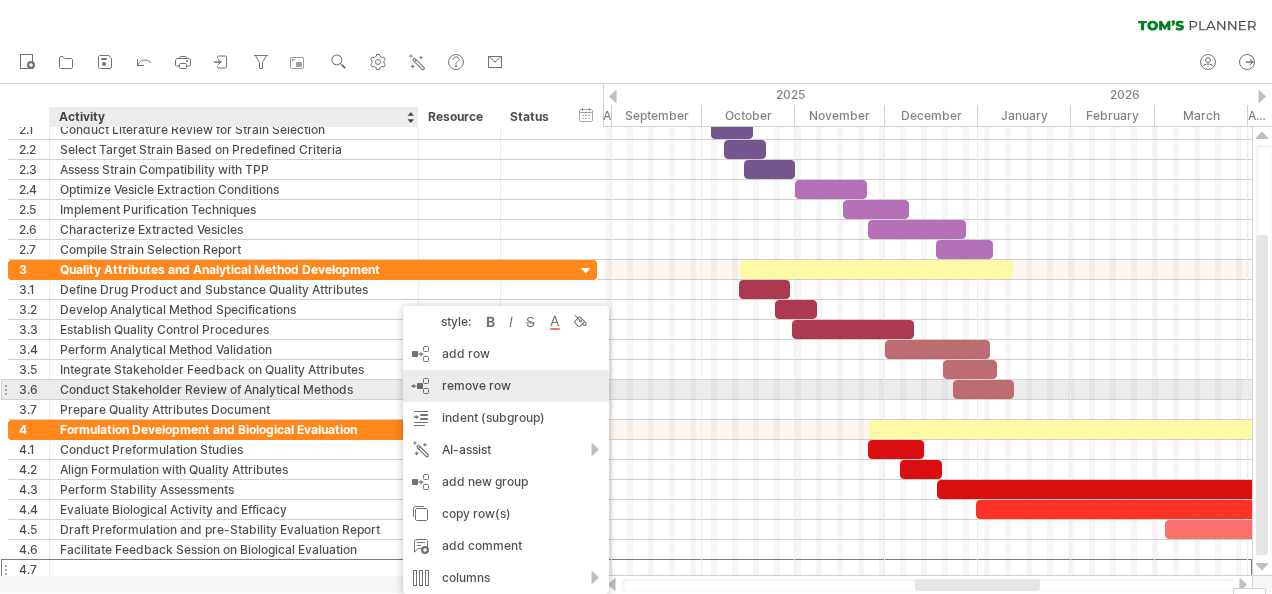 click on "remove row remove selected rows" at bounding box center (506, 386) 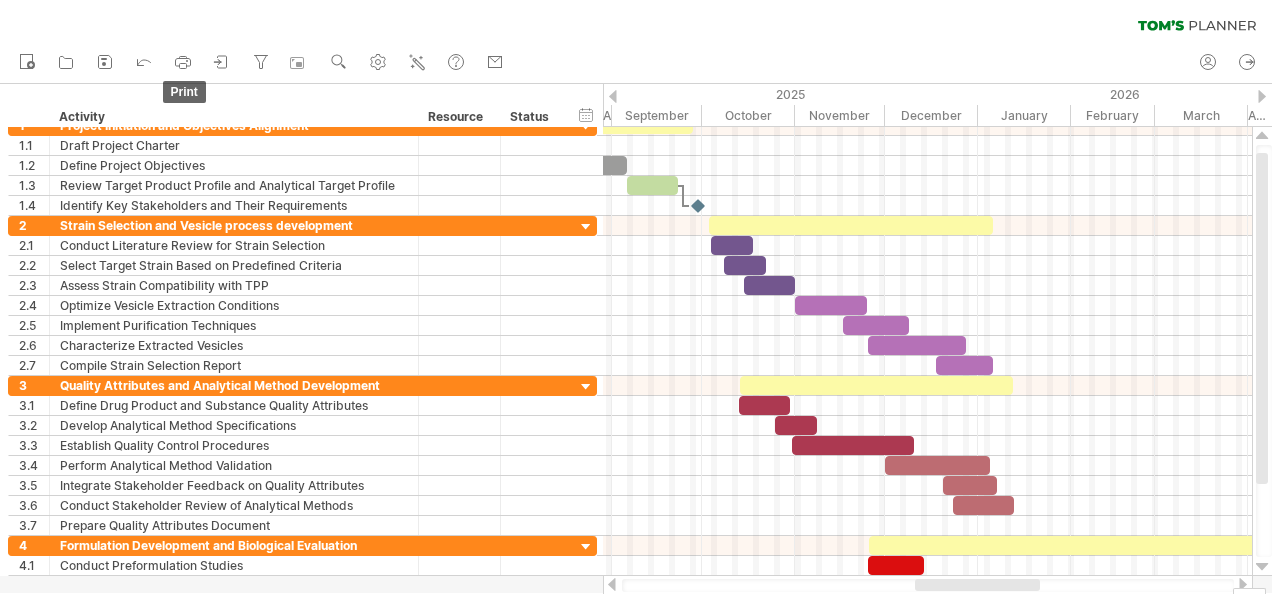 click 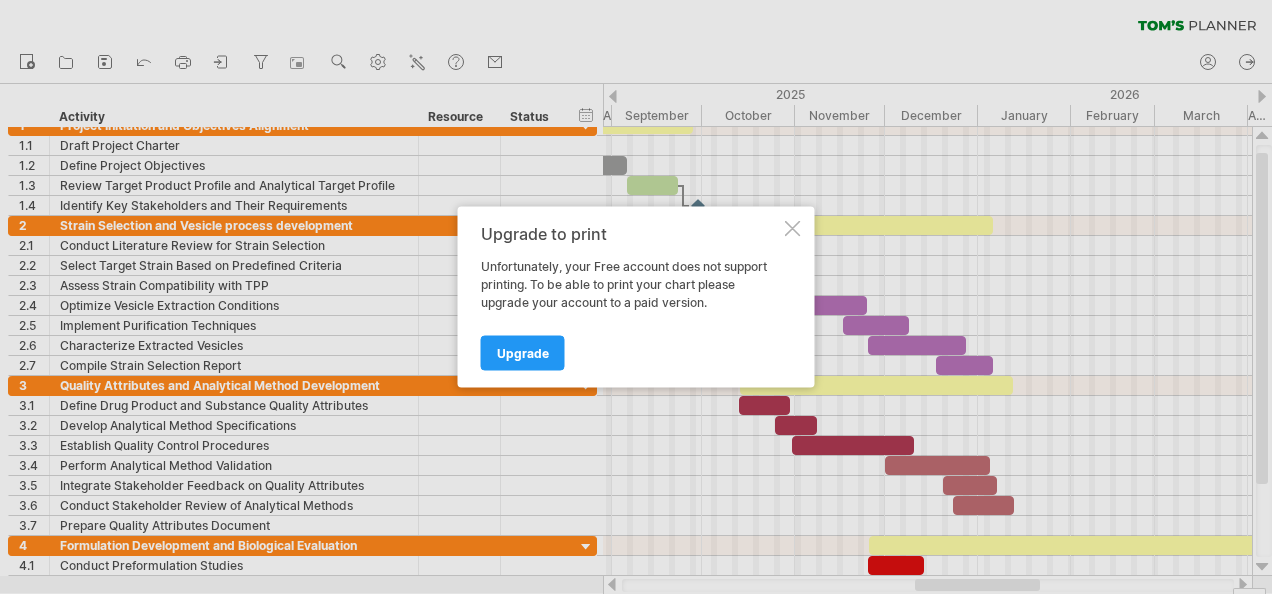 click at bounding box center (793, 229) 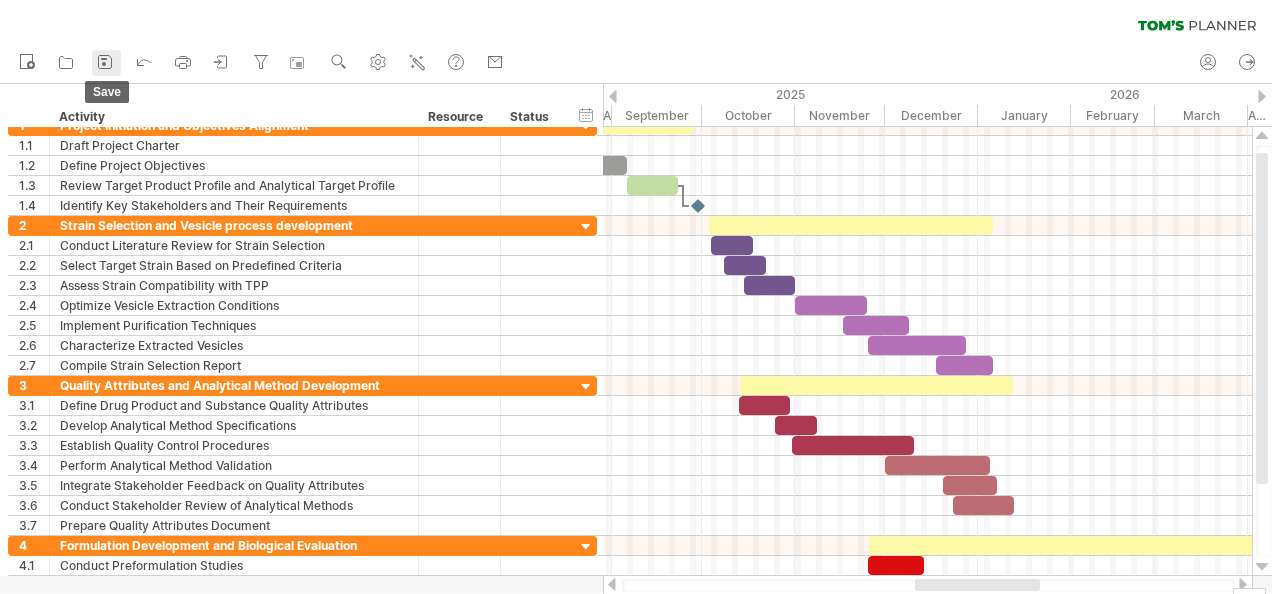 click 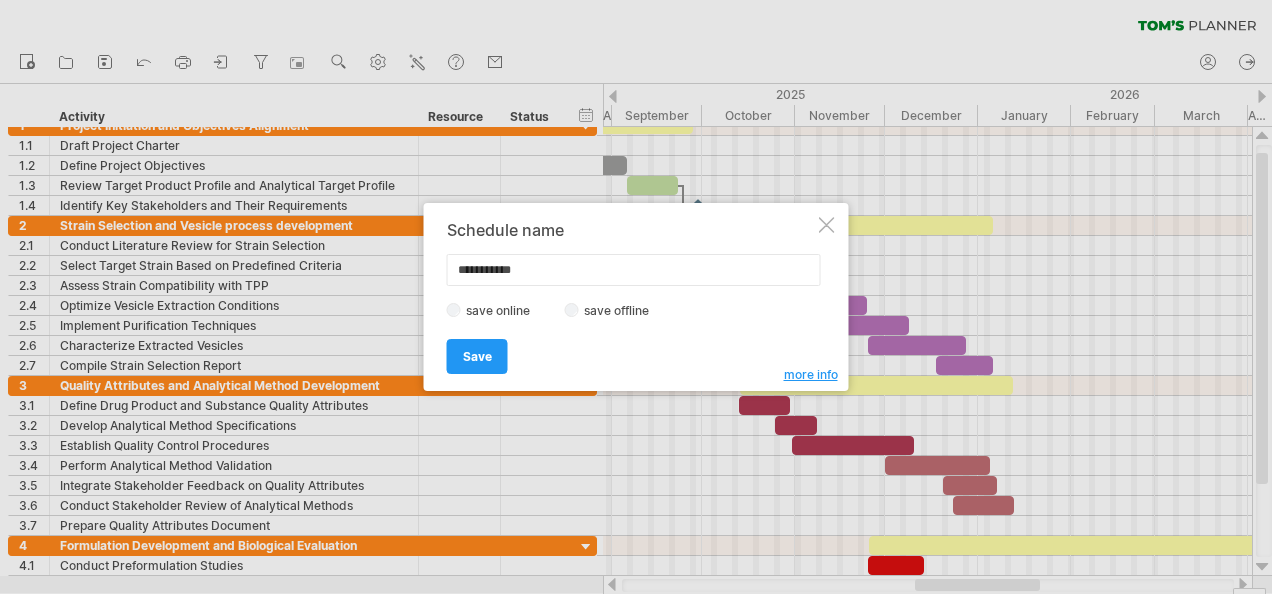 drag, startPoint x: 540, startPoint y: 271, endPoint x: 454, endPoint y: 272, distance: 86.00581 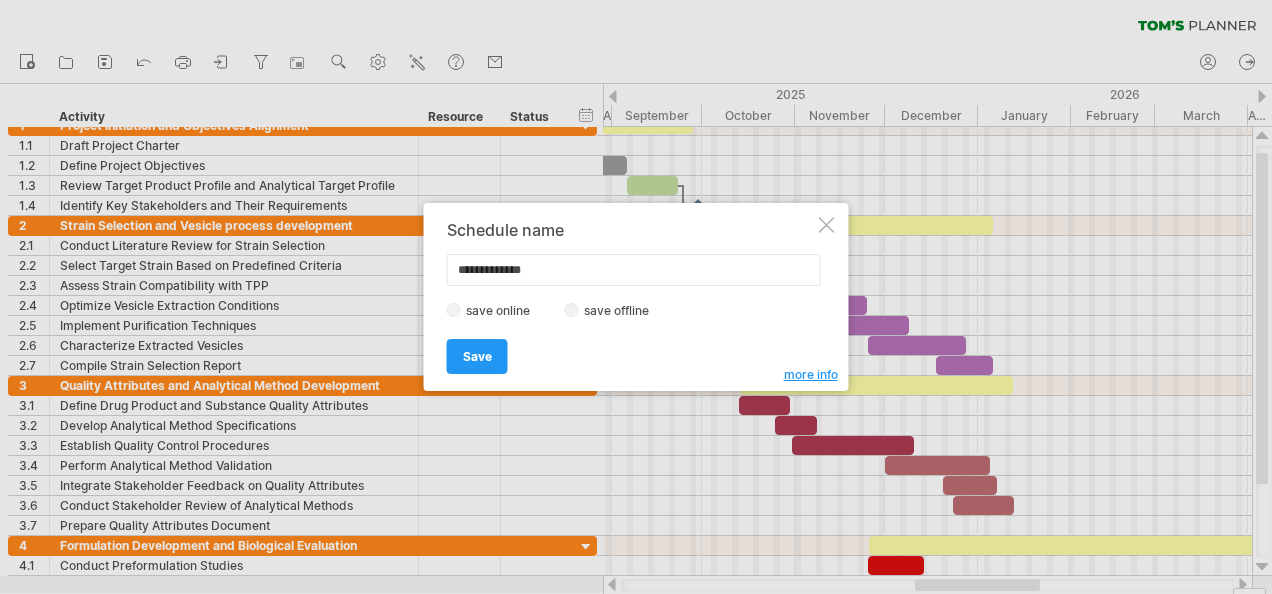 type on "**********" 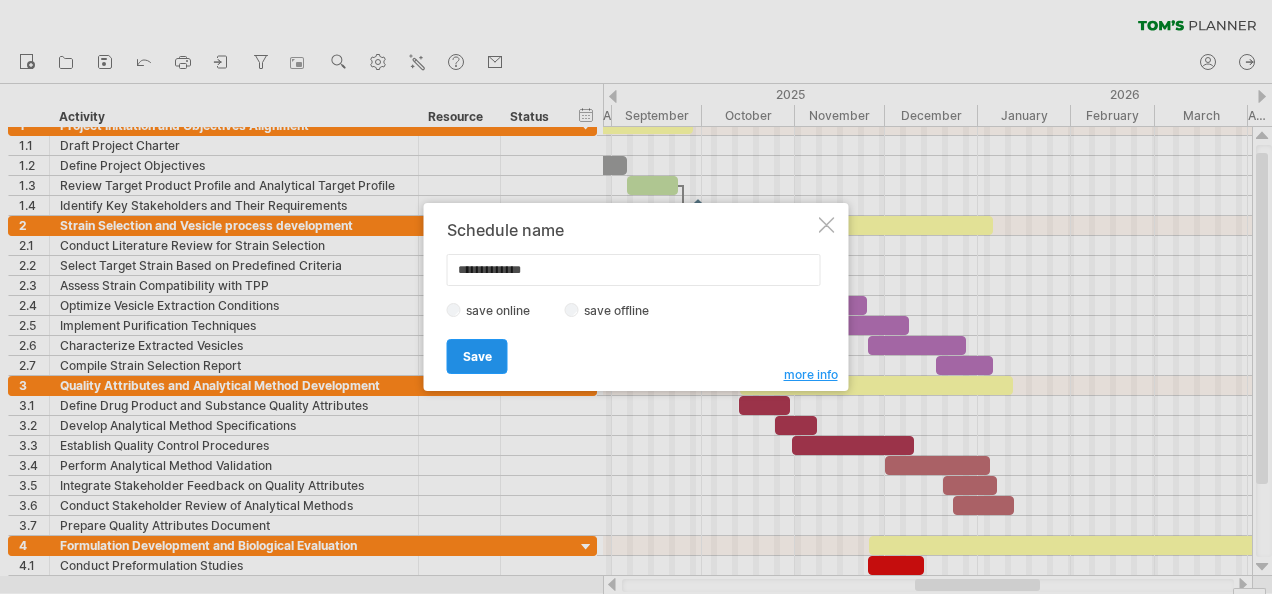 click on "Save" at bounding box center (477, 356) 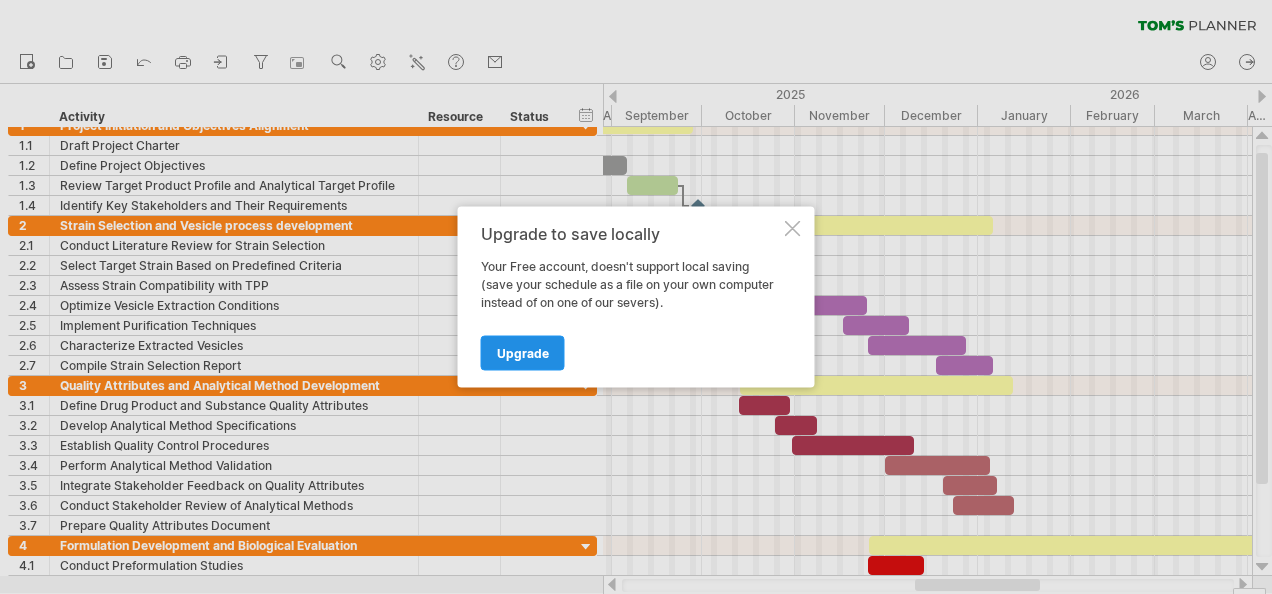 click on "Upgrade" at bounding box center [523, 353] 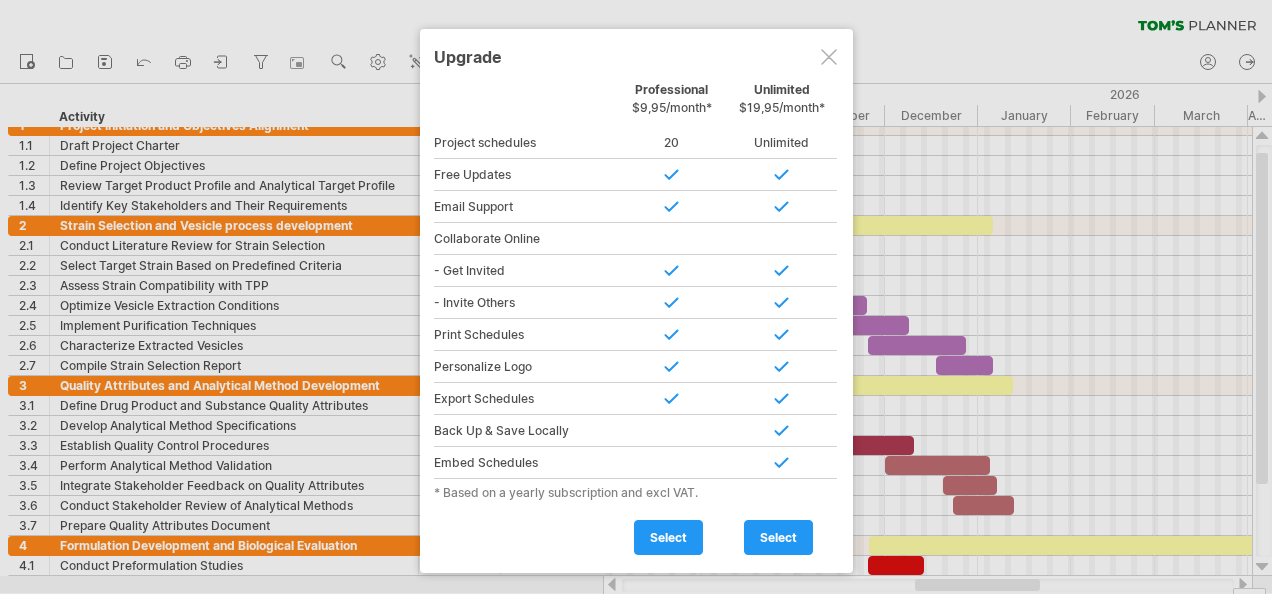 click at bounding box center (829, 57) 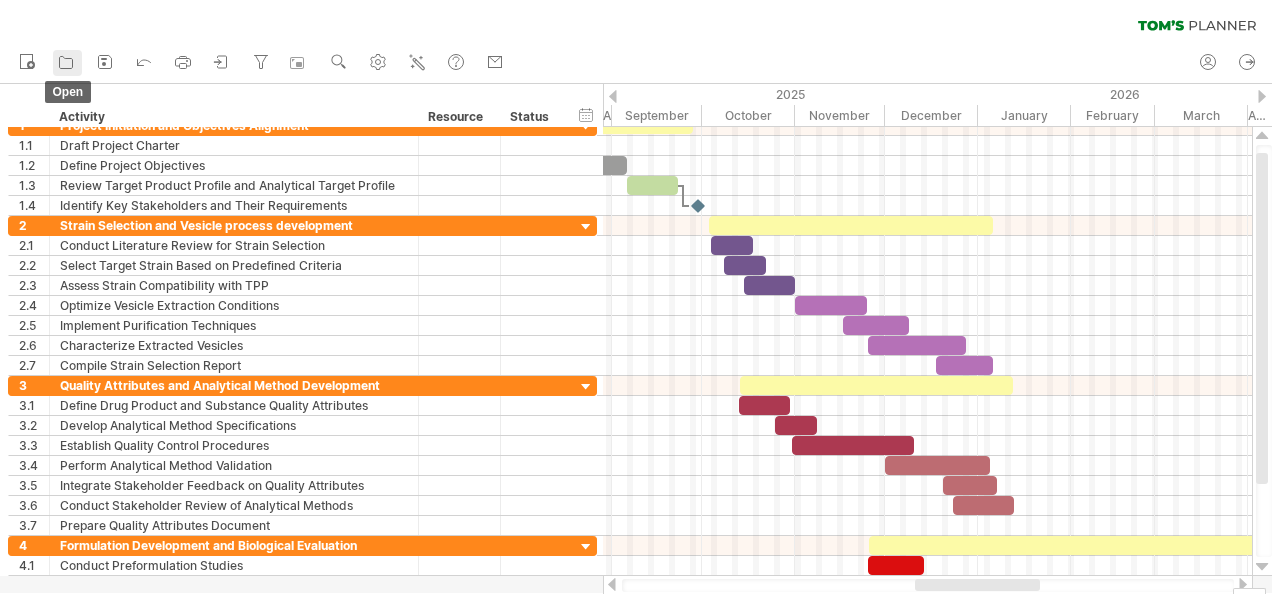 click 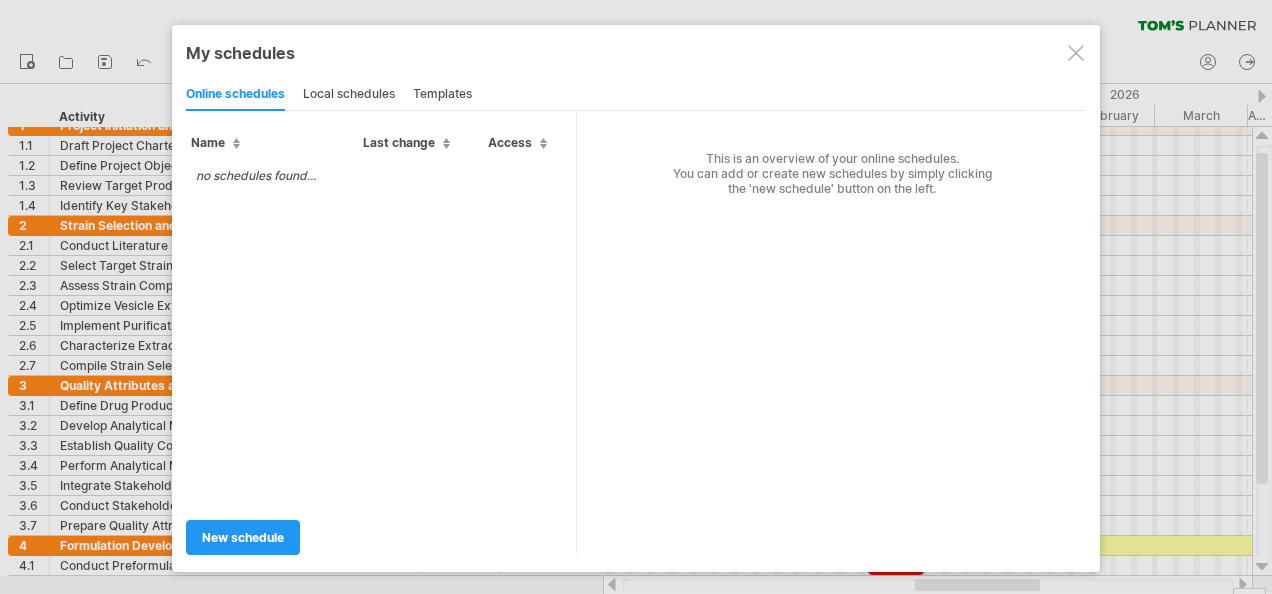 click at bounding box center [1076, 53] 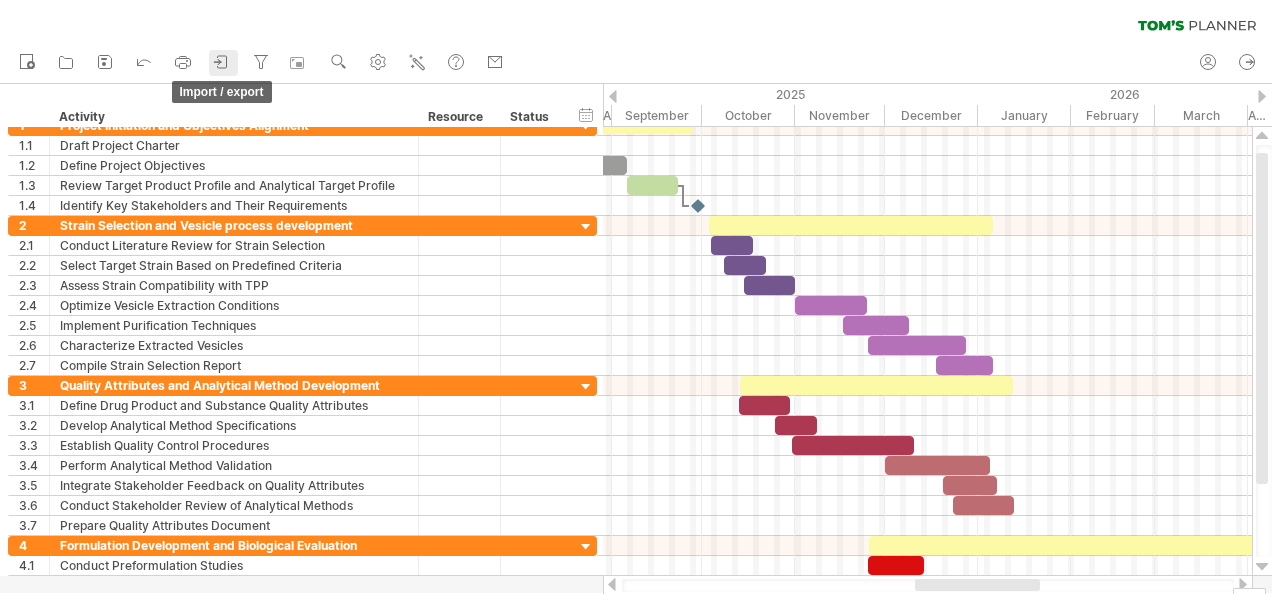click 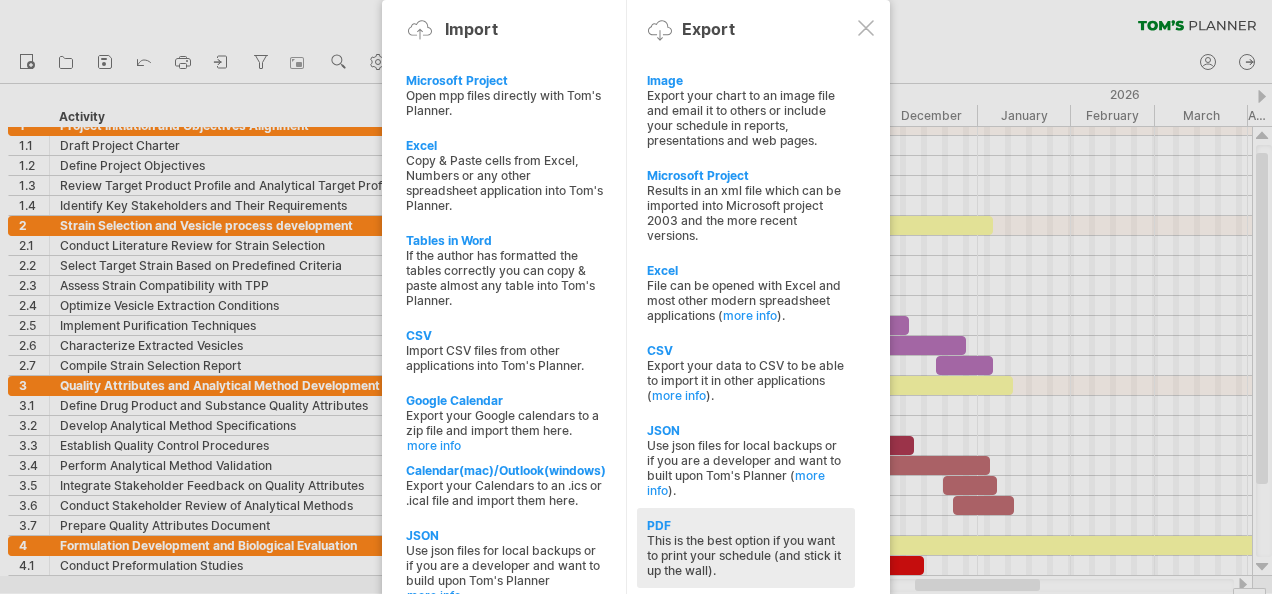 click on "This is the best option if you want to print your schedule (and stick it up the wall)." at bounding box center (746, 555) 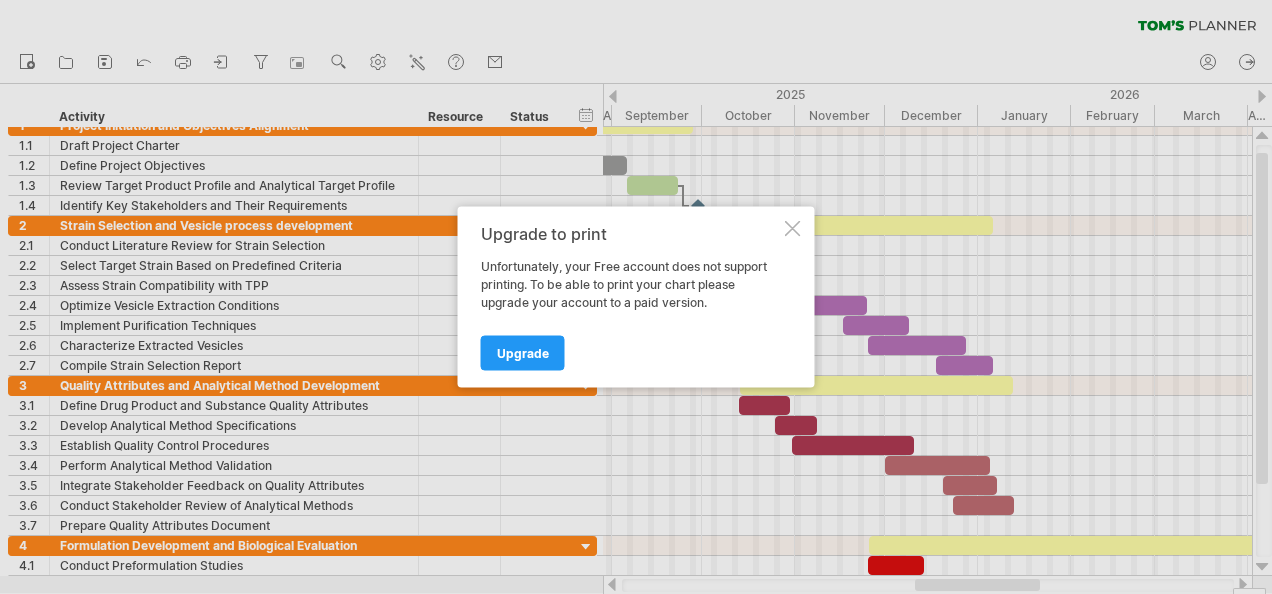 click at bounding box center (793, 229) 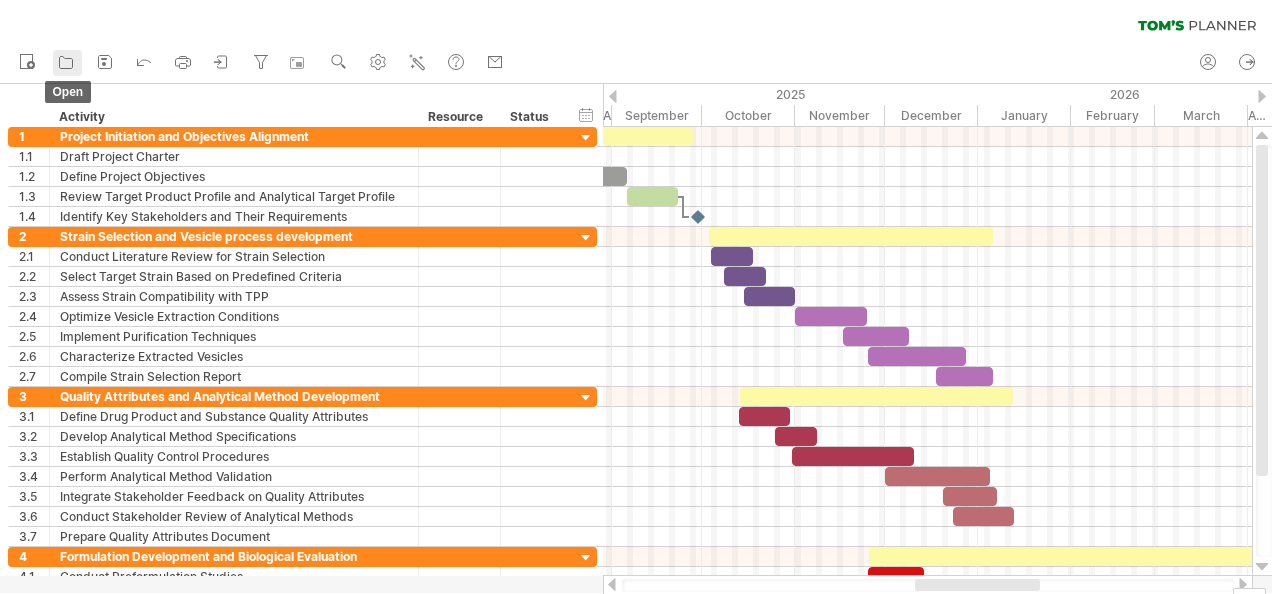 click 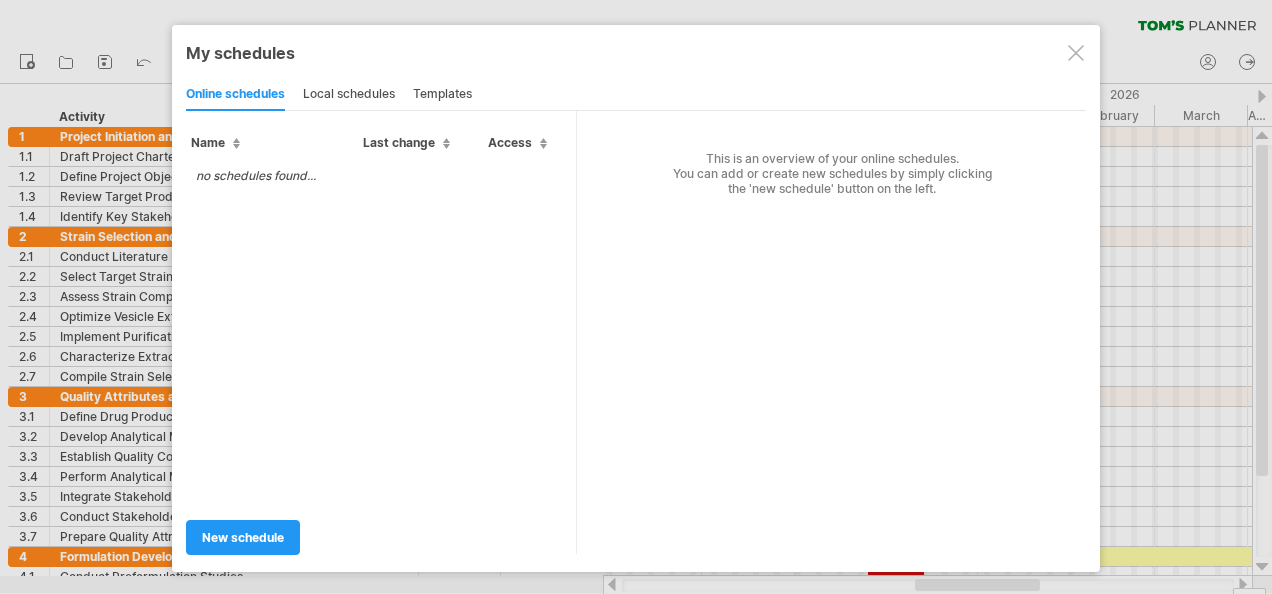click at bounding box center [1076, 53] 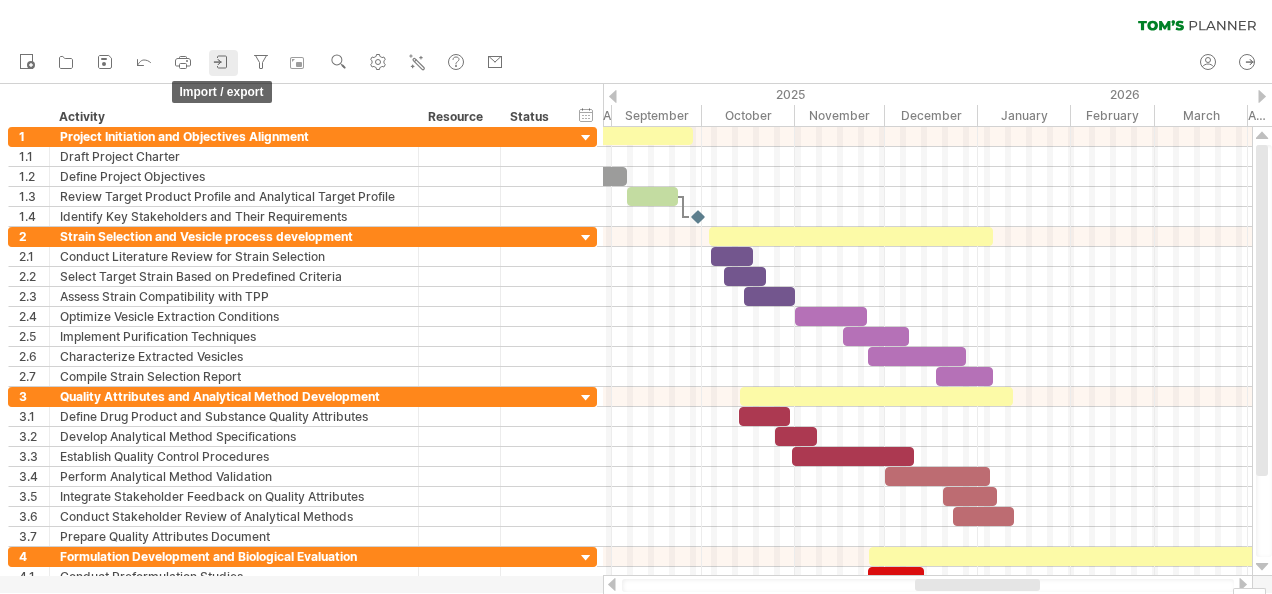 click 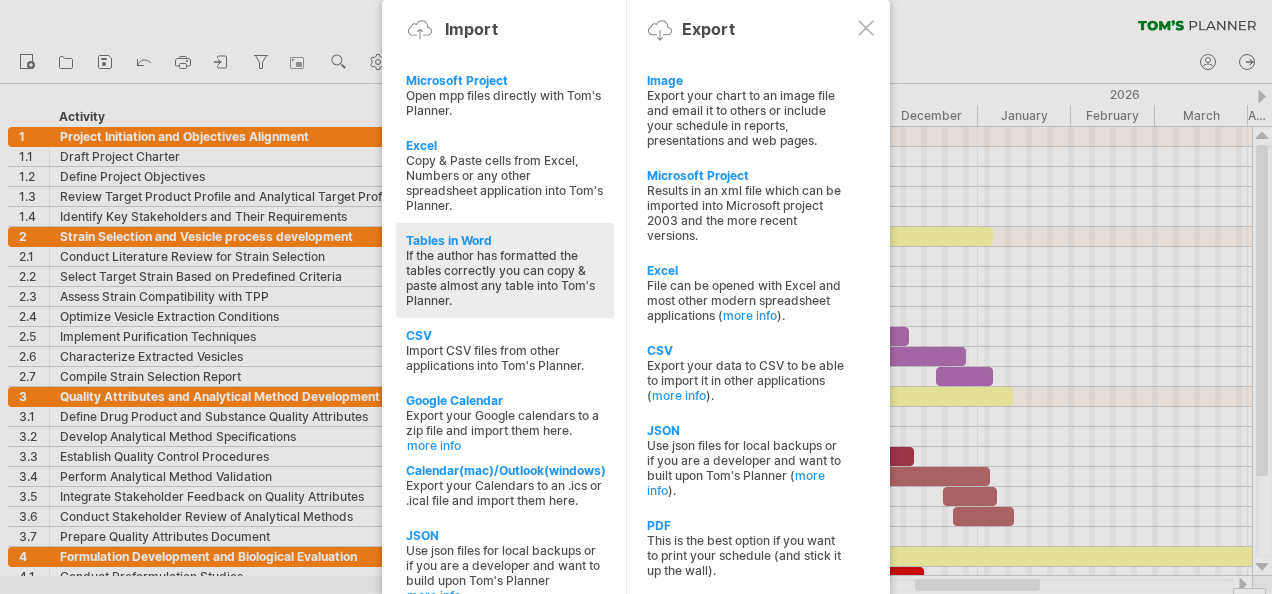 click on "If the author has formatted the tables correctly you can copy & paste almost any table into Tom's Planner." at bounding box center (505, 278) 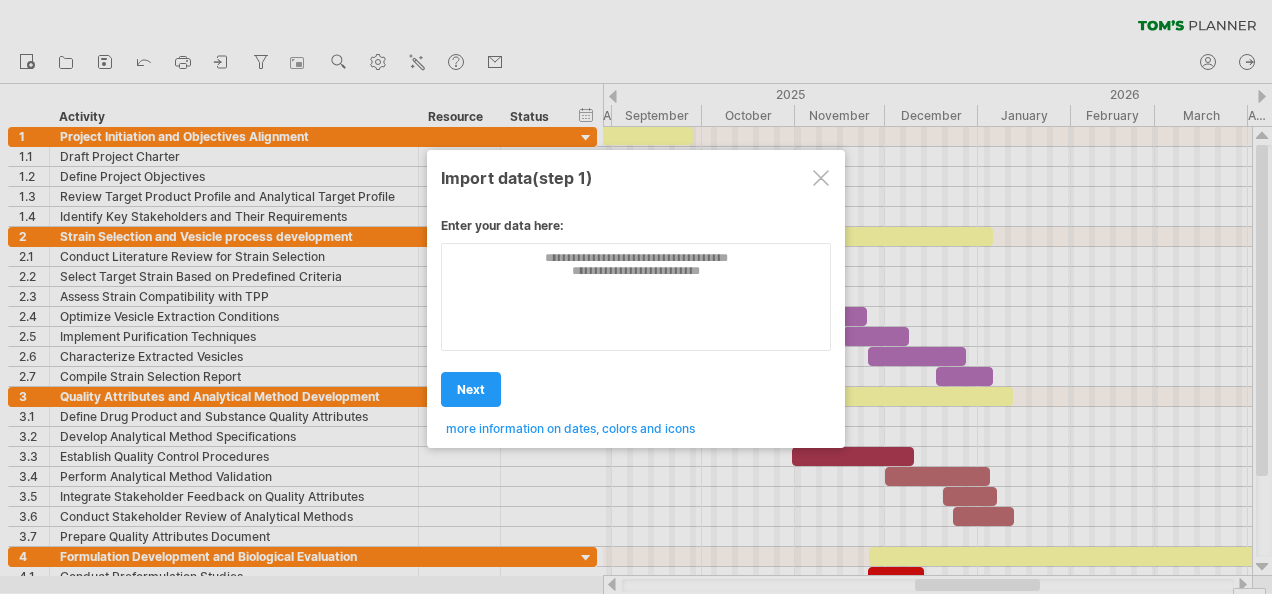 click at bounding box center [821, 178] 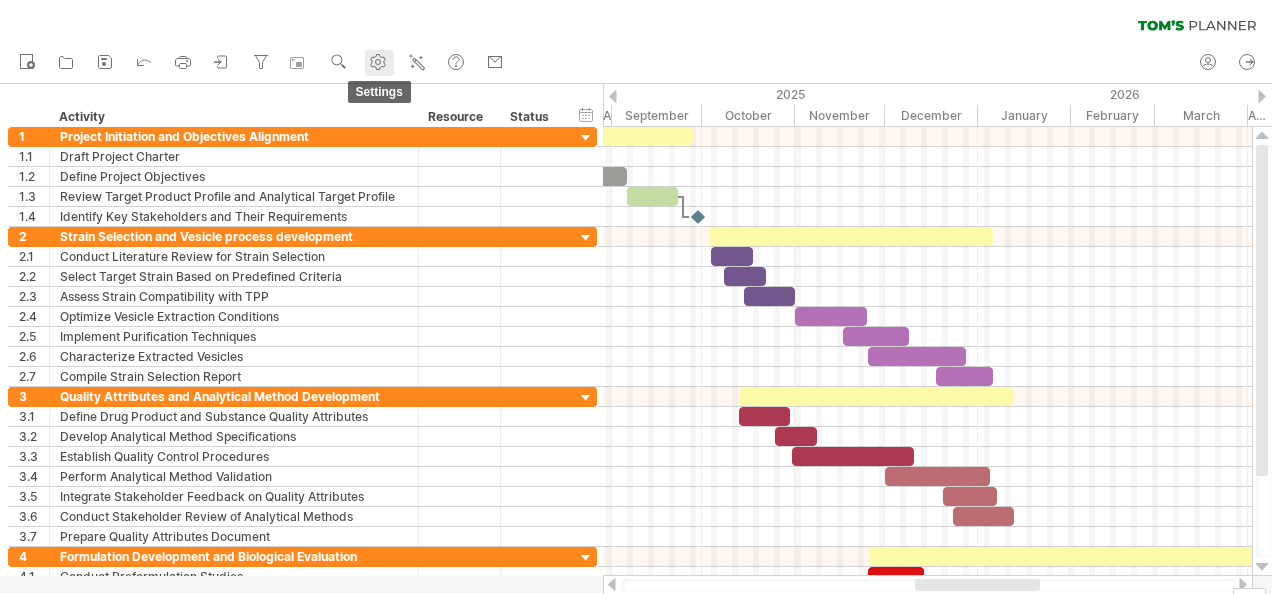 click 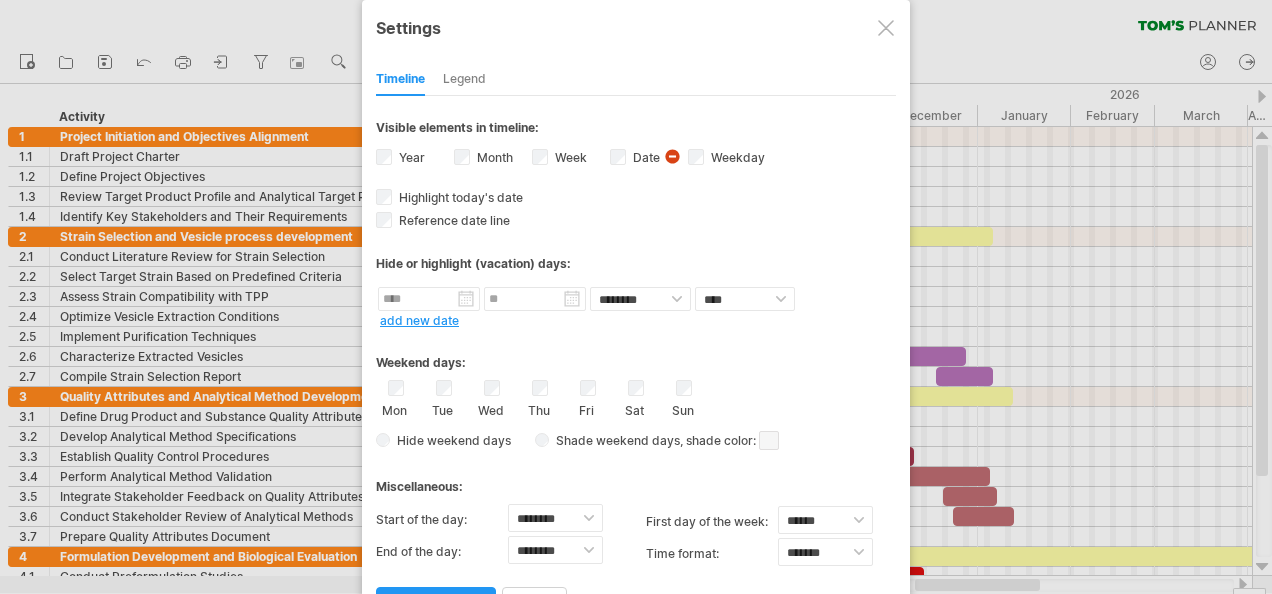 click at bounding box center (886, 28) 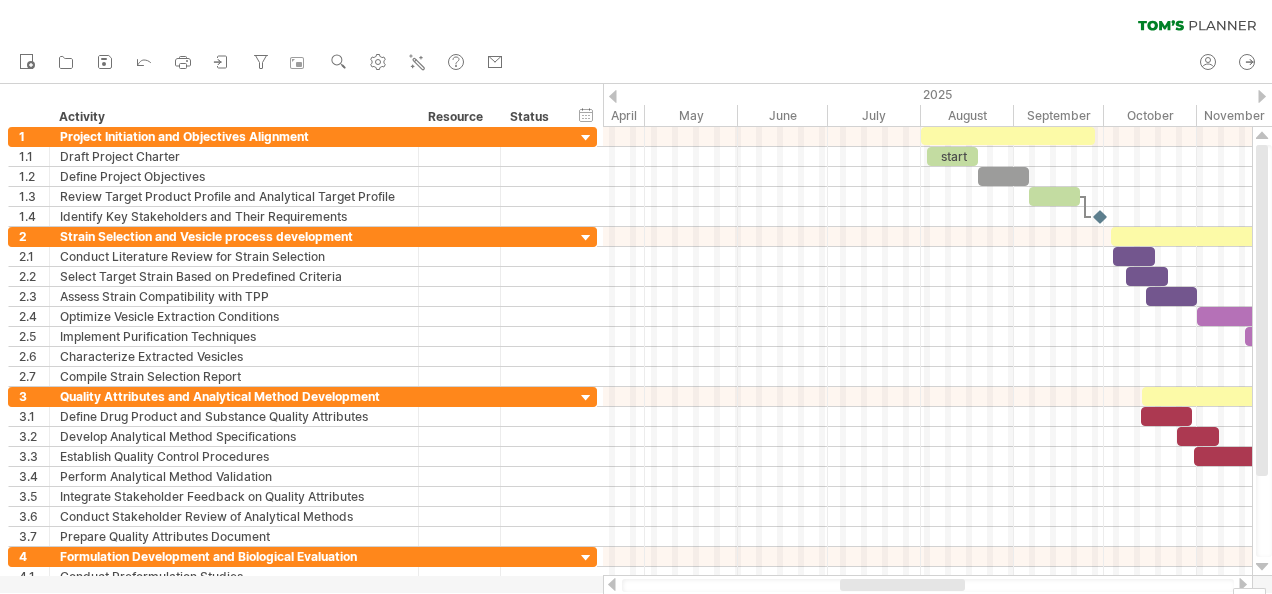 drag, startPoint x: 981, startPoint y: 586, endPoint x: 906, endPoint y: 588, distance: 75.026665 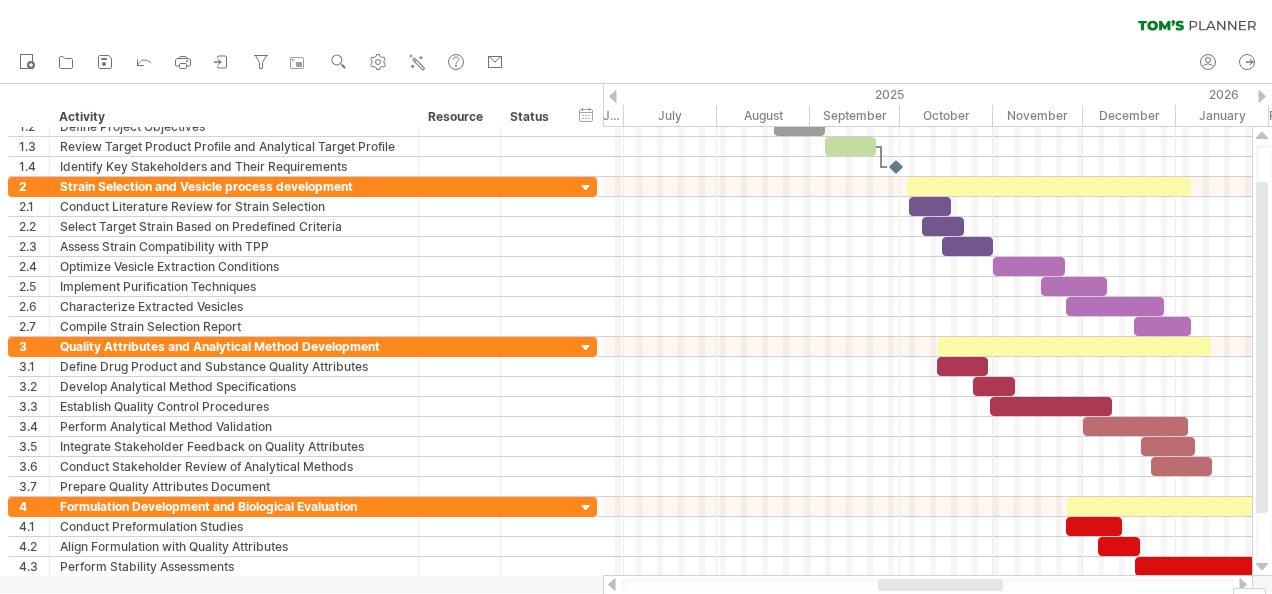 drag, startPoint x: 936, startPoint y: 584, endPoint x: 974, endPoint y: 586, distance: 38.052597 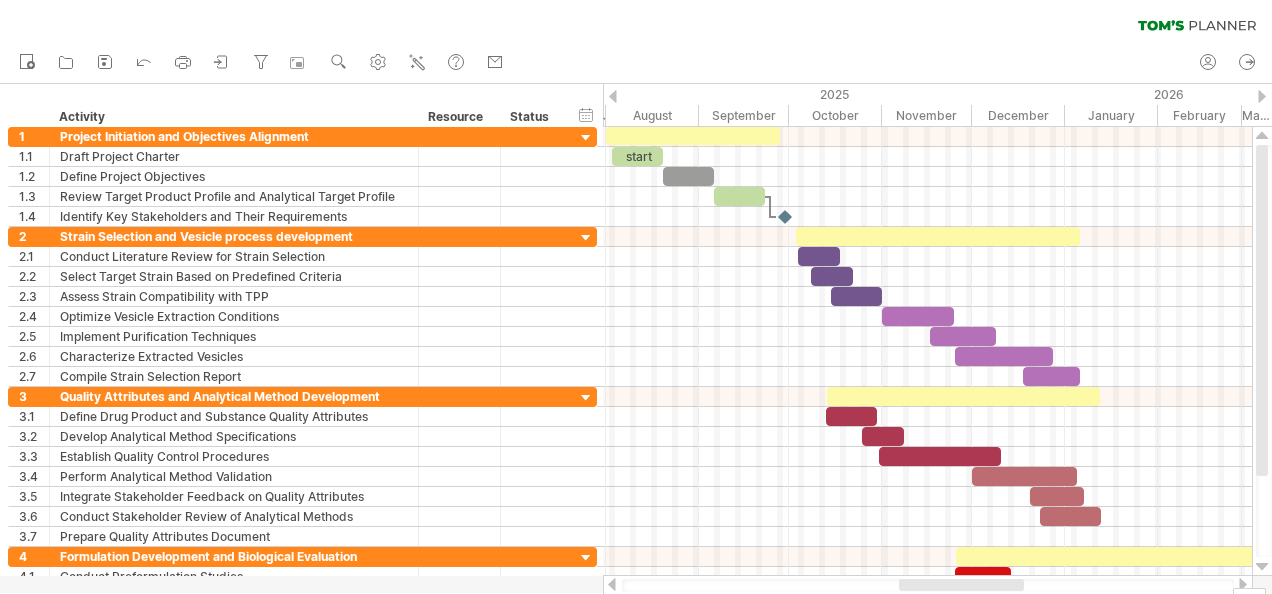 drag, startPoint x: 948, startPoint y: 586, endPoint x: 969, endPoint y: 582, distance: 21.377558 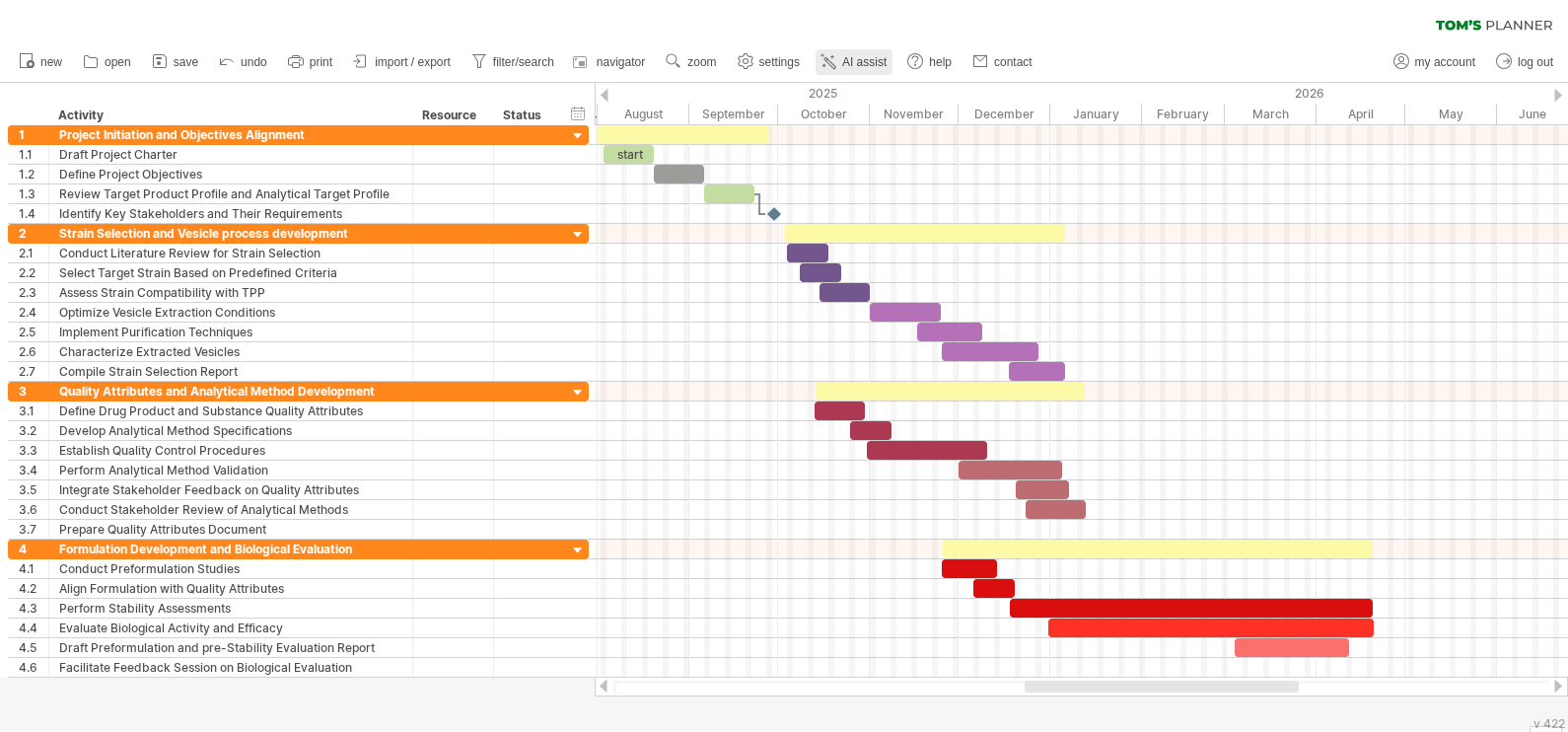 click on "AI assist" at bounding box center [864, 62] 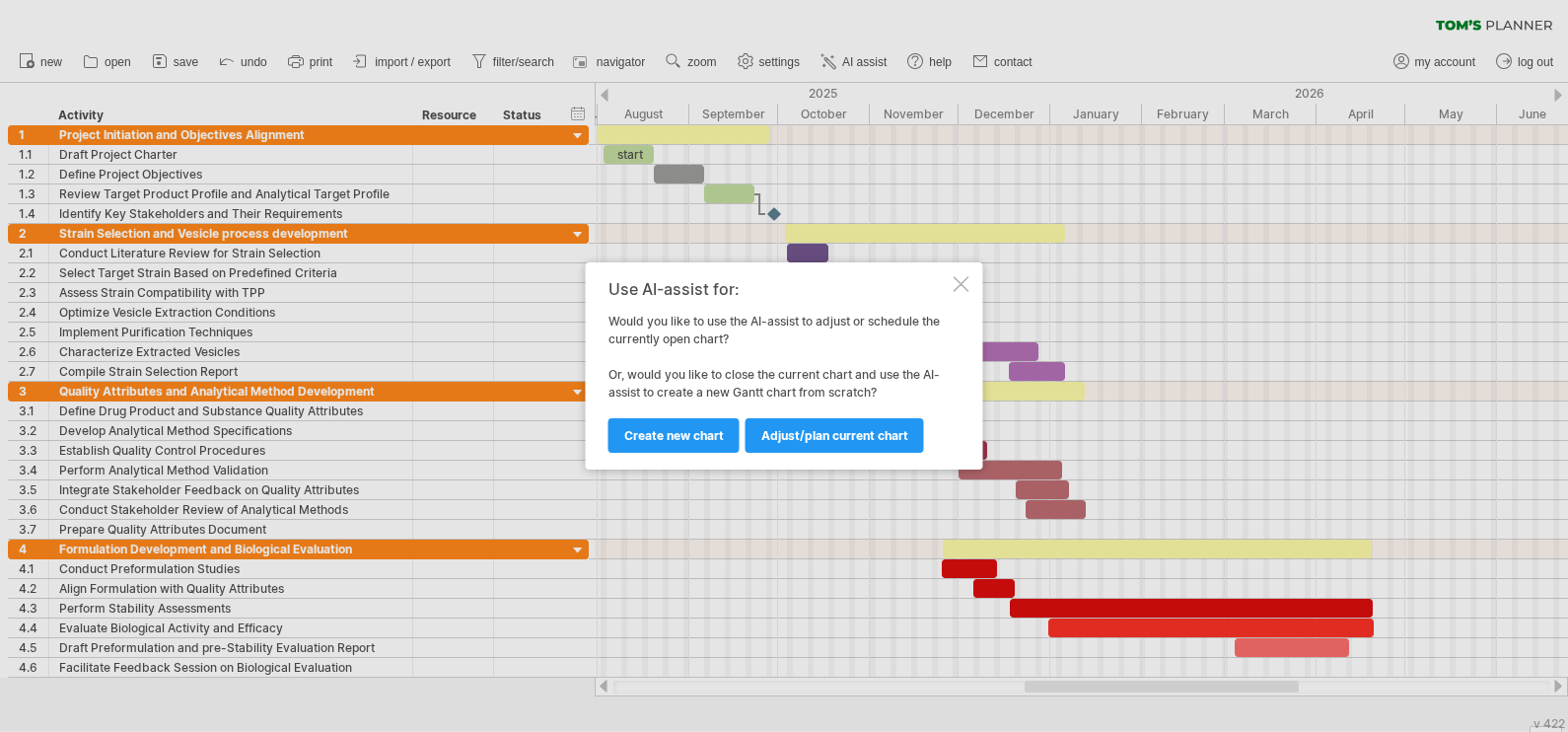 click on "Adjust/plan current chart" at bounding box center [834, 435] 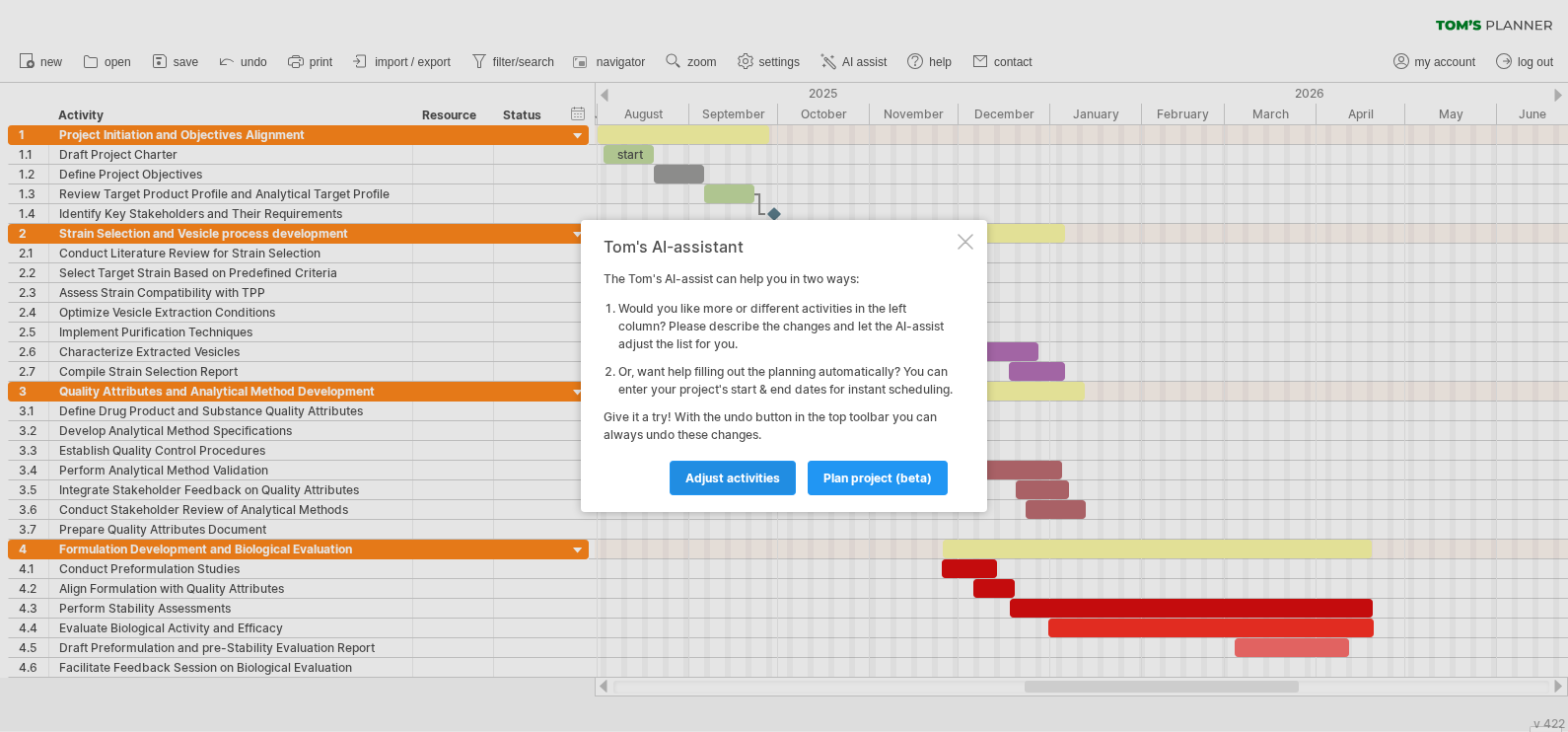 click on "Adjust activities" at bounding box center [733, 477] 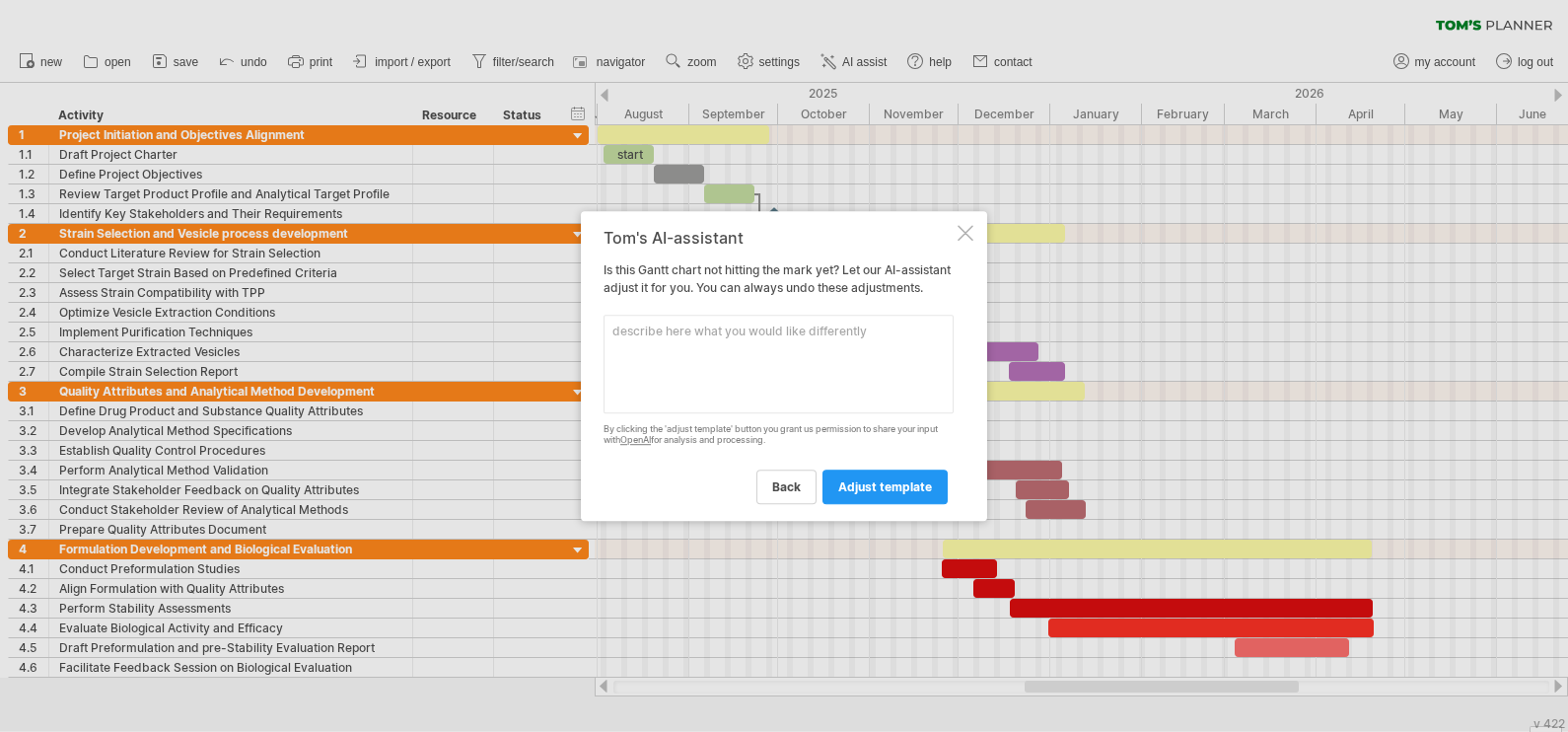 click at bounding box center [778, 364] 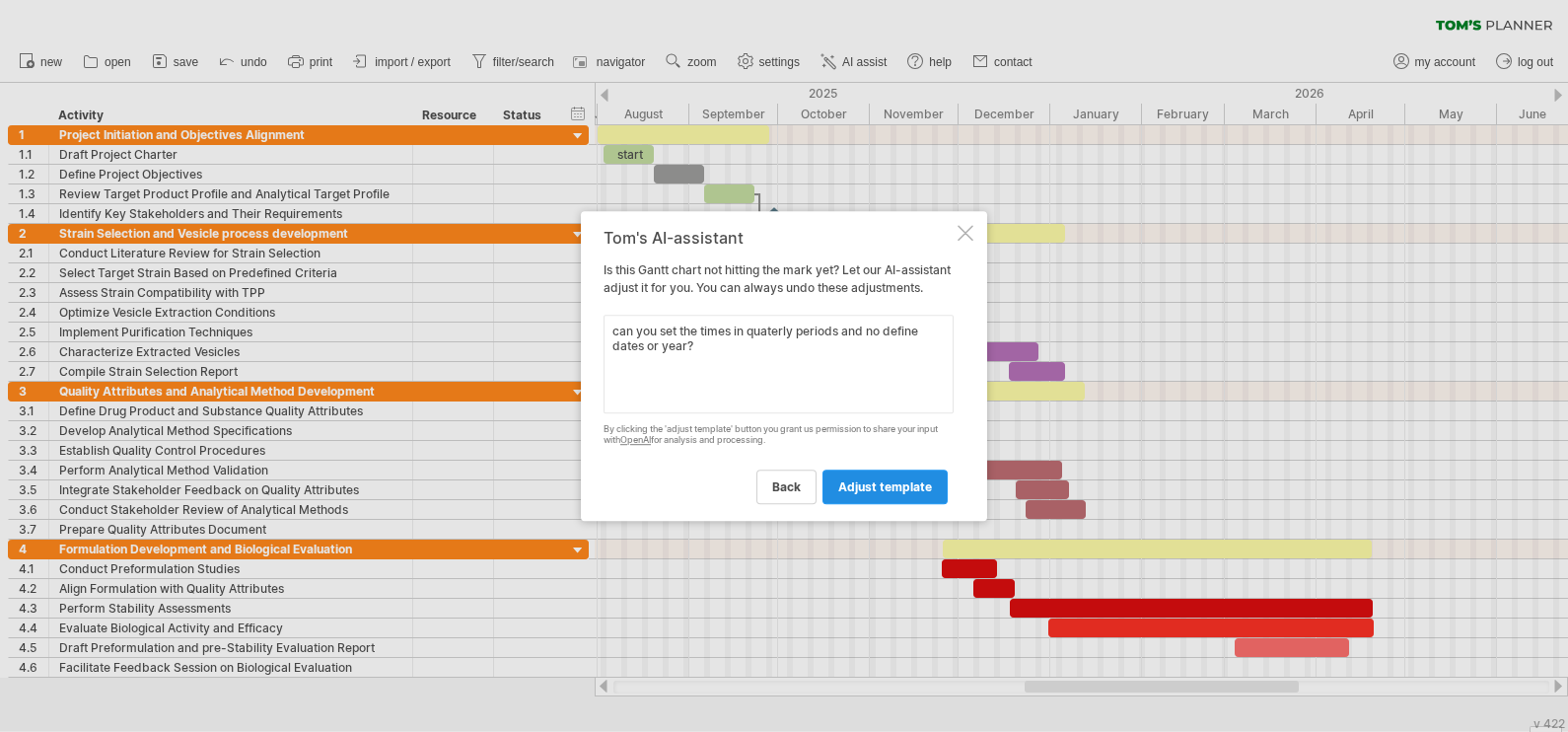 type on "can you set the times in quaterly periods and no define dates or year?" 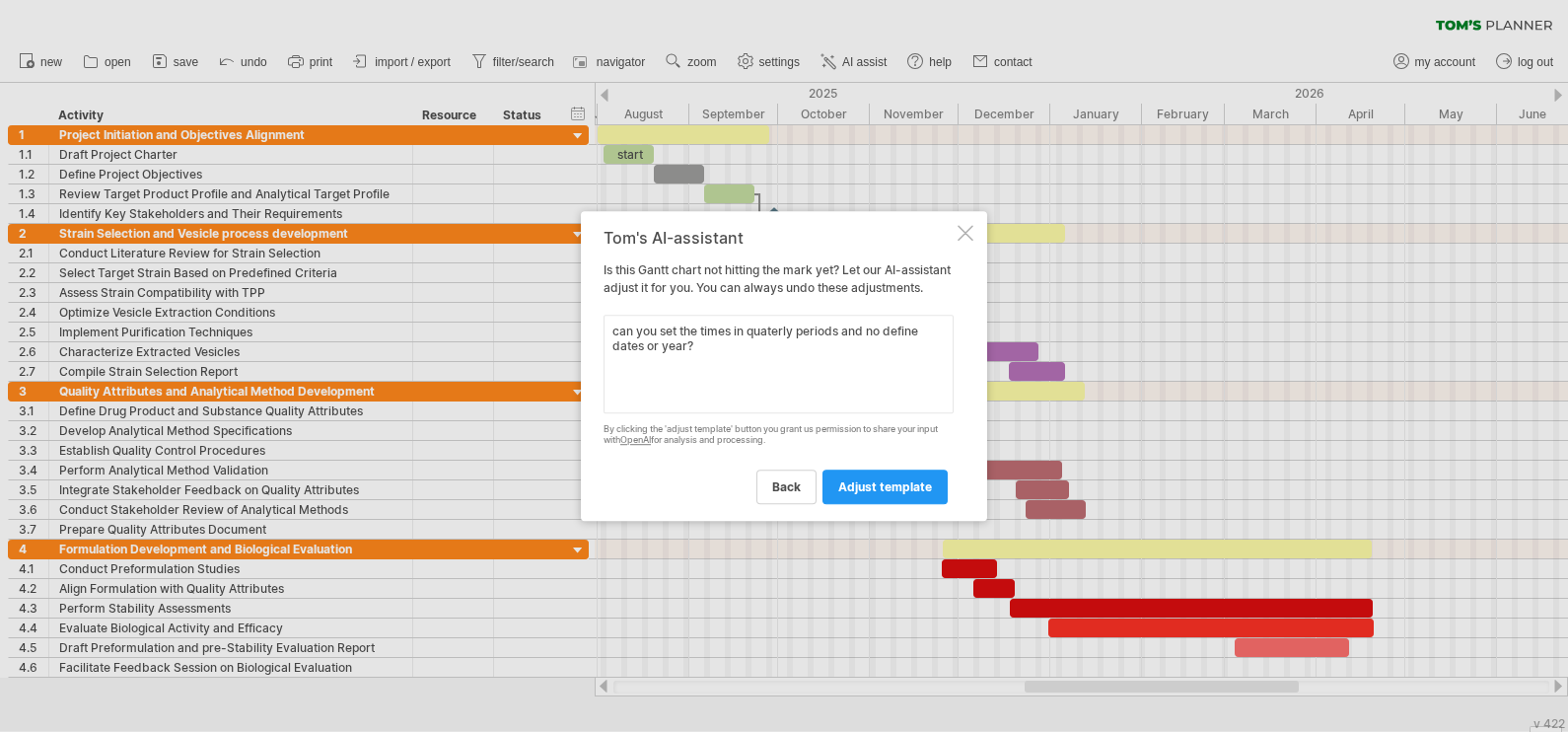 click on "adjust template" at bounding box center (885, 486) 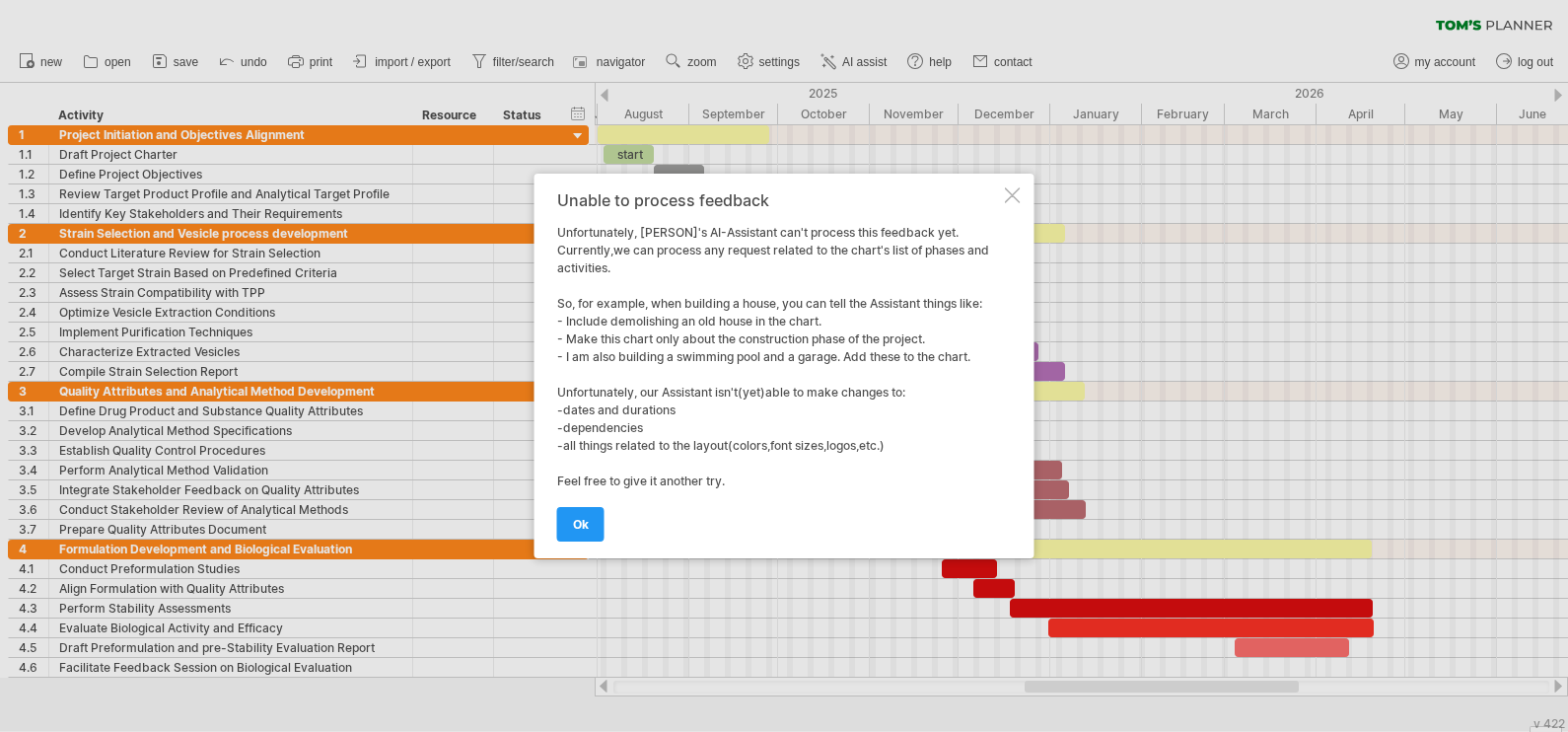 click at bounding box center [1013, 195] 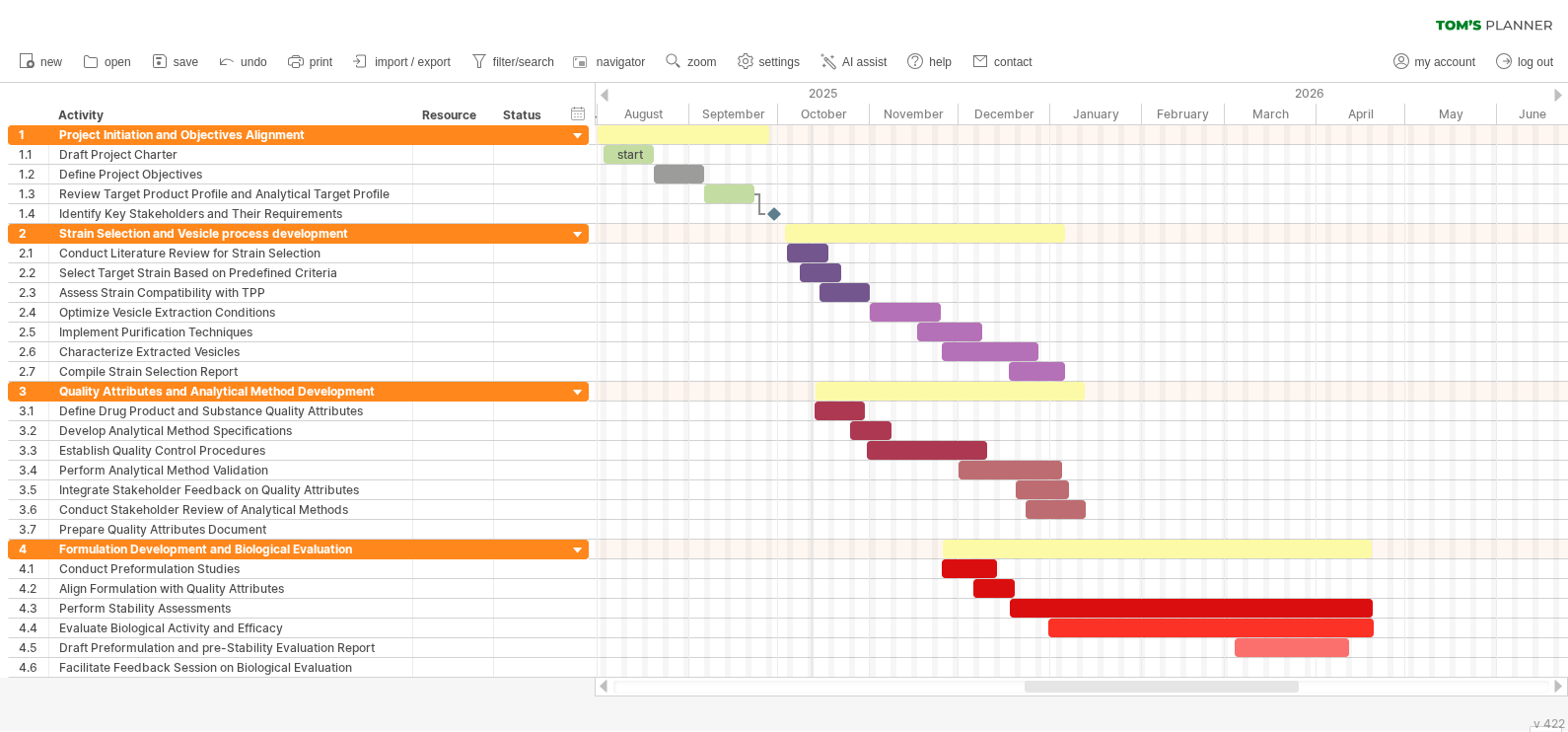 click on "2025" at bounding box center (510, 93) 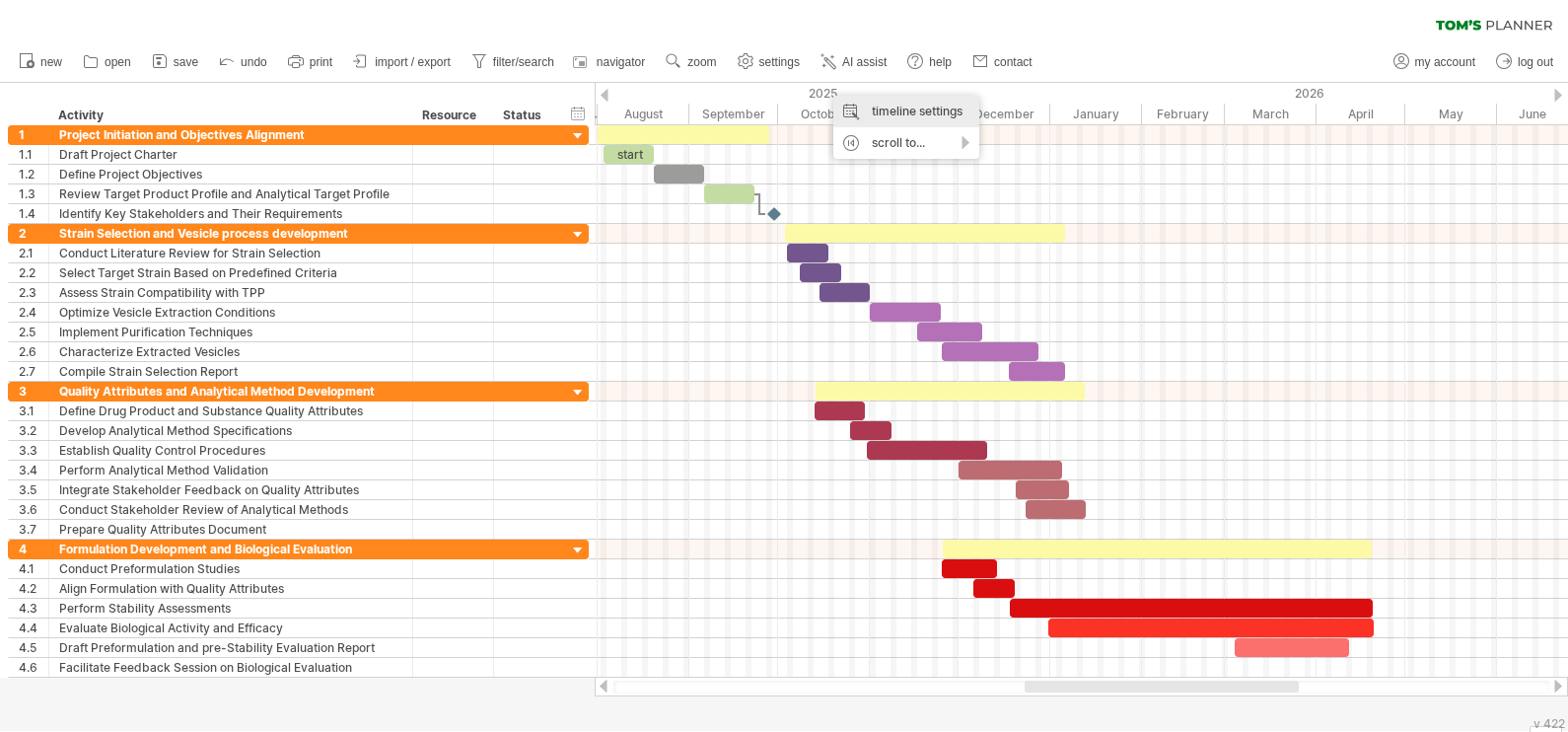 click on "timeline settings" at bounding box center [906, 111] 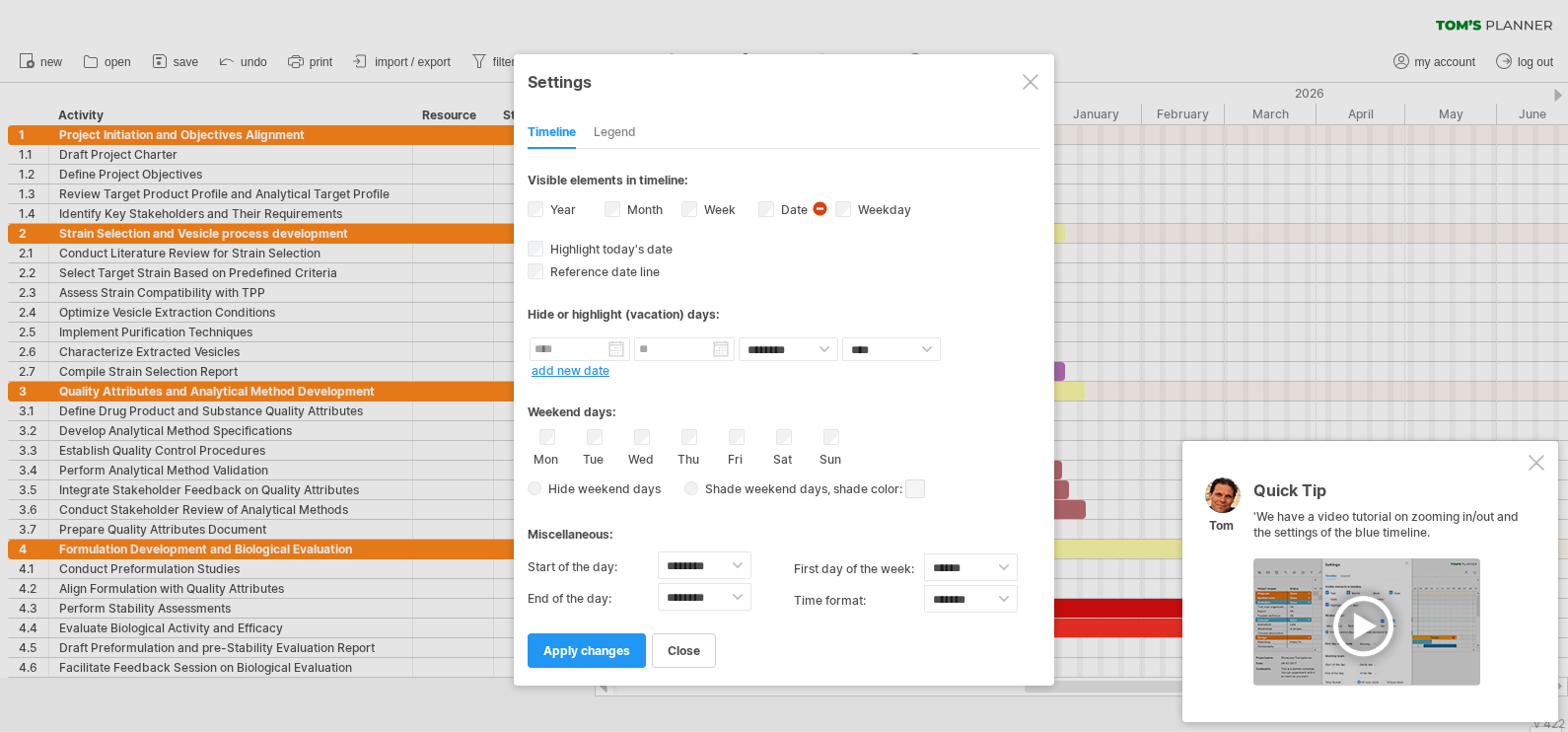 click on "Legend" at bounding box center (614, 133) 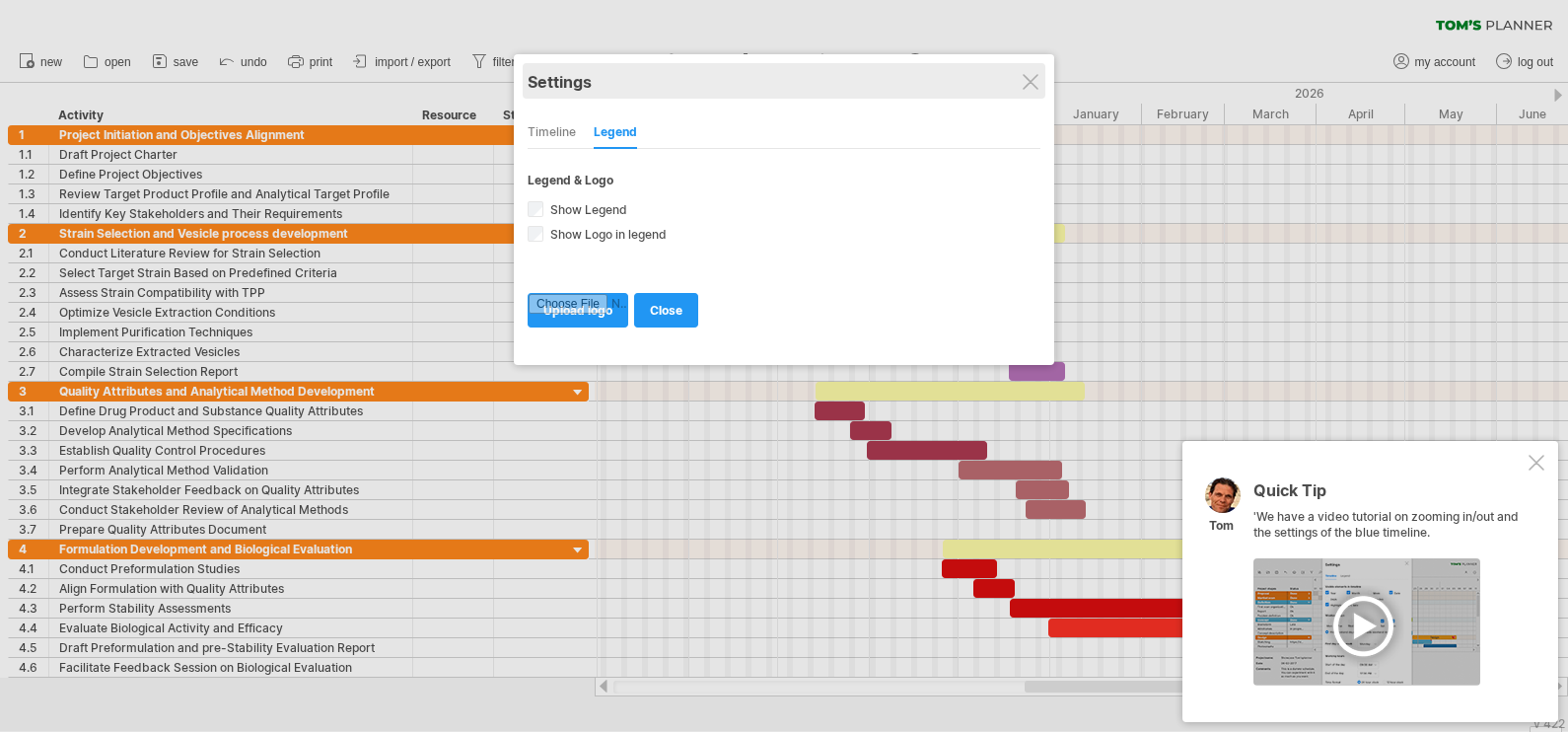 click on "Settings" at bounding box center (784, 81) 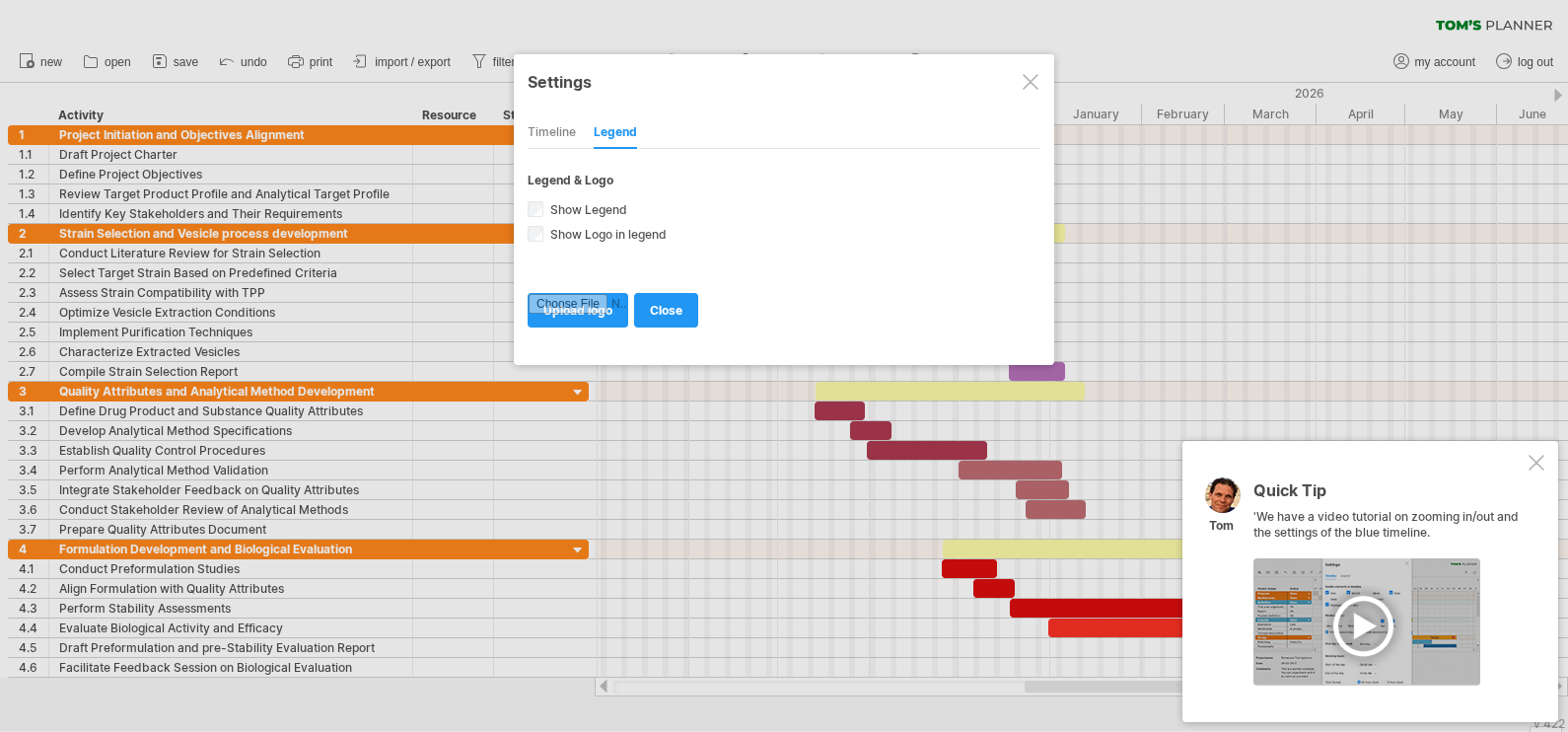 click at bounding box center [1031, 82] 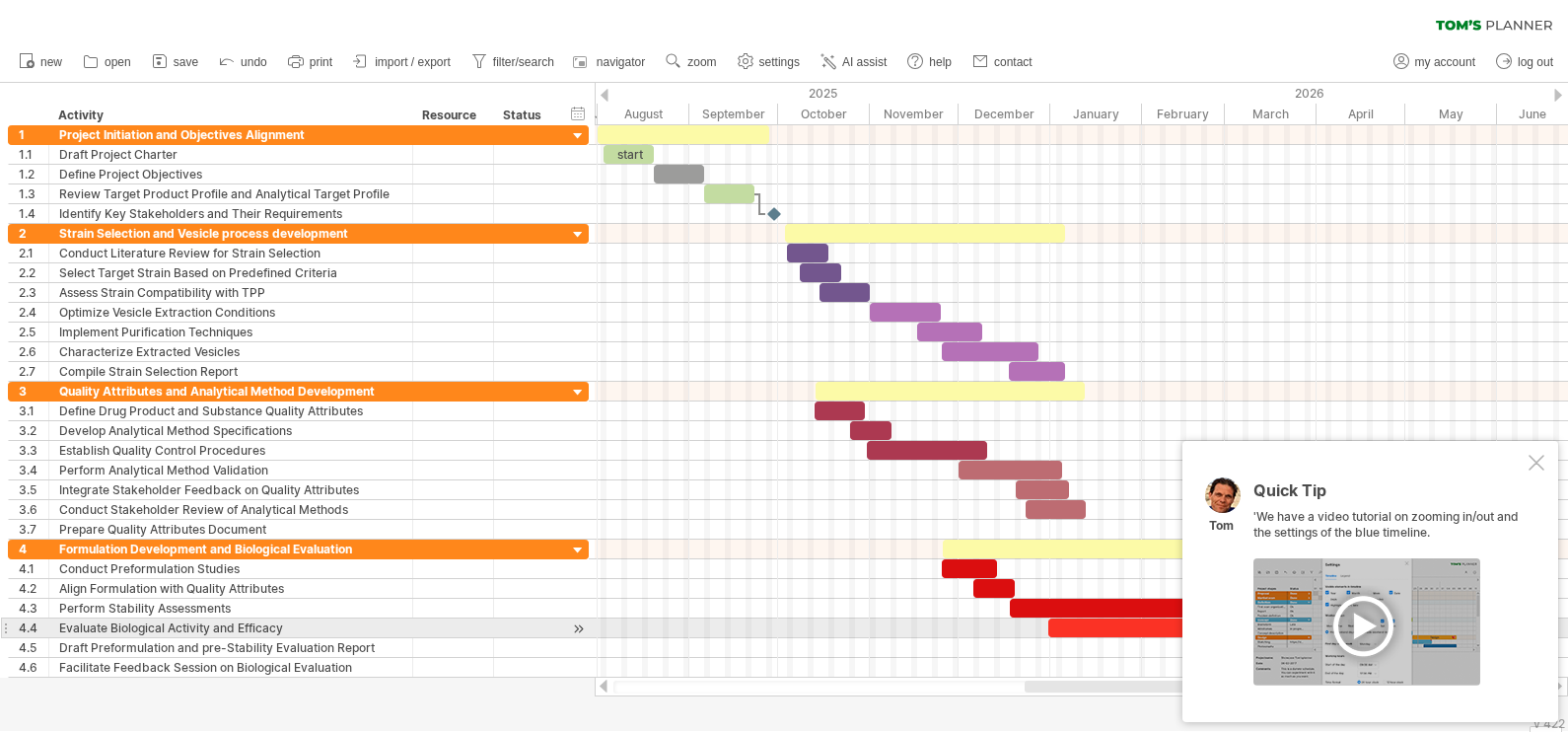 click at bounding box center [1367, 622] 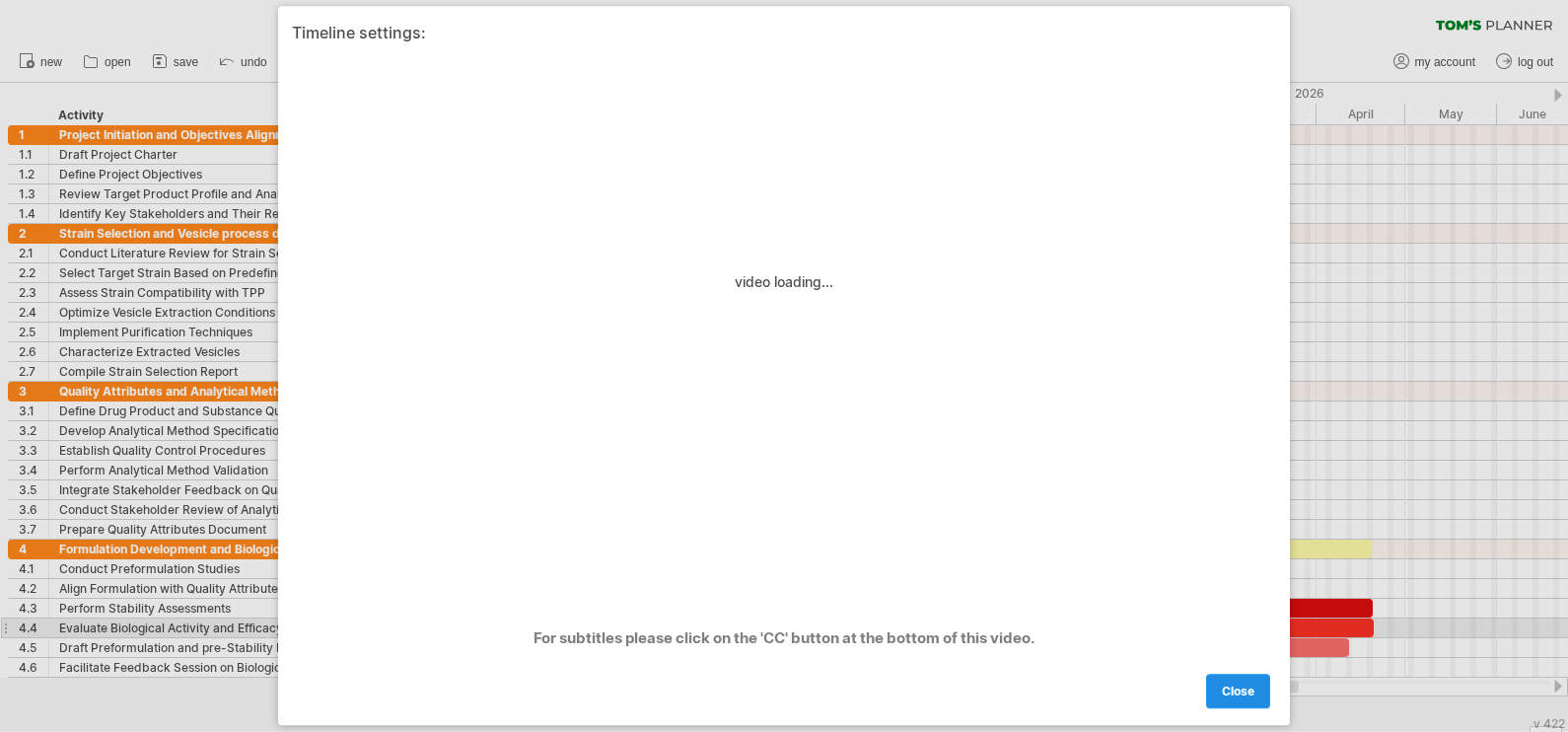 click on "close" at bounding box center [1238, 692] 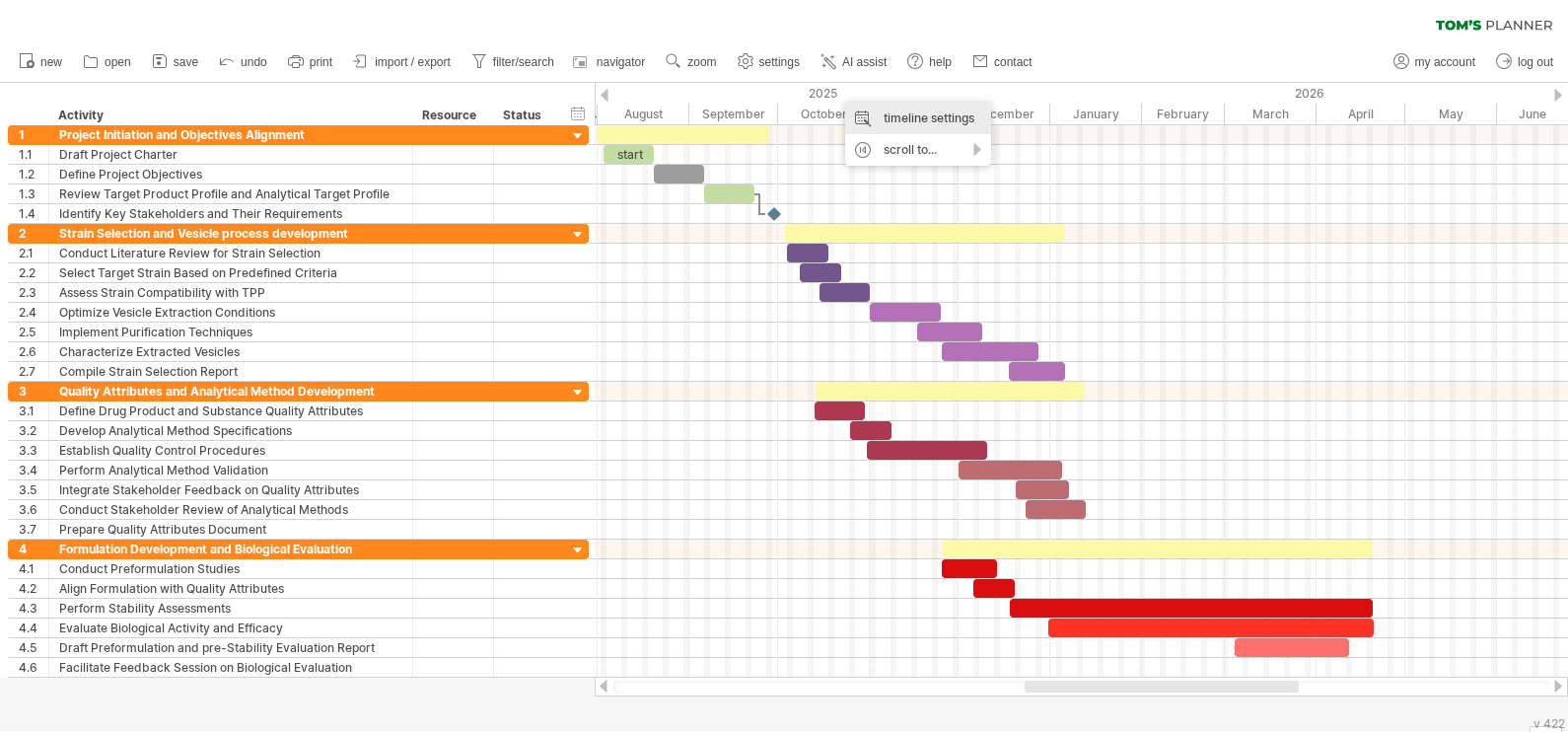 click on "timeline settings" at bounding box center (918, 118) 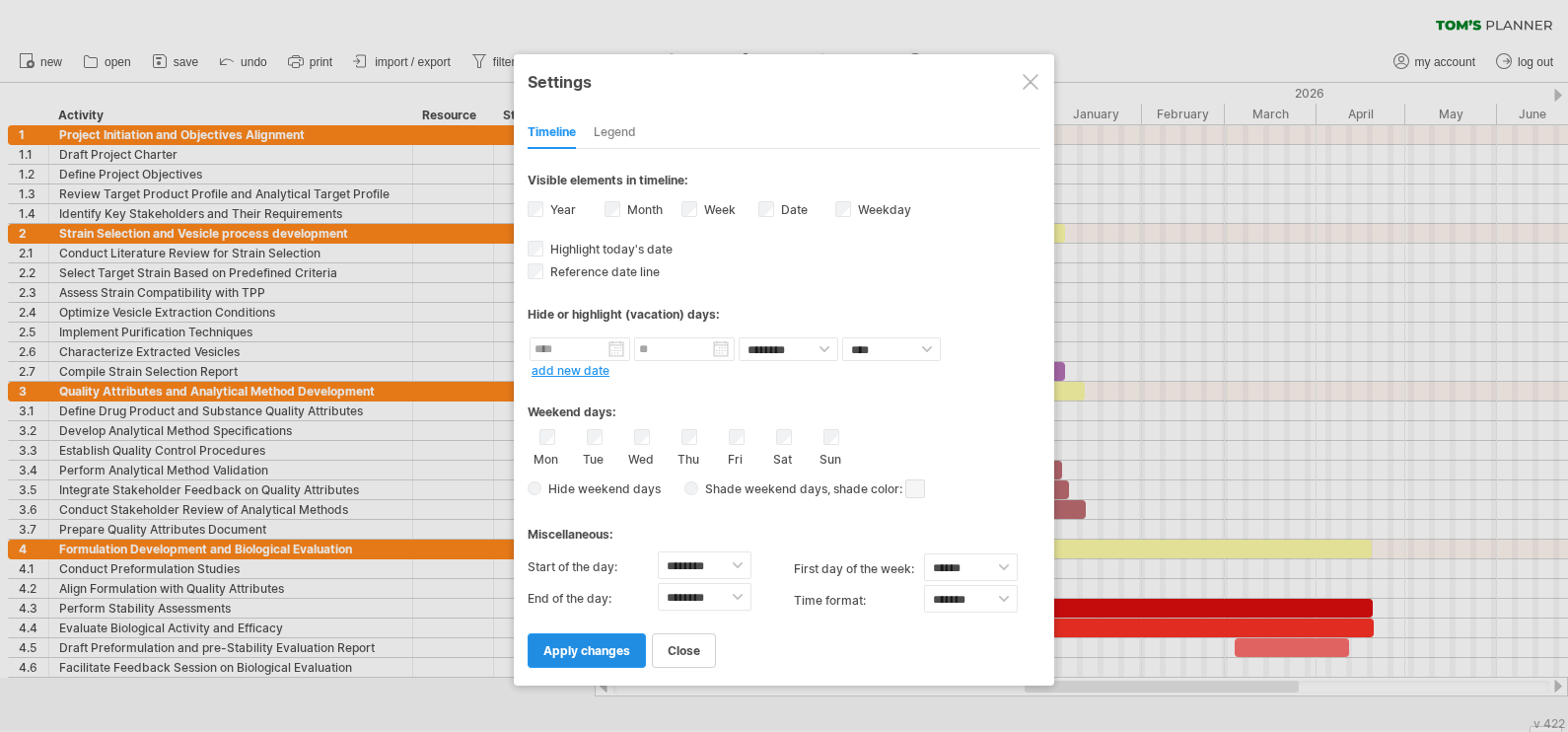 click on "apply changes" at bounding box center (587, 650) 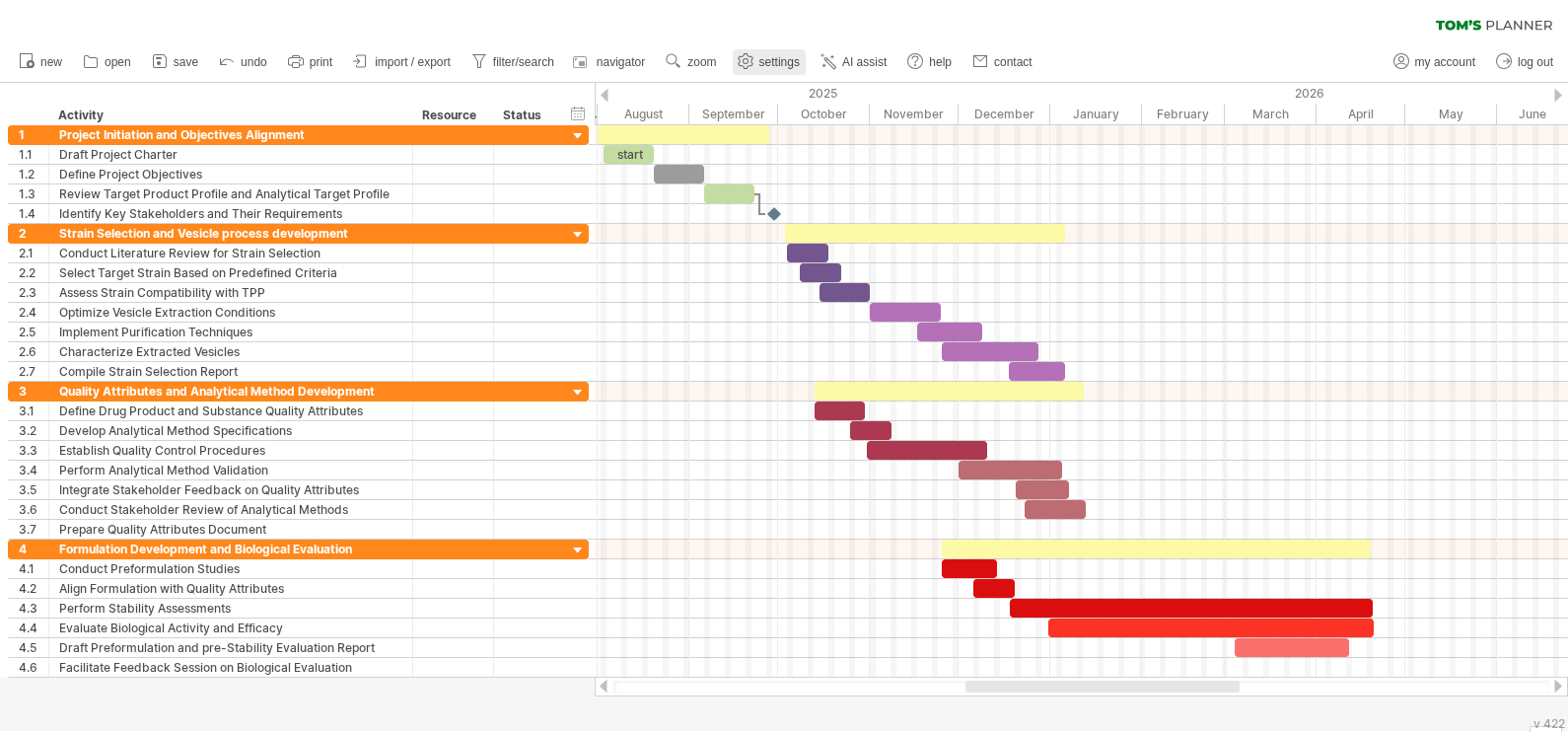 click 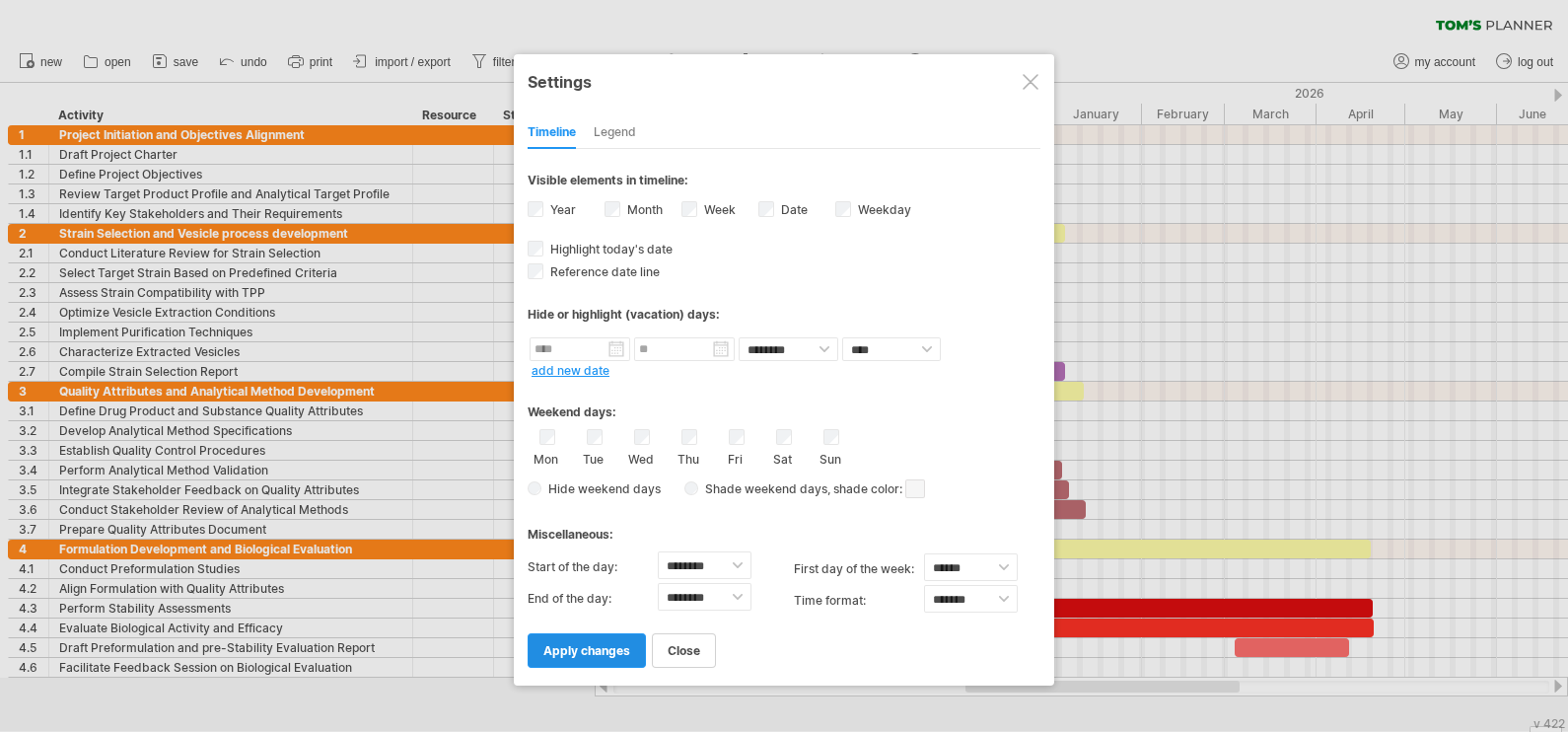 click on "apply changes" at bounding box center (587, 650) 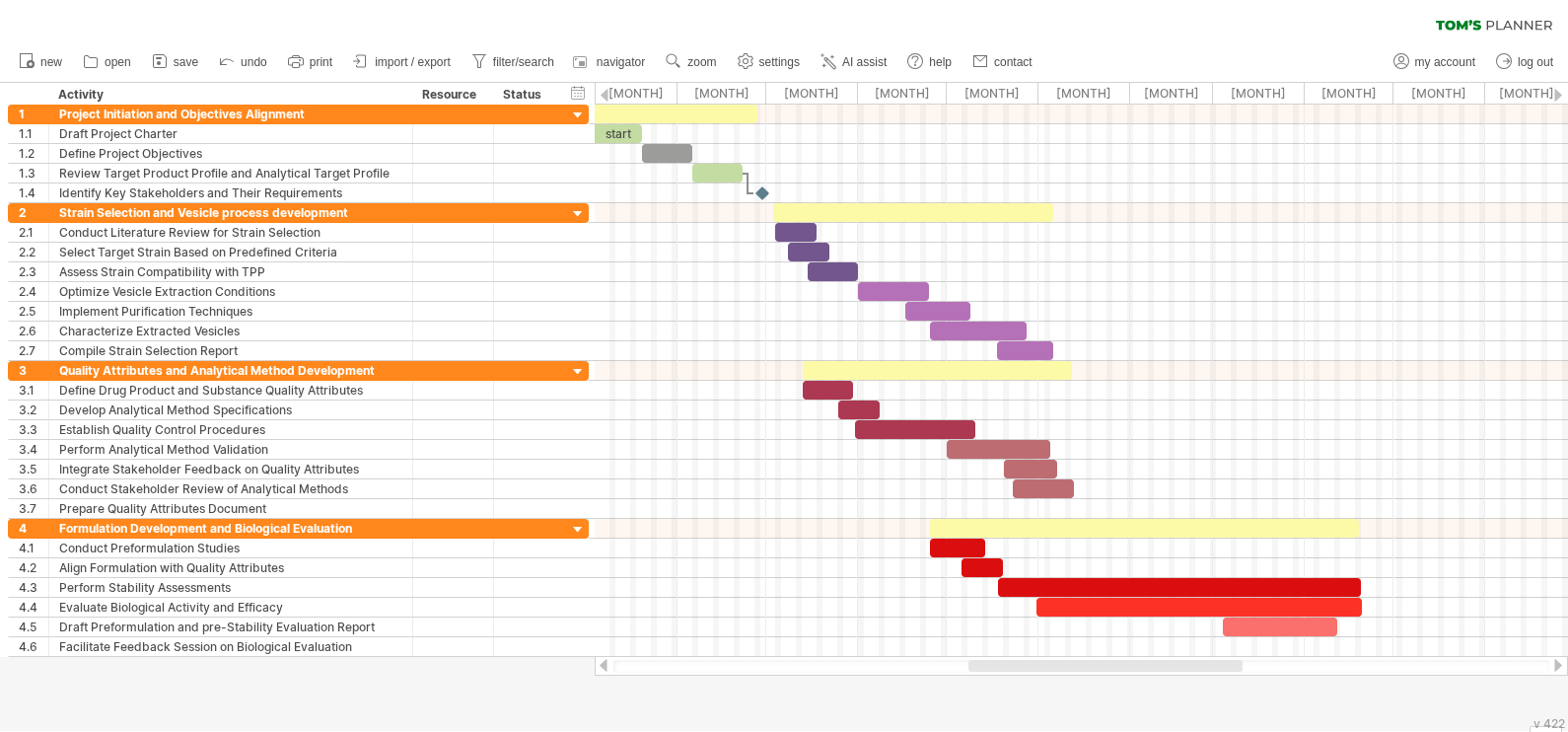 click at bounding box center (1105, 666) 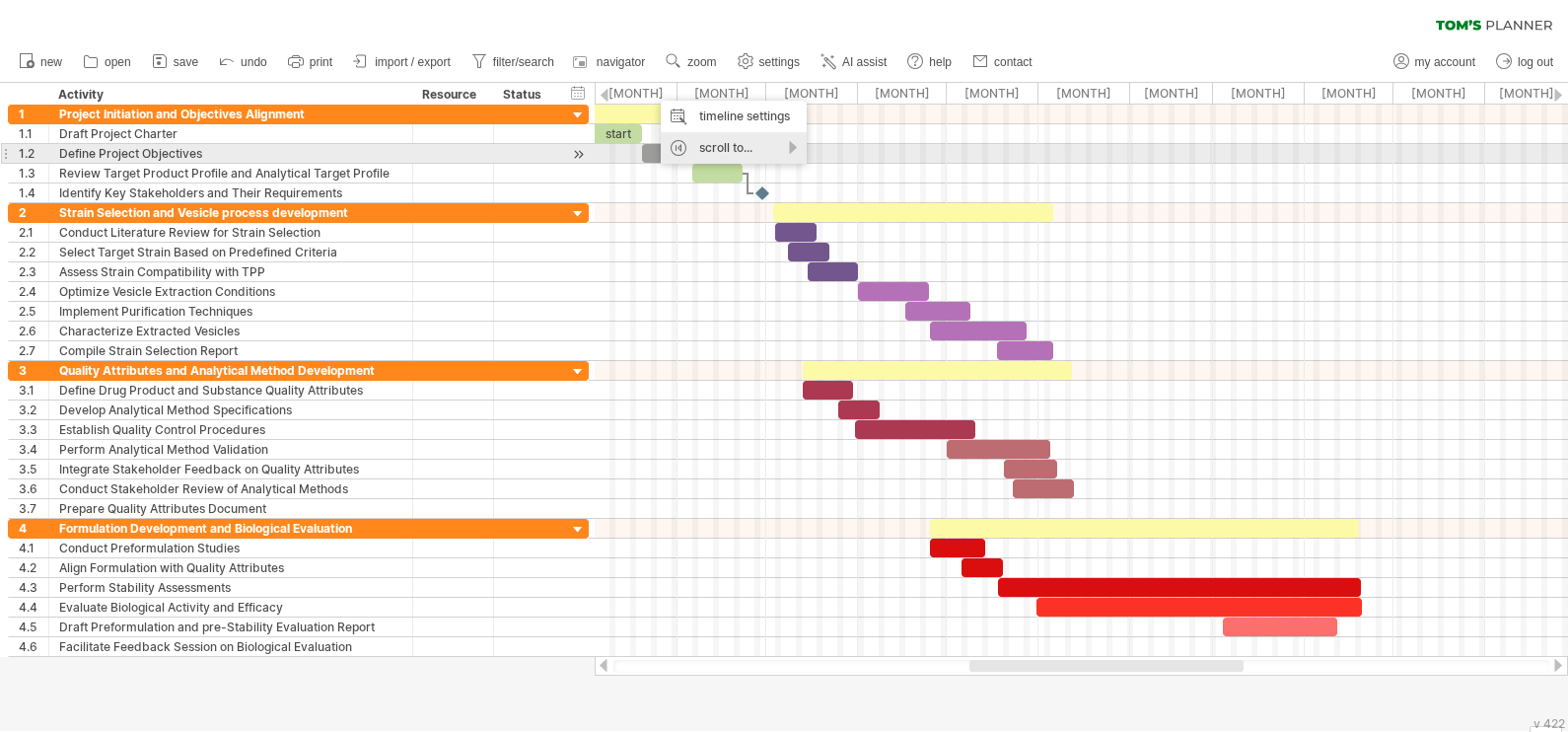 click on "scroll to..." at bounding box center [734, 148] 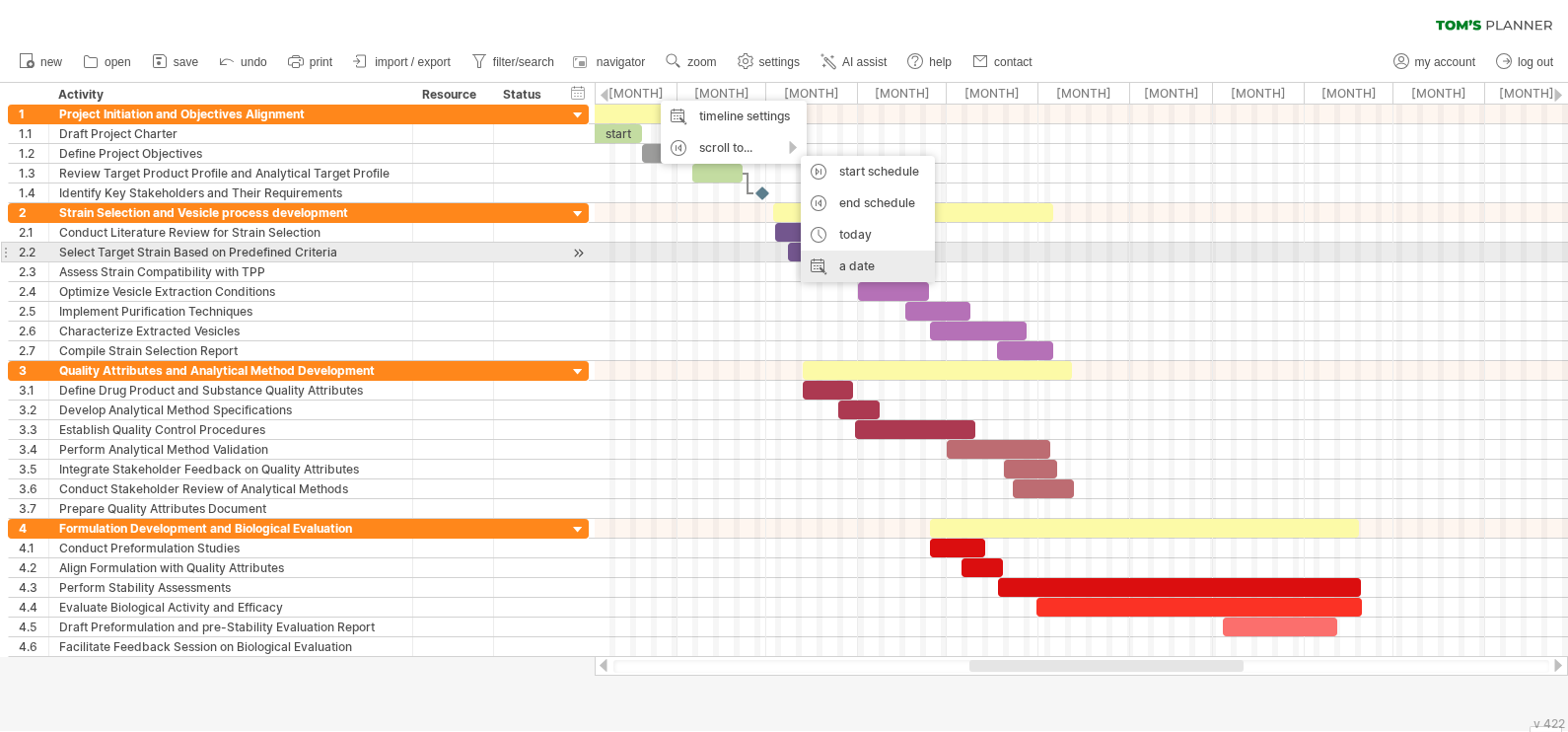 click on "a date" at bounding box center (868, 266) 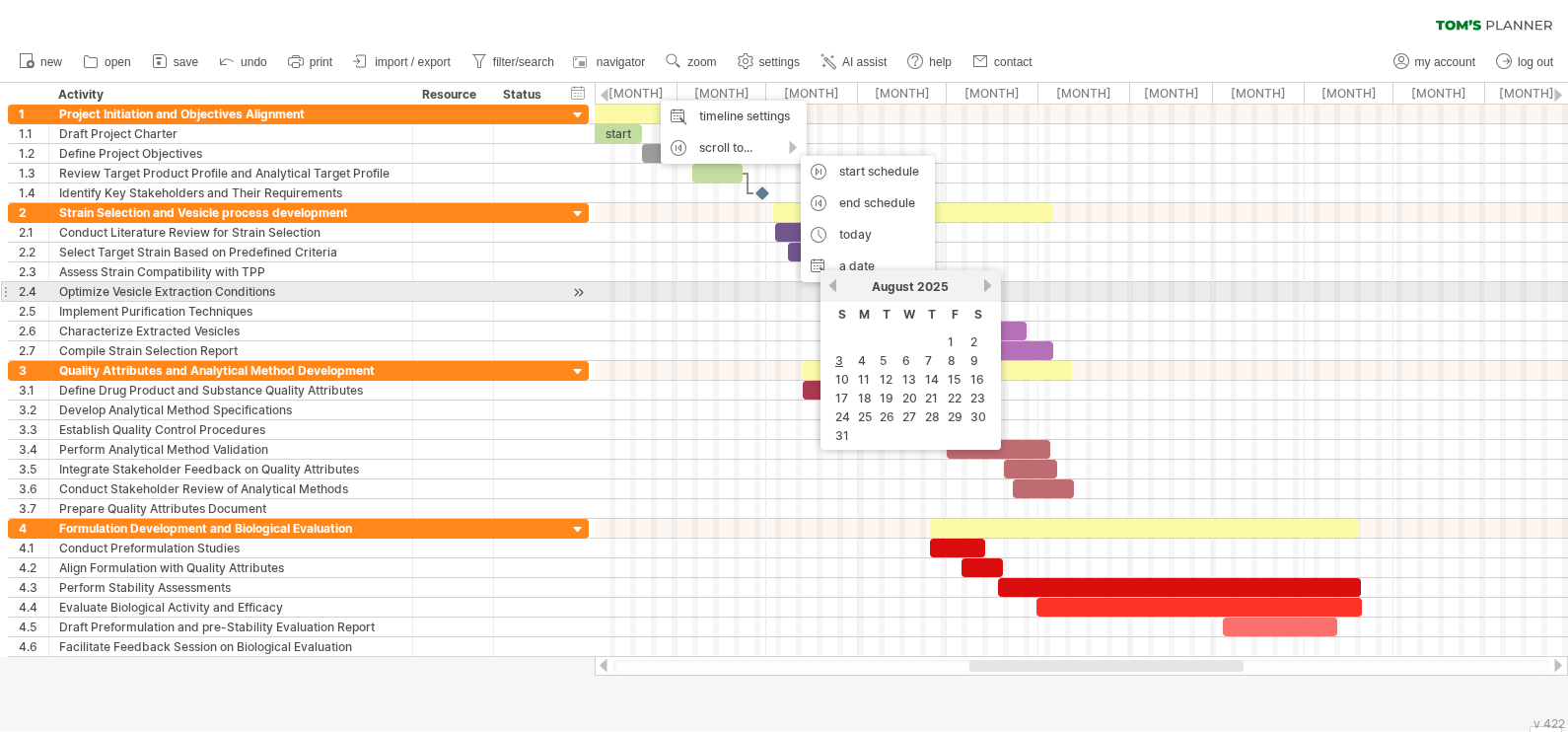 click on "next" at bounding box center (988, 285) 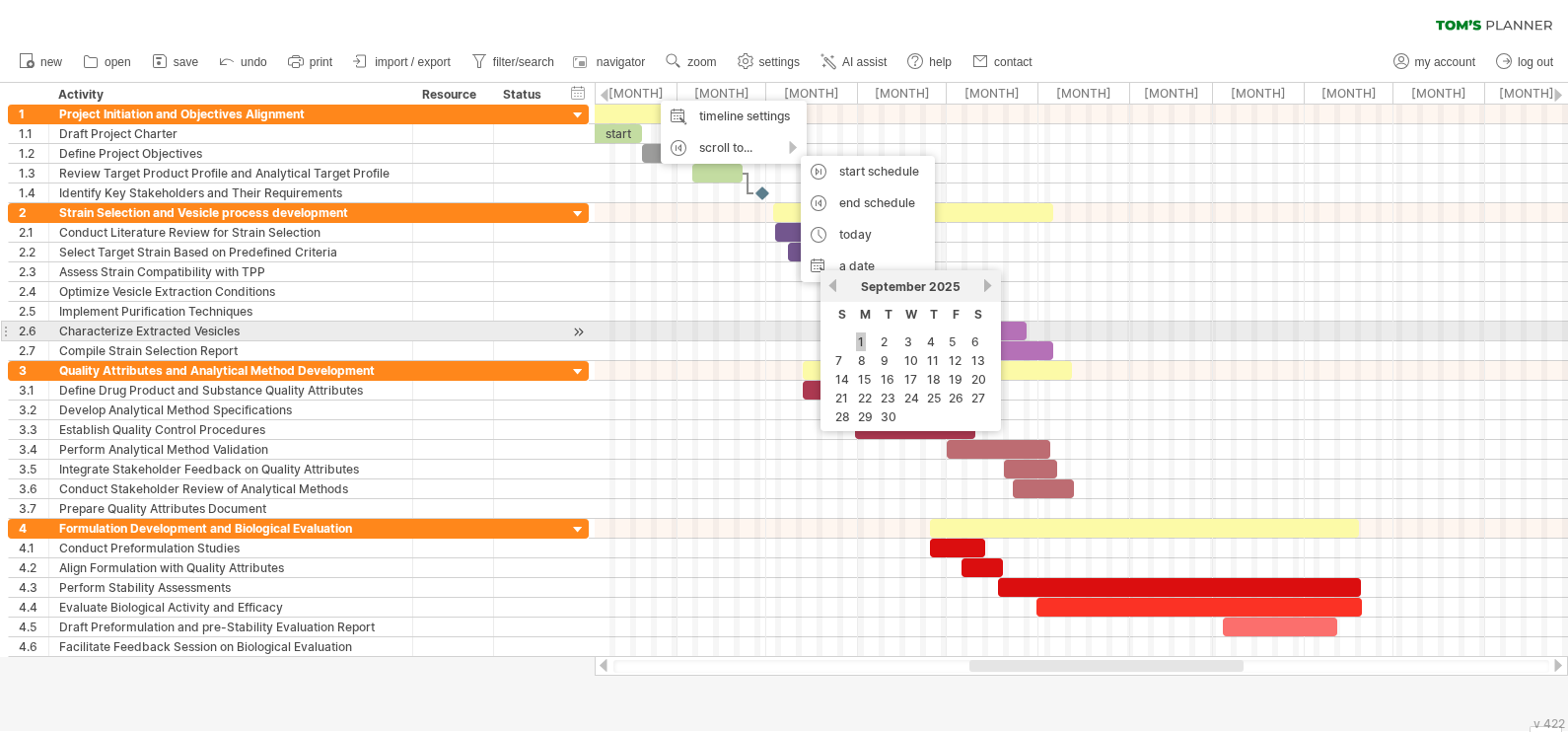 click on "1" at bounding box center [861, 341] 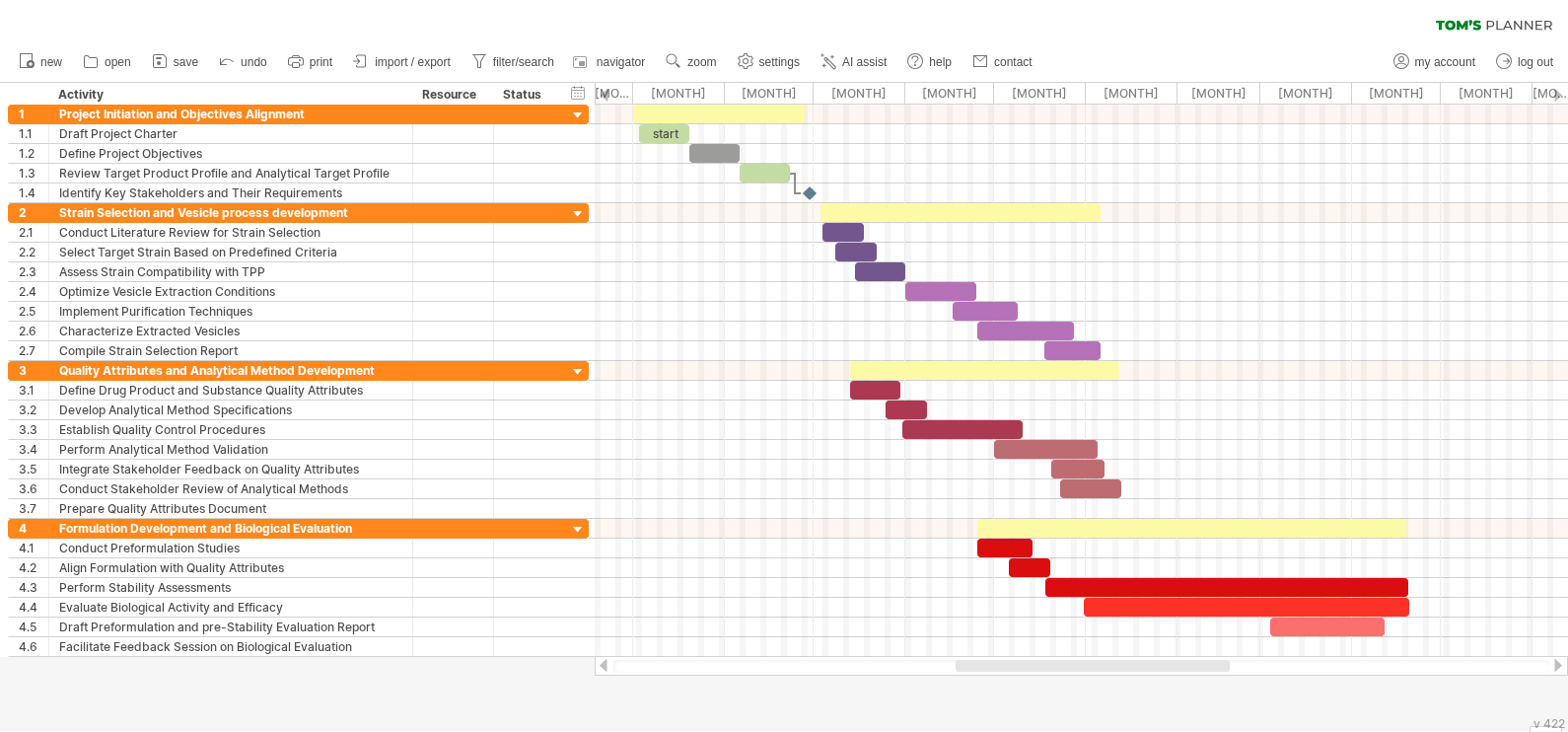 drag, startPoint x: 967, startPoint y: 661, endPoint x: 1062, endPoint y: 676, distance: 96.17692 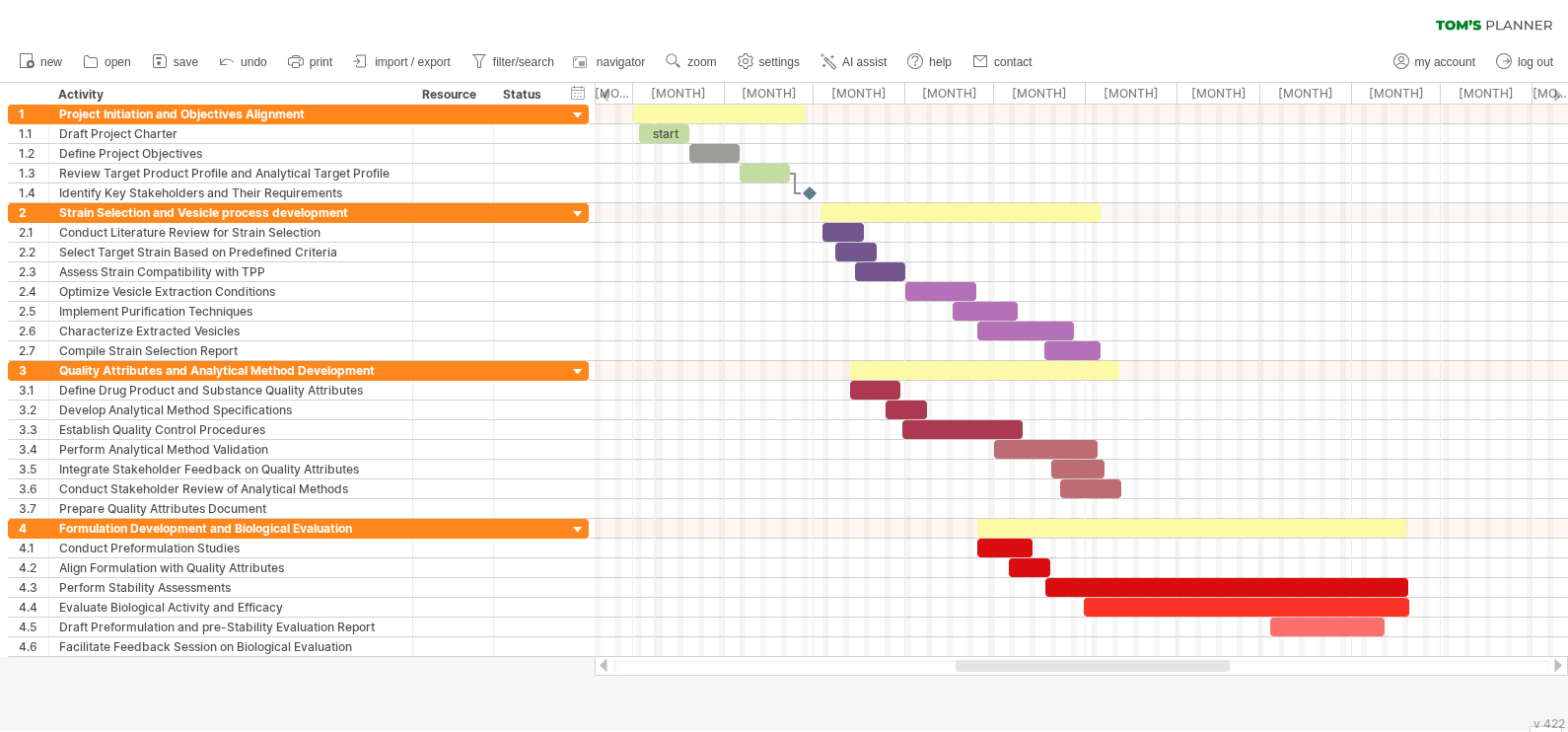 click on "[MONTH] [YEAR]" at bounding box center (678, 93) 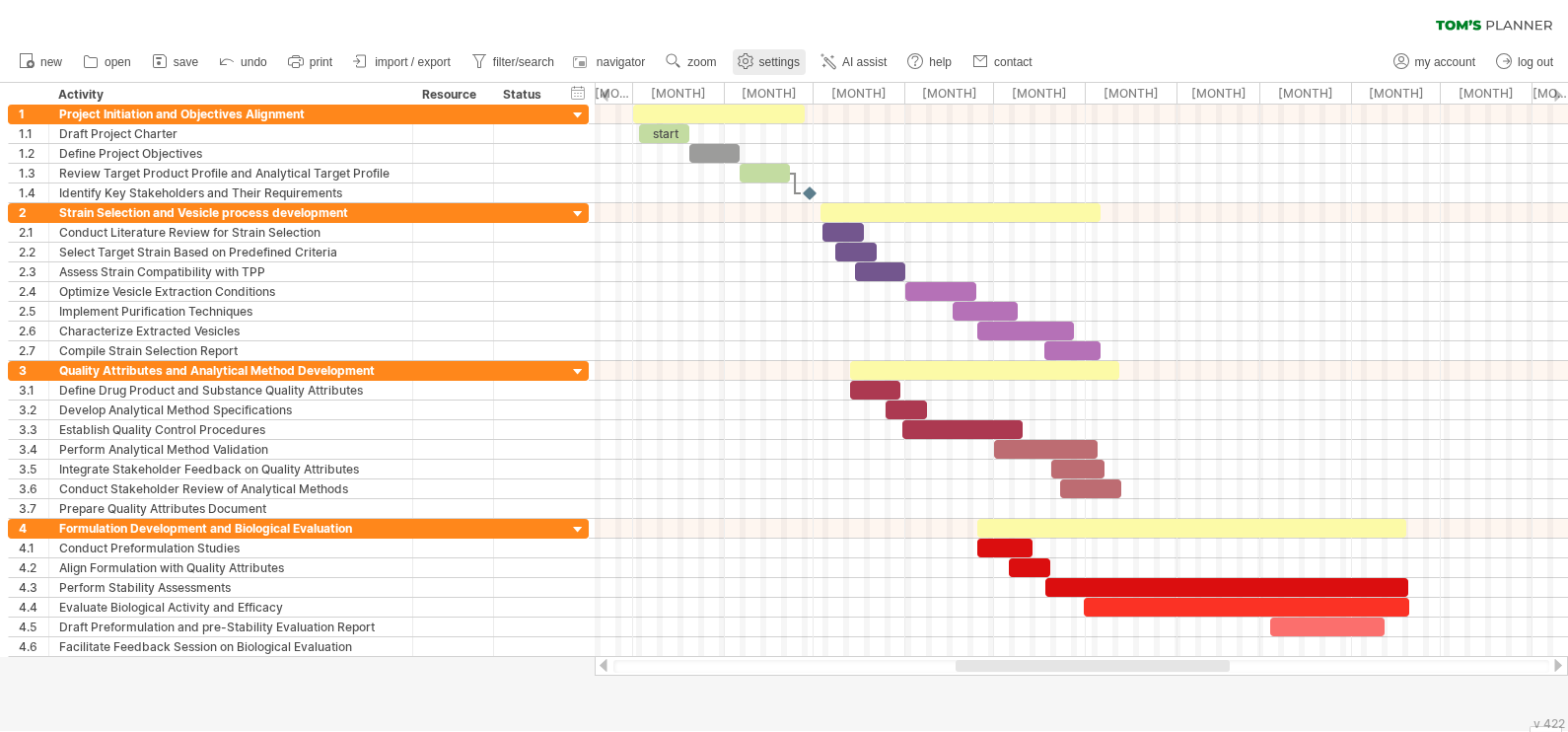 click 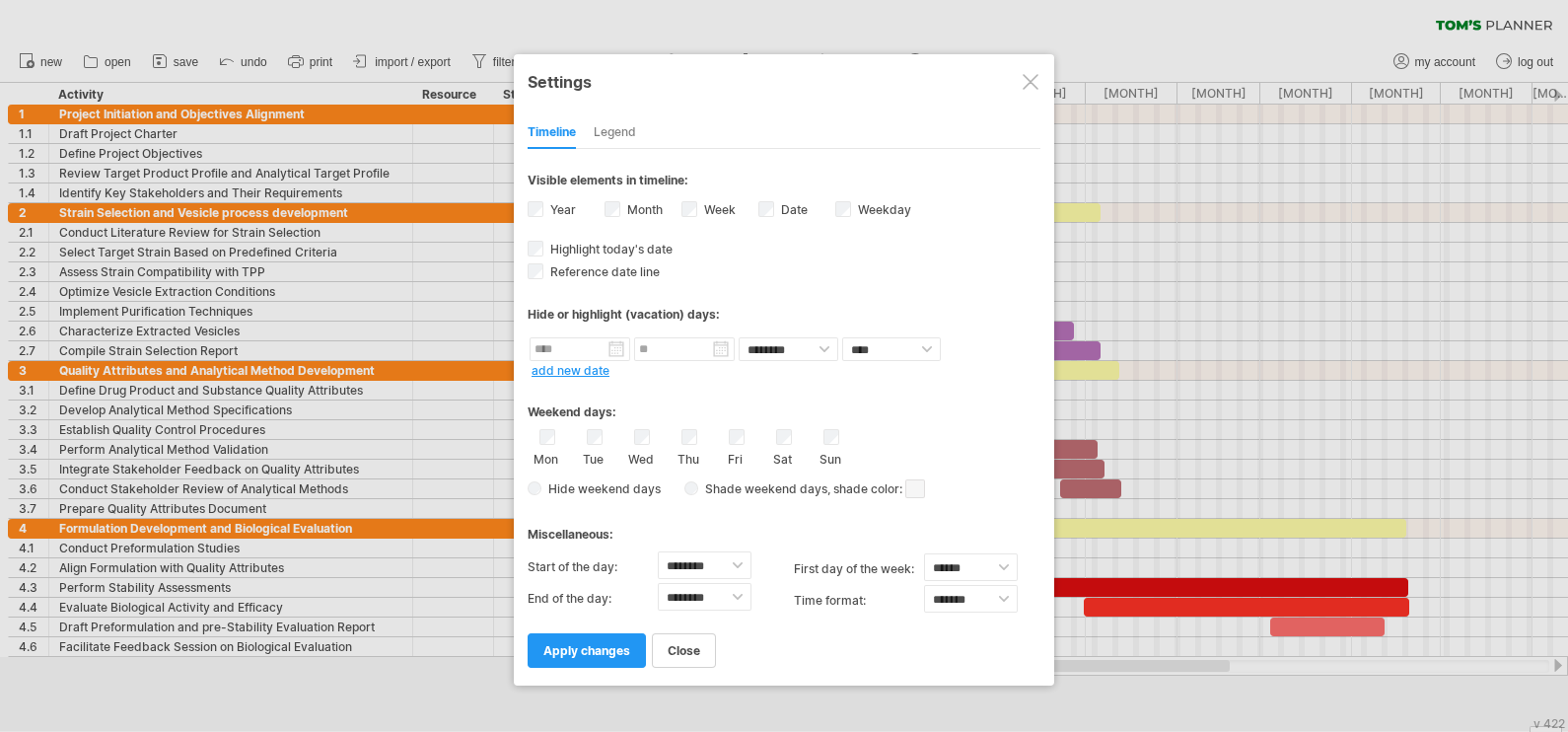 click on "Legend" at bounding box center [614, 133] 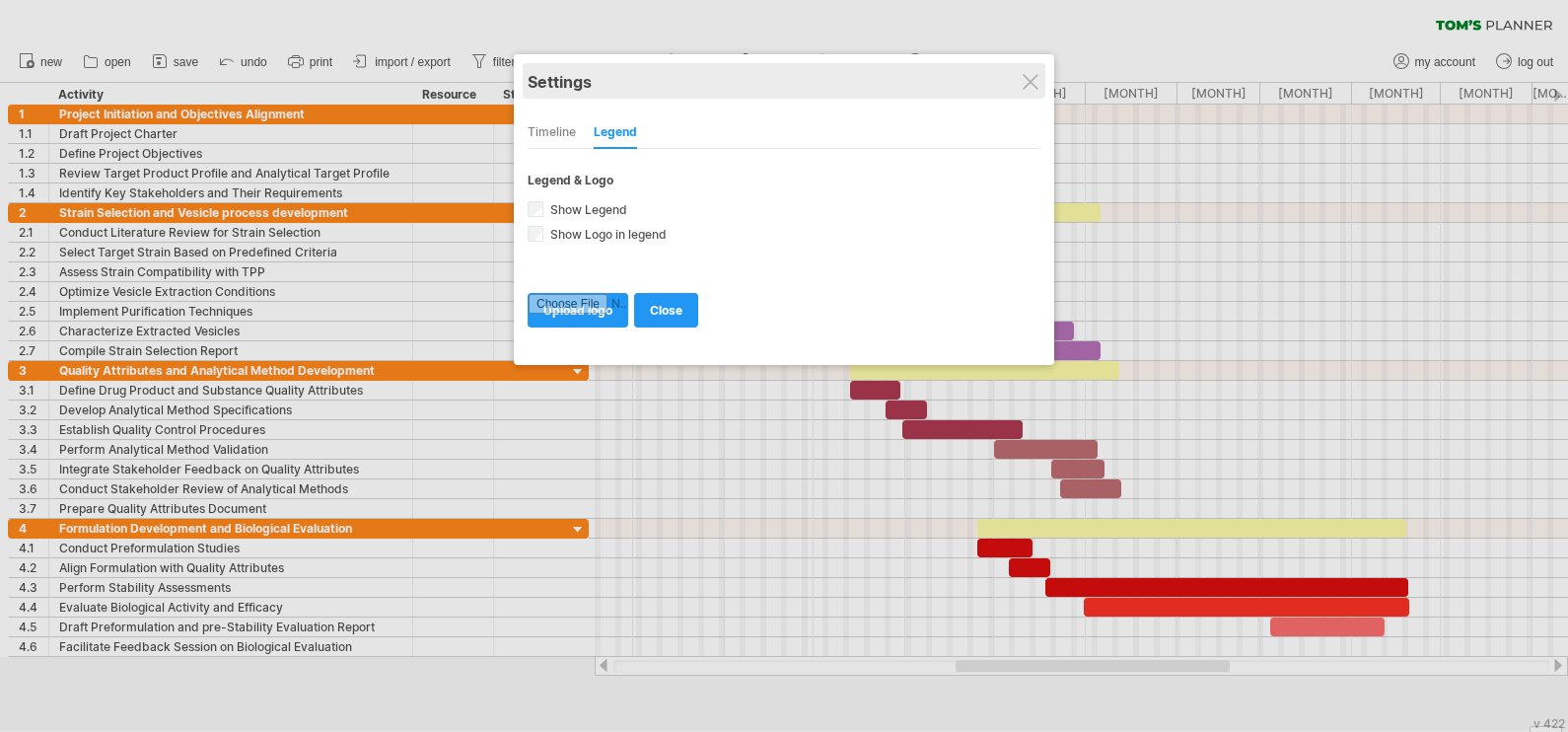 click on "Settings" at bounding box center [784, 81] 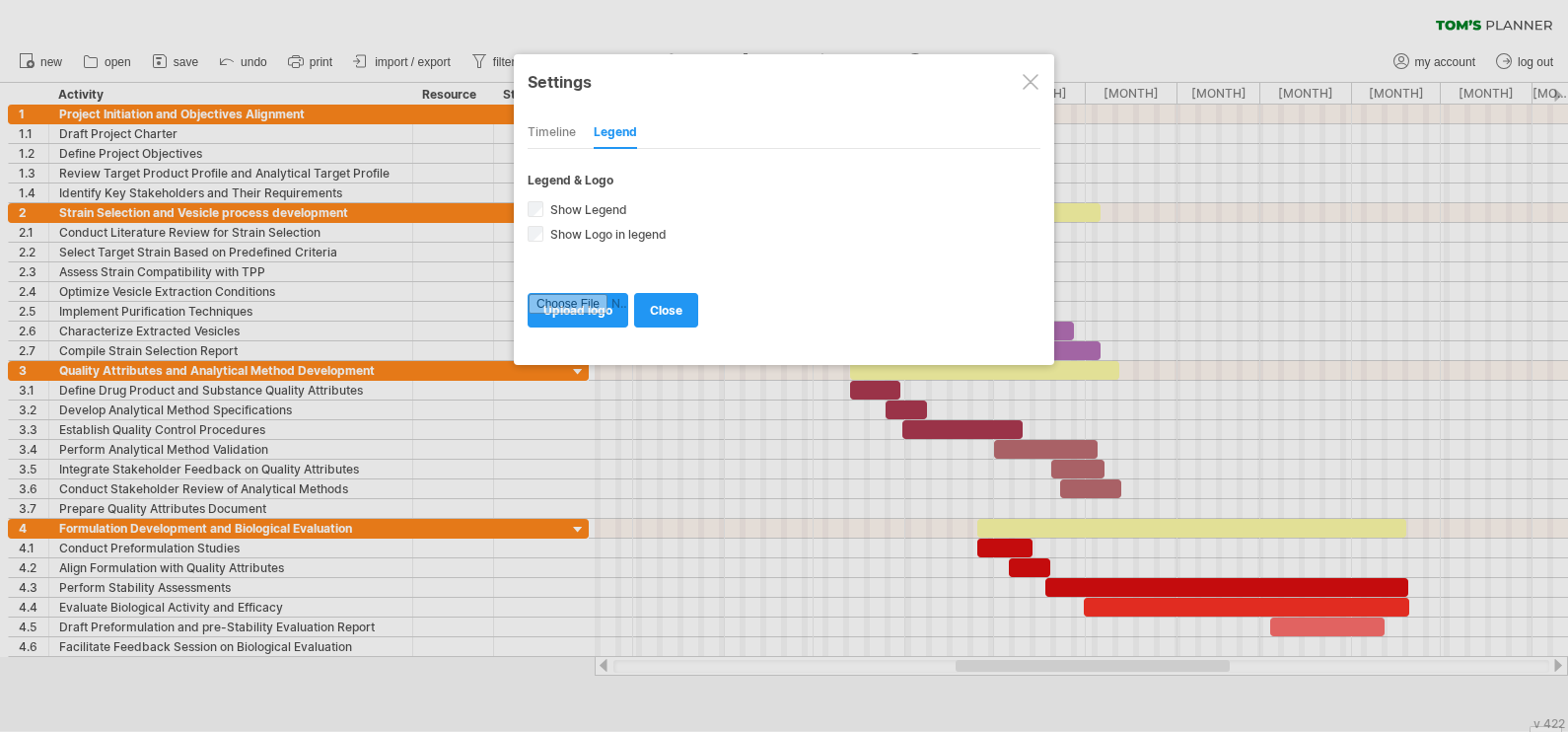 click at bounding box center [1031, 82] 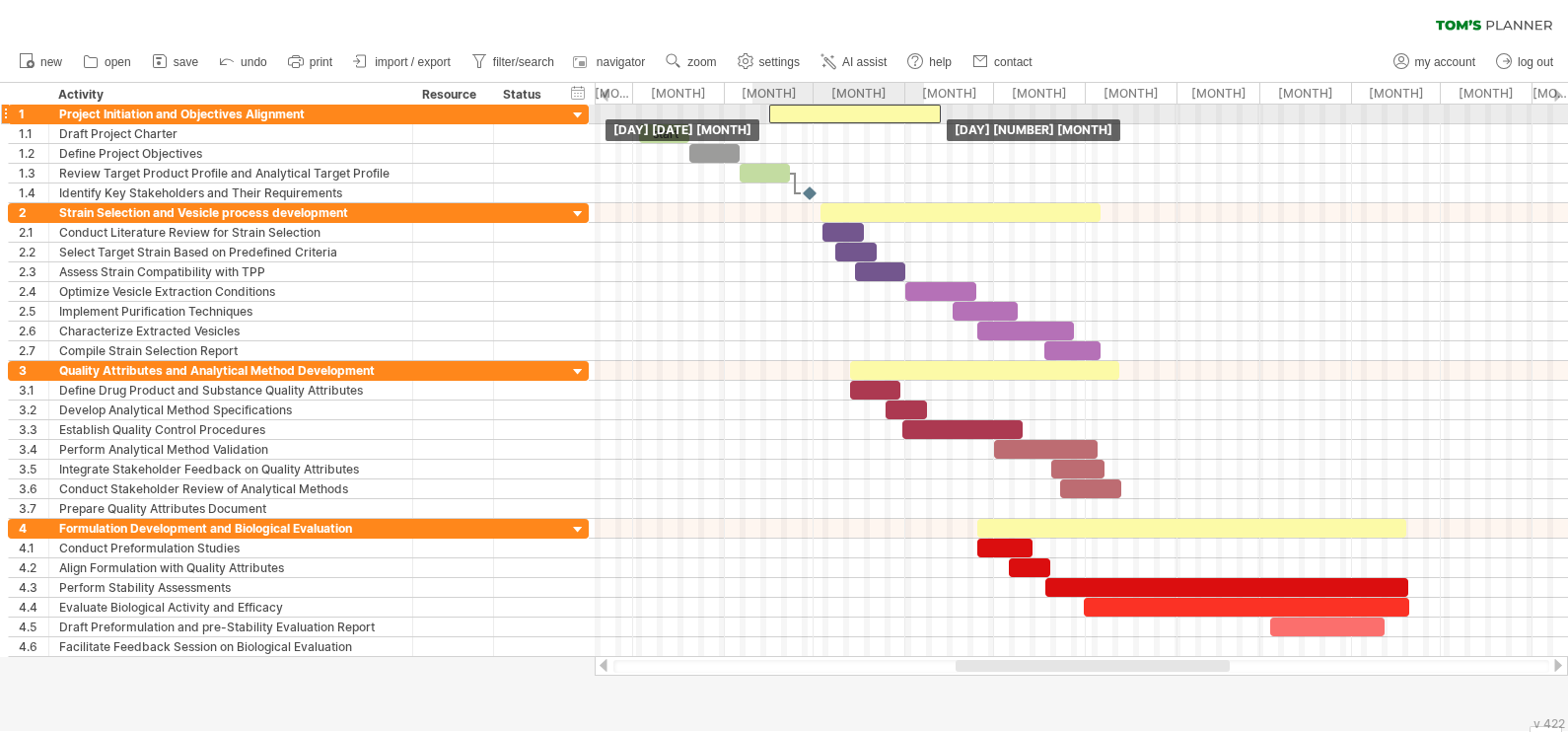 drag, startPoint x: 663, startPoint y: 112, endPoint x: 853, endPoint y: 118, distance: 190.09471 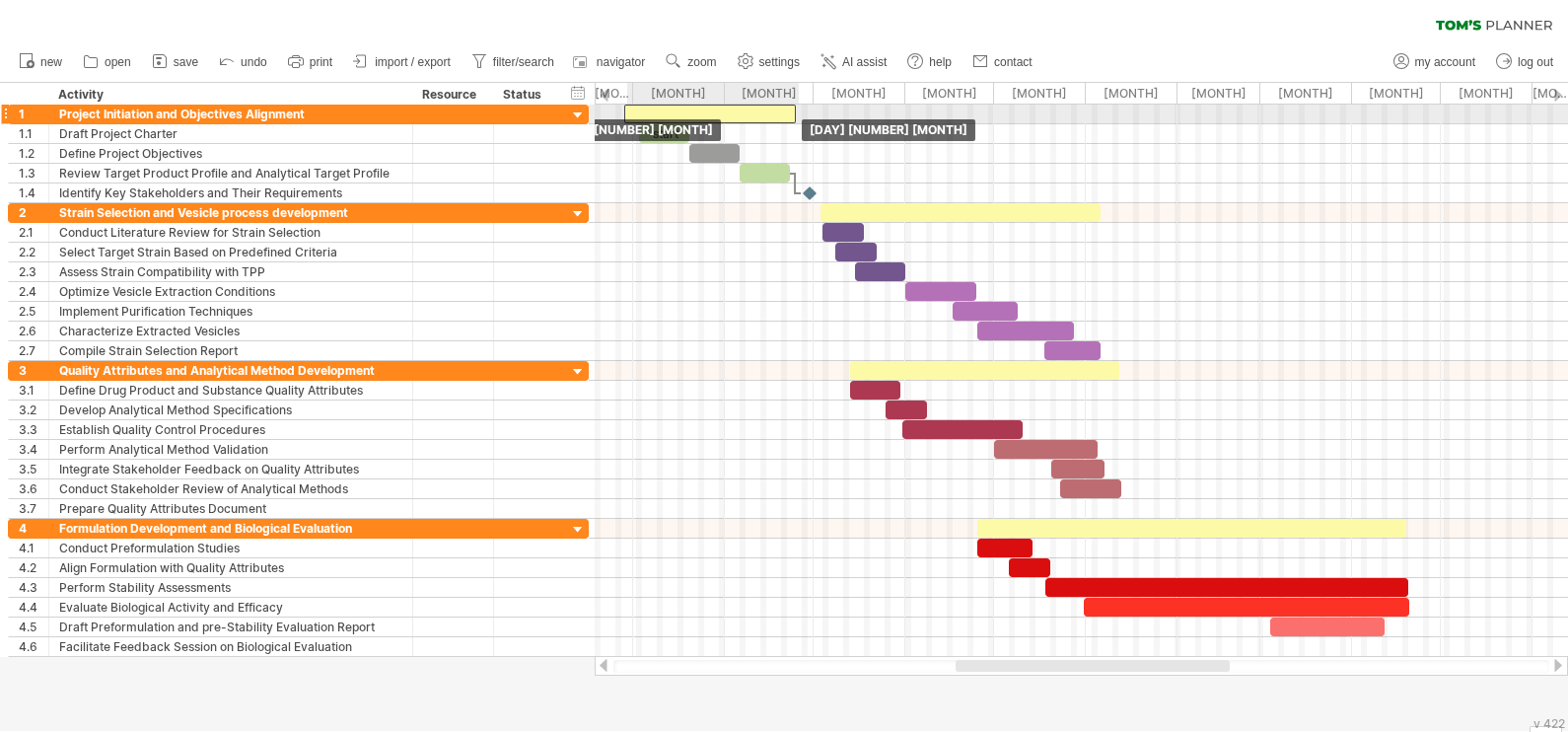 drag, startPoint x: 861, startPoint y: 109, endPoint x: 661, endPoint y: 109, distance: 200 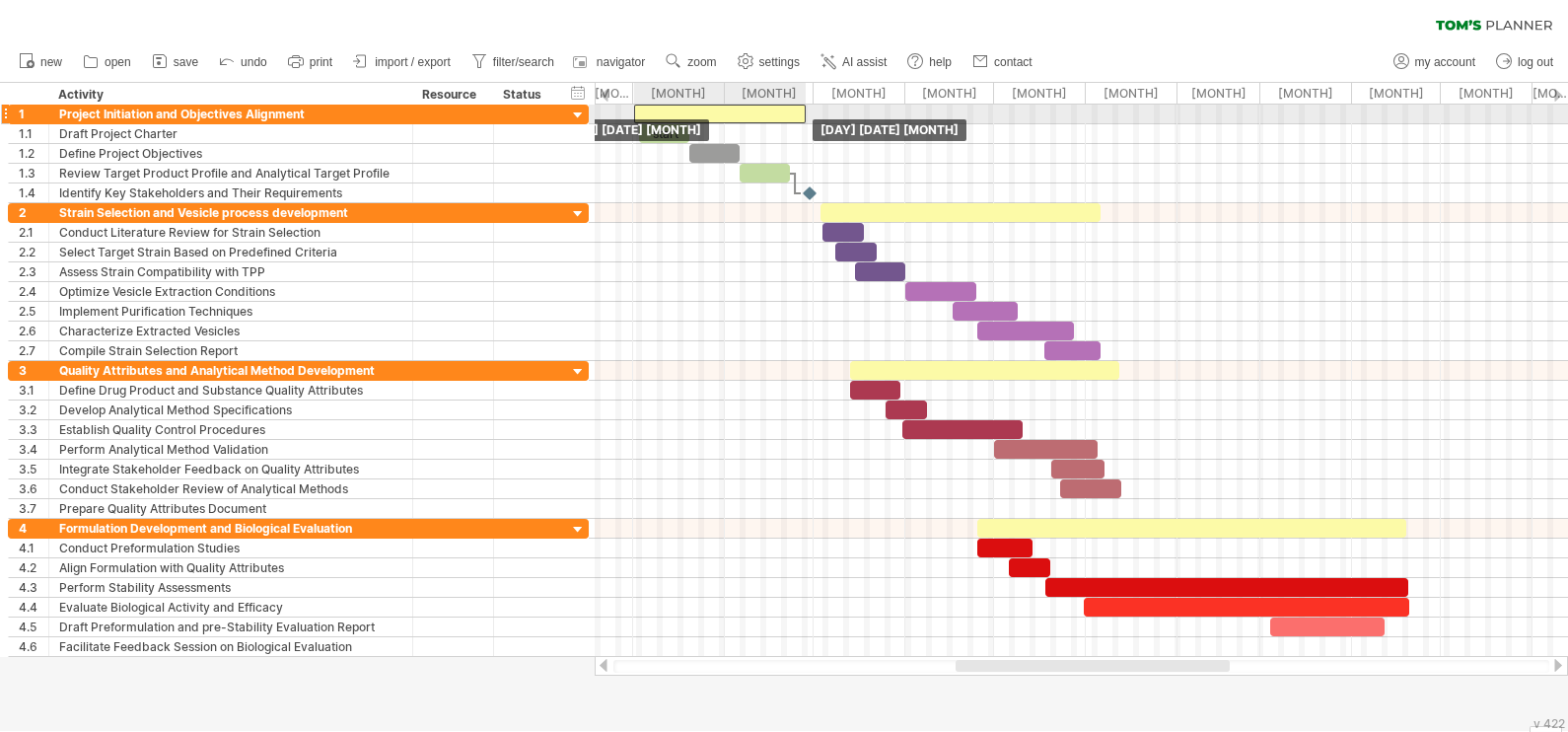 drag, startPoint x: 655, startPoint y: 109, endPoint x: 666, endPoint y: 109, distance: 11 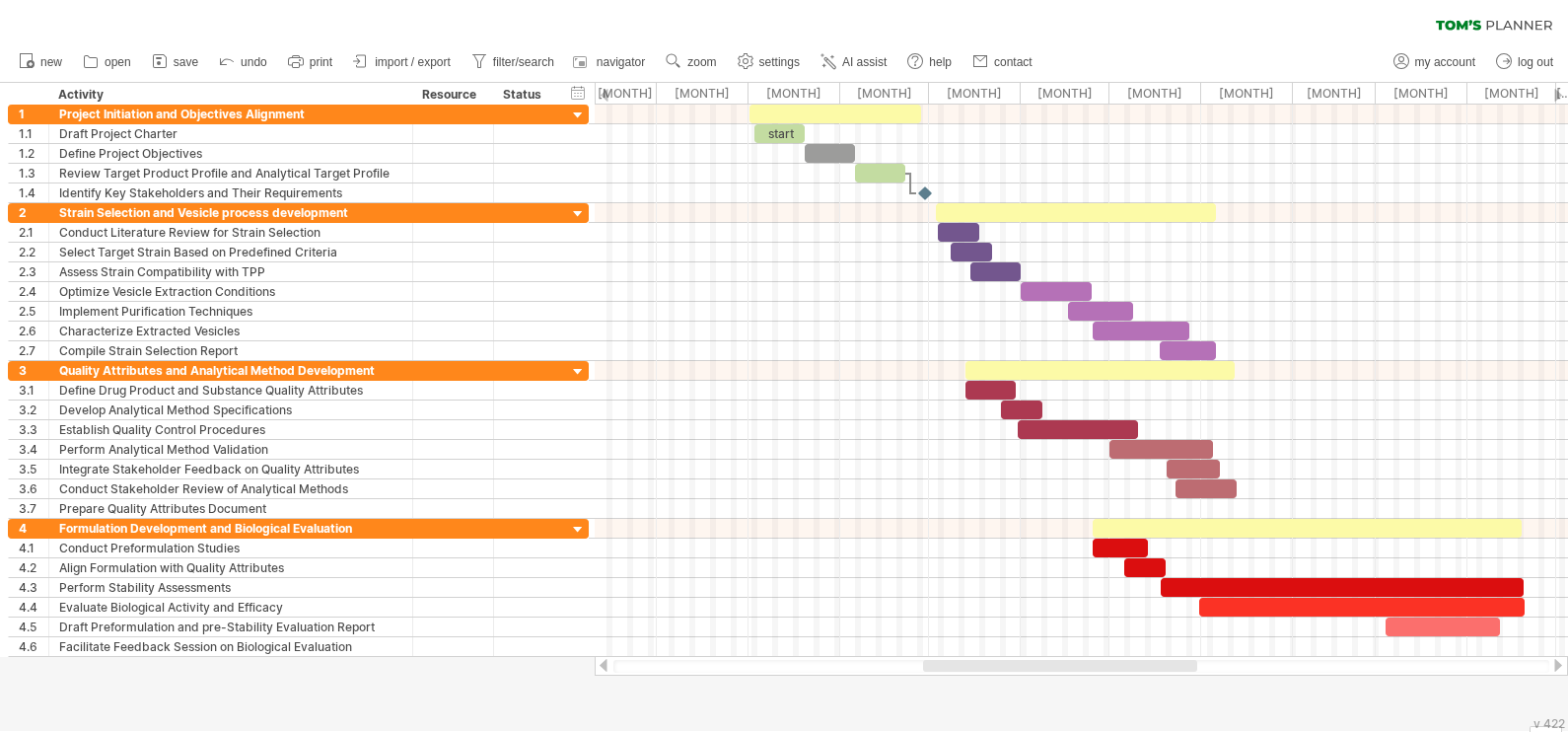 drag, startPoint x: 1004, startPoint y: 659, endPoint x: 971, endPoint y: 666, distance: 33.734256 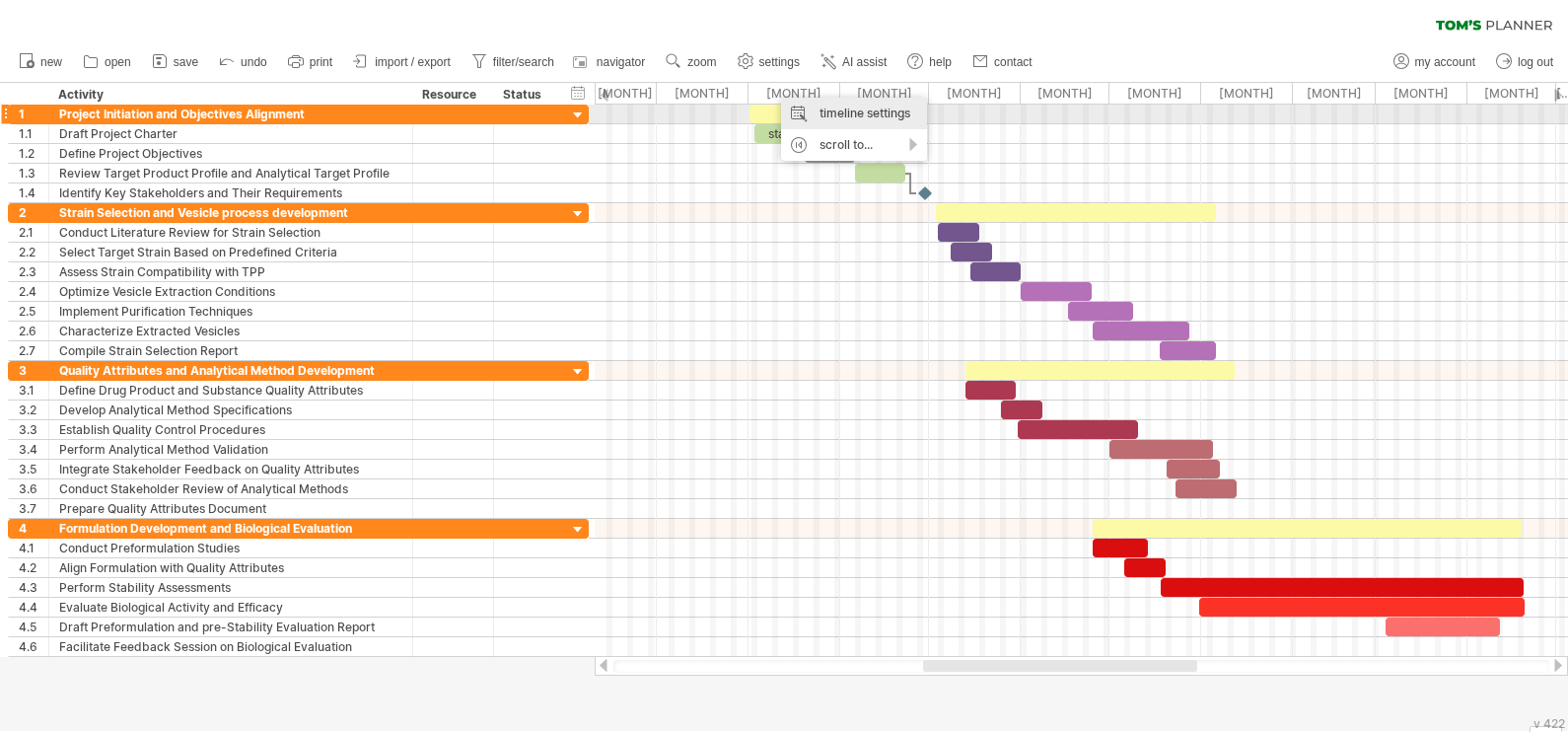 click on "timeline settings" at bounding box center [854, 113] 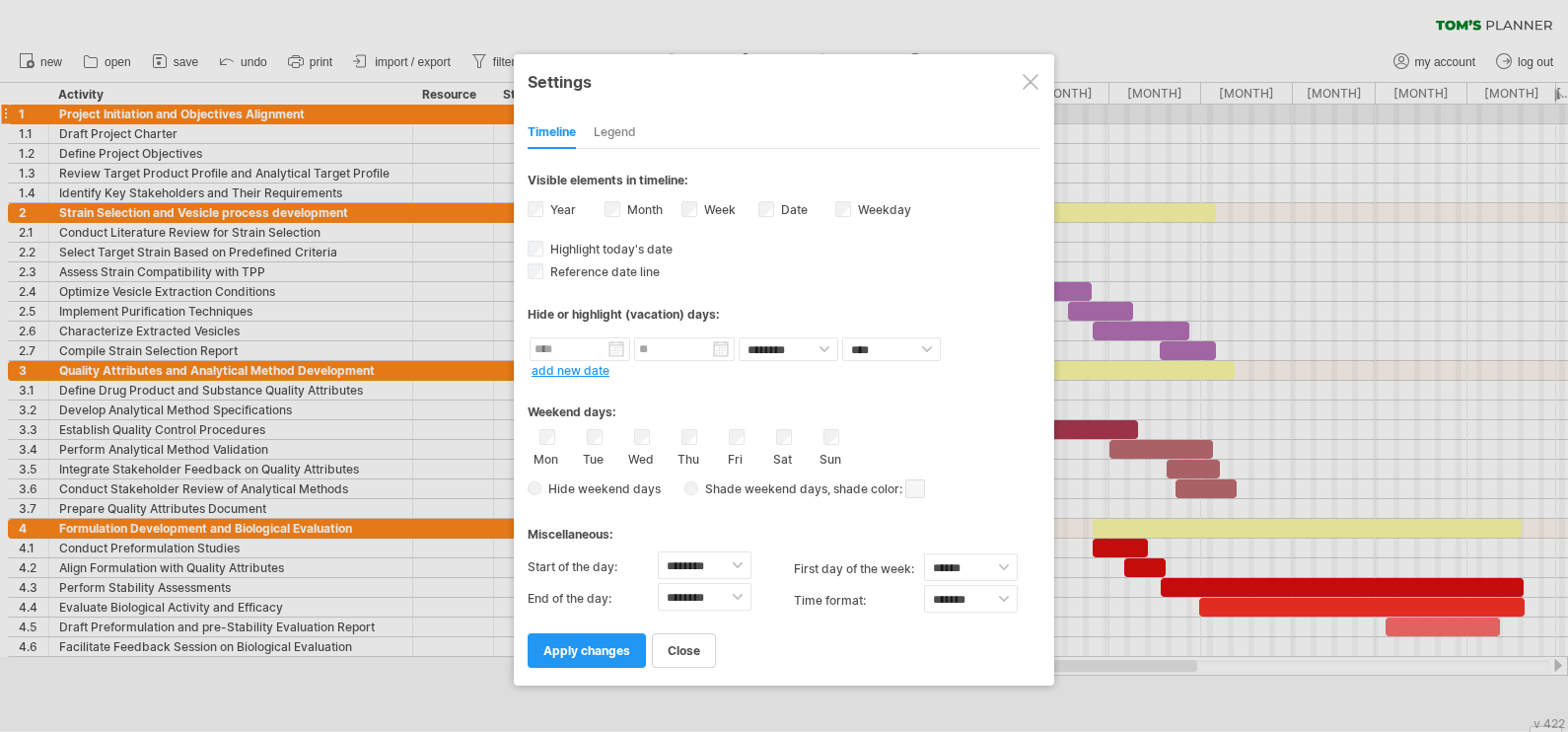 click on "Year" at bounding box center [566, 211] 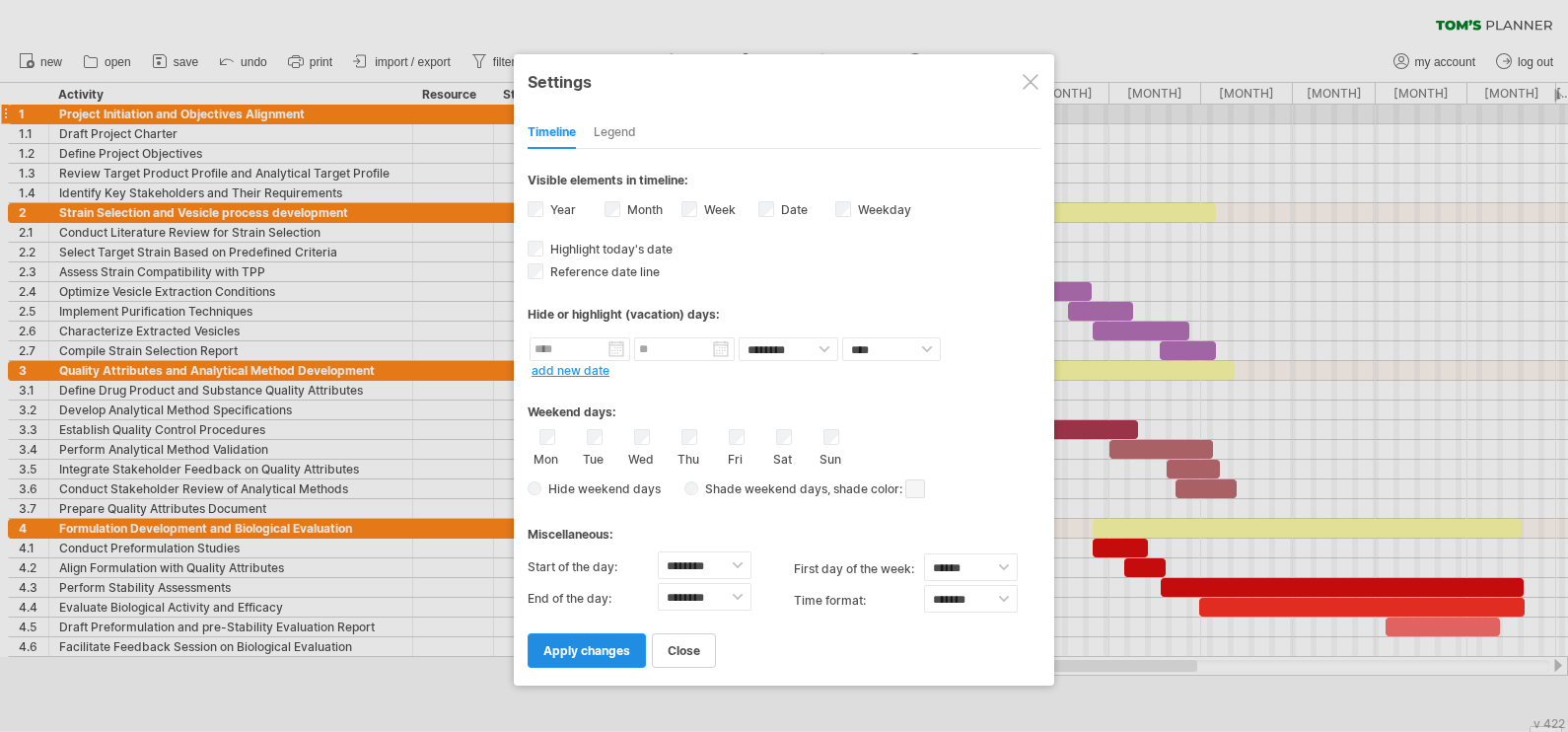 click on "apply changes" at bounding box center [587, 650] 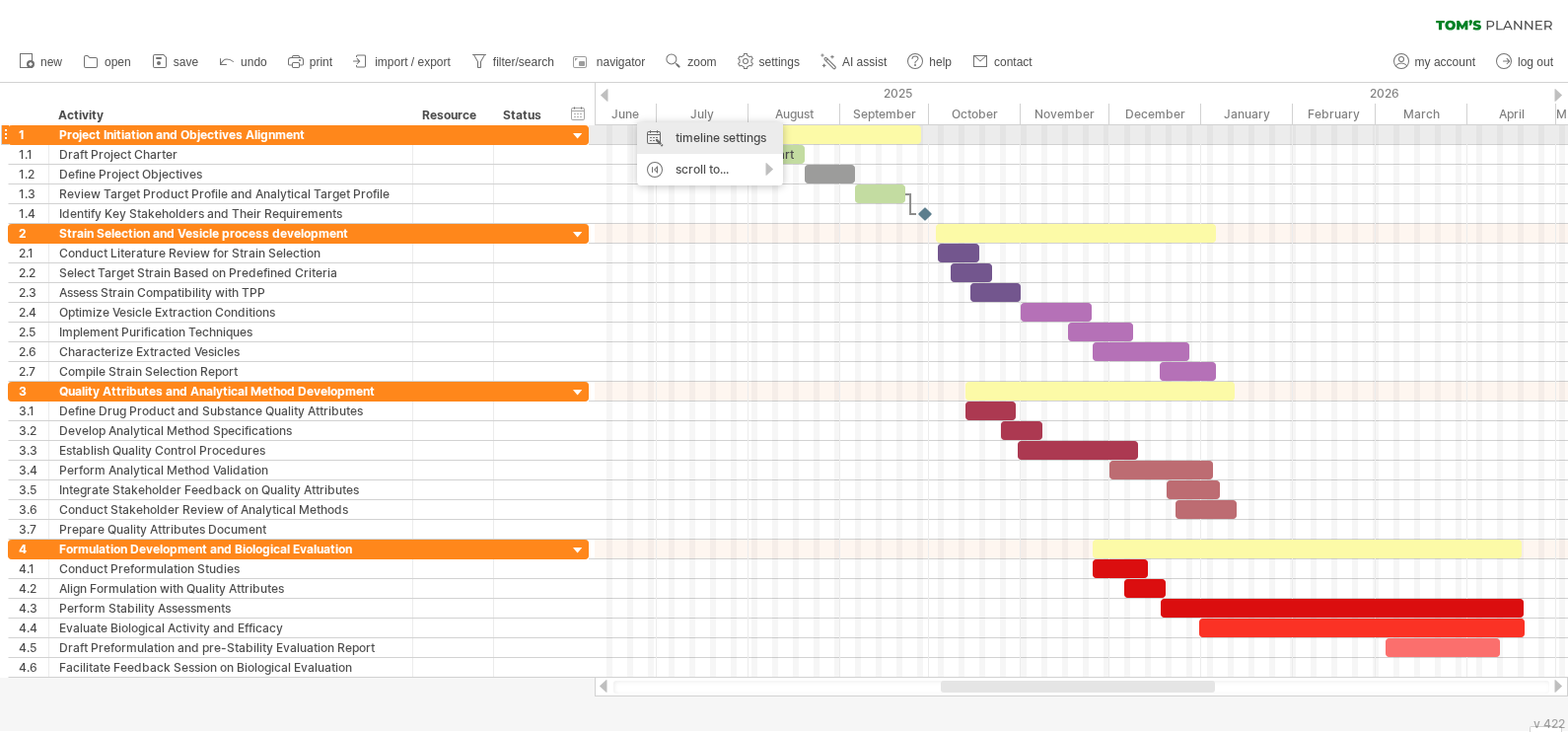 click on "timeline settings" at bounding box center (710, 138) 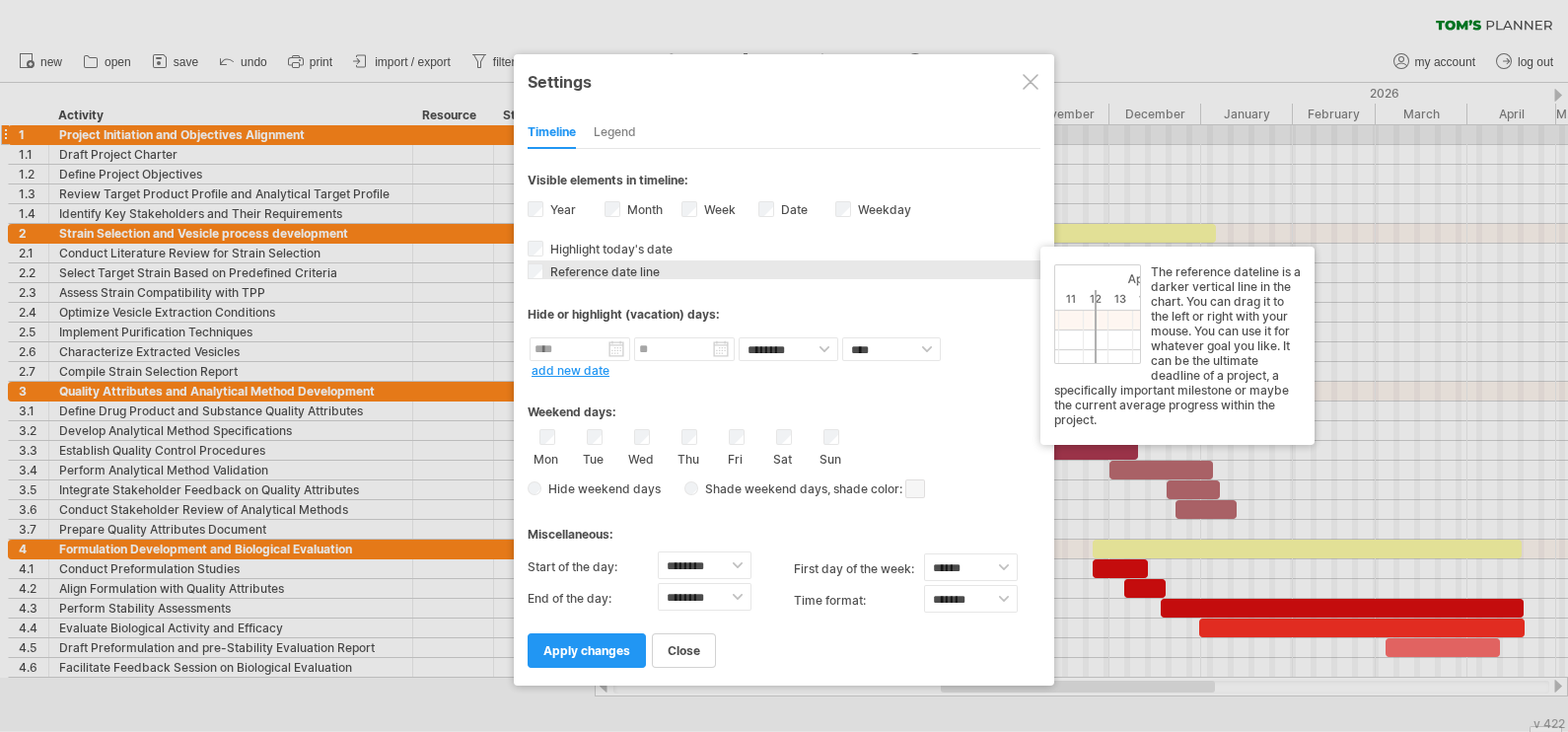 click on "Reference date line" at bounding box center (603, 271) 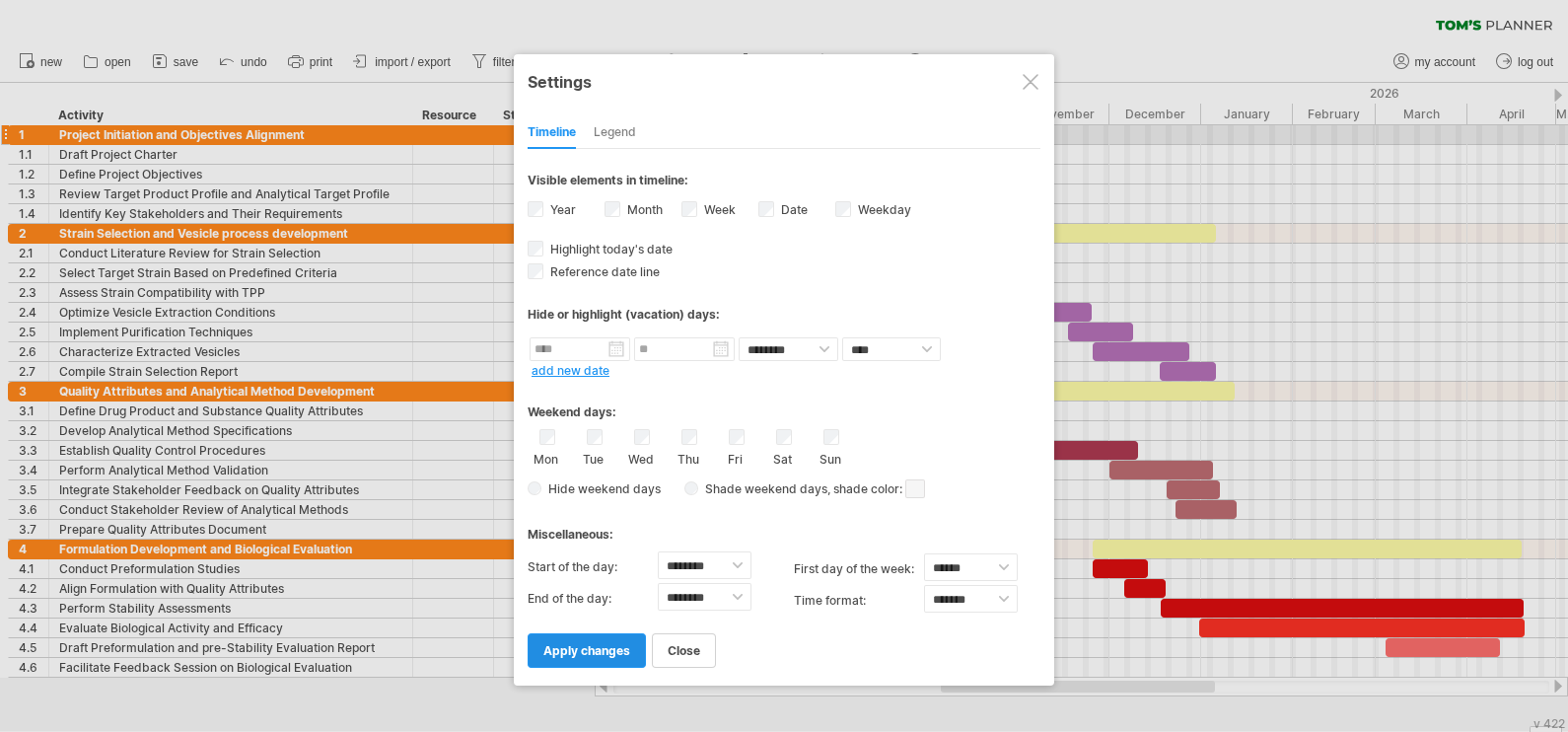 click on "apply changes" at bounding box center [587, 650] 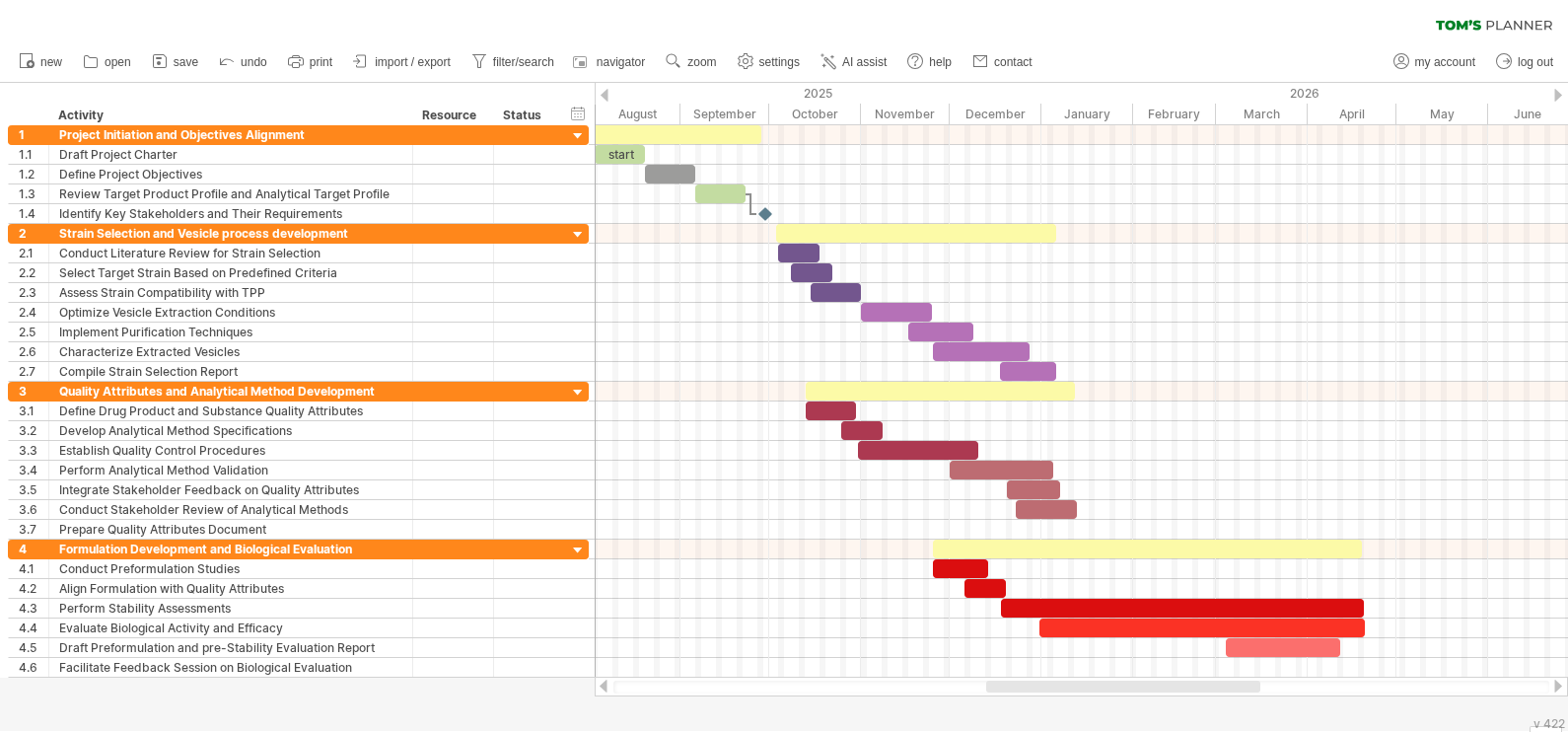drag, startPoint x: 985, startPoint y: 682, endPoint x: 1032, endPoint y: 690, distance: 47.67599 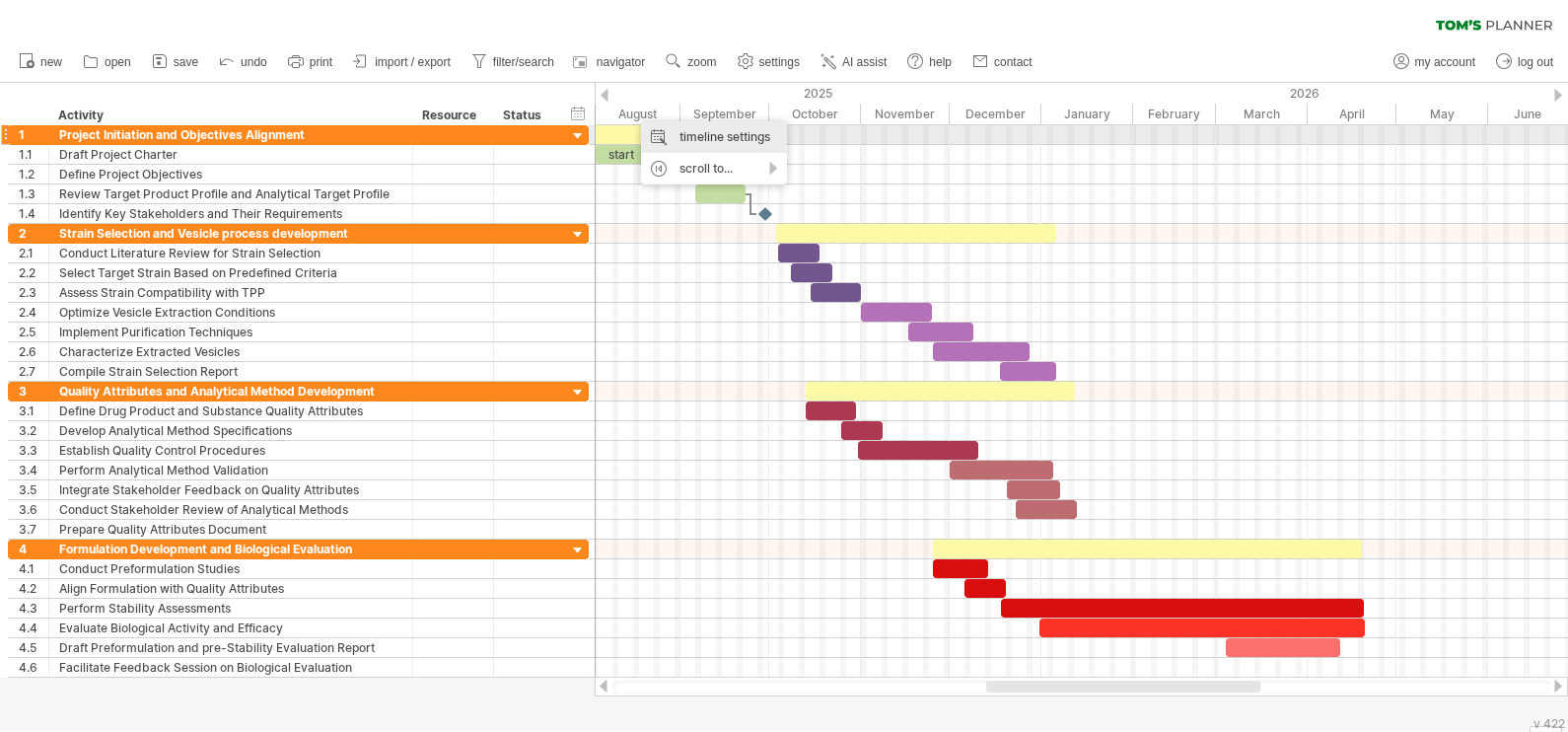 click on "timeline settings" at bounding box center [714, 137] 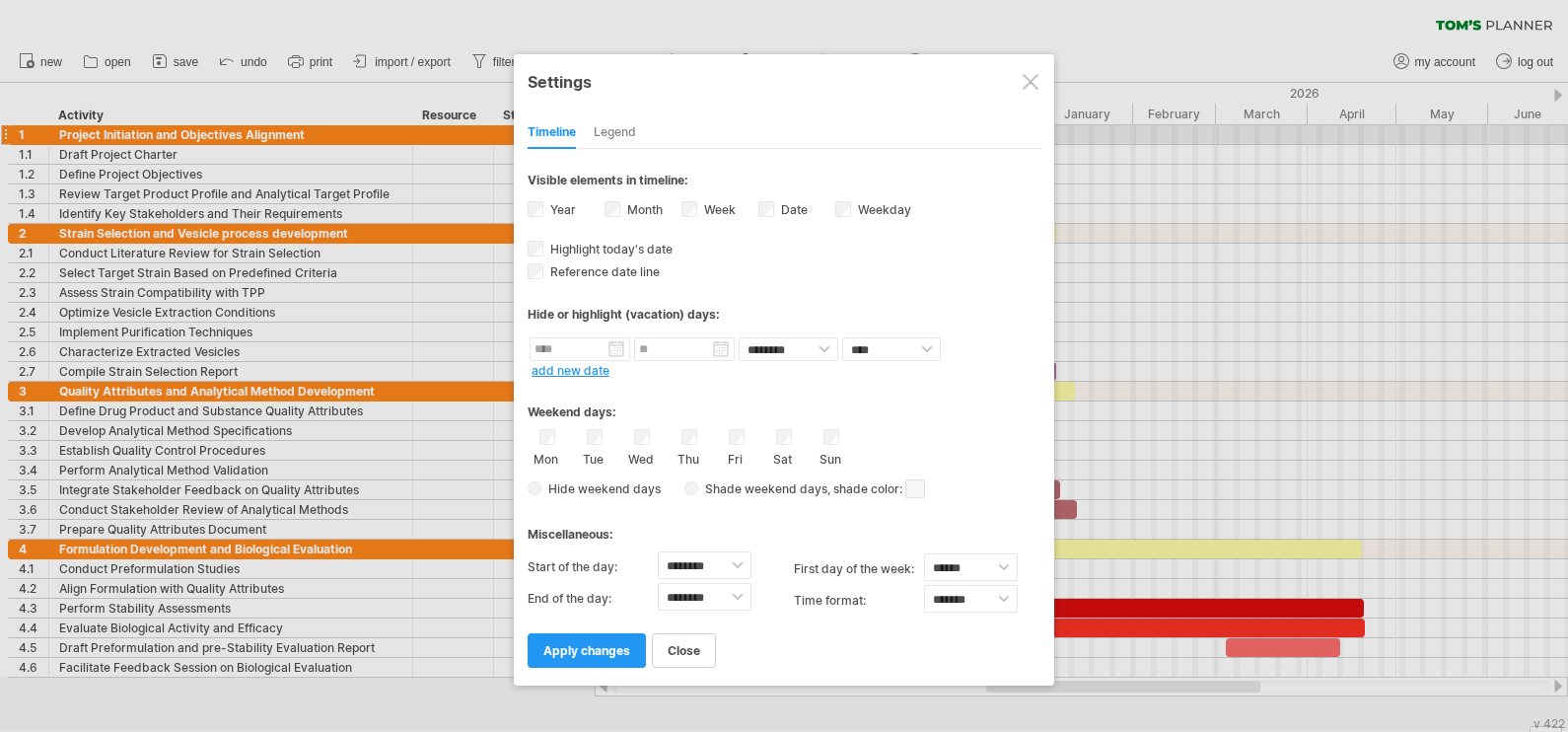 click at bounding box center [1031, 82] 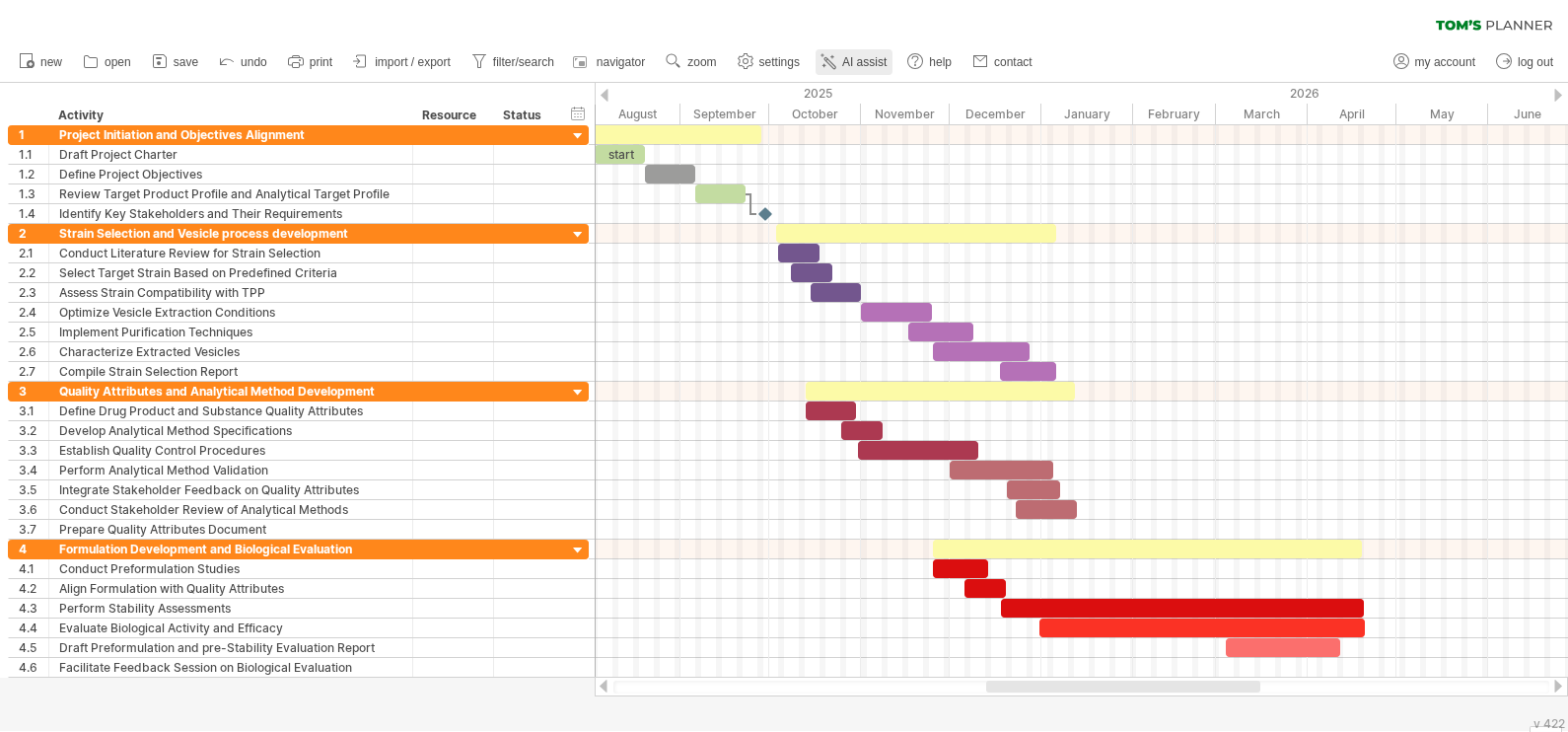 click on "AI assist" at bounding box center (864, 62) 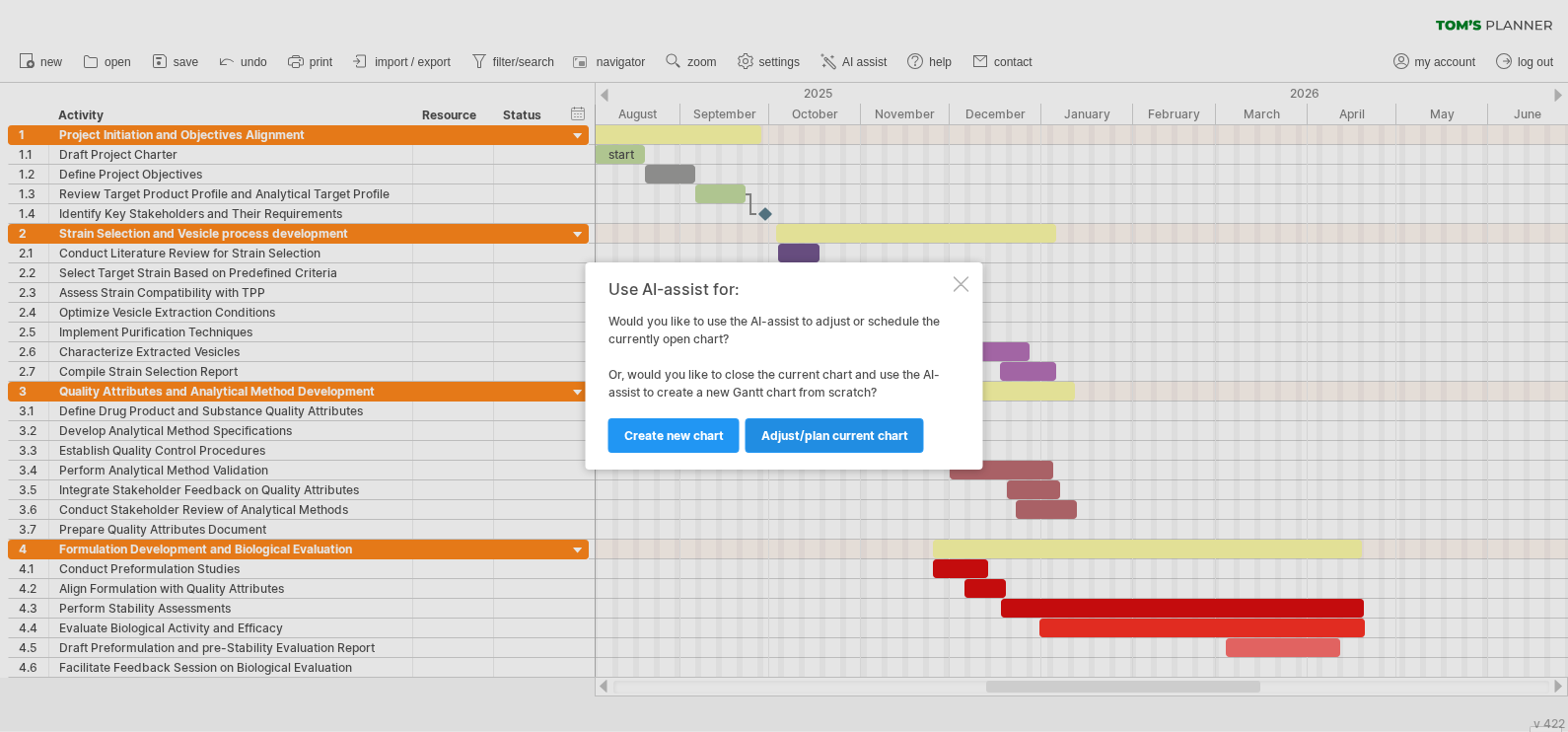 click on "Adjust/plan current chart" at bounding box center [834, 435] 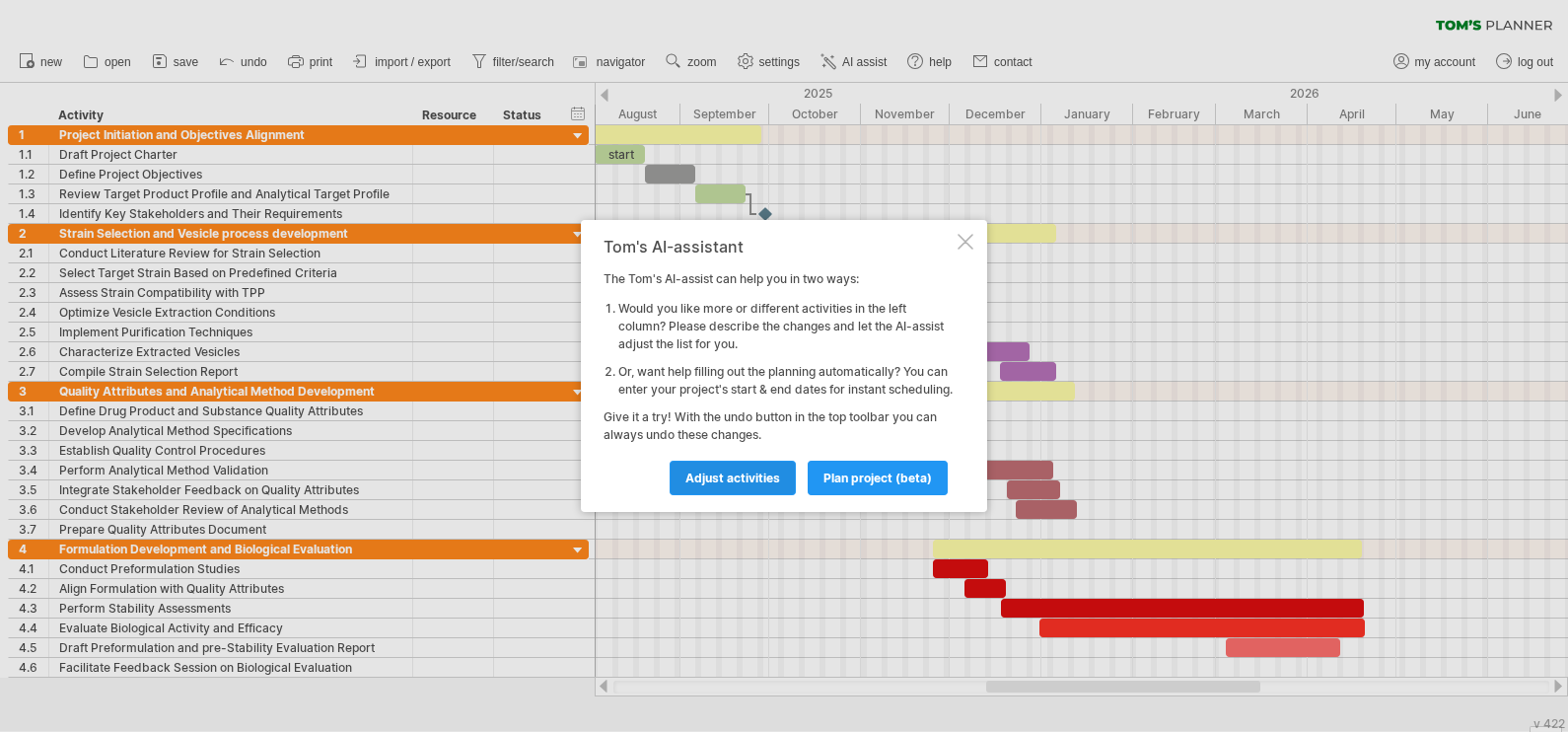 click on "Adjust activities" at bounding box center (733, 477) 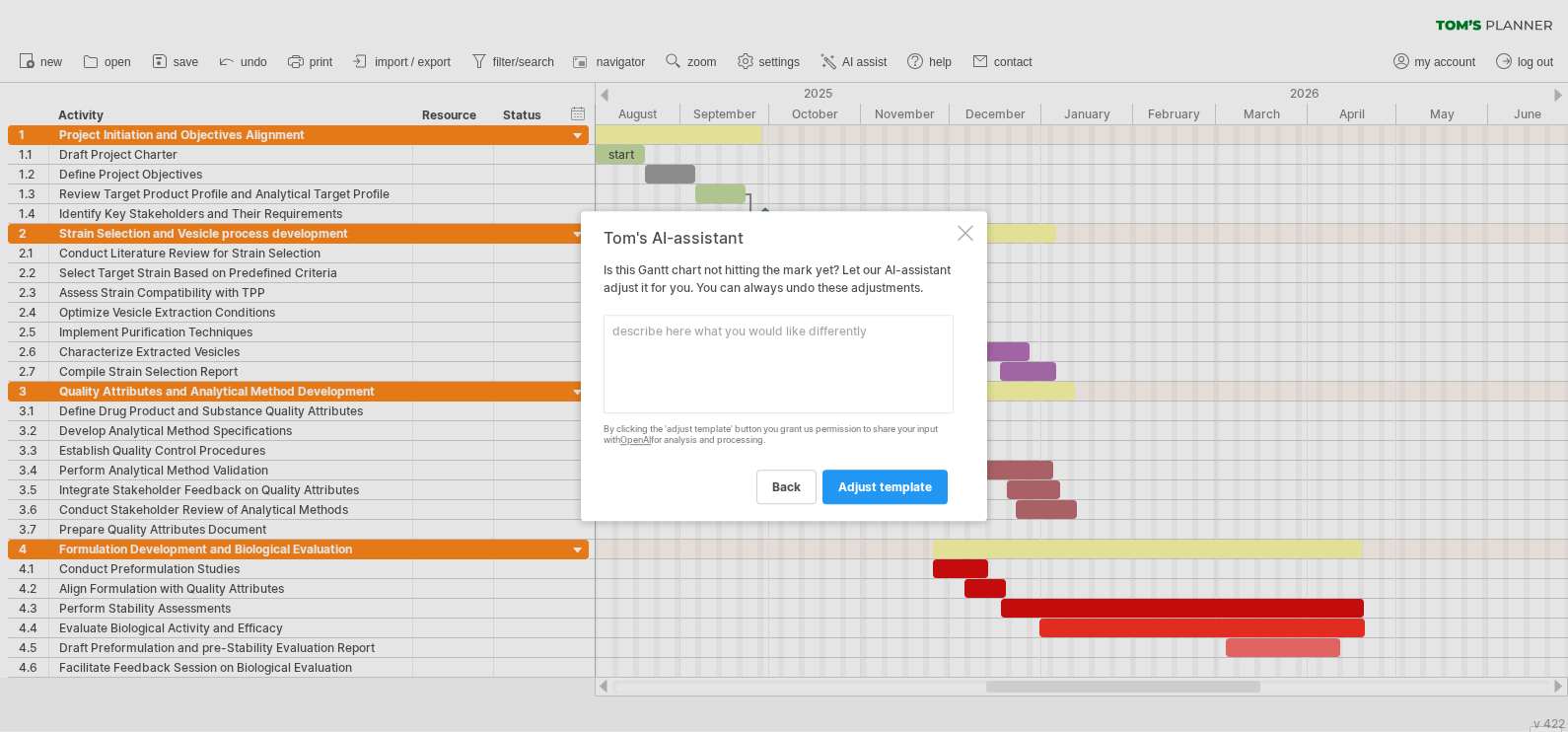 click at bounding box center [778, 364] 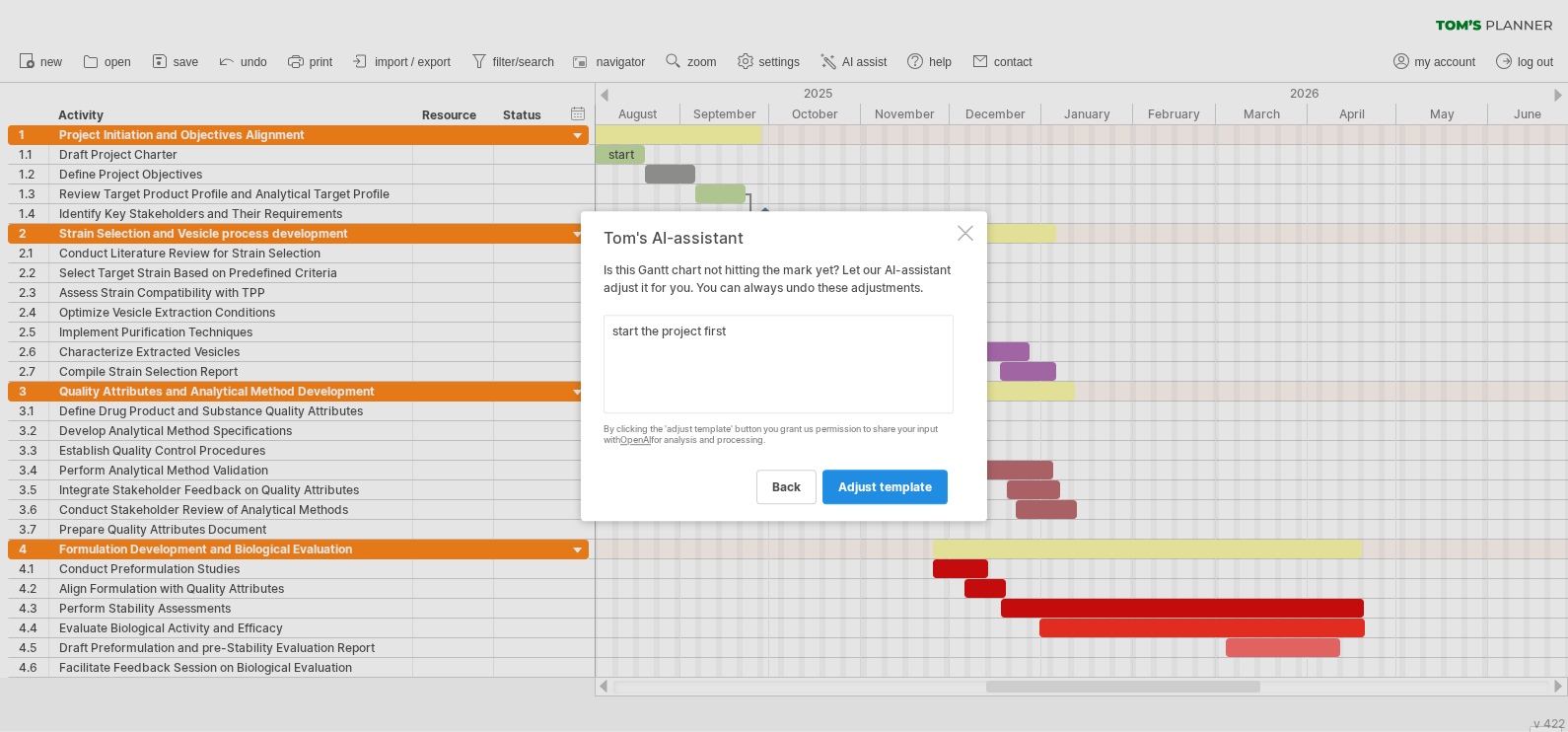 type on "start the project first" 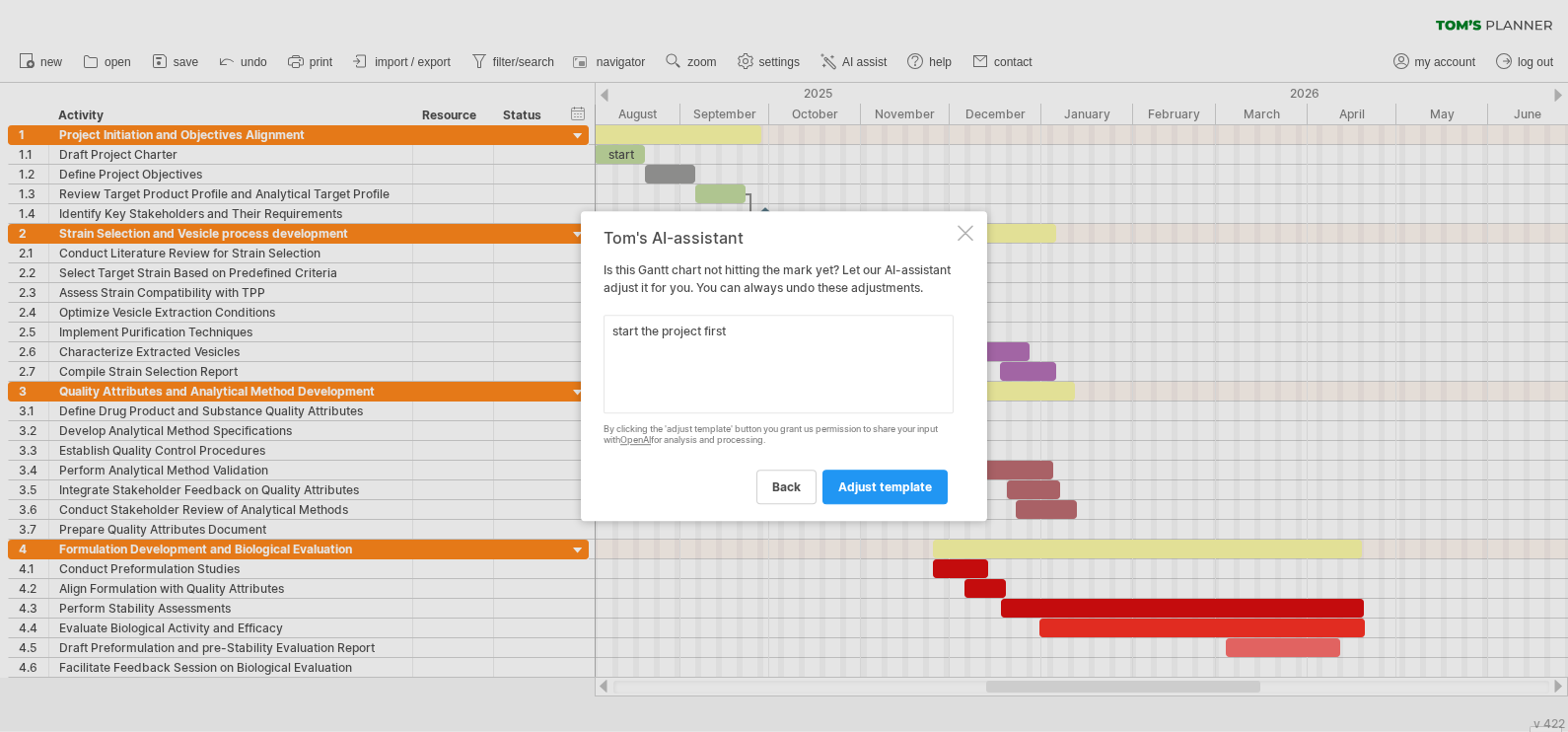 click on "adjust template" at bounding box center (885, 486) 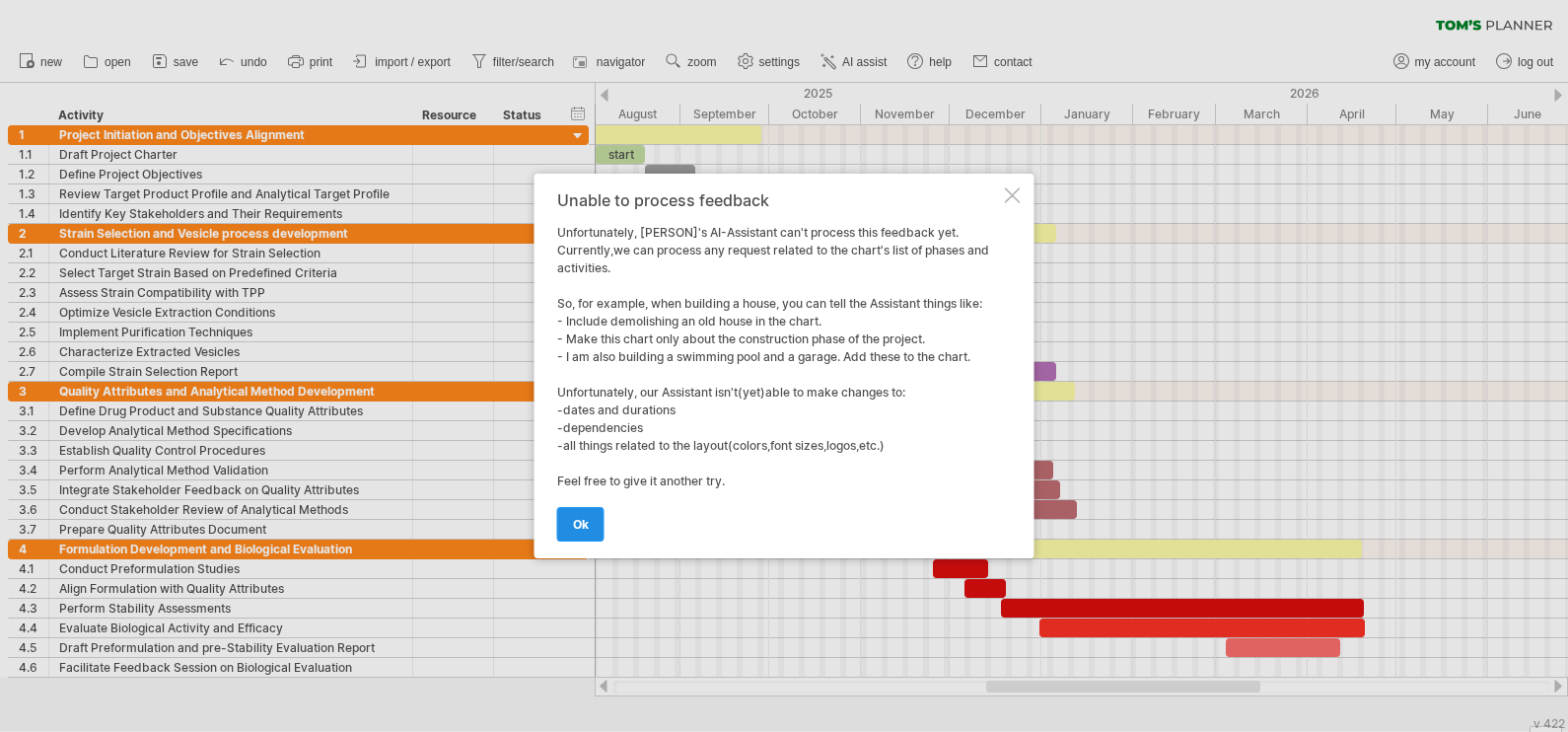 click on "ok" at bounding box center (581, 524) 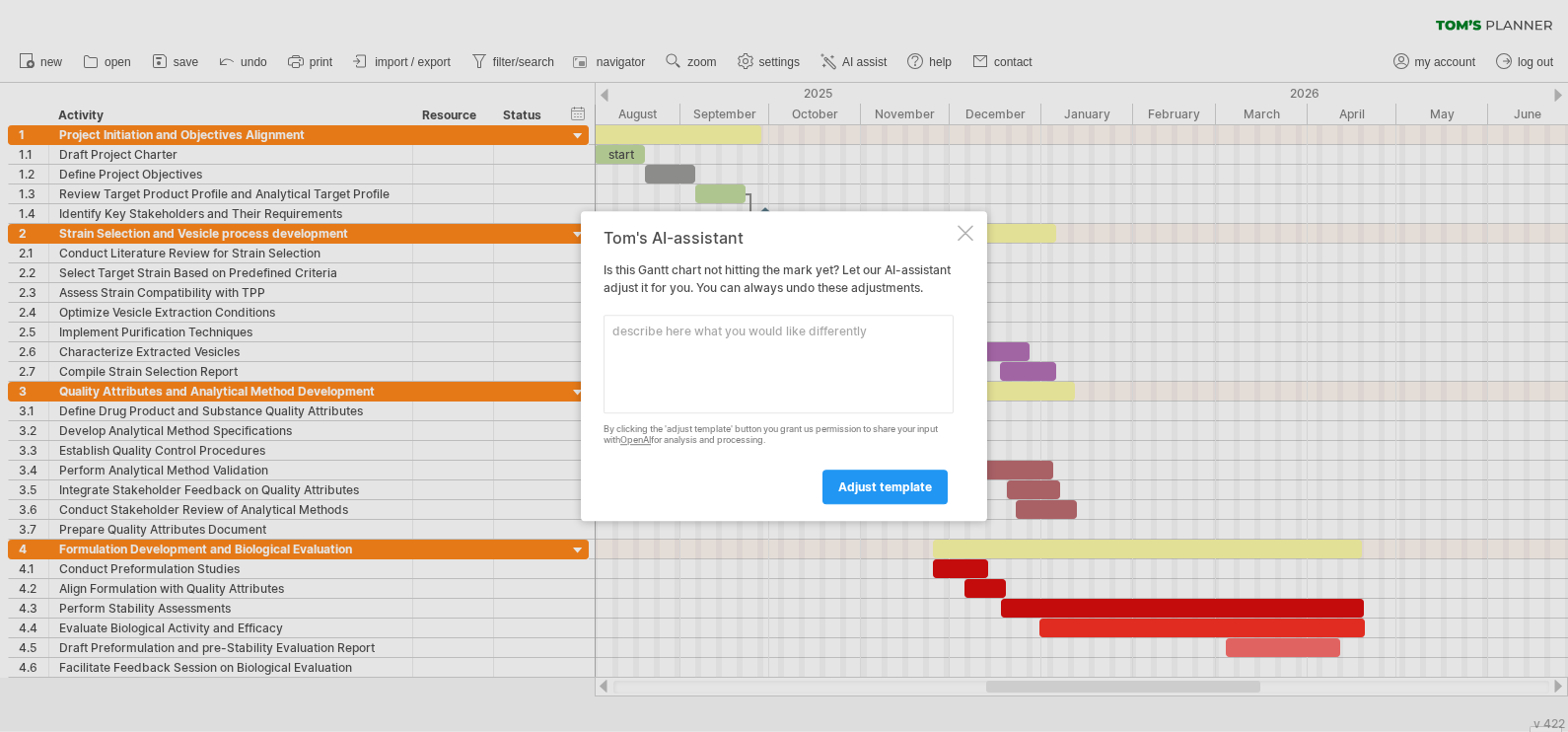 click at bounding box center [778, 364] 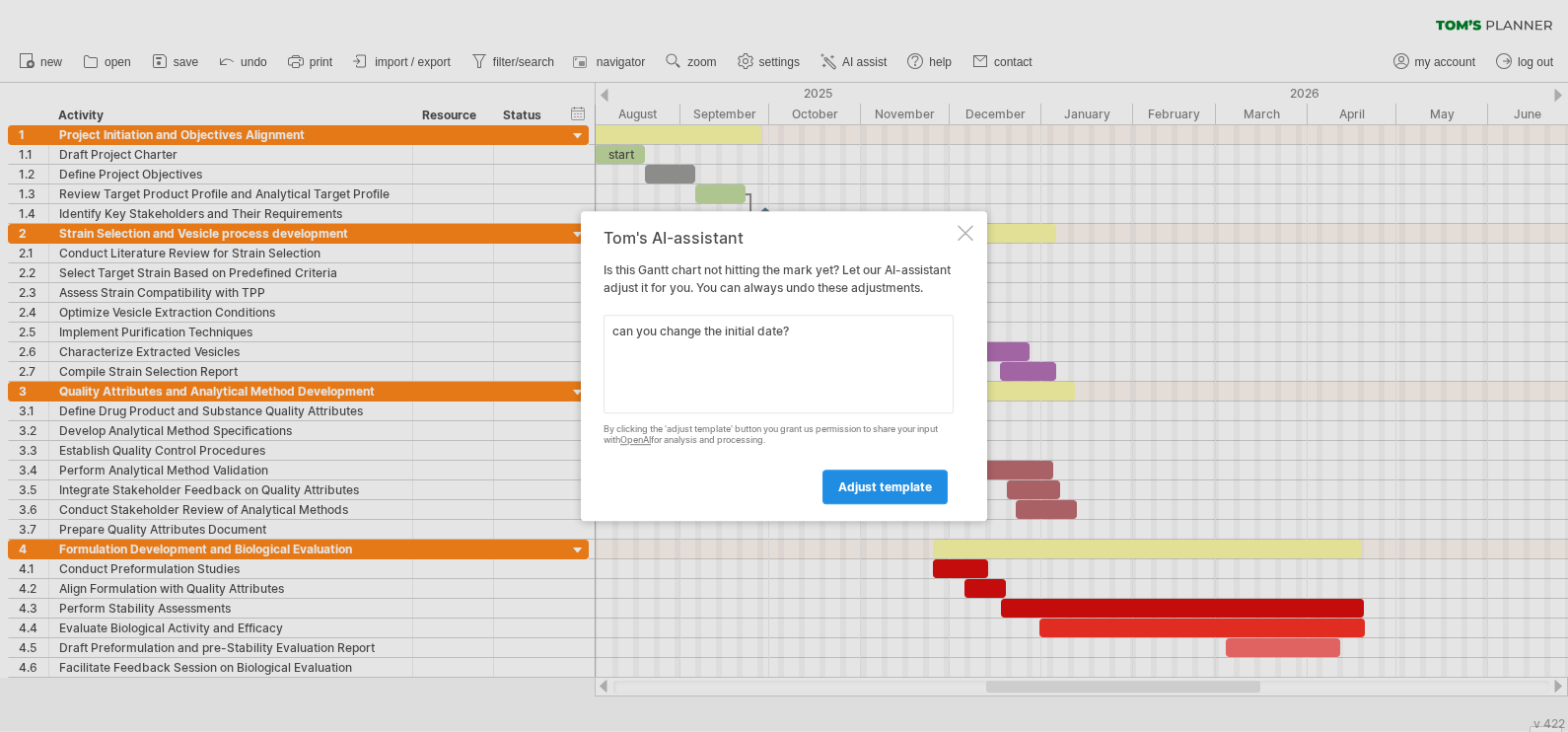 type on "can you change the initial date?" 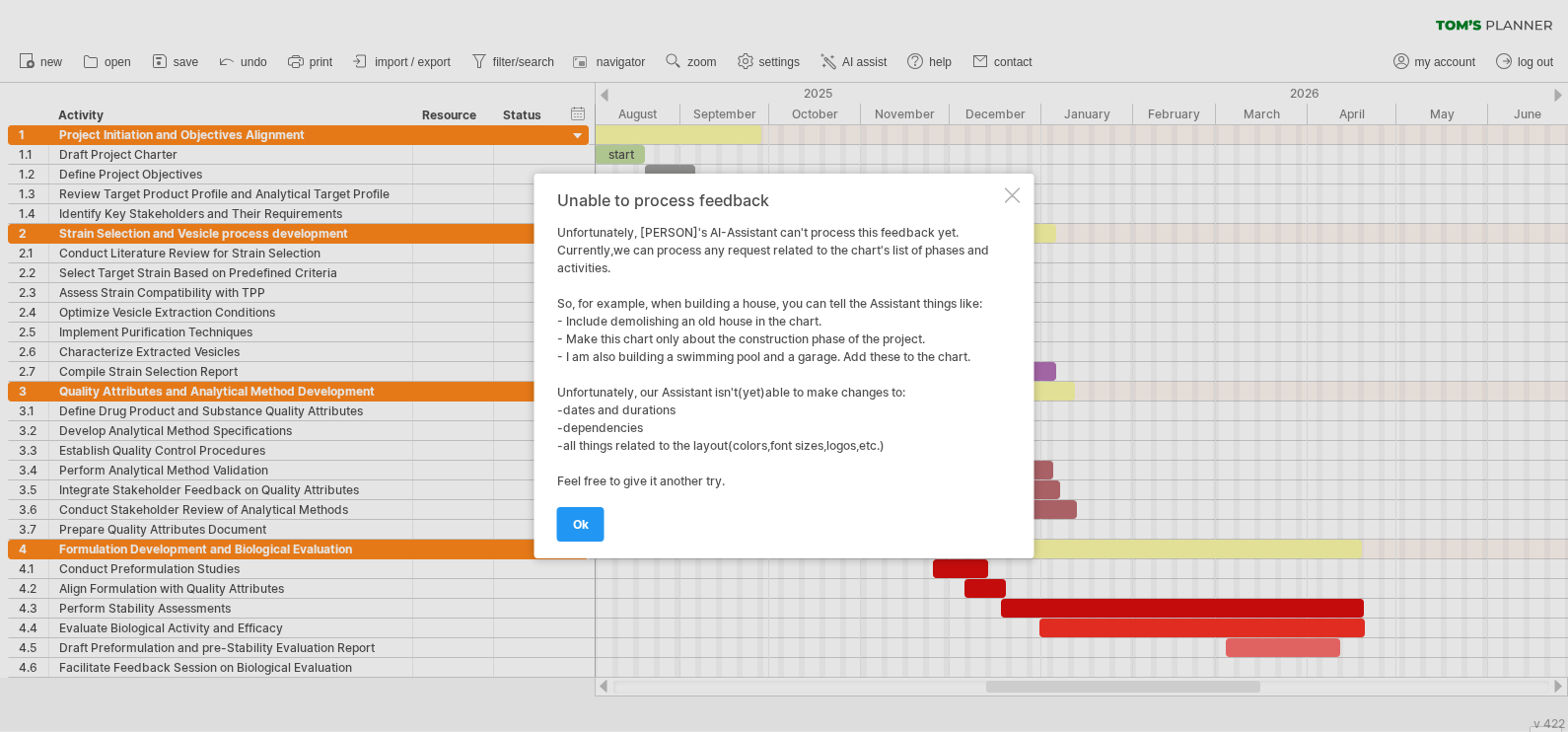click on "Unable to process feedback Unfortunately,Tom's AI-Assistant  can't process this feedback yet. Currently,we can process any request related to the chart's list of phases and activities. So, for example, when building a house, you can tell the Assistant things like: - Include demolishing an old house in the chart. - Make this chart only about the construction phase of the project. - I am also building a swimming pool and a garage. Add these to the chart. Unfortunately, our Assistant isn't(yet)able to make changes to: -dates and durations -dependencies -all things related to the layout(colors,font sizes,logos,etc.) Feel free to give it another try. ok" at bounding box center [784, 366] 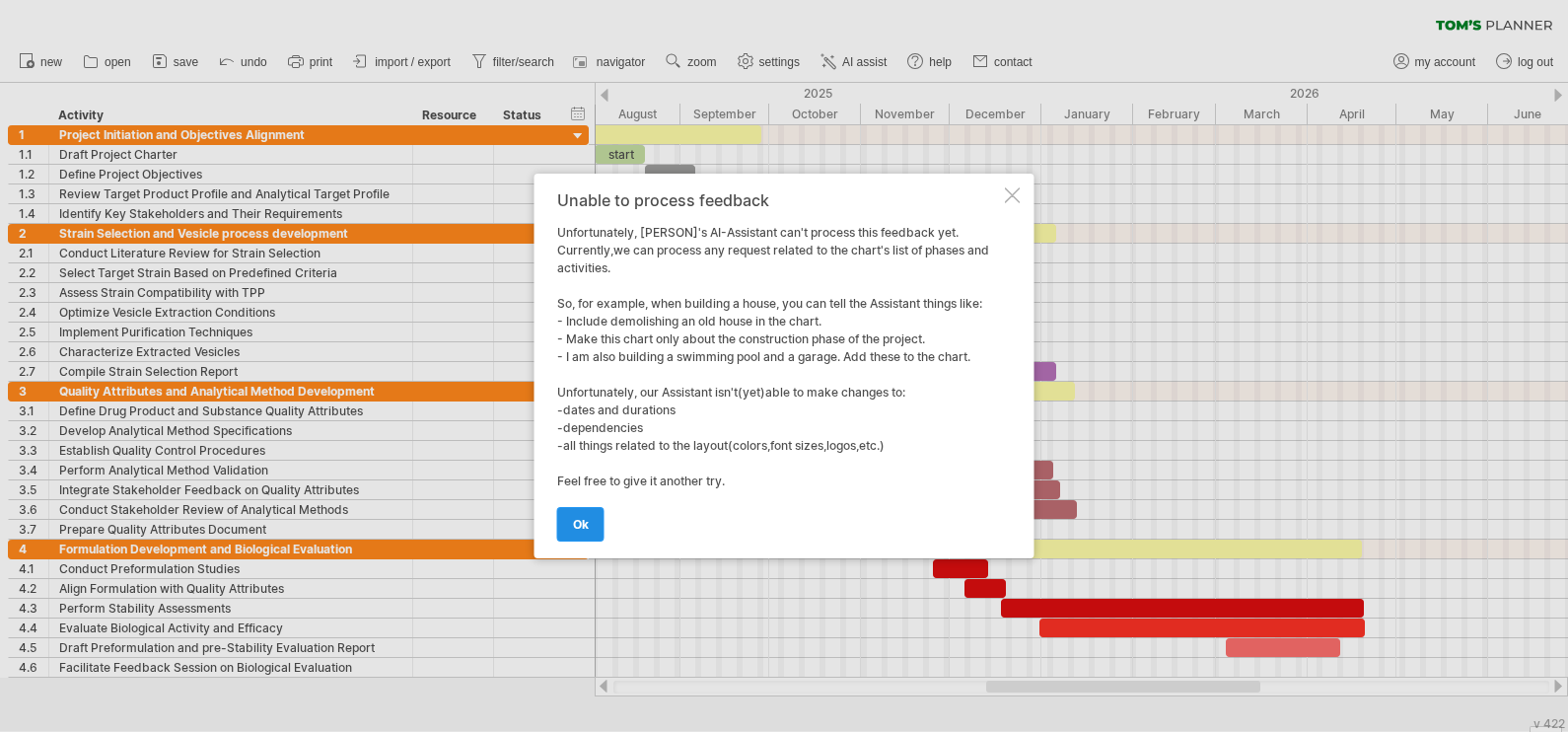 click on "ok" at bounding box center [581, 524] 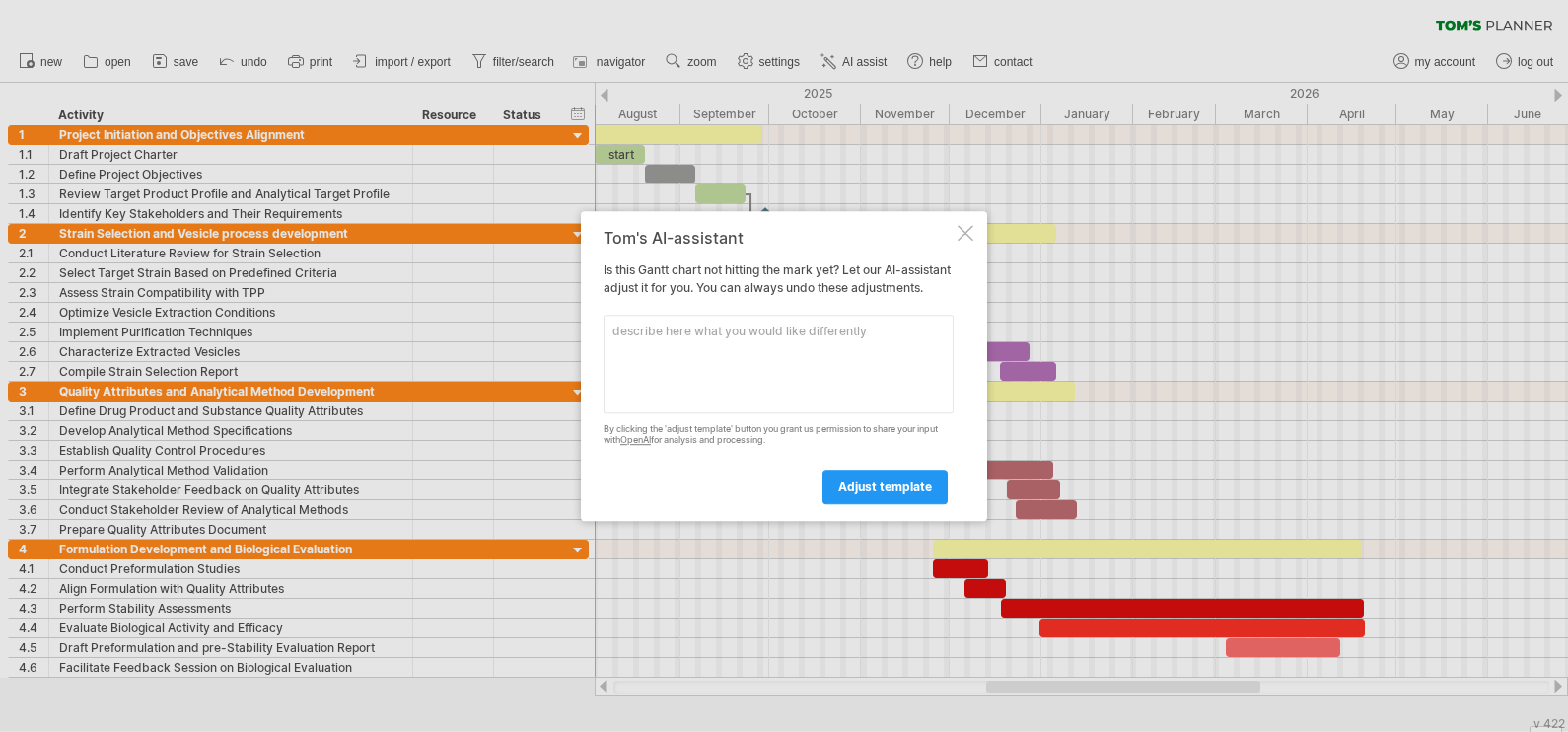 click at bounding box center [778, 364] 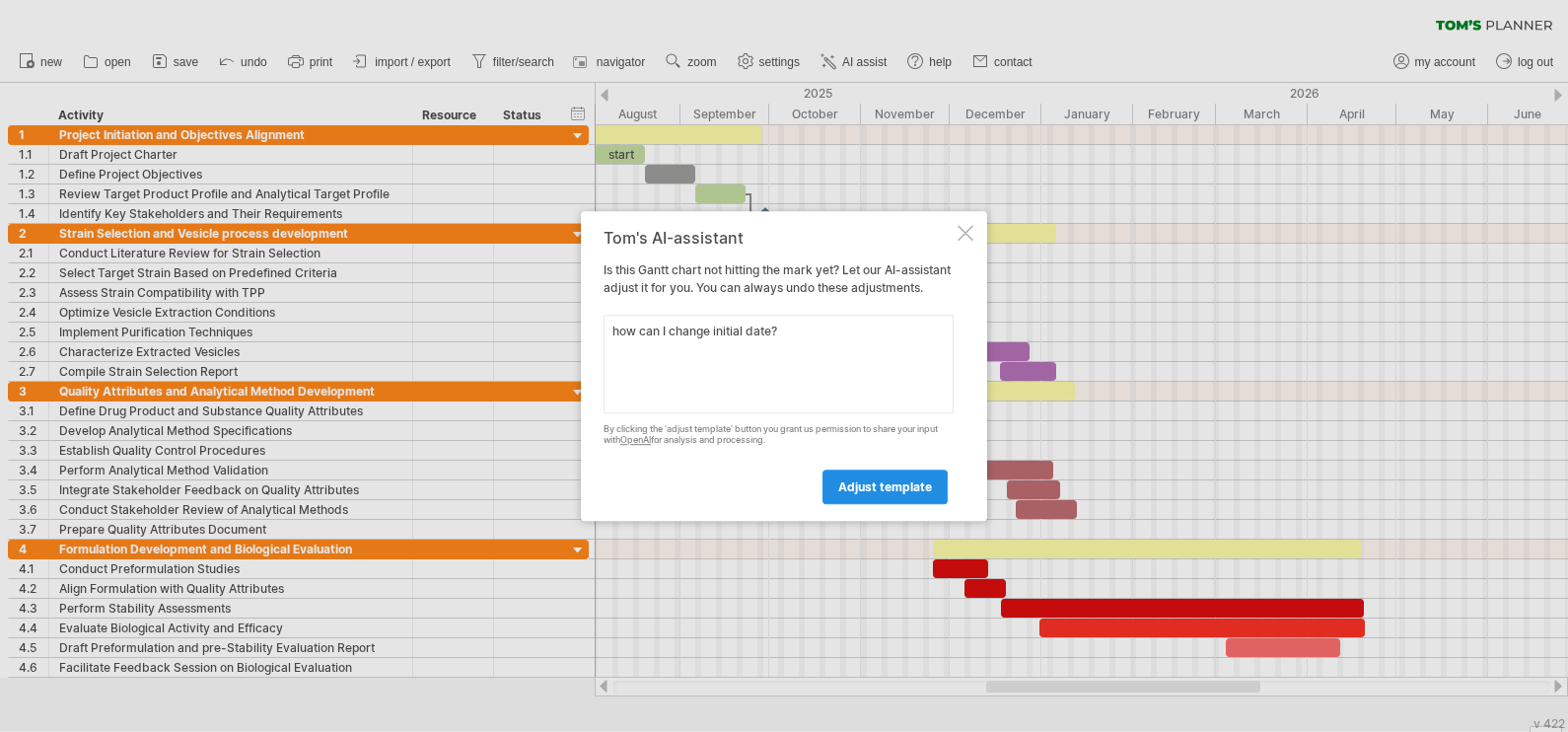 type on "how can I change initial date?" 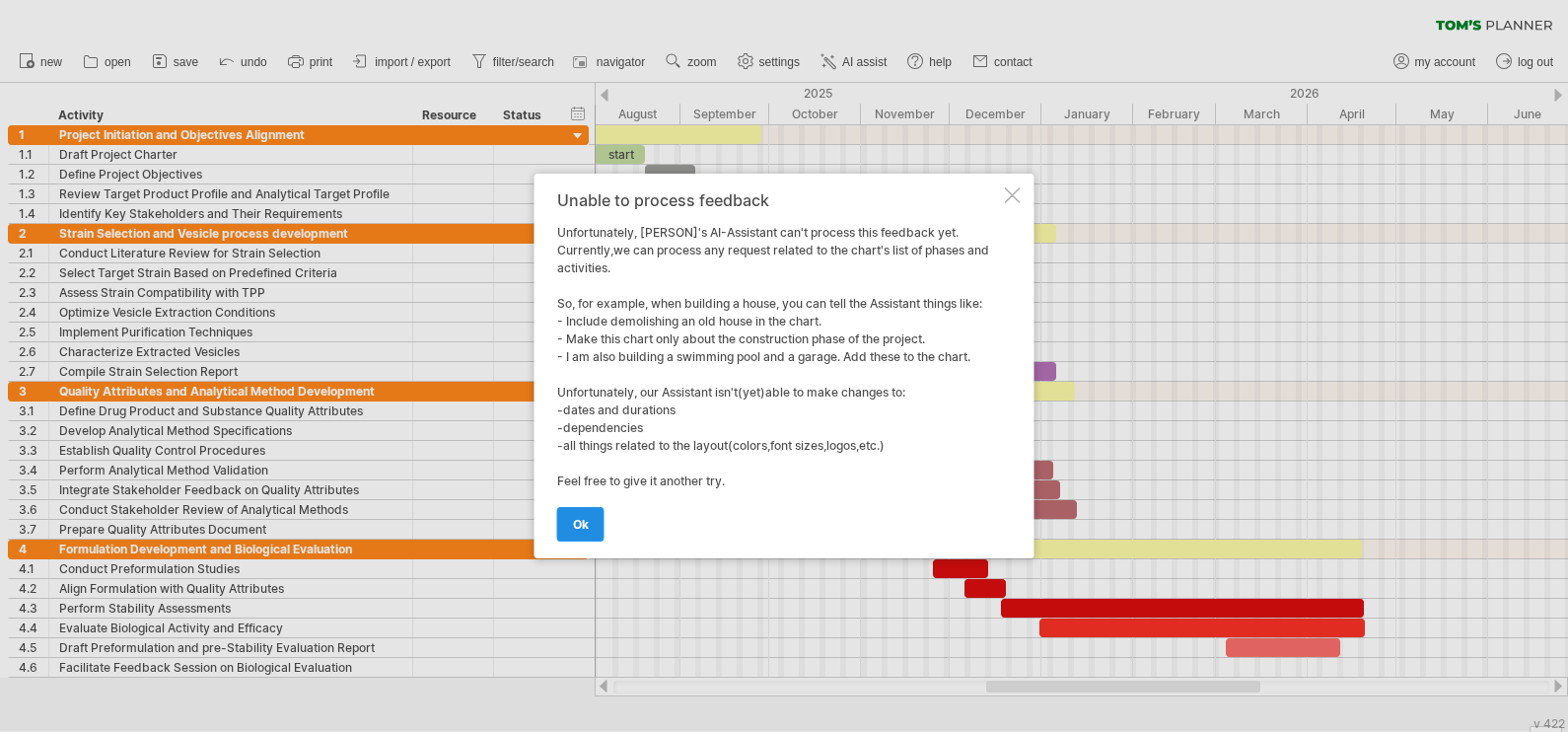 click on "ok" at bounding box center [581, 524] 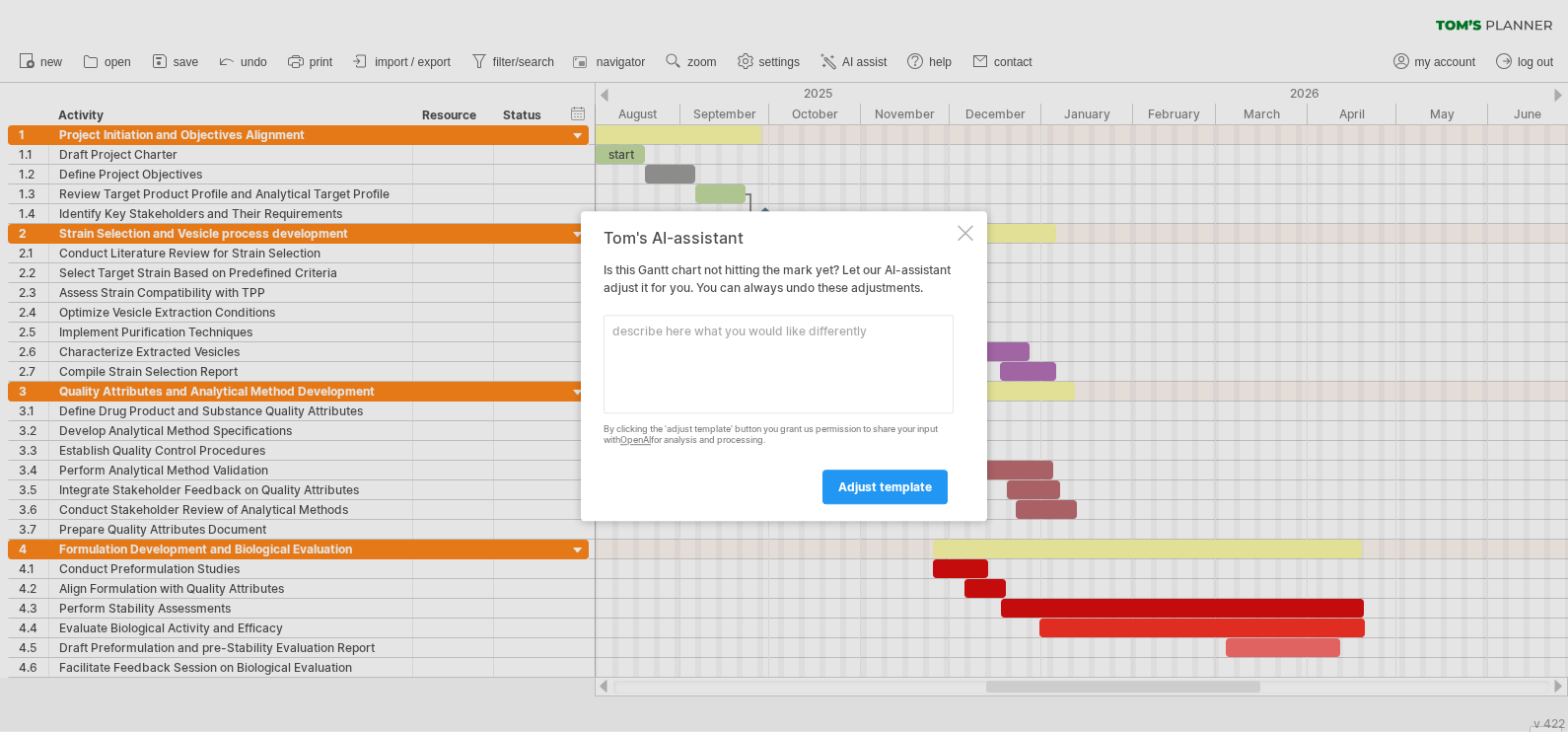 click at bounding box center (965, 233) 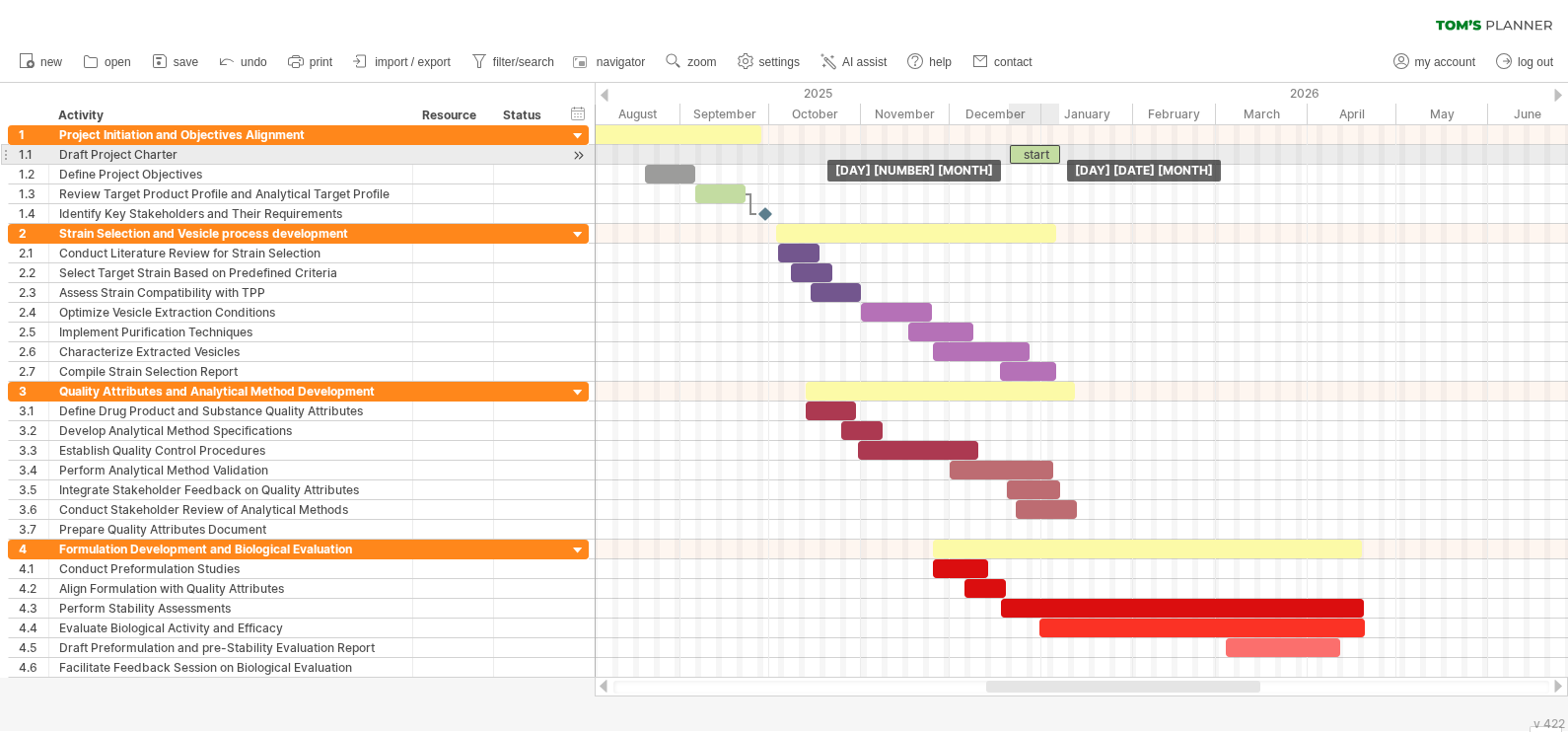 drag, startPoint x: 602, startPoint y: 152, endPoint x: 1018, endPoint y: 159, distance: 416.05889 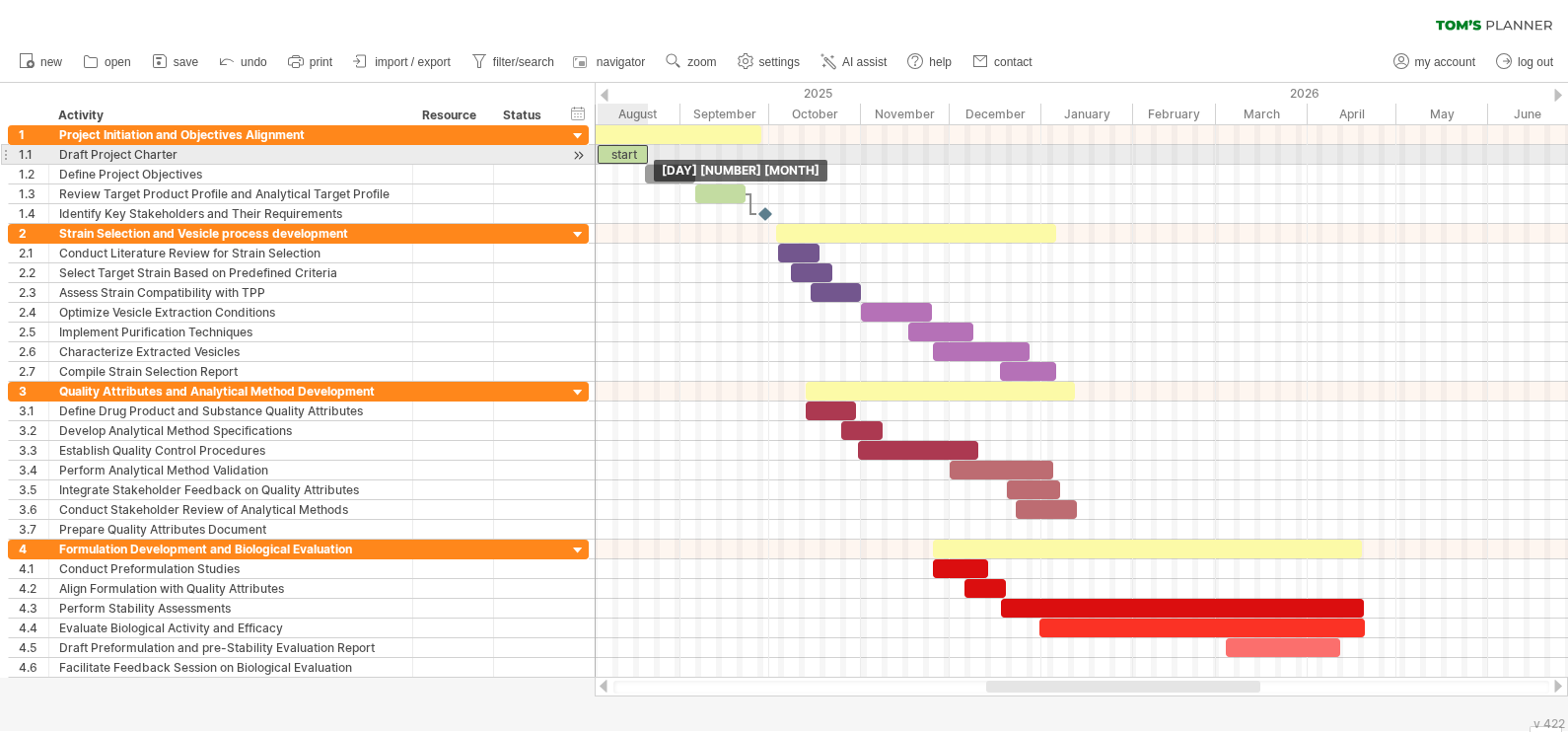 drag, startPoint x: 1033, startPoint y: 152, endPoint x: 619, endPoint y: 155, distance: 414.01087 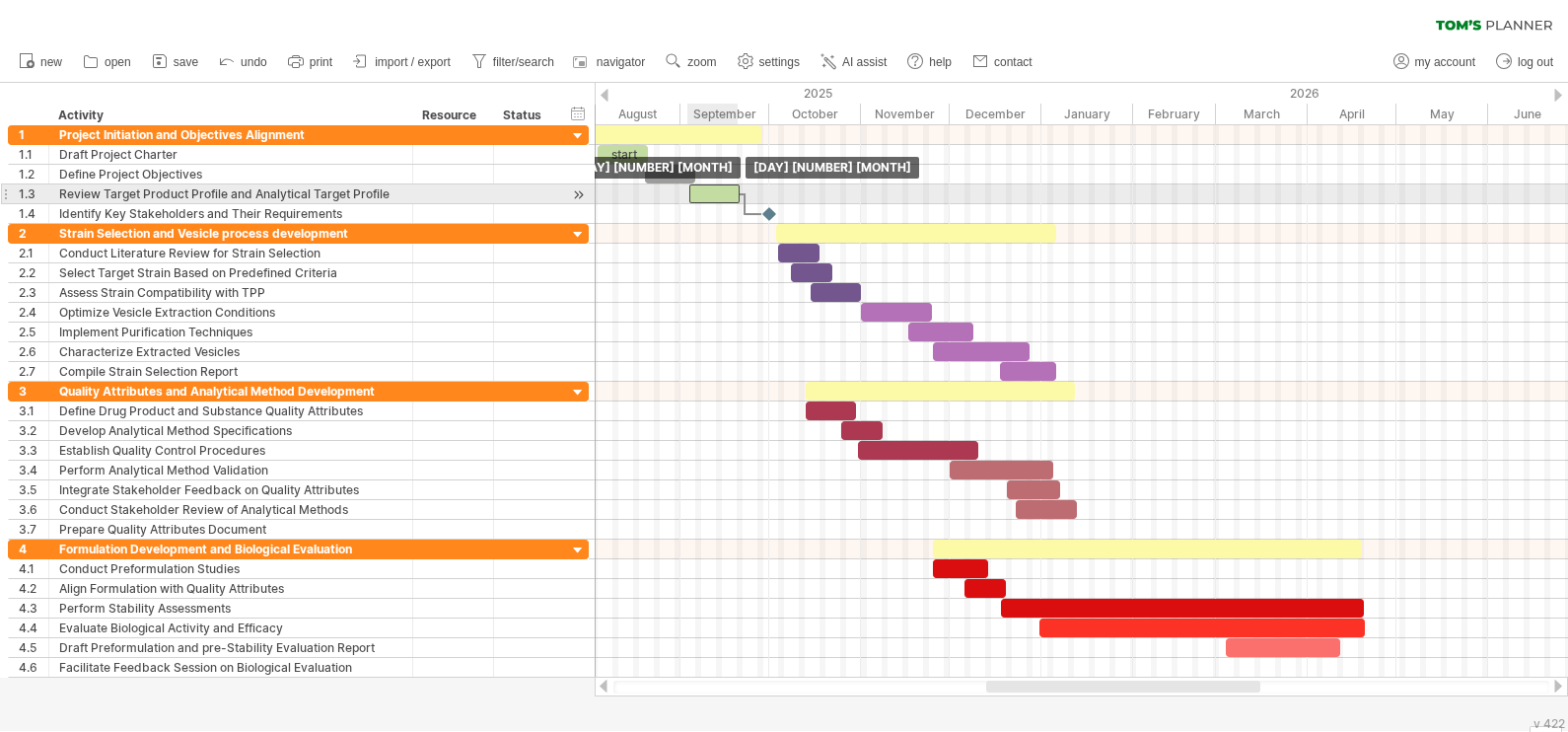 click at bounding box center (714, 193) 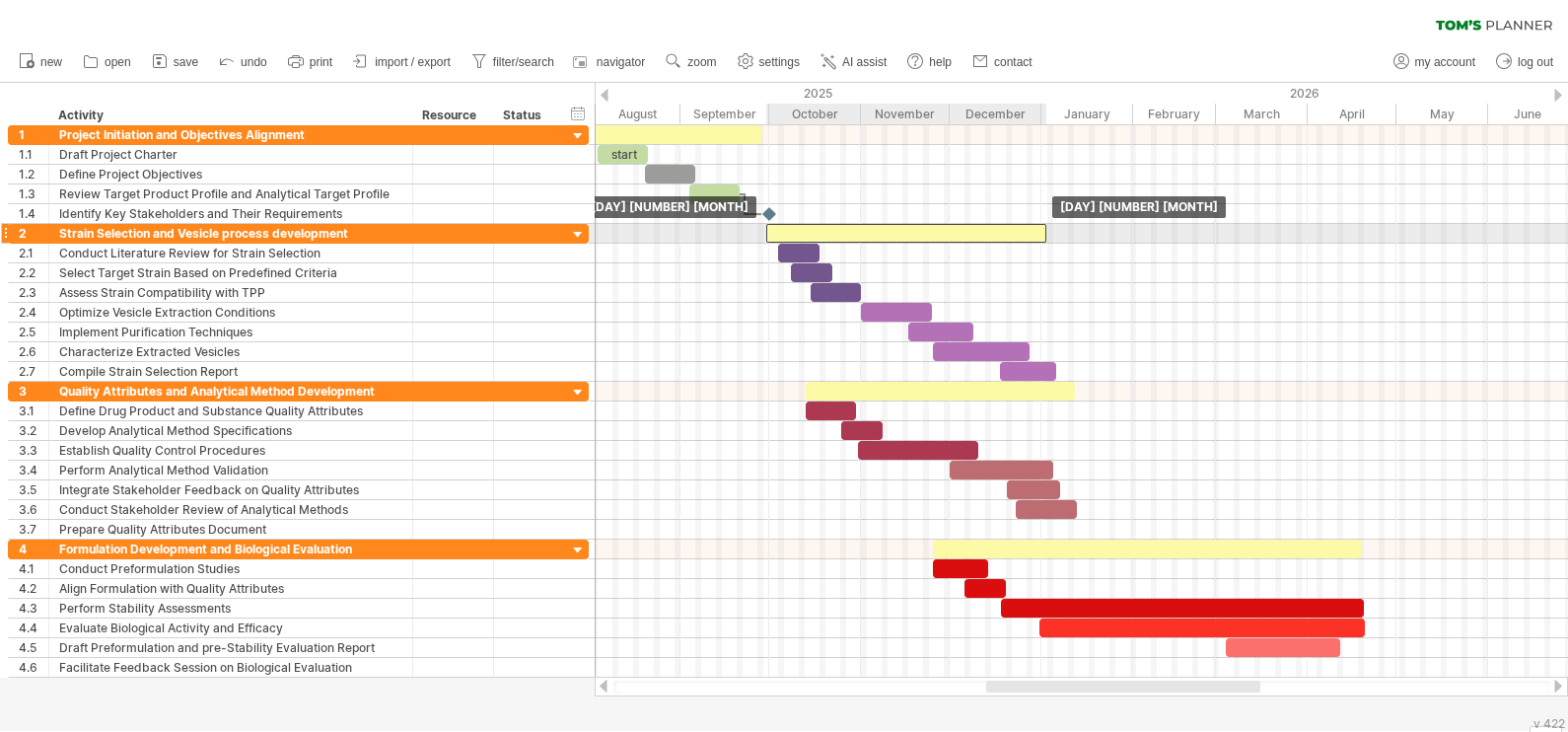 drag, startPoint x: 797, startPoint y: 232, endPoint x: 786, endPoint y: 228, distance: 11.7046999 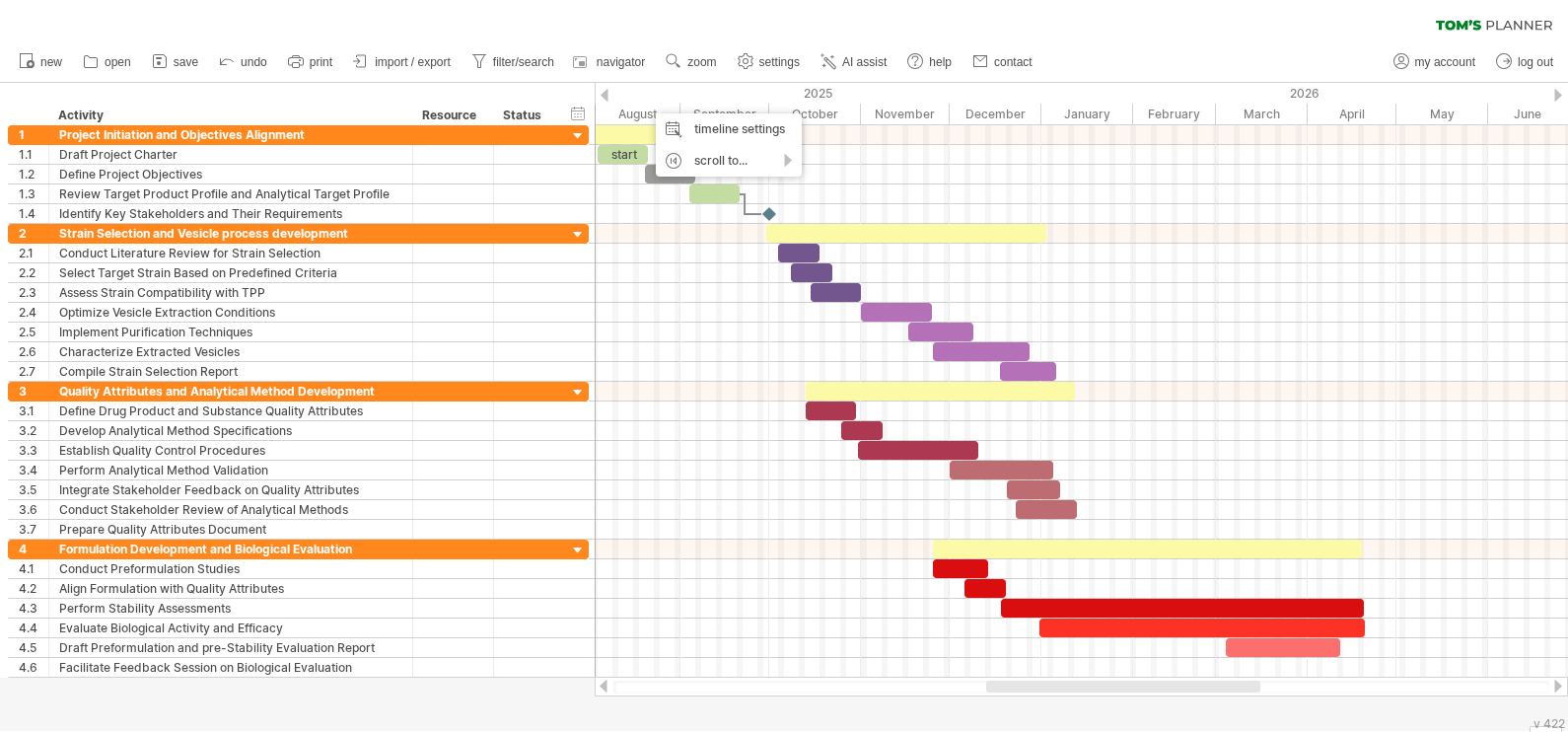 click at bounding box center (784, 406) 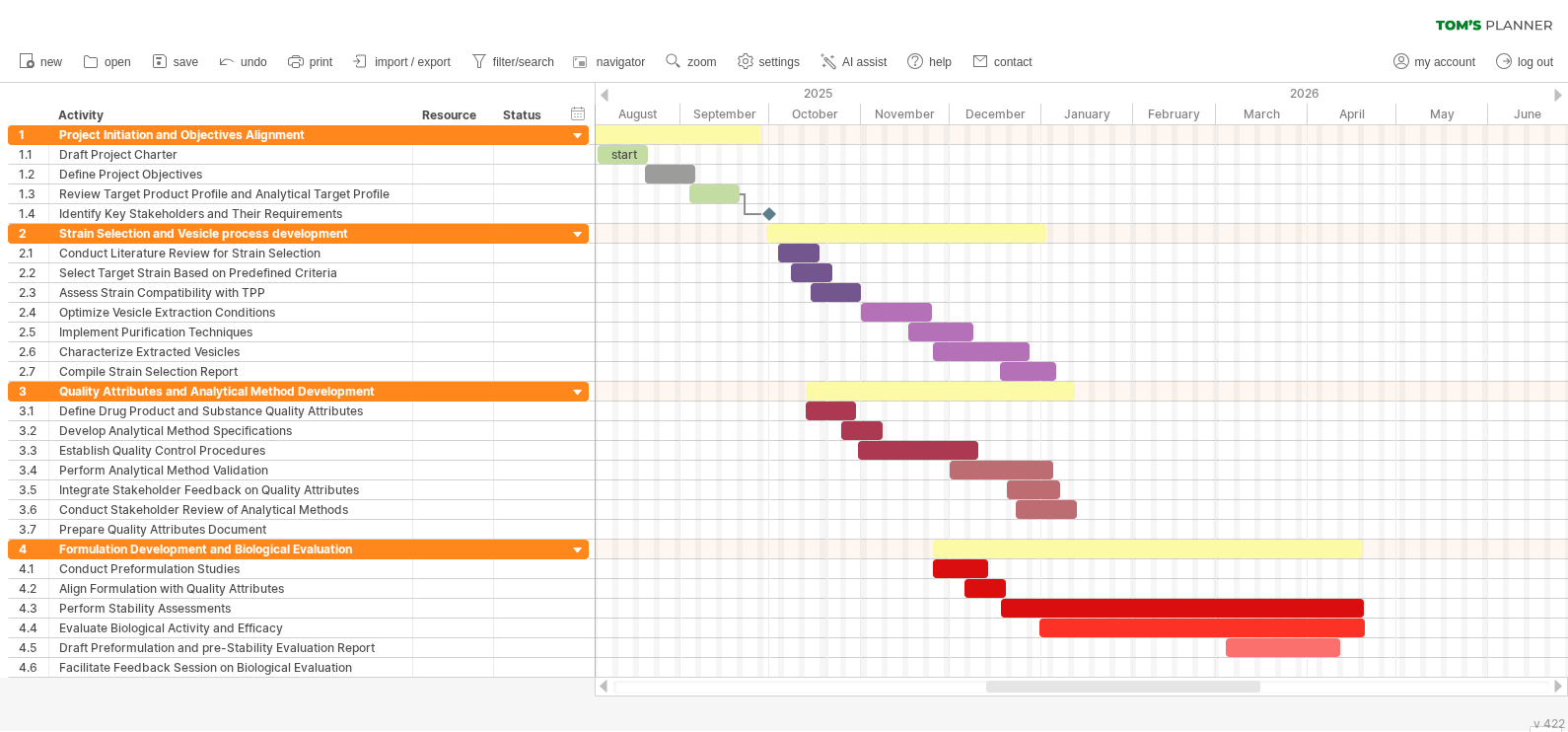 click on "2025" at bounding box center (501, 93) 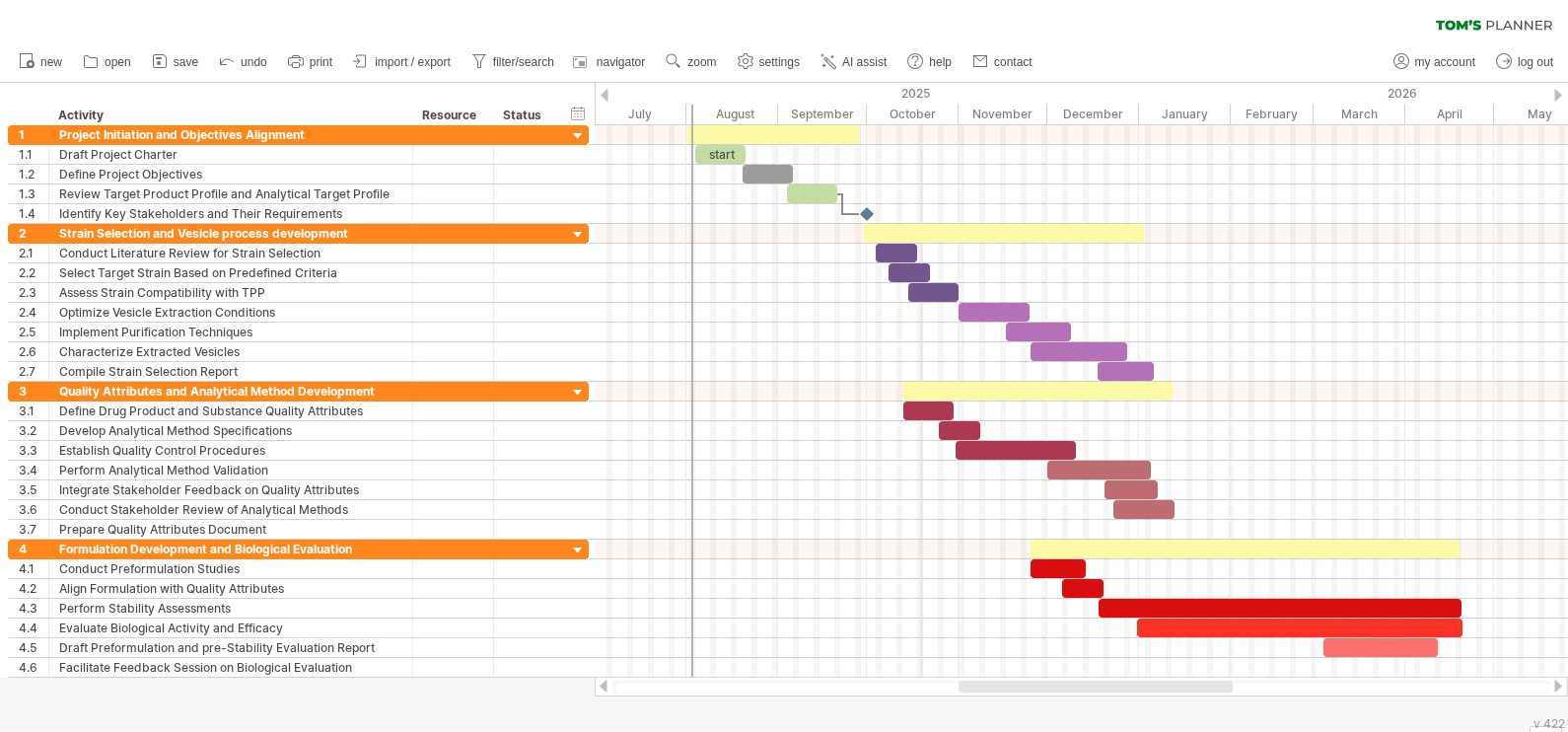 drag, startPoint x: 824, startPoint y: 89, endPoint x: 921, endPoint y: 96, distance: 97.25225 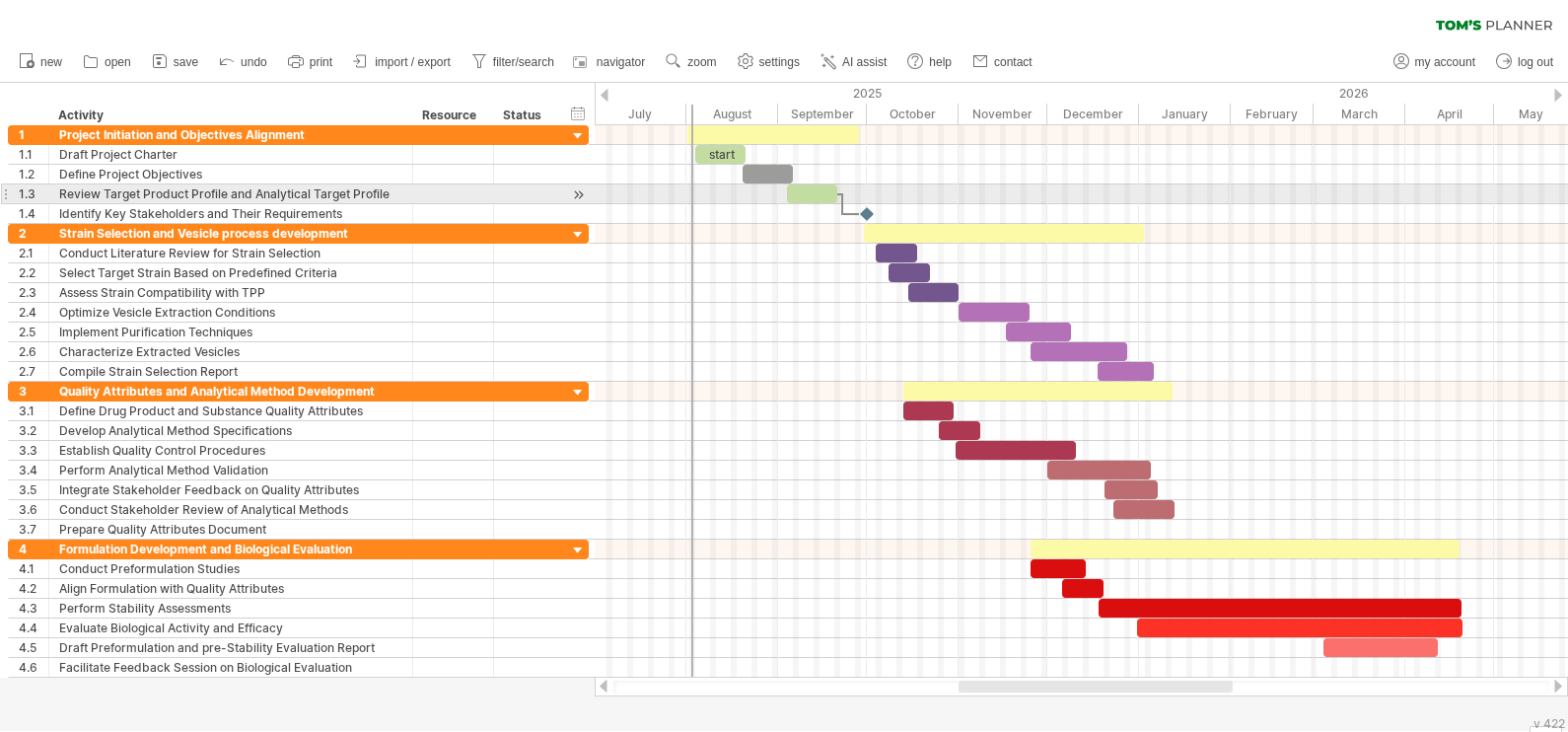 click at bounding box center (1081, 194) 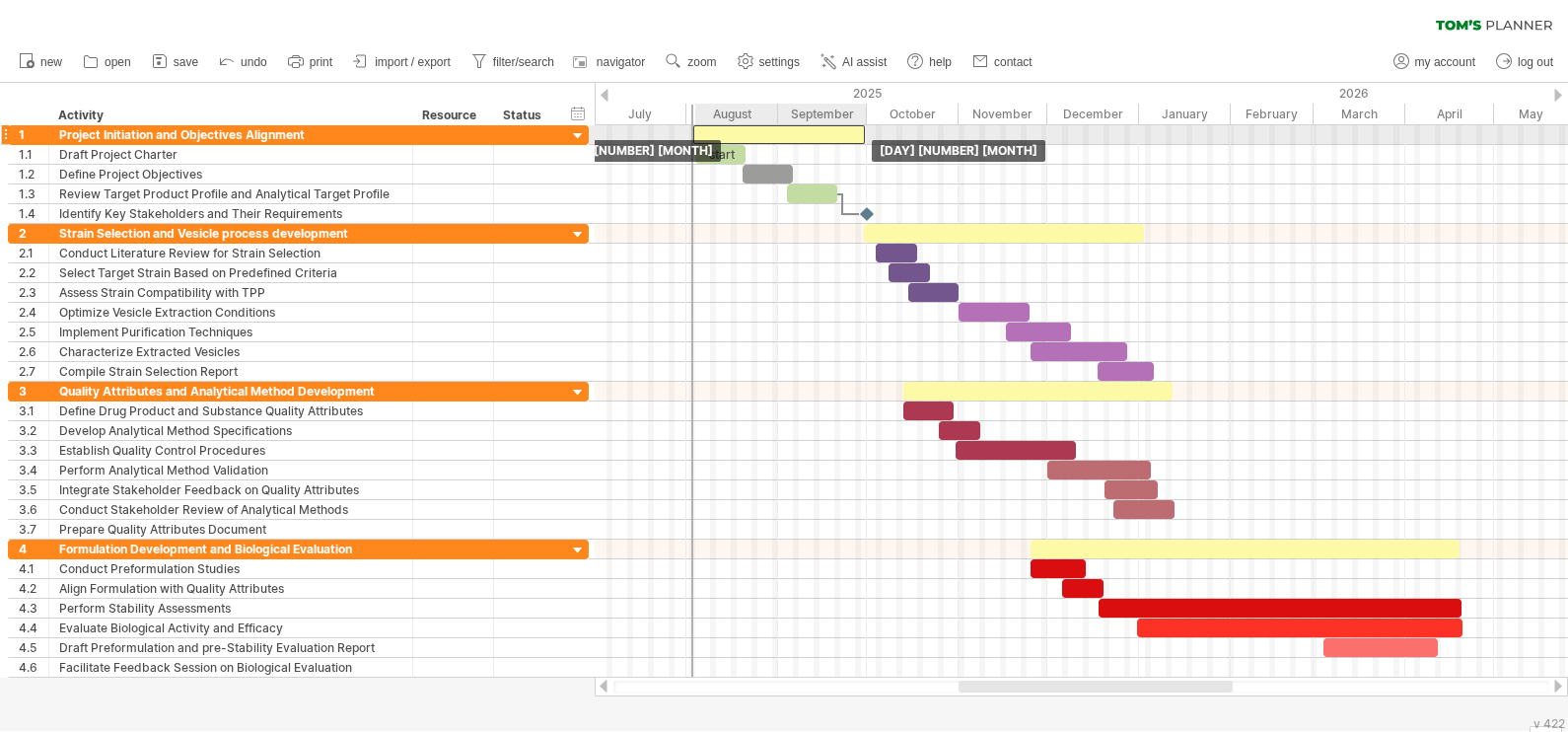 click at bounding box center [779, 134] 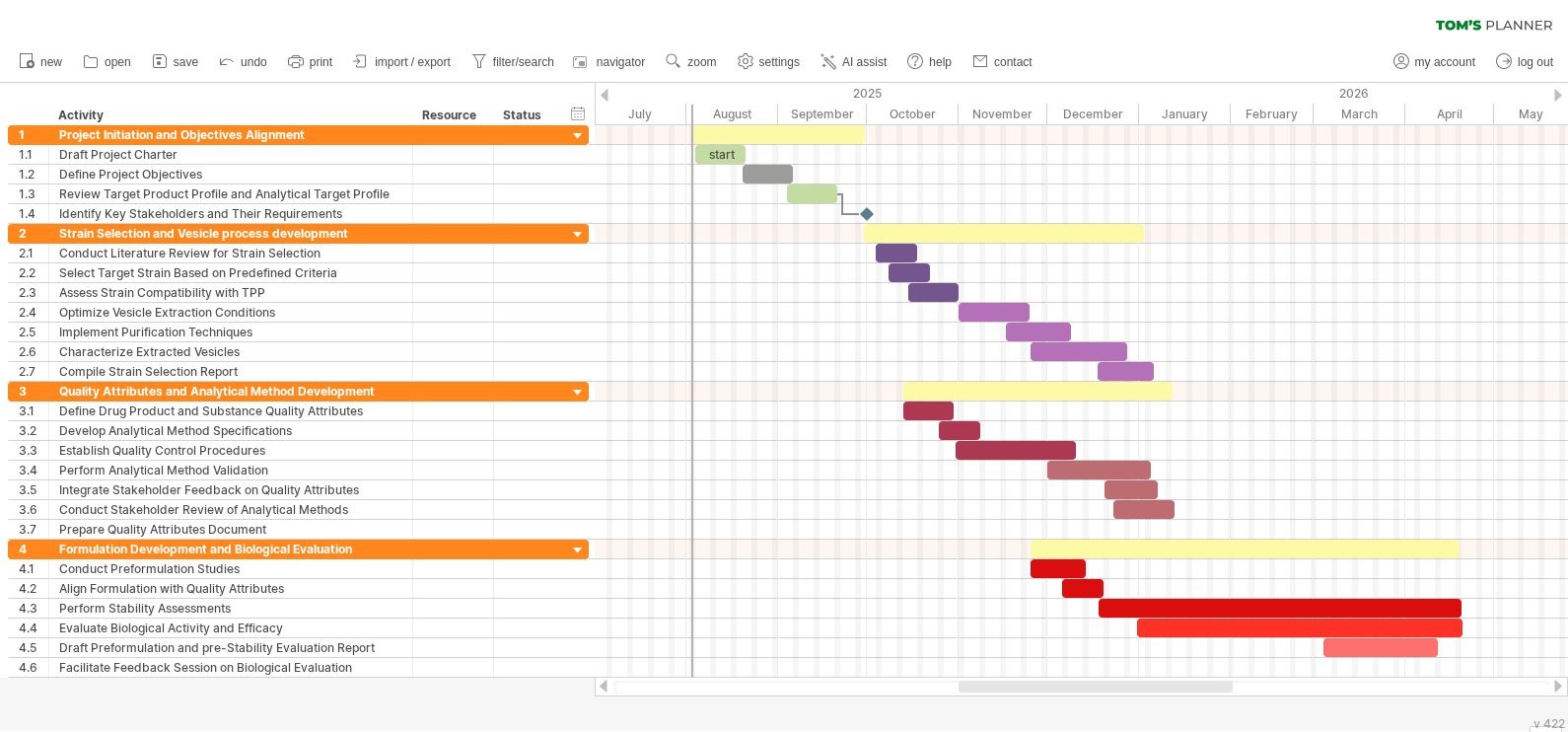 click on "settings" at bounding box center [779, 62] 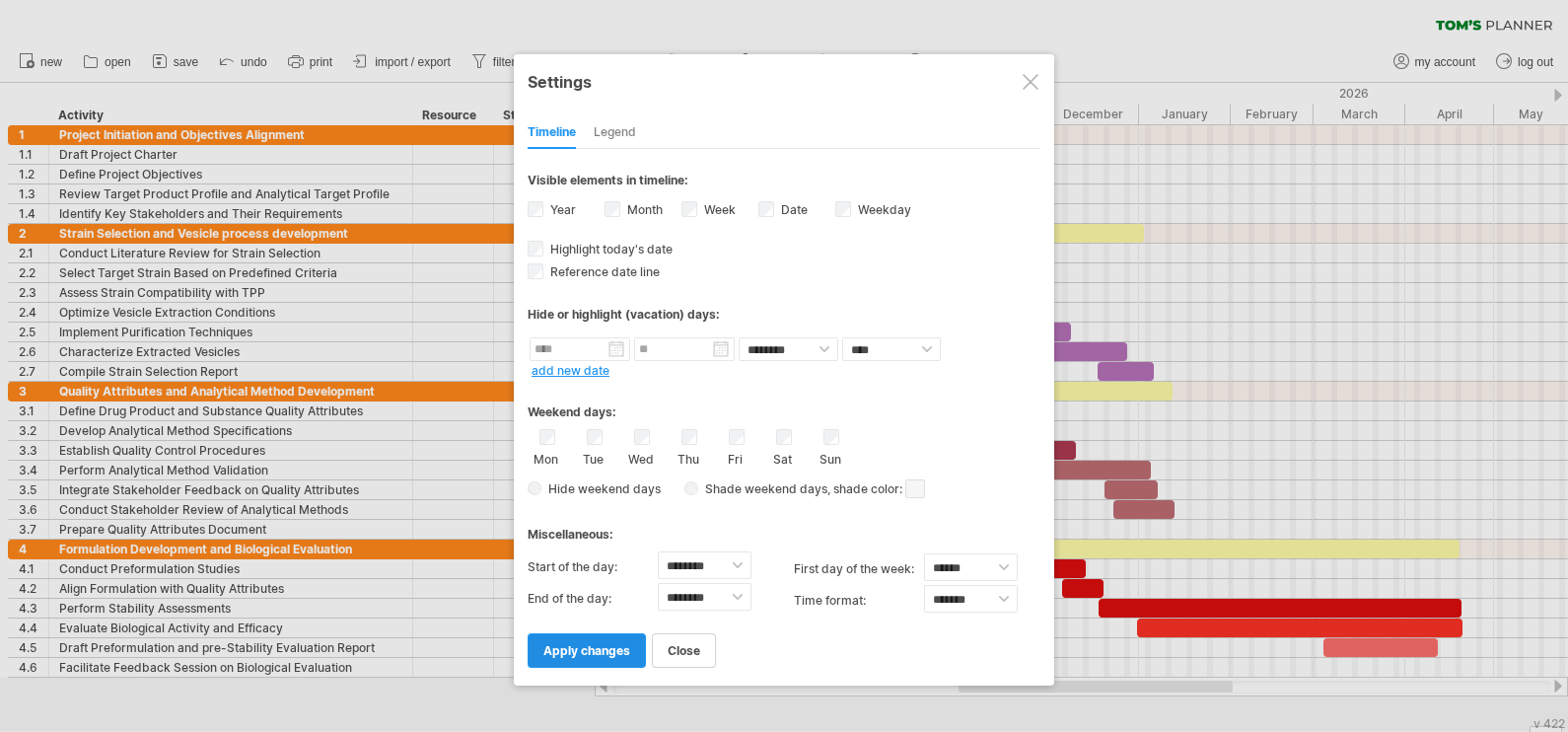 click on "apply changes" at bounding box center [587, 650] 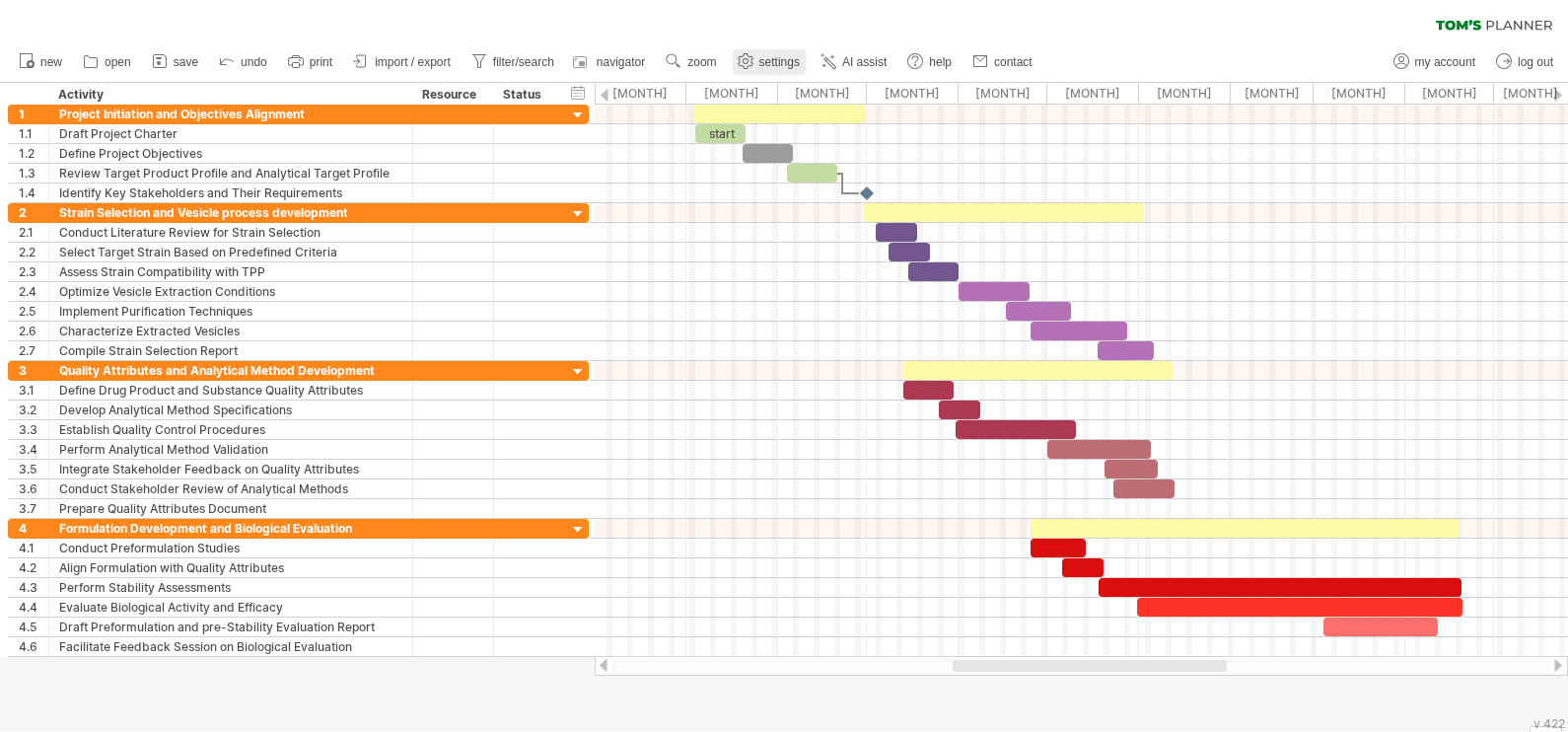 click on "settings" at bounding box center [779, 62] 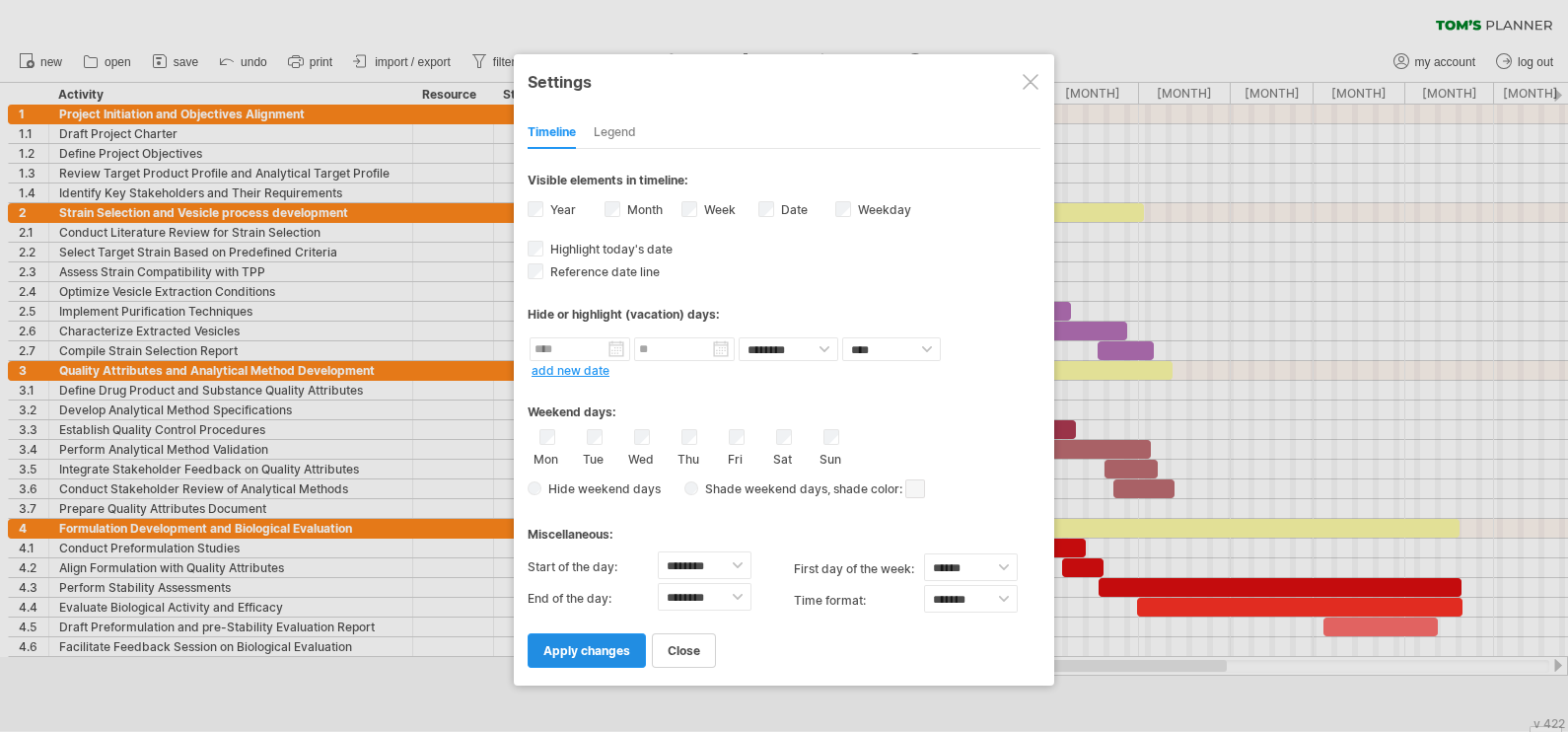 click on "apply changes" at bounding box center (587, 650) 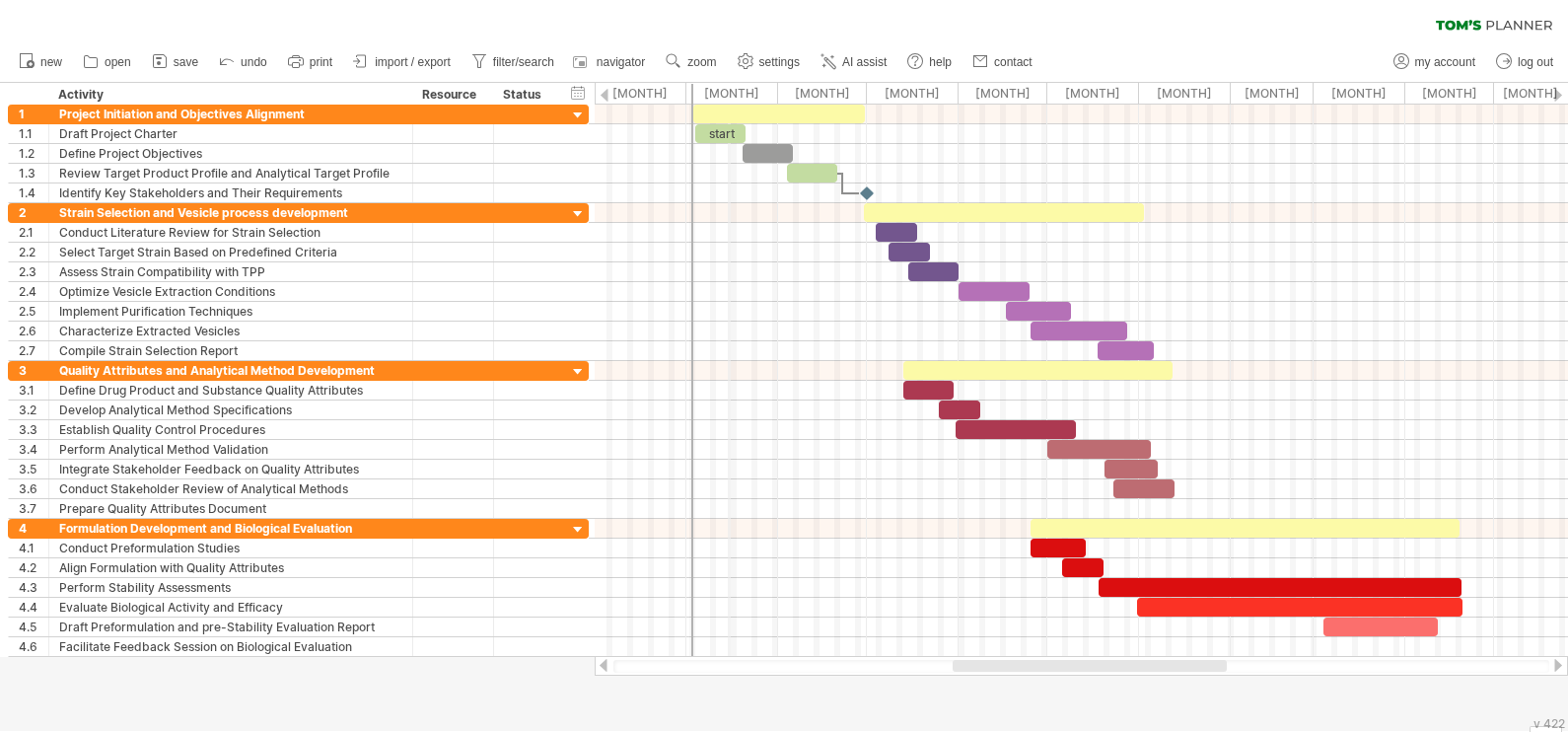 click on "[MONTH] [YEAR]" at bounding box center (732, 93) 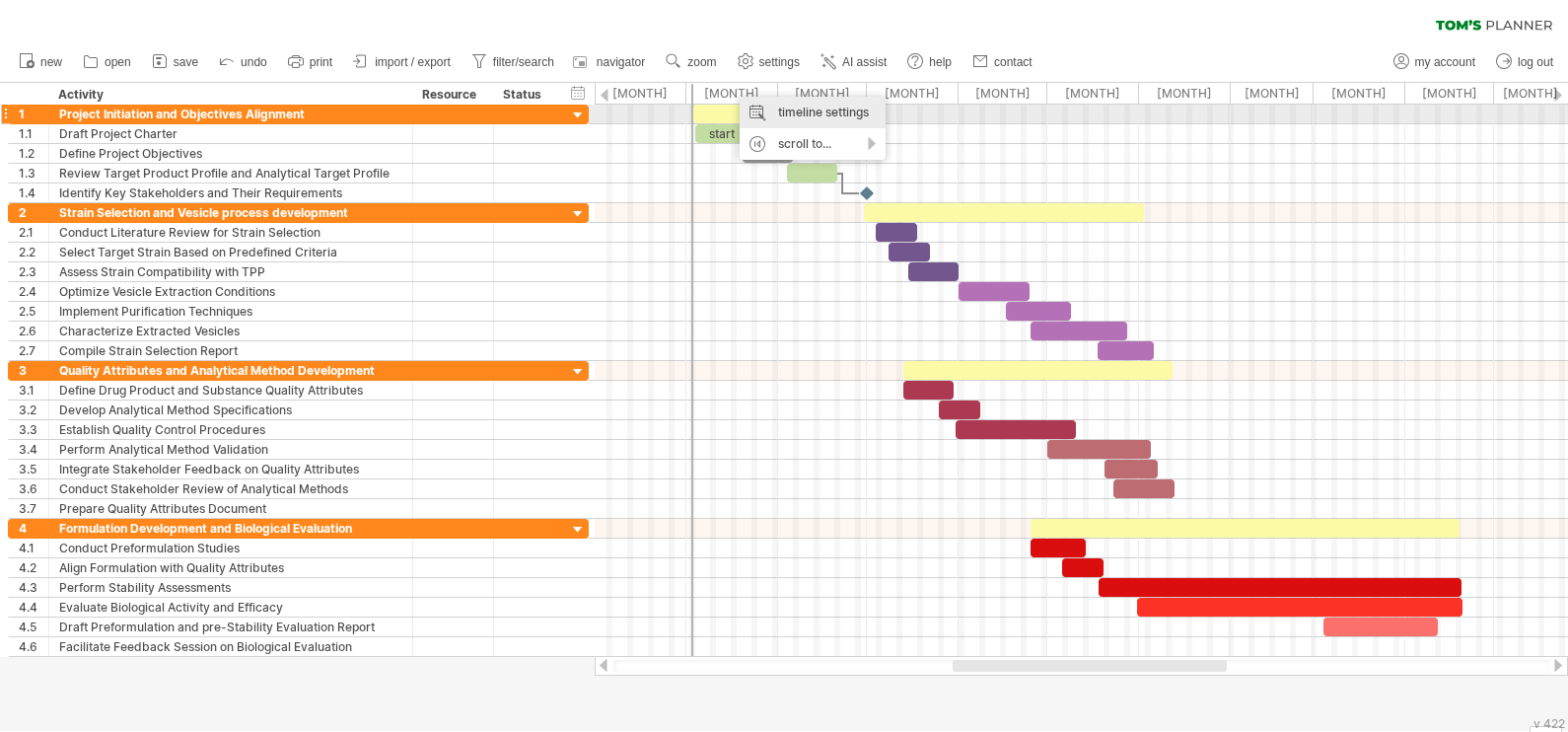 click on "timeline settings" at bounding box center [813, 112] 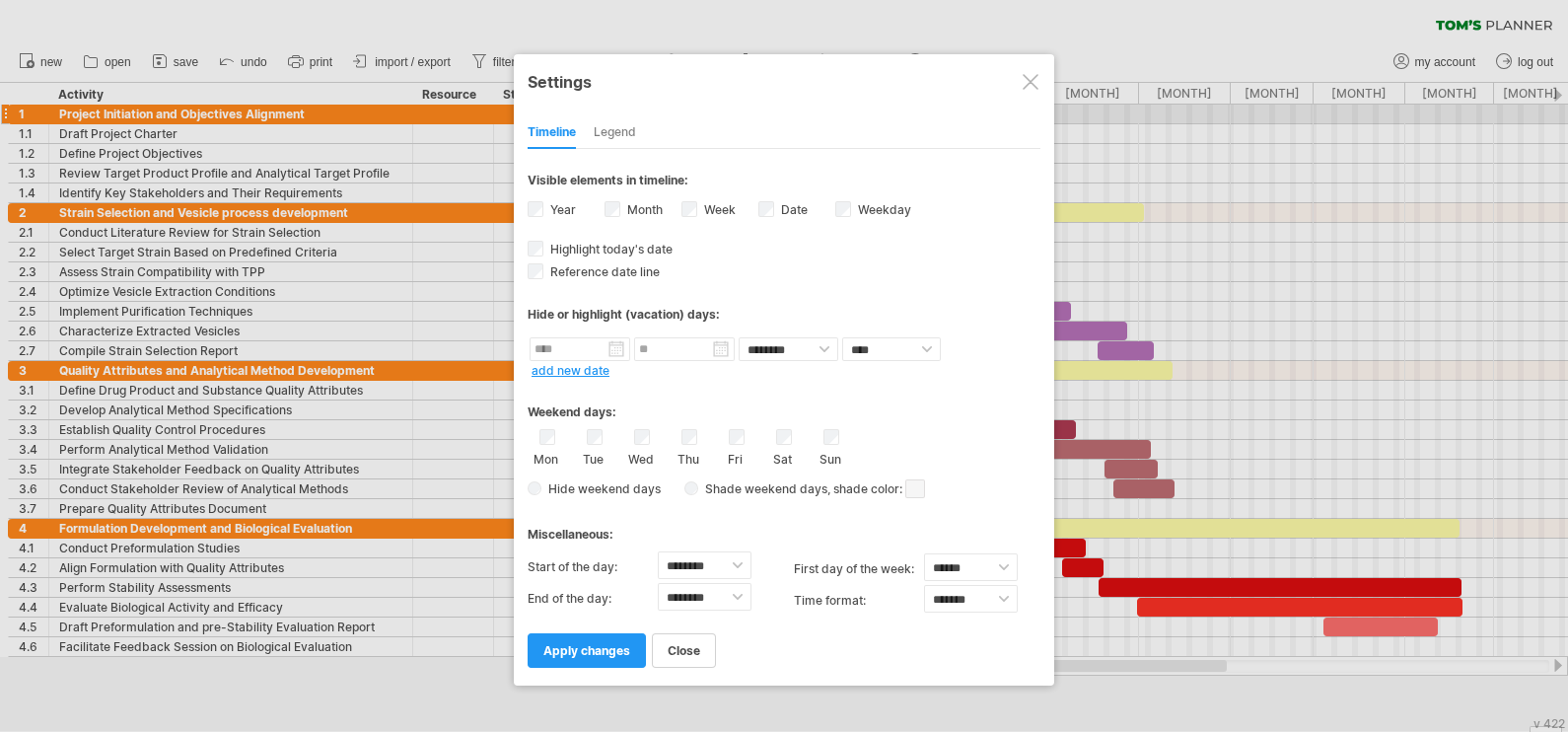 click at bounding box center [784, 366] 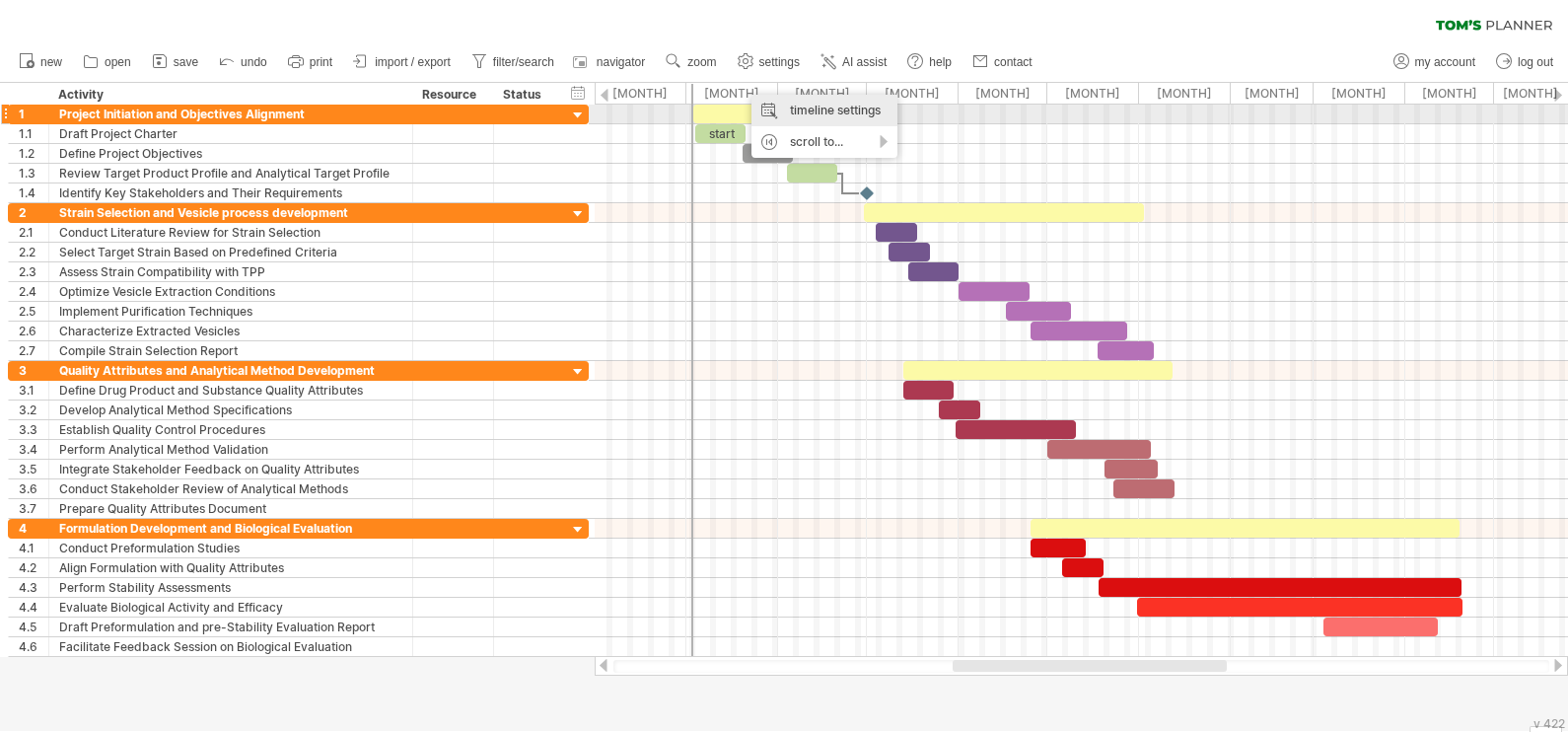 click on "timeline settings" at bounding box center (824, 110) 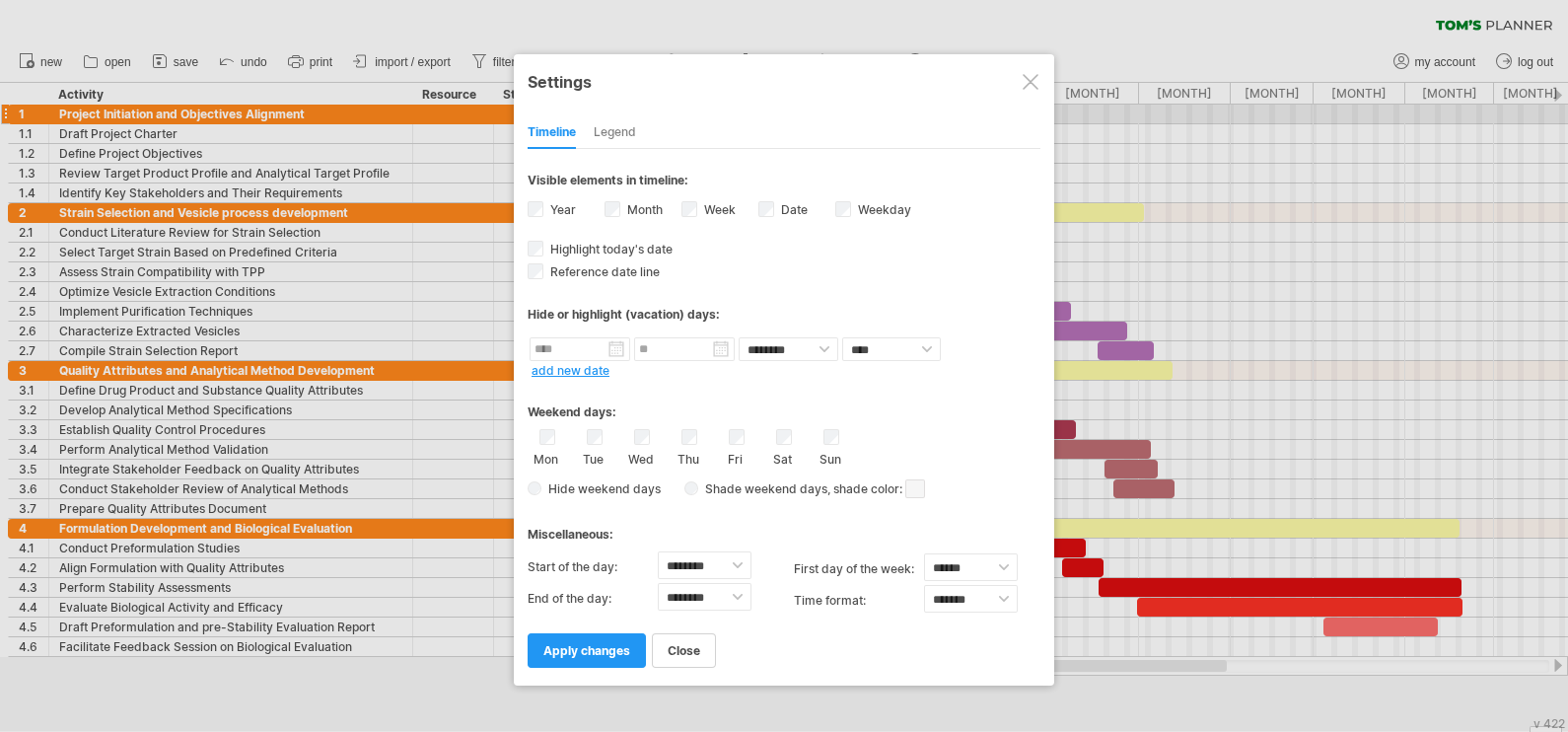 click at bounding box center [1031, 82] 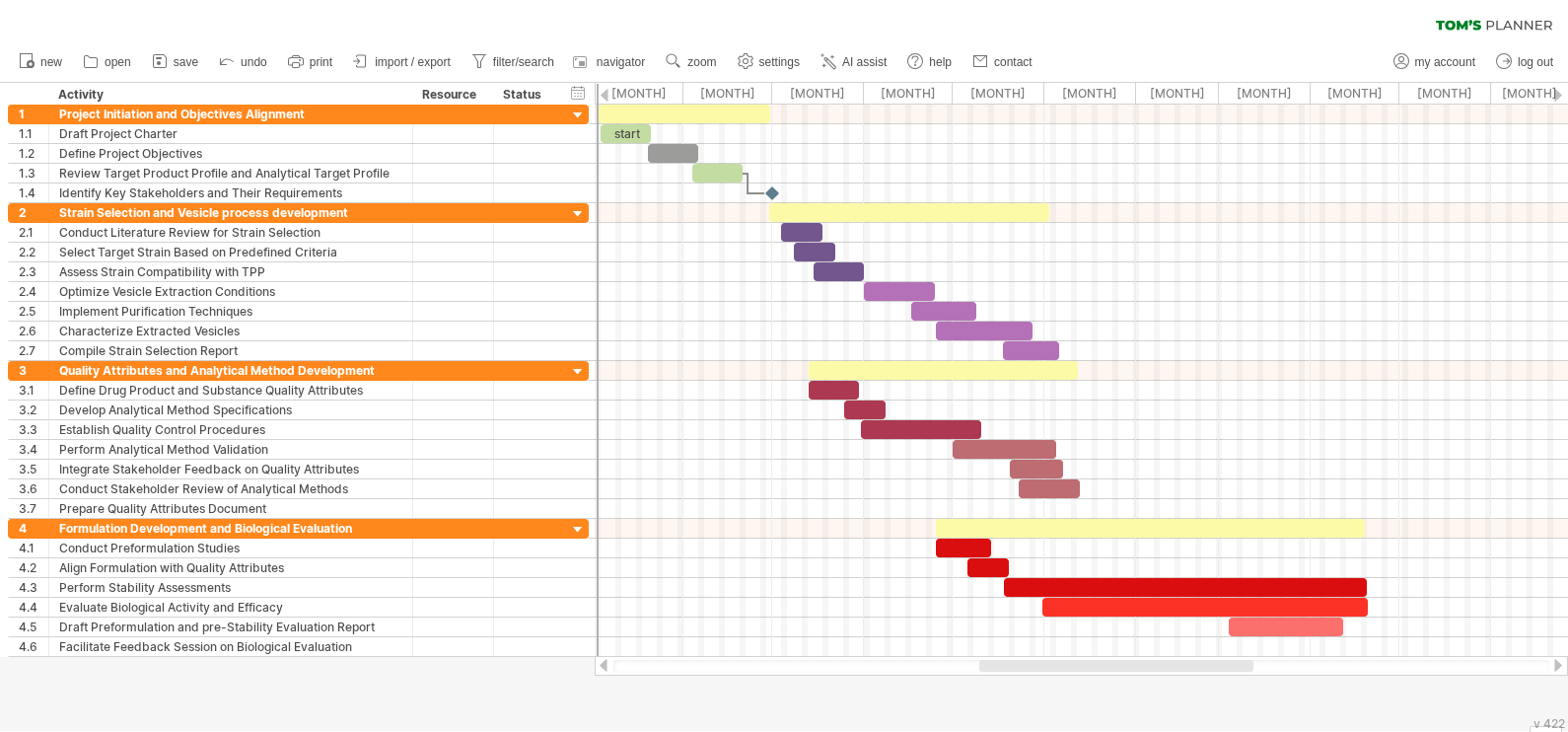 drag, startPoint x: 1038, startPoint y: 662, endPoint x: 1065, endPoint y: 664, distance: 27.073973 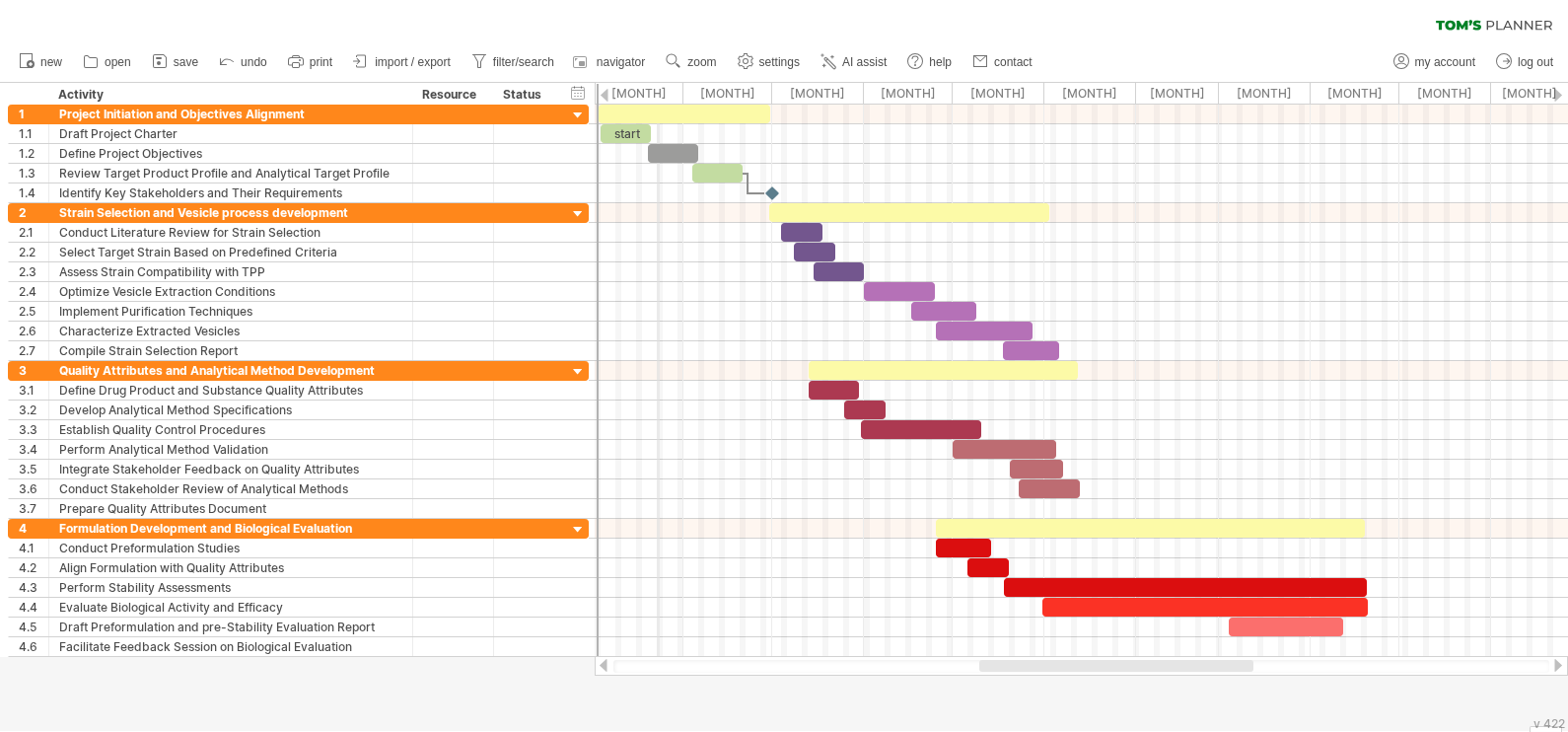 click on "[MONTH] [YEAR]" at bounding box center (637, 93) 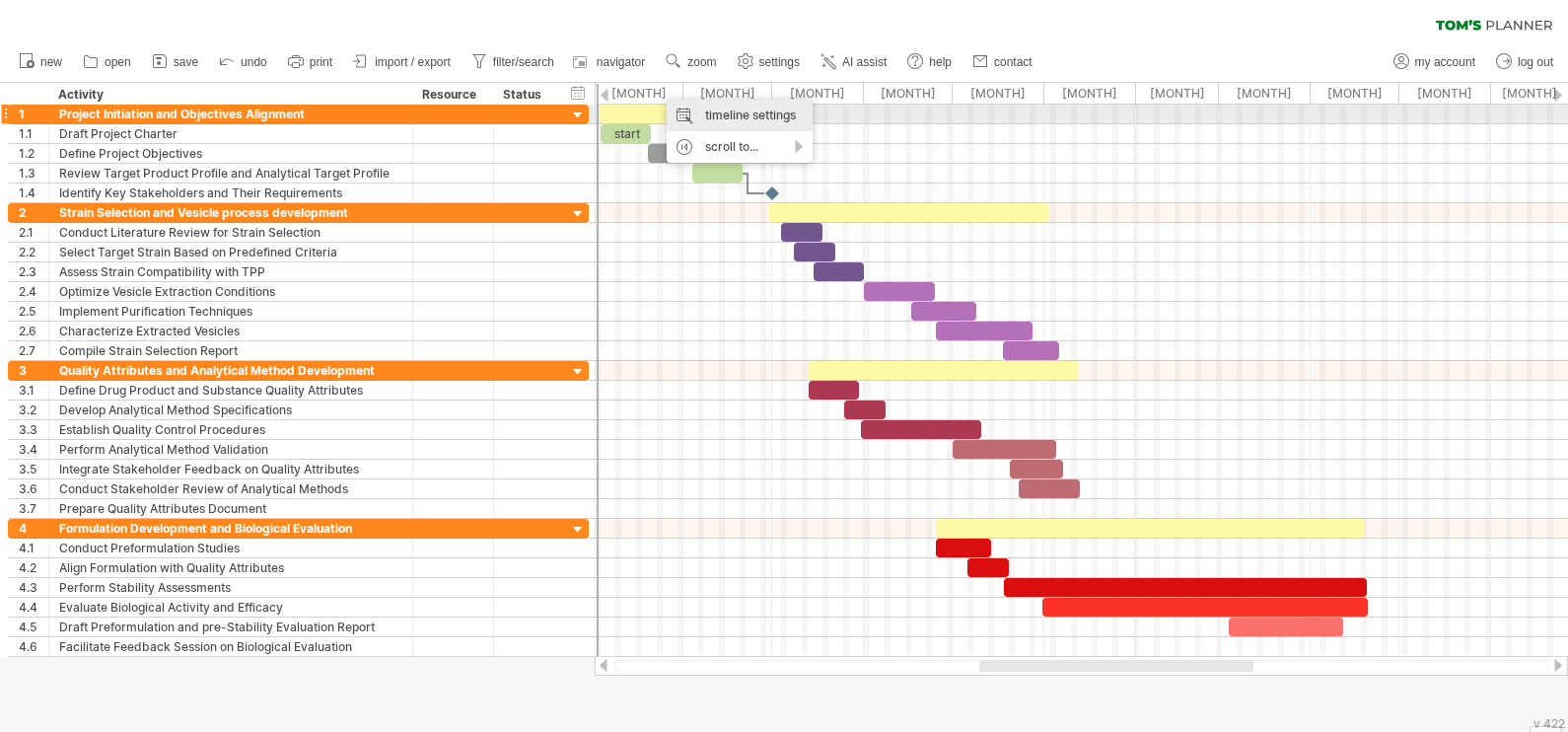 click on "timeline settings" at bounding box center (740, 115) 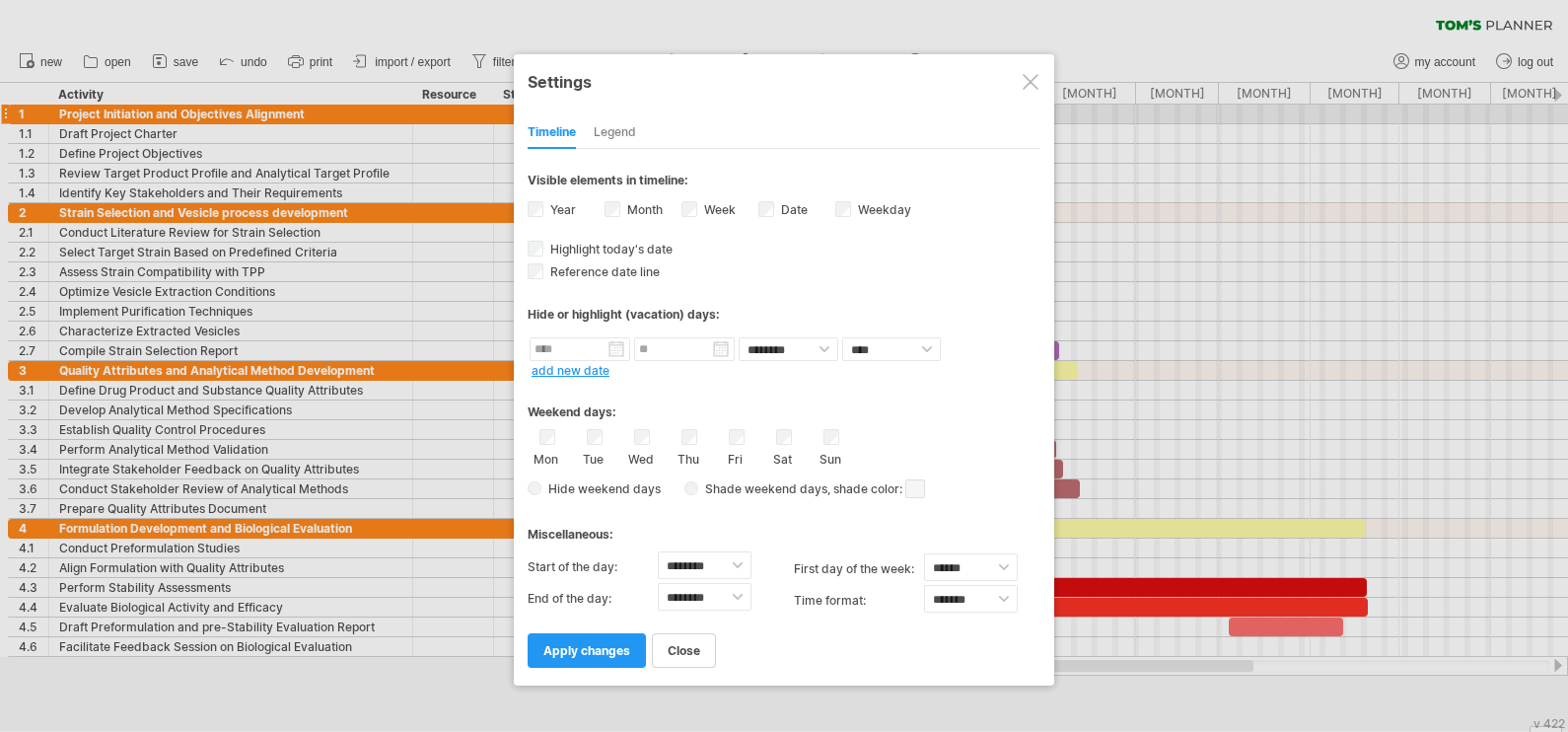 click at bounding box center [1031, 82] 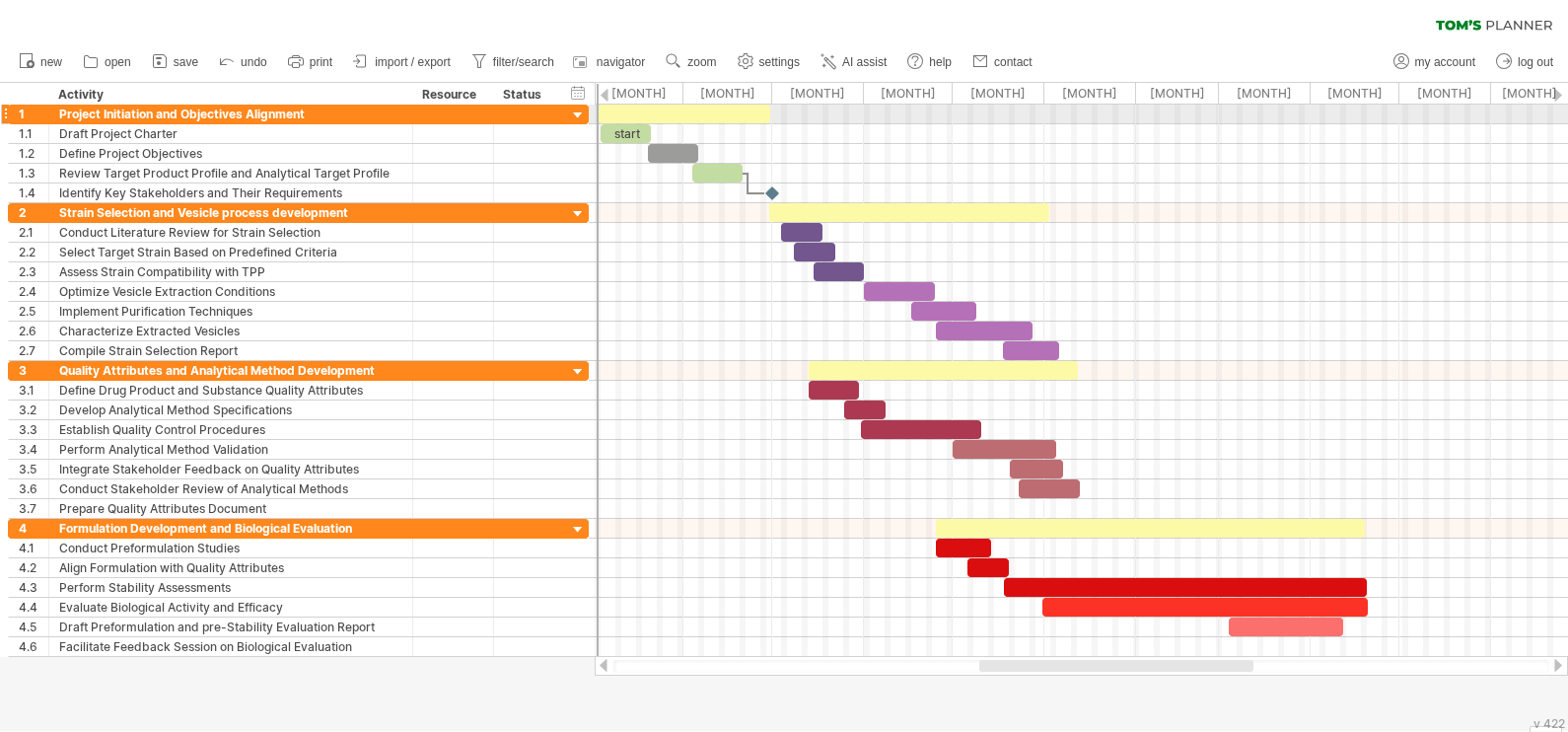 click at bounding box center (684, 113) 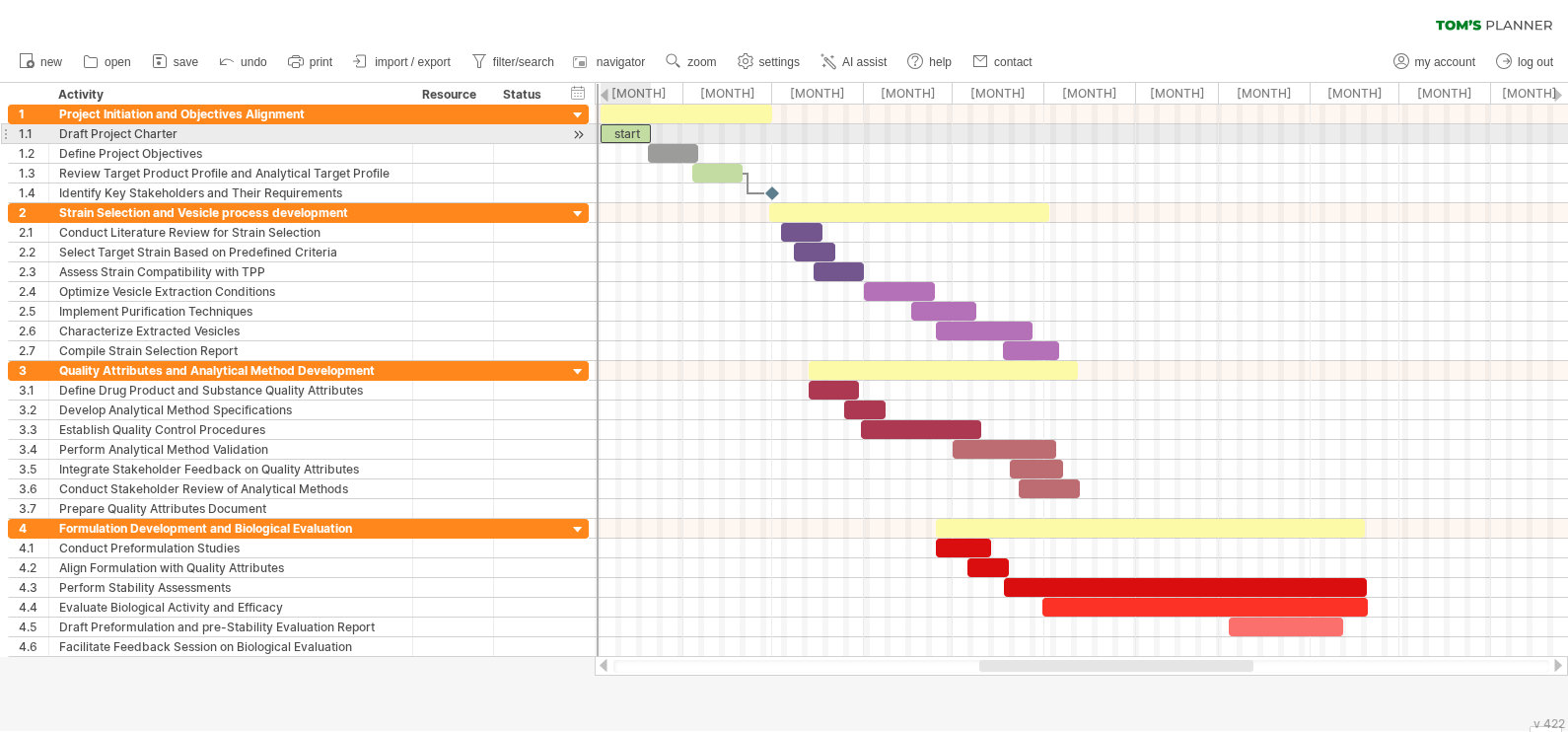 click on "start" at bounding box center (625, 133) 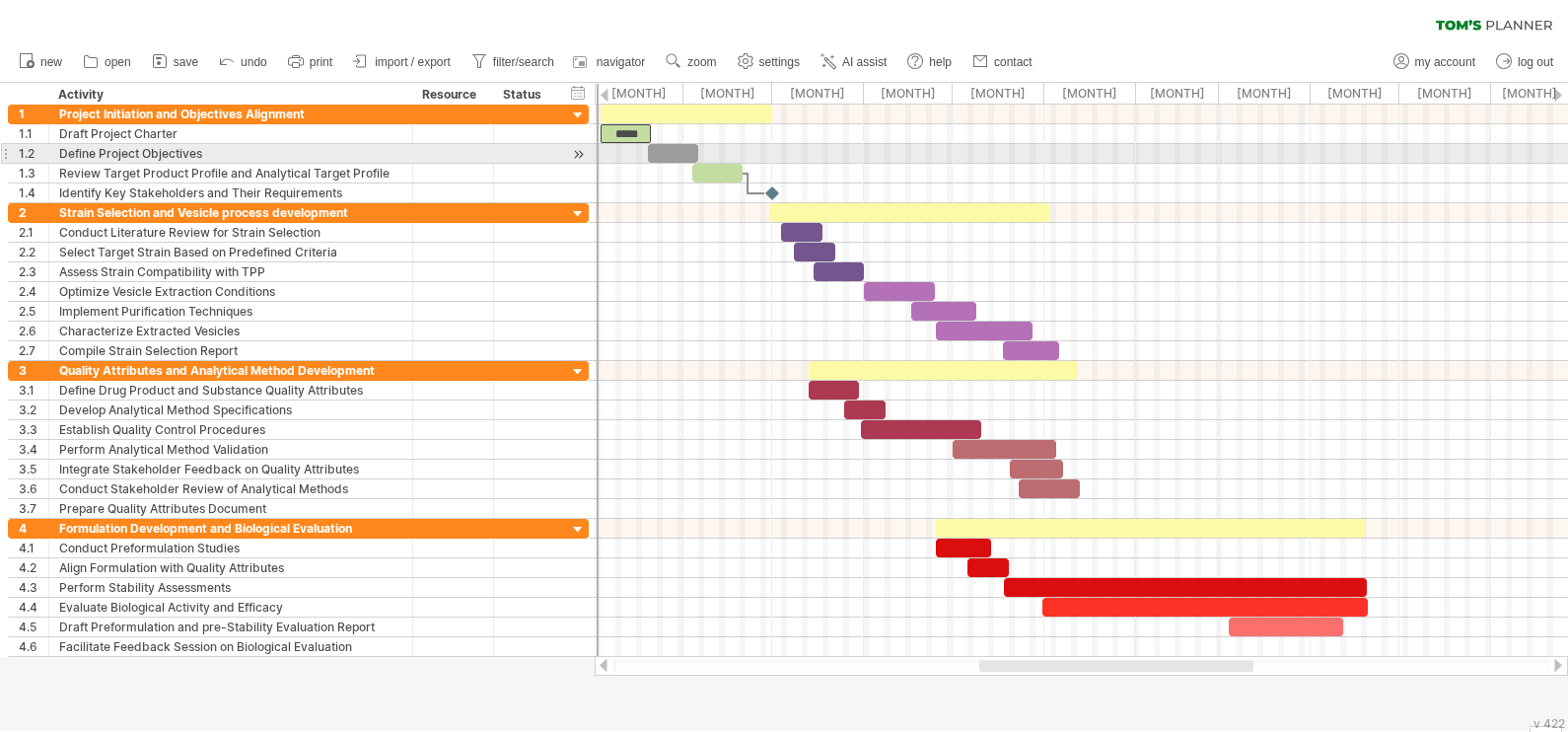 click at bounding box center [673, 153] 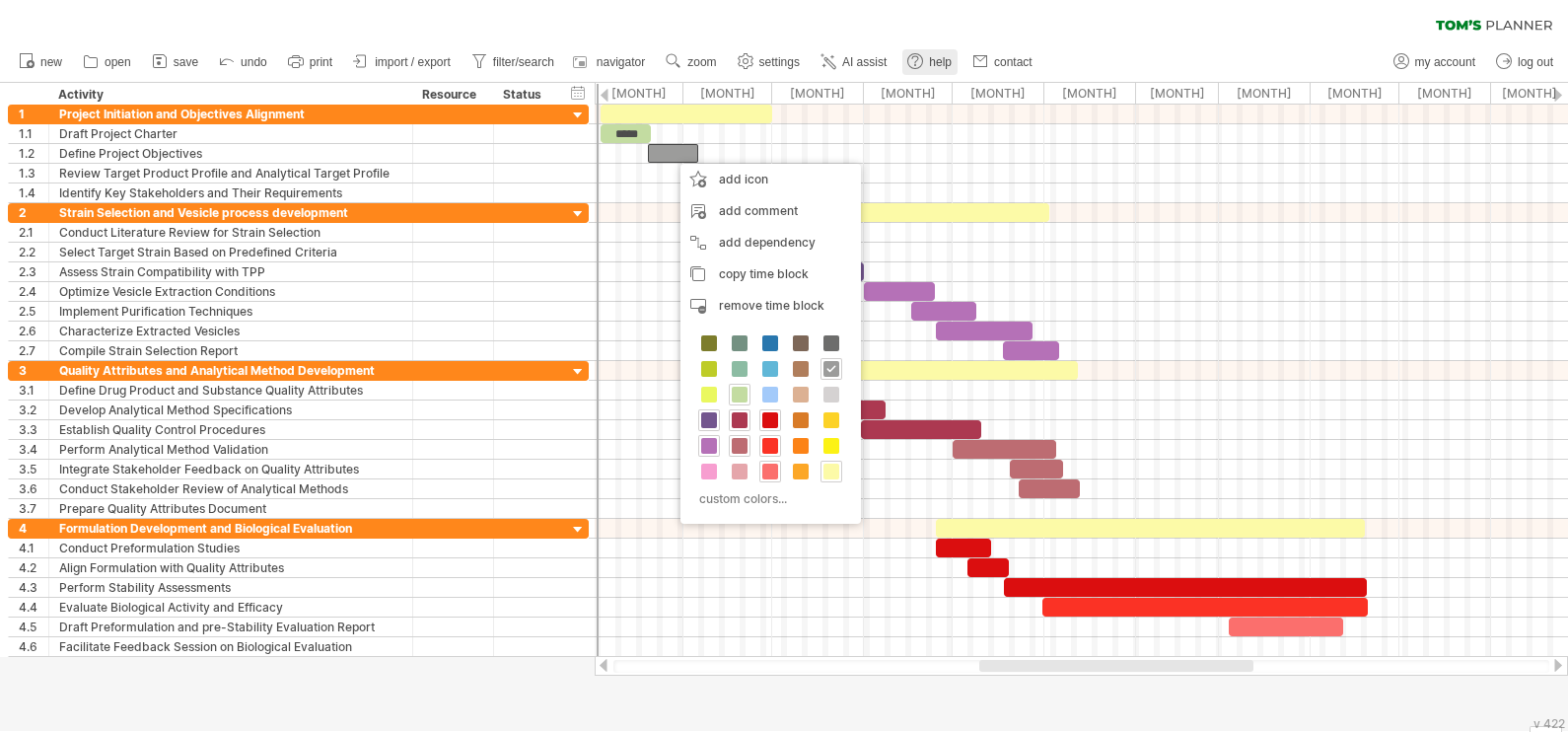 click 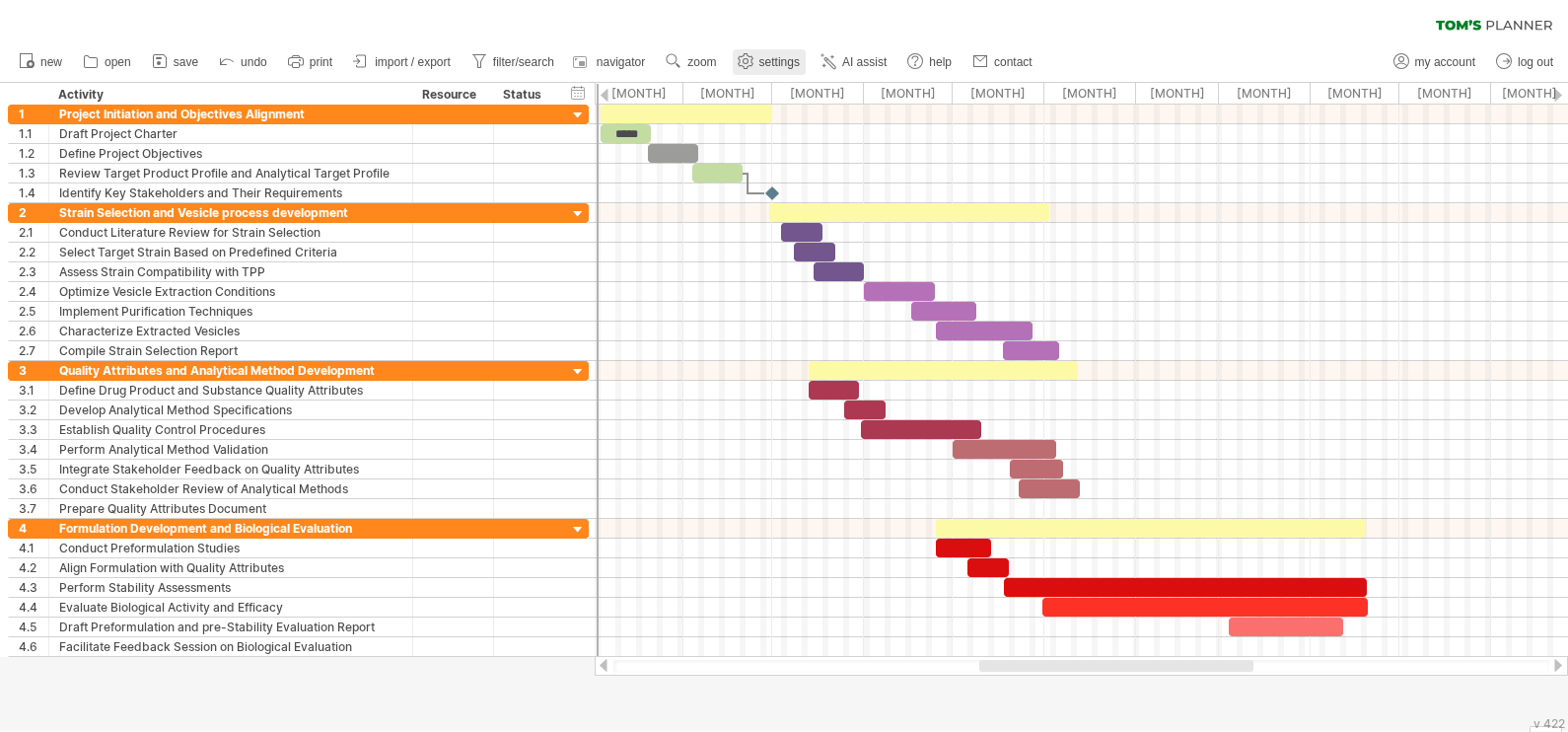 click on "settings" at bounding box center [769, 62] 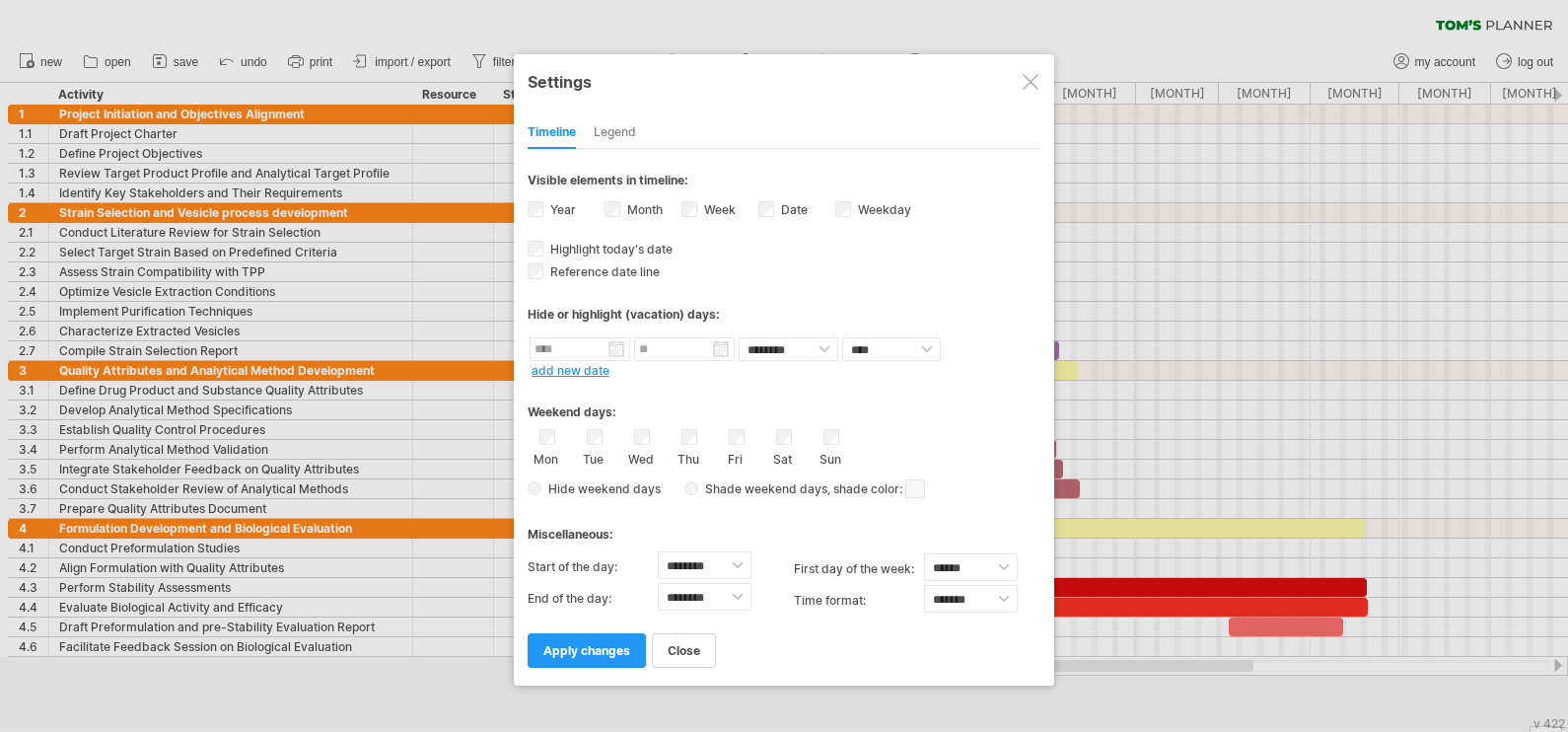 click at bounding box center [784, 366] 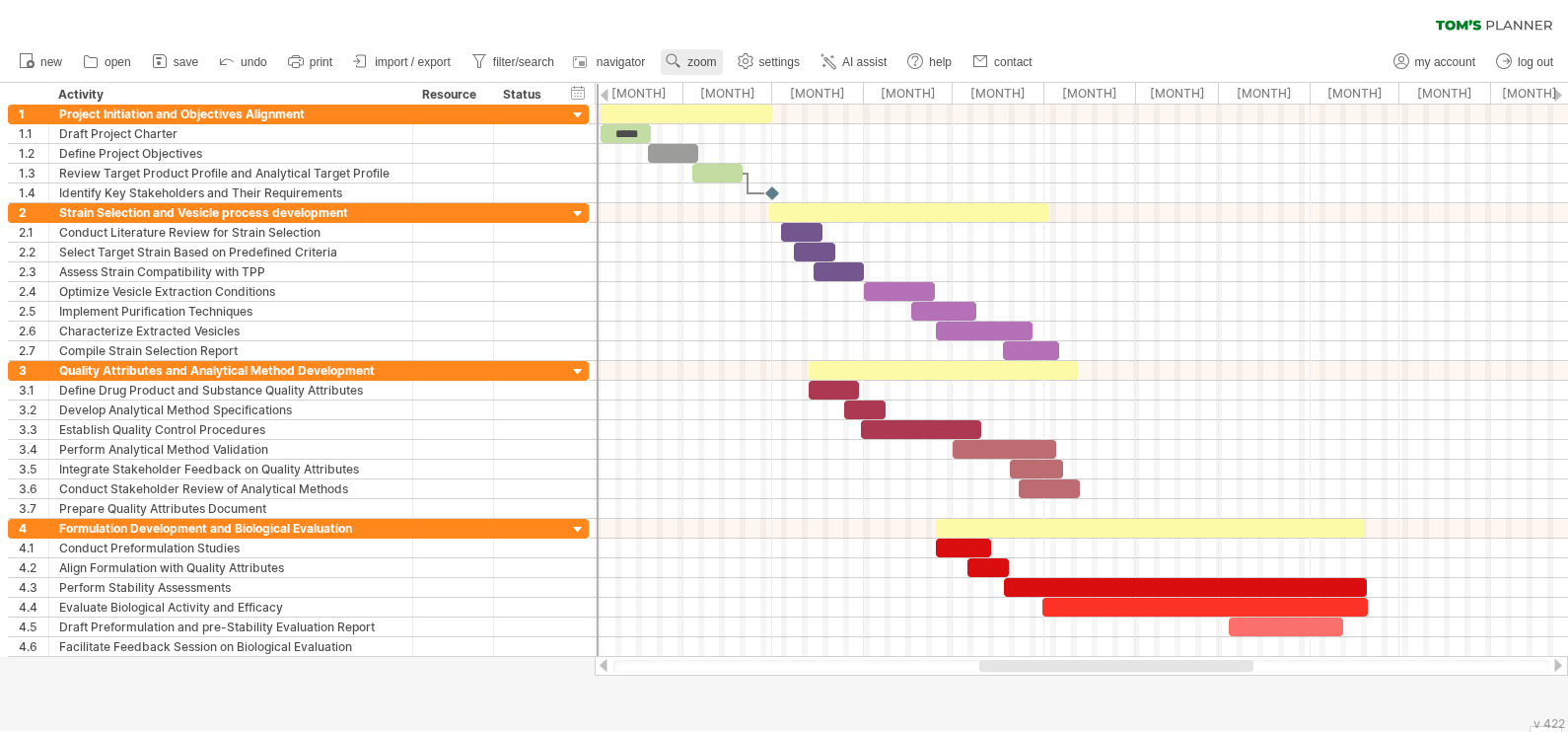 click on "zoom" at bounding box center (691, 62) 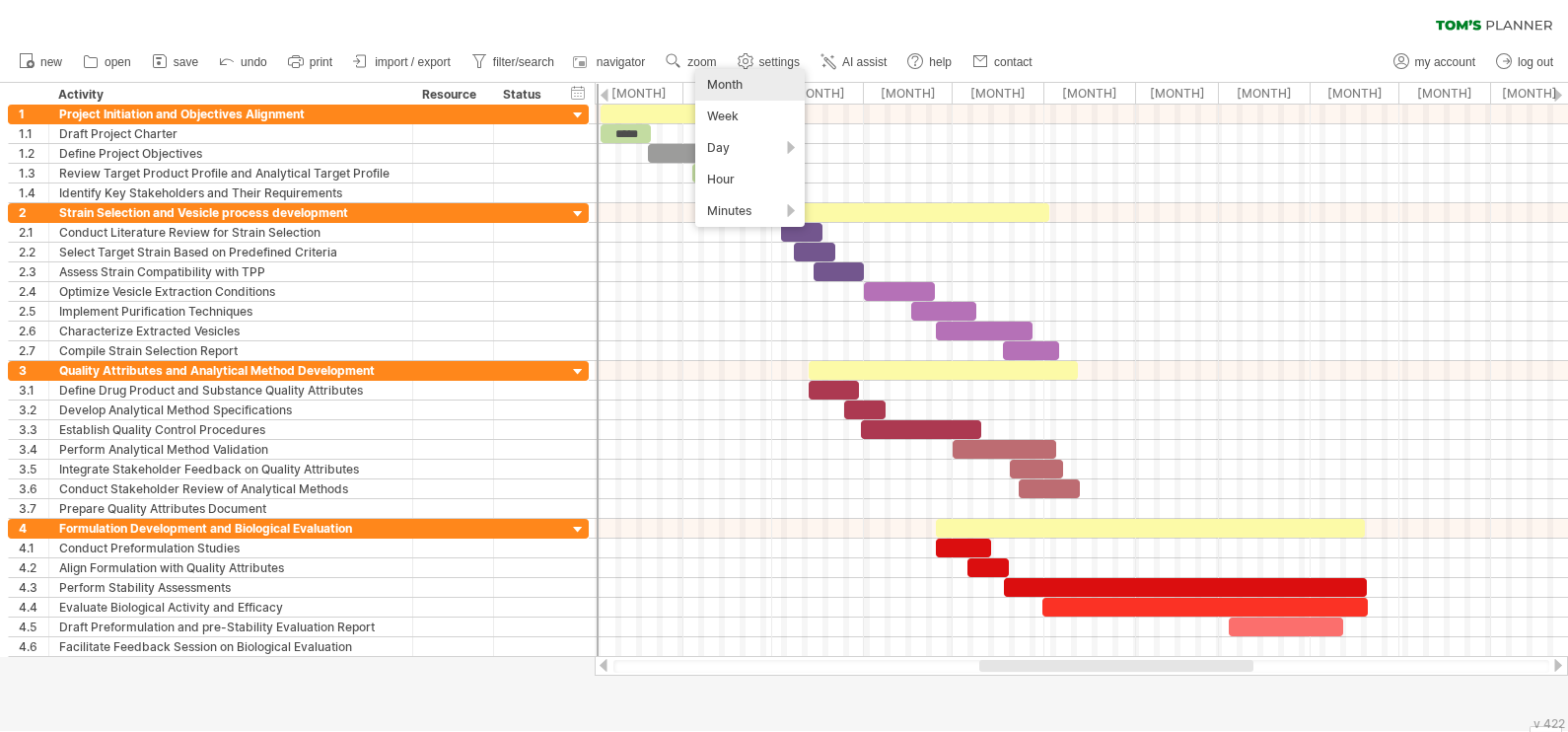 click on "Month" at bounding box center [749, 85] 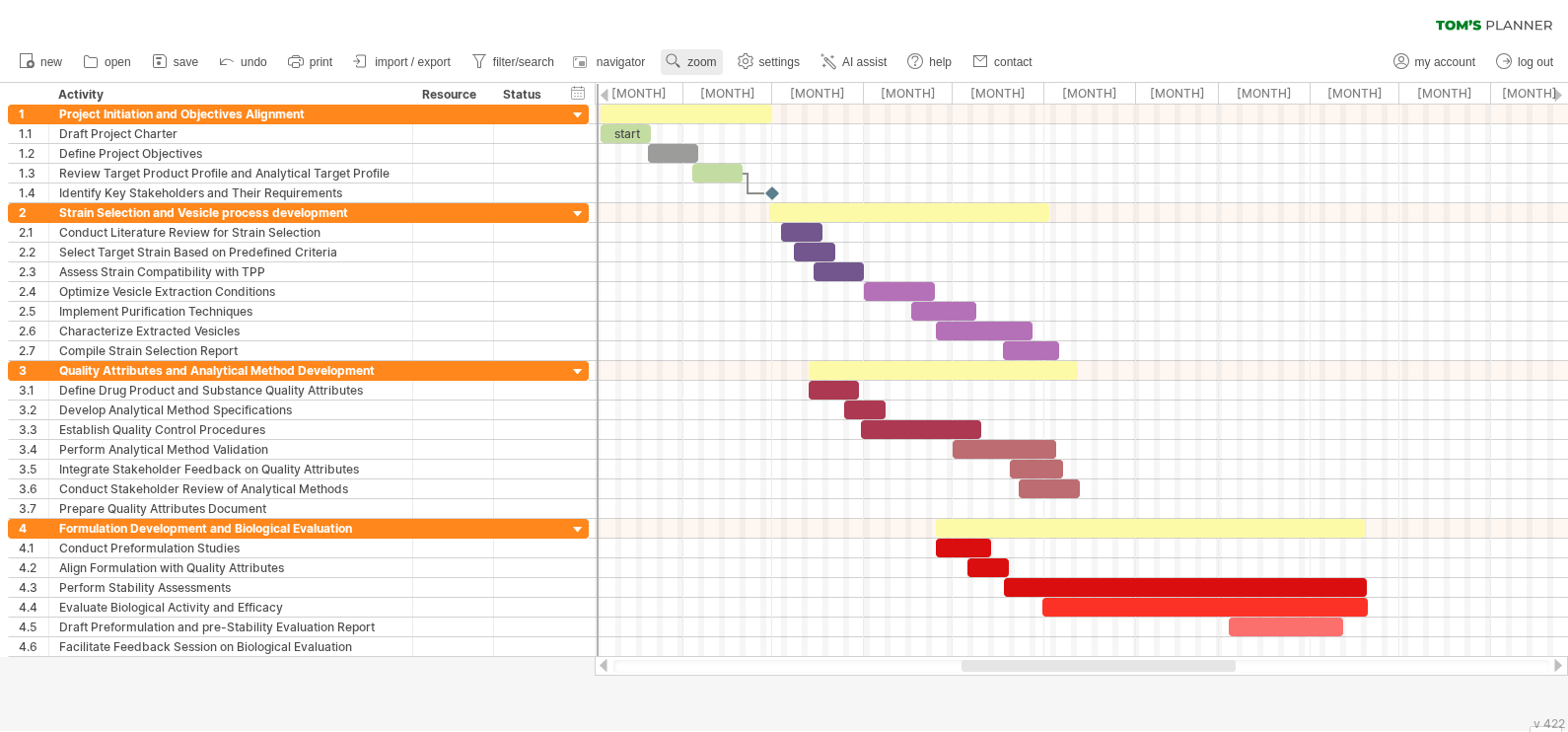 click on "zoom" at bounding box center [691, 62] 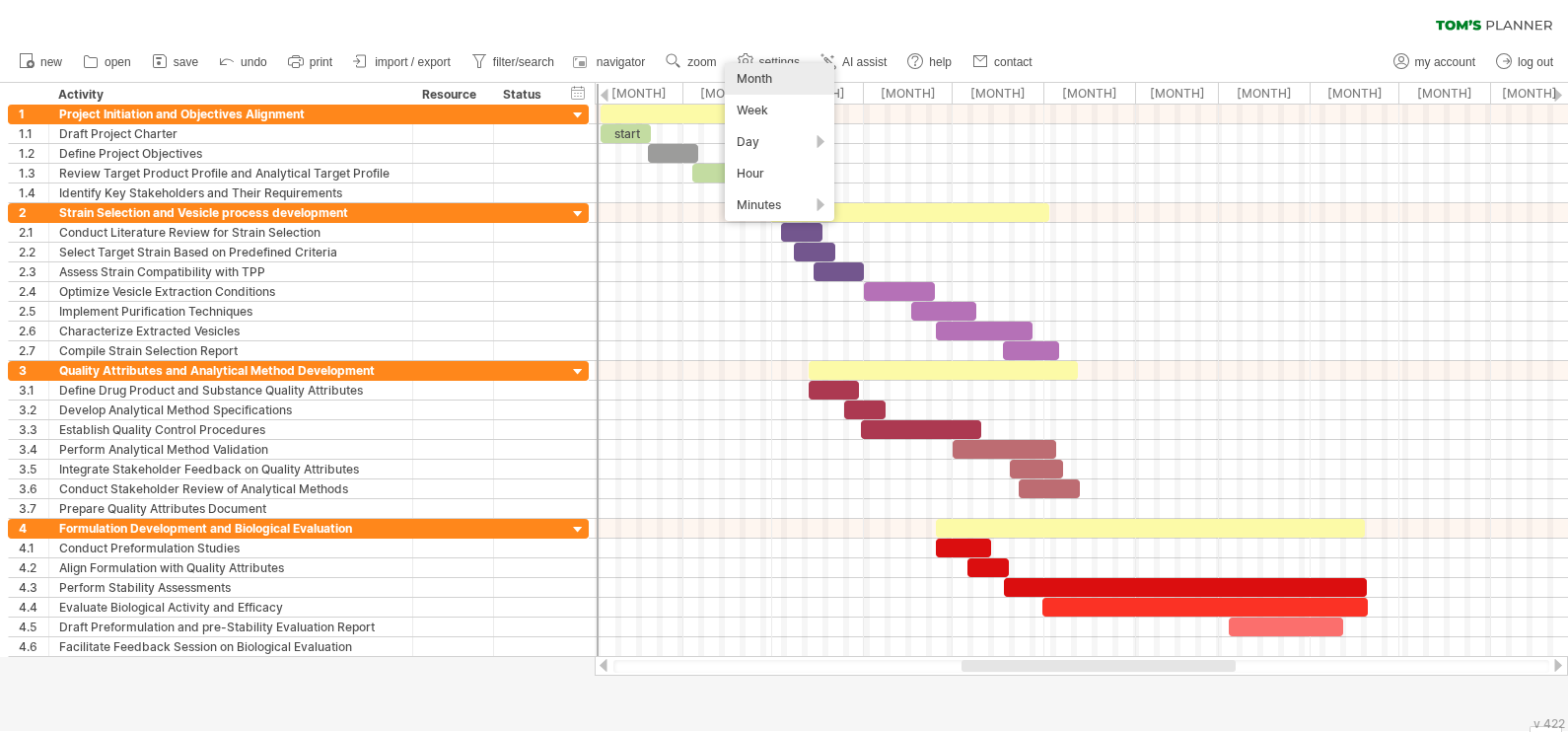 click on "Month" at bounding box center [779, 79] 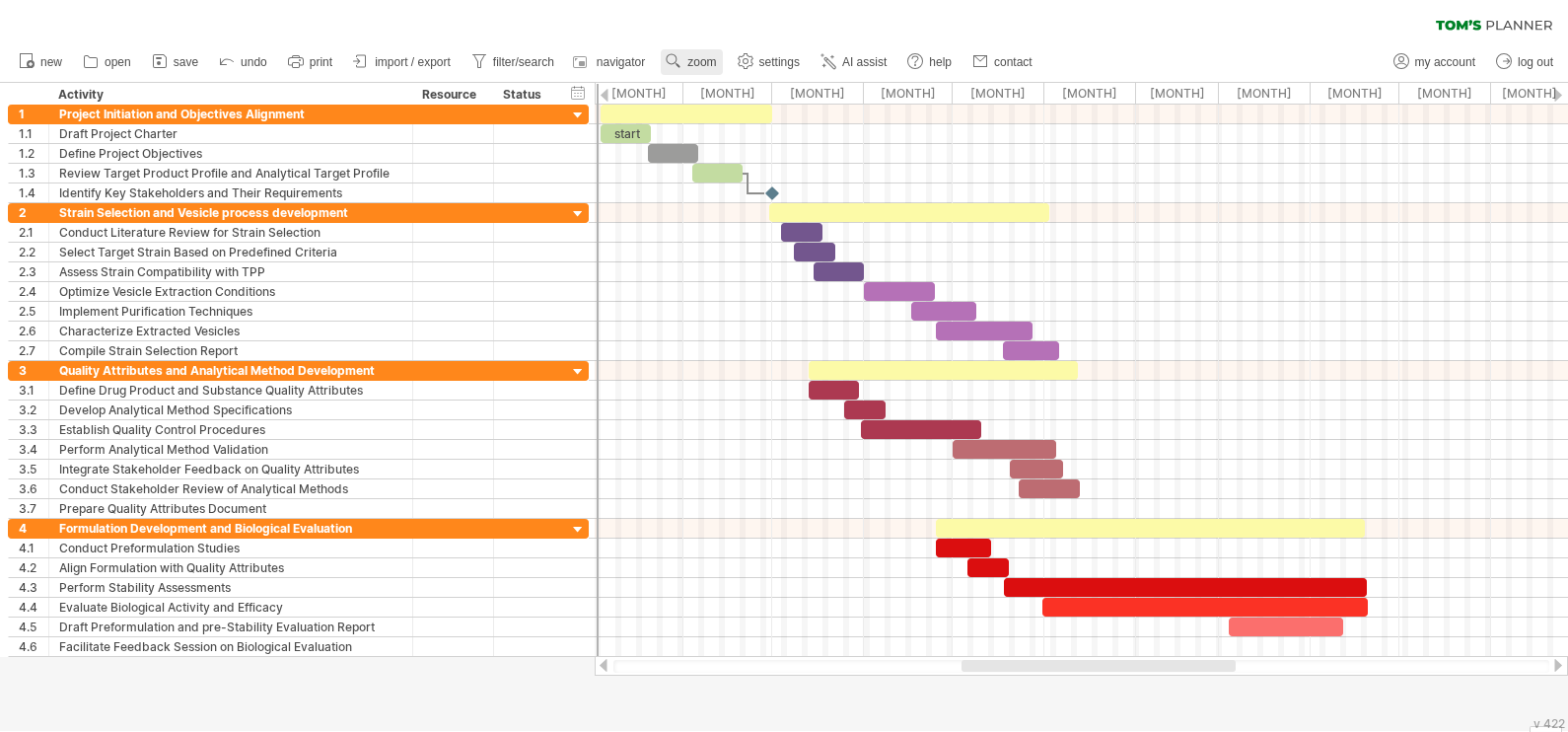 click on "zoom" at bounding box center (701, 62) 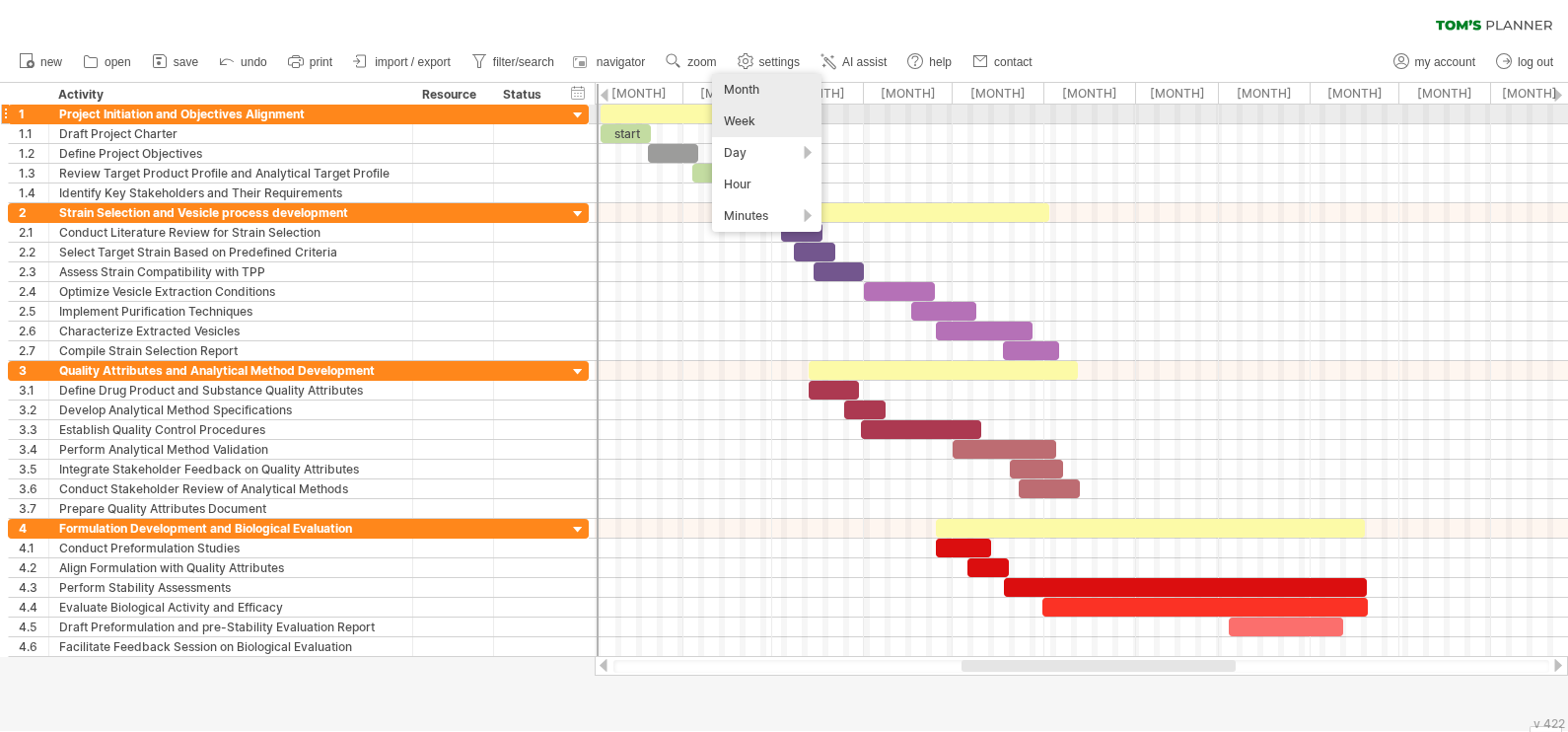 click on "Week" at bounding box center (766, 121) 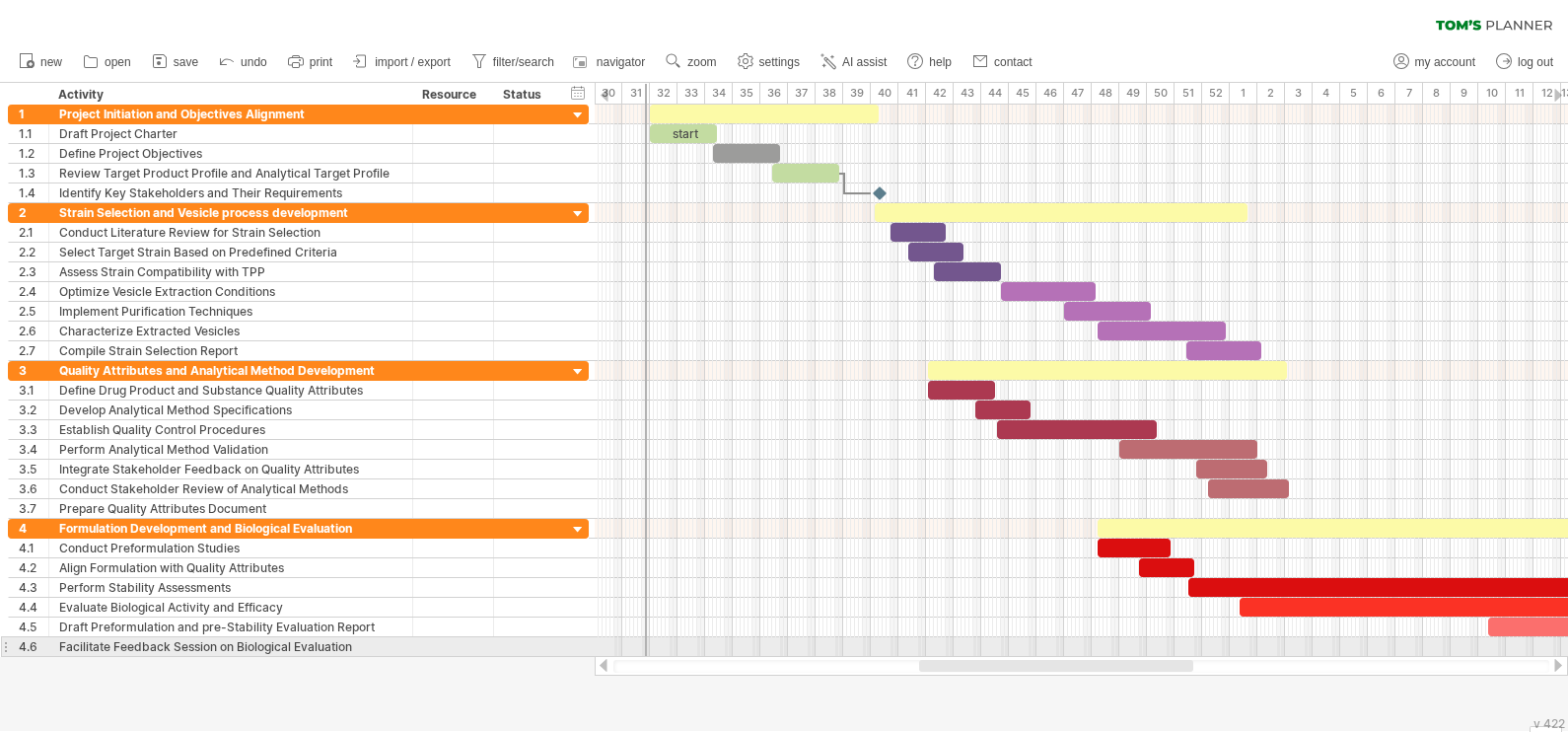 drag, startPoint x: 1010, startPoint y: 661, endPoint x: 997, endPoint y: 656, distance: 13.928388 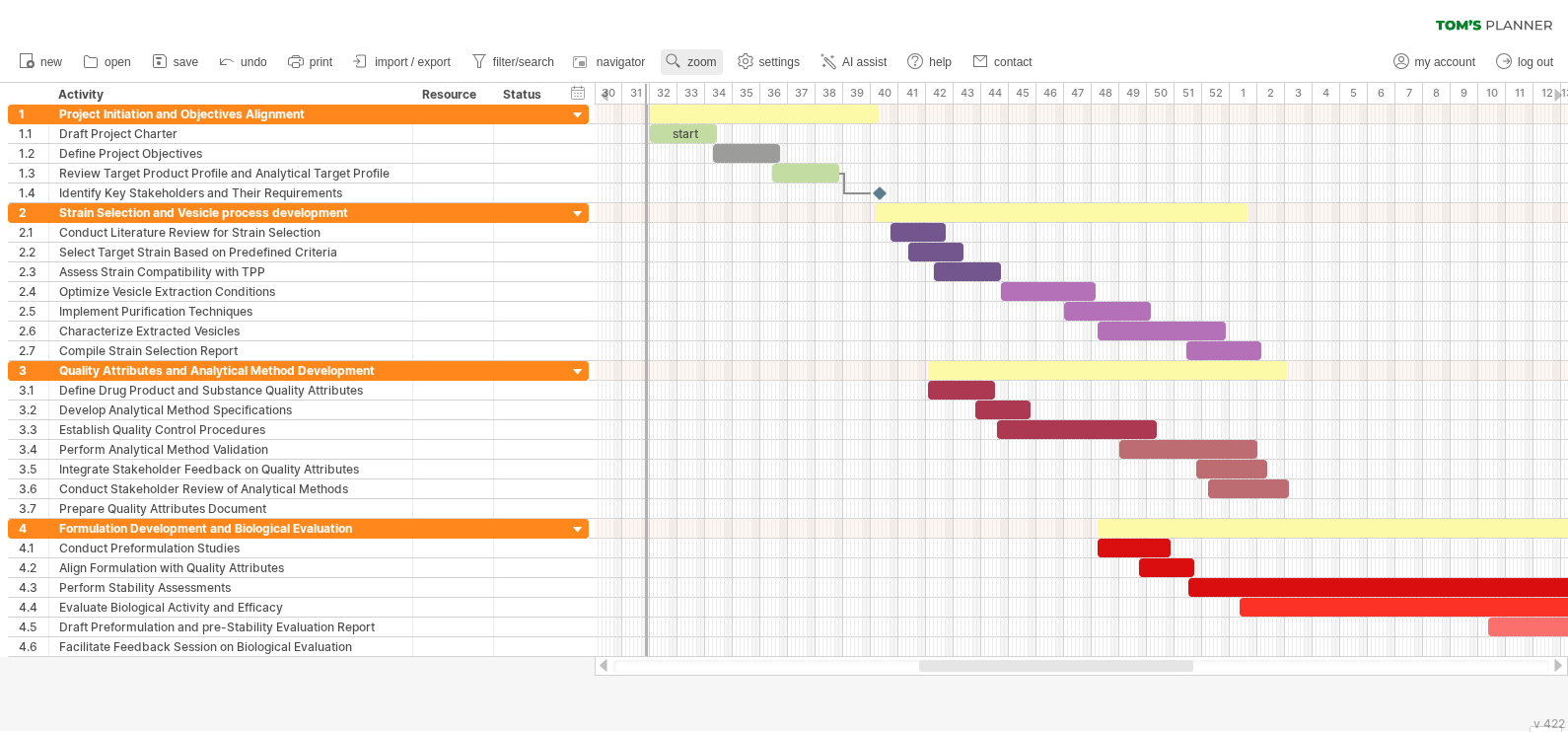click on "zoom" at bounding box center (701, 62) 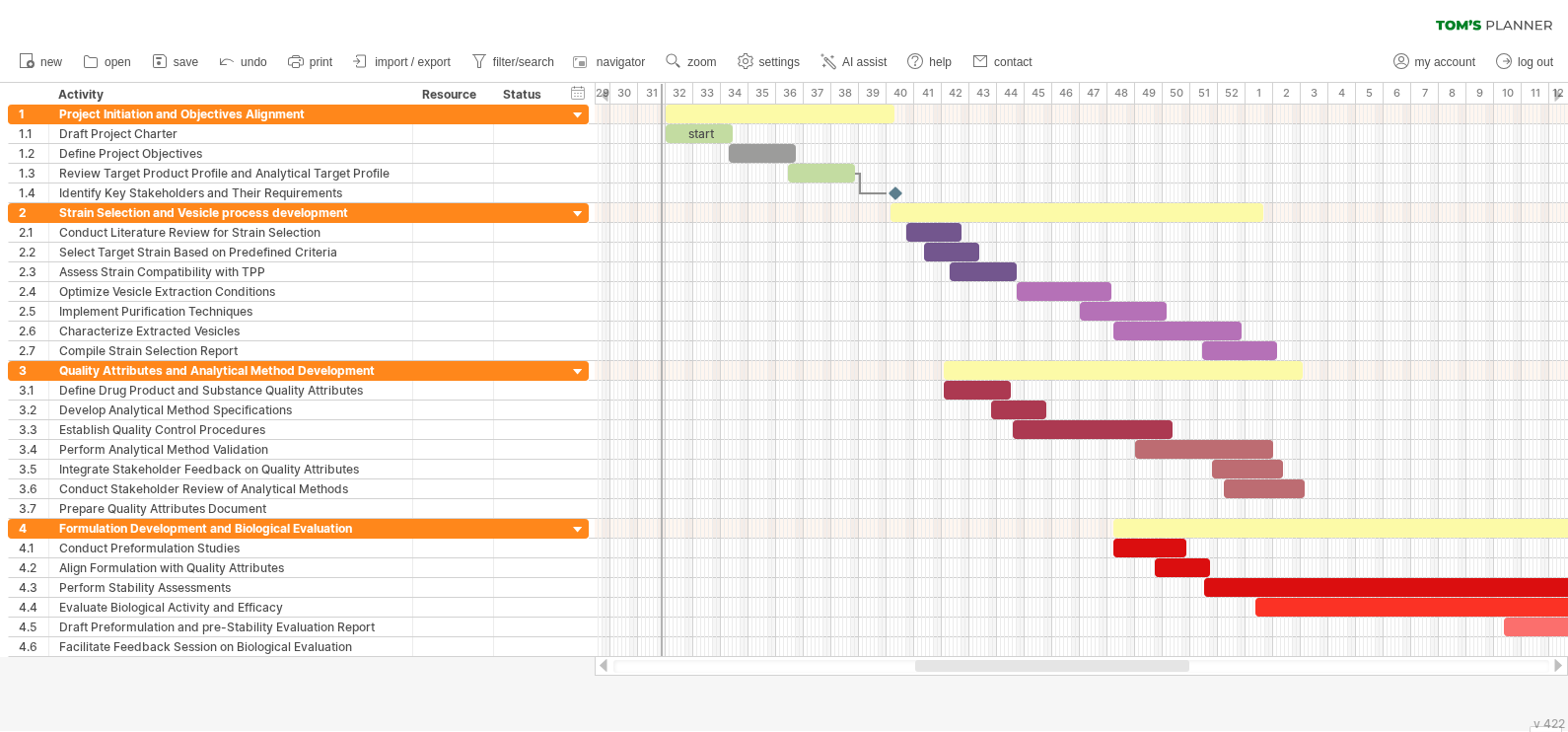 click at bounding box center (1052, 666) 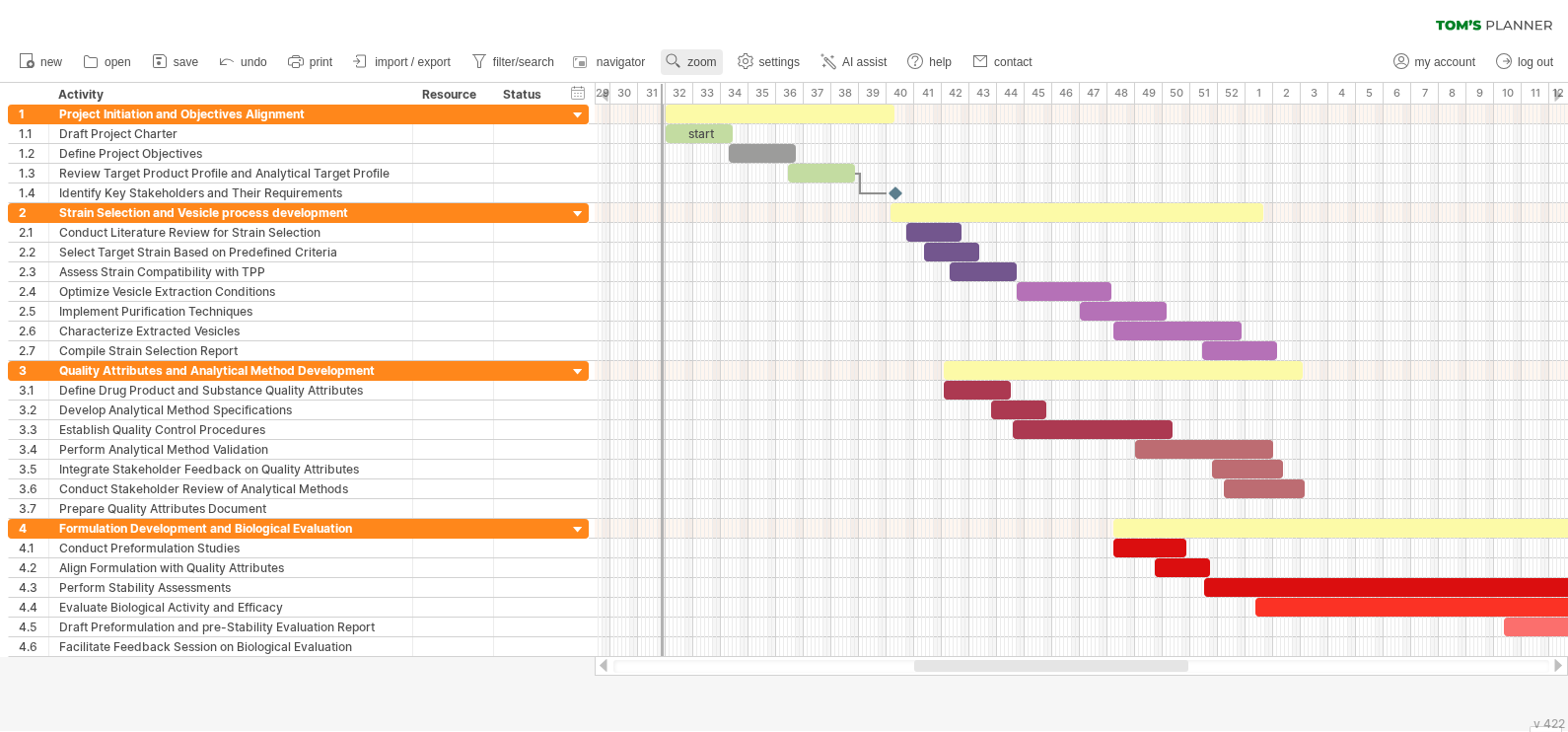 click on "zoom" at bounding box center (701, 62) 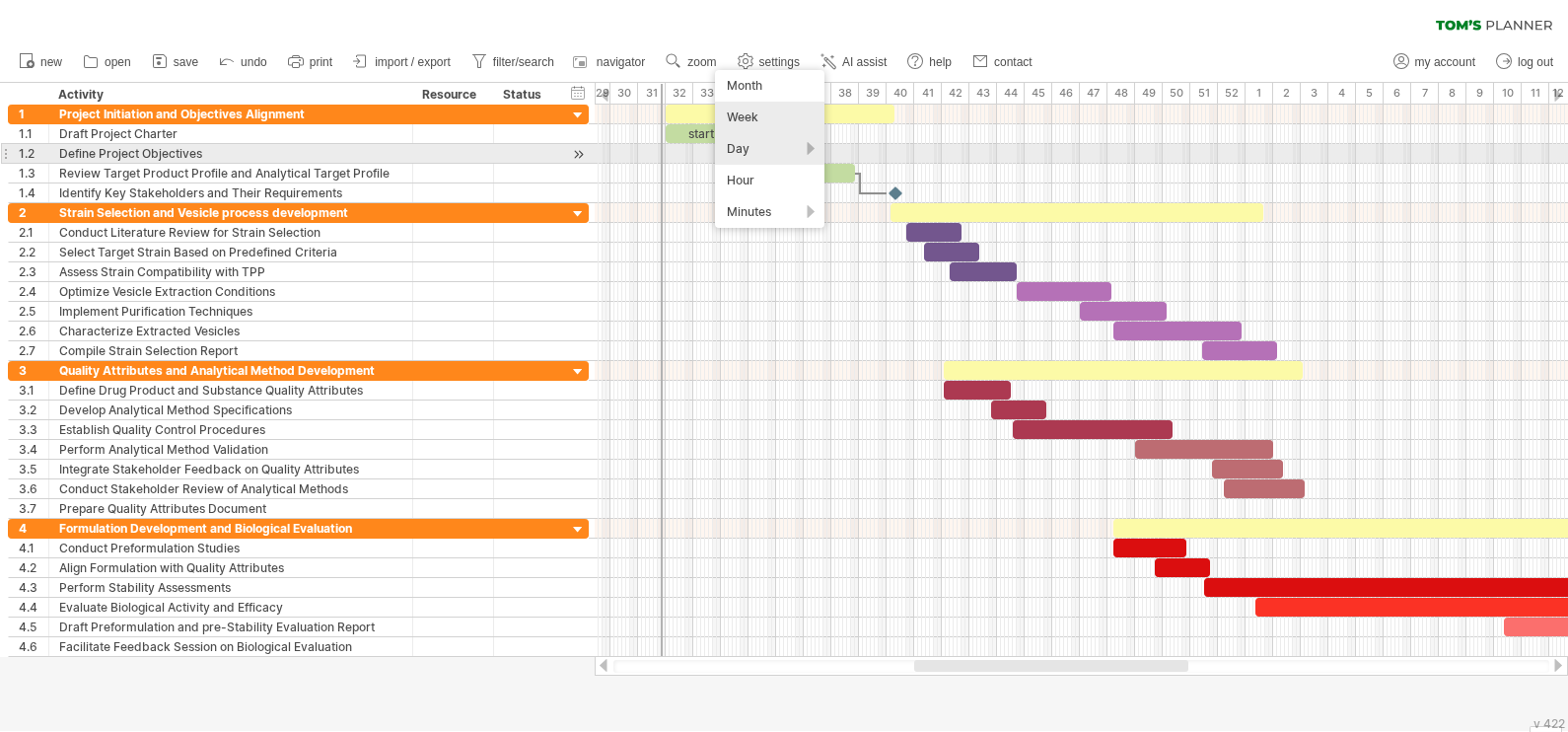 click on "Day" at bounding box center [769, 149] 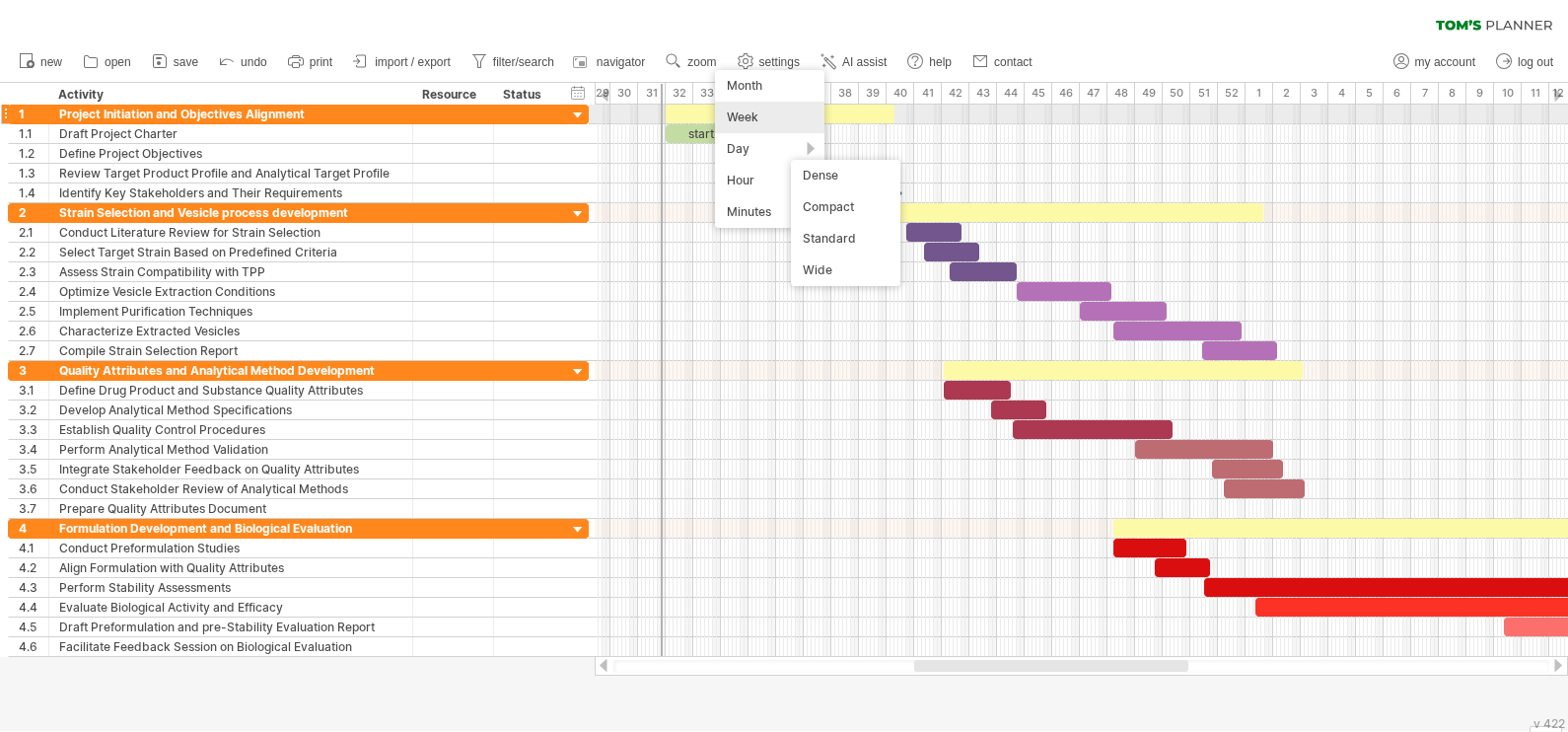 click on "Week" at bounding box center [769, 117] 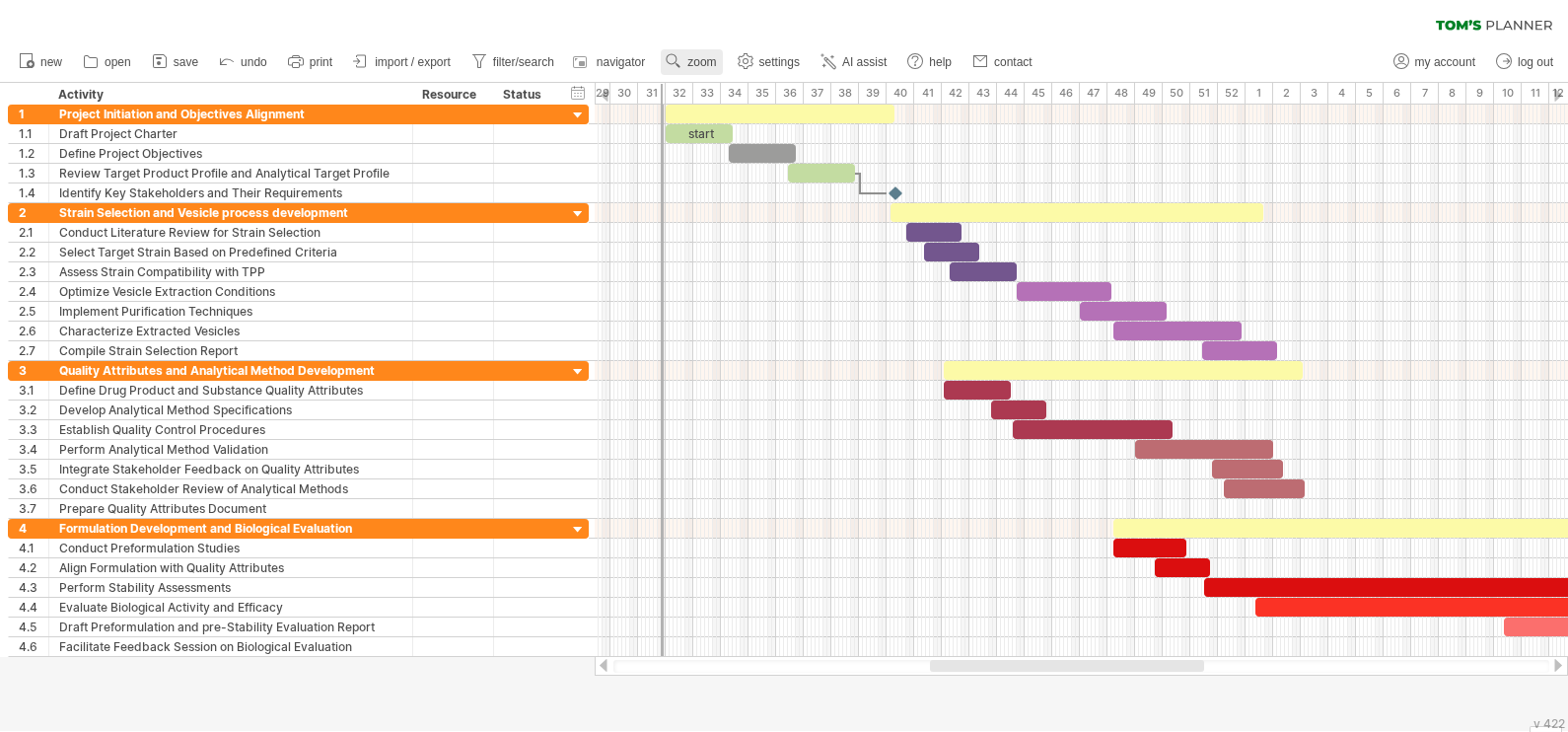 click on "zoom" at bounding box center [701, 62] 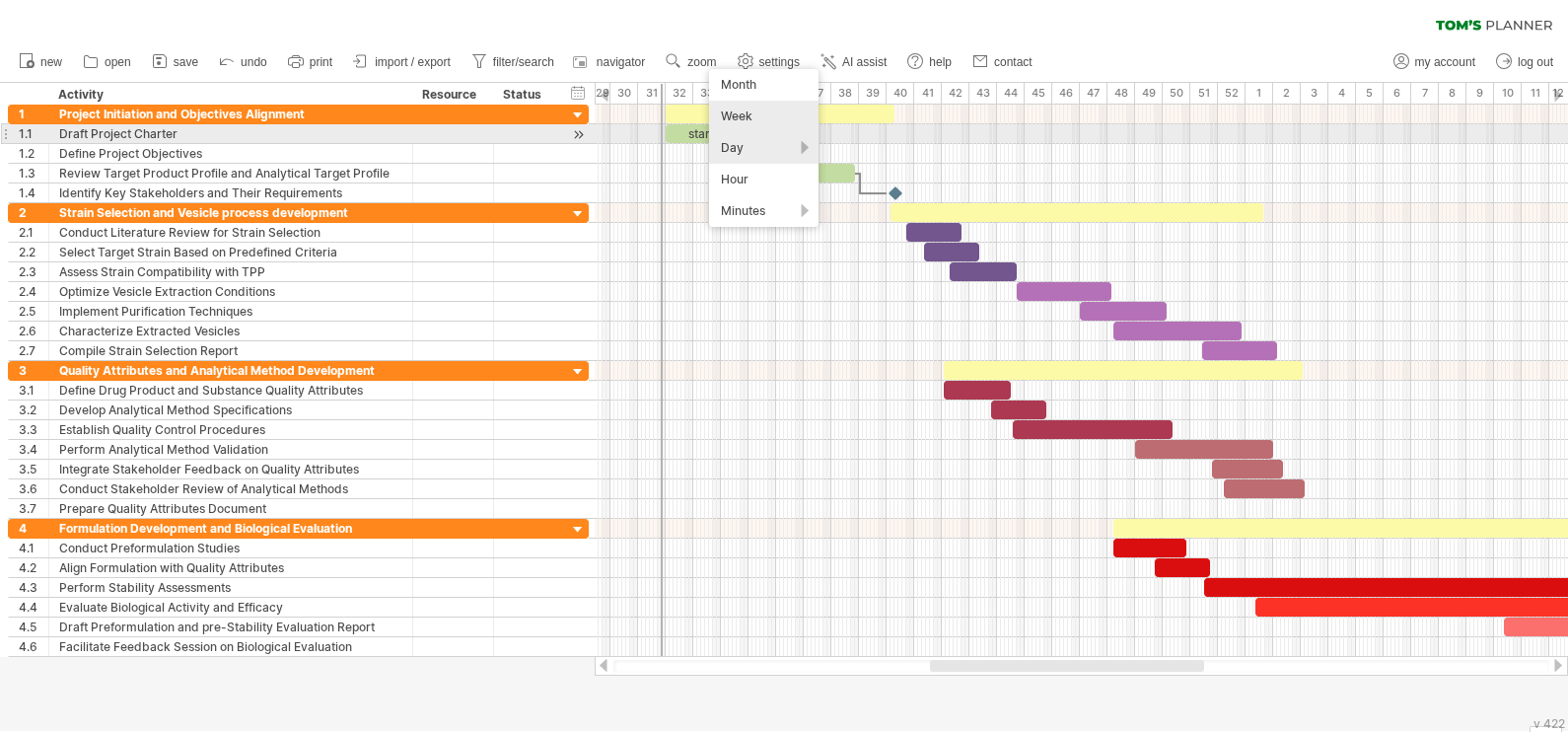 click on "Day" at bounding box center (763, 148) 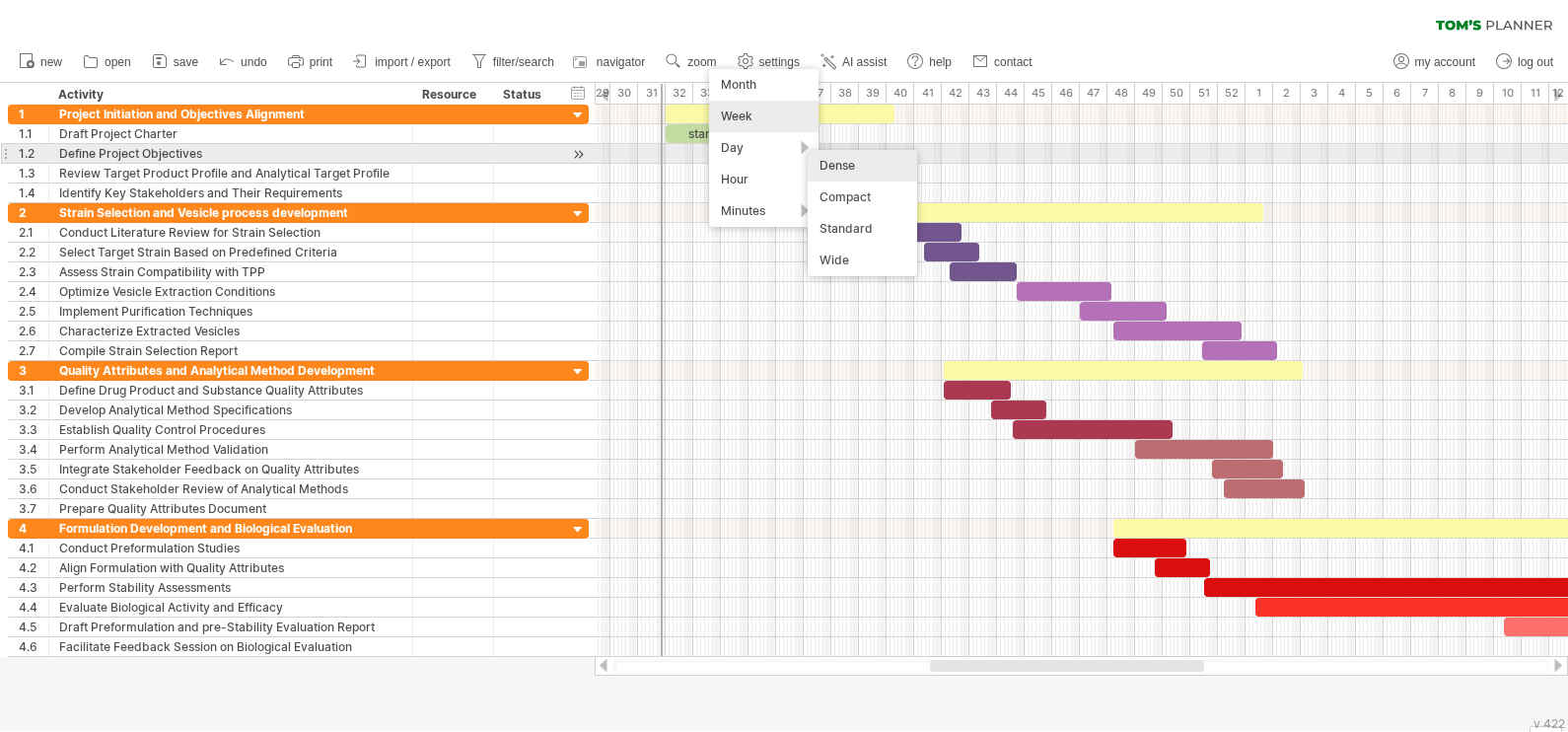 click on "Dense" at bounding box center (862, 166) 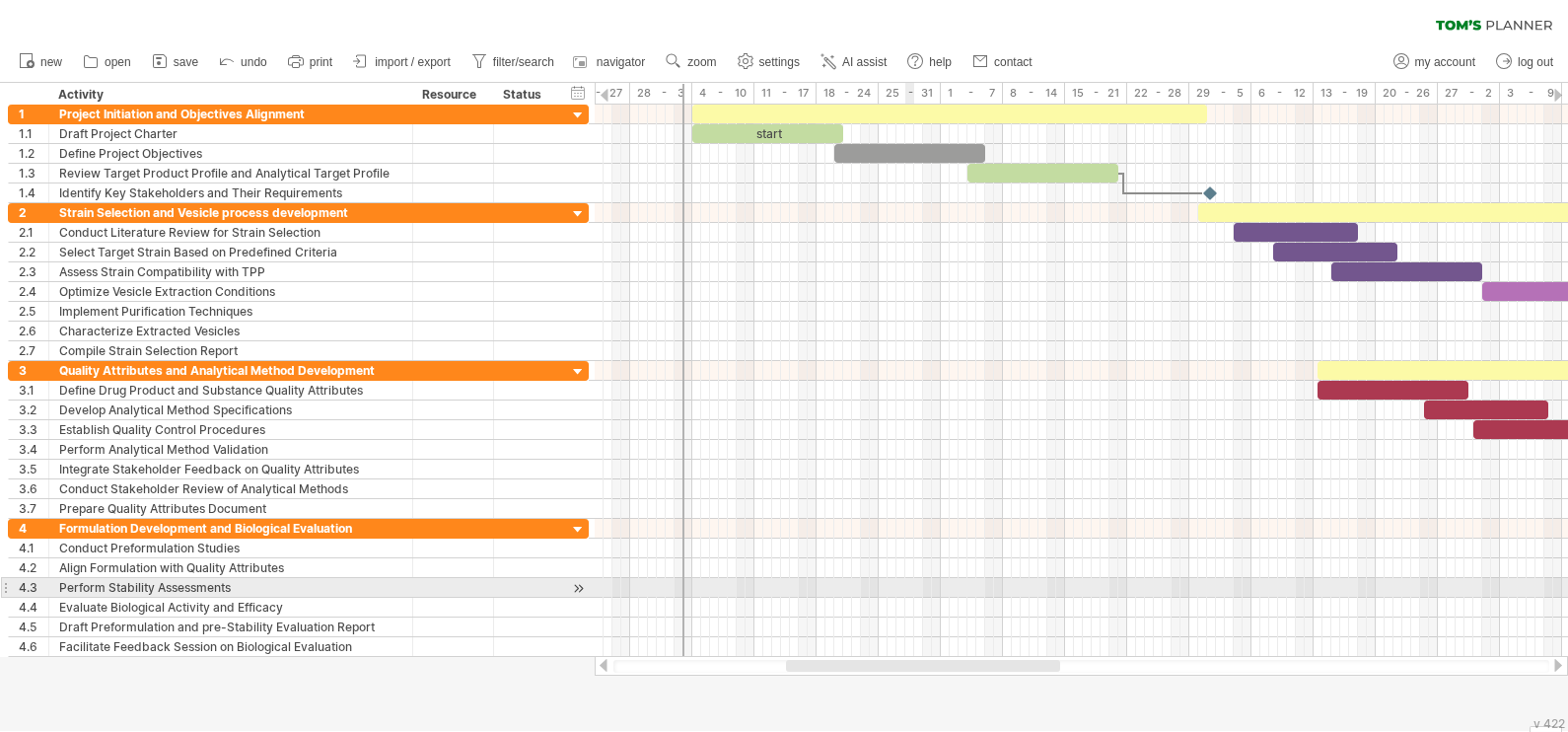 drag, startPoint x: 895, startPoint y: 666, endPoint x: 907, endPoint y: 589, distance: 77.92946 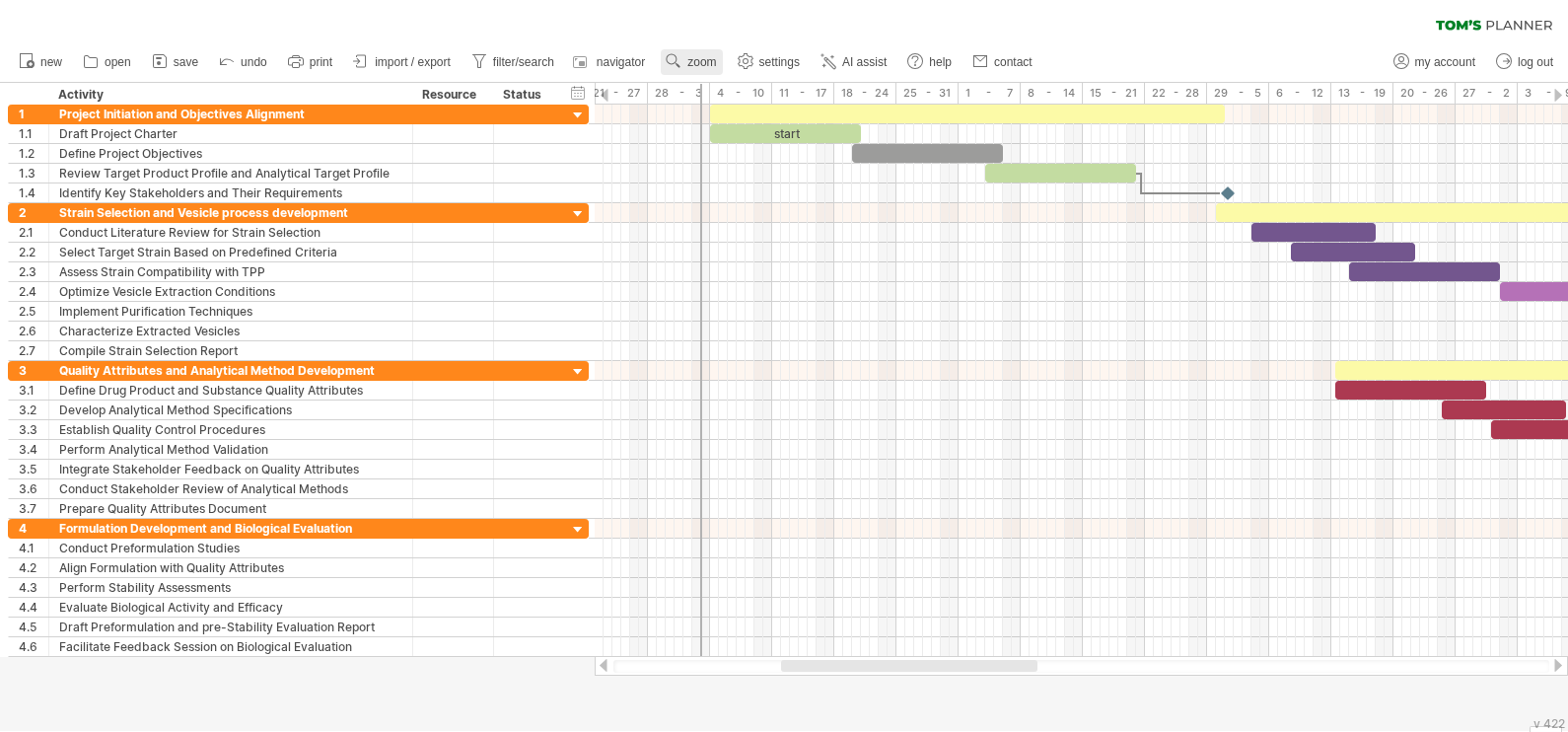 click on "zoom" at bounding box center (701, 62) 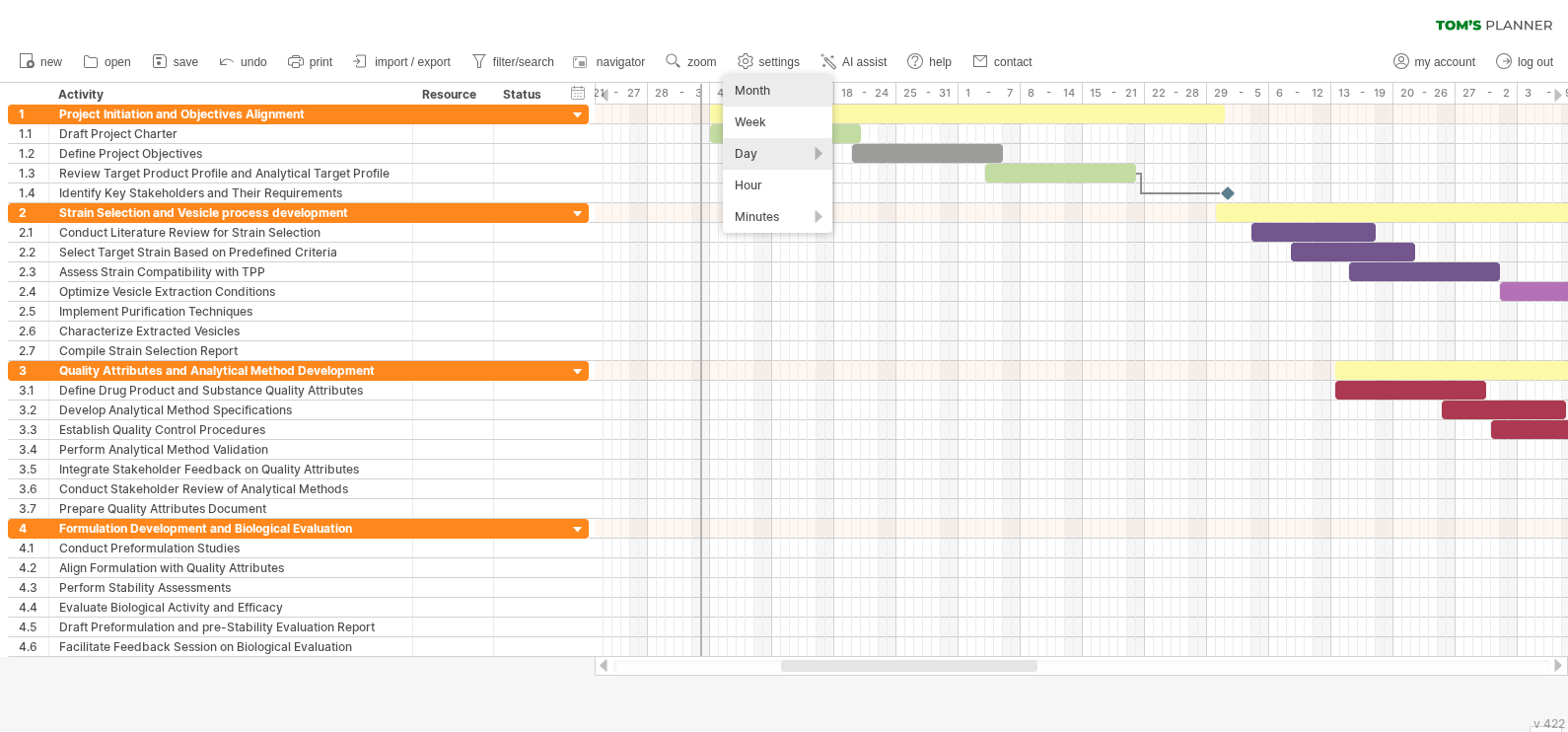 click on "Month" at bounding box center [777, 91] 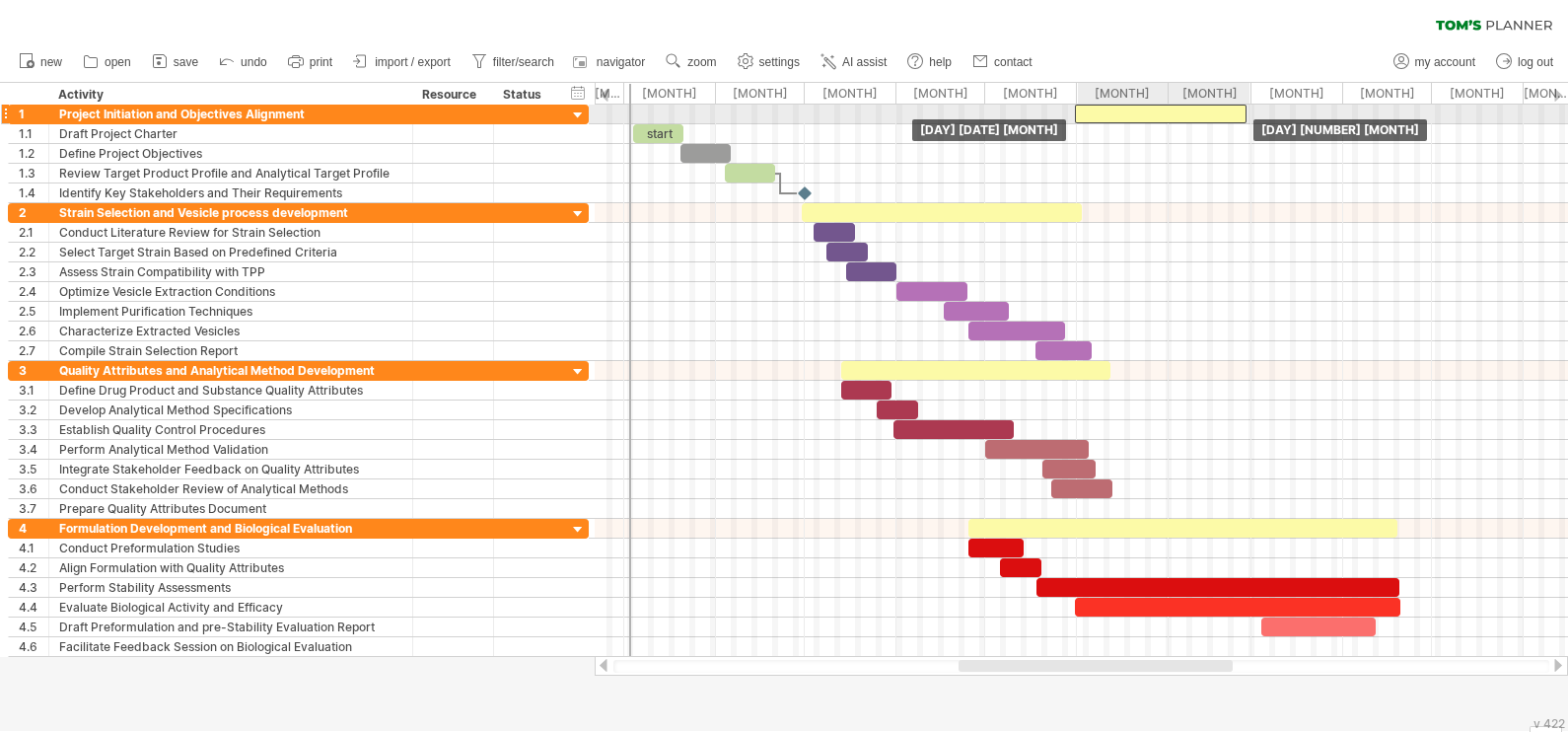 drag, startPoint x: 660, startPoint y: 112, endPoint x: 1103, endPoint y: 114, distance: 443.00451 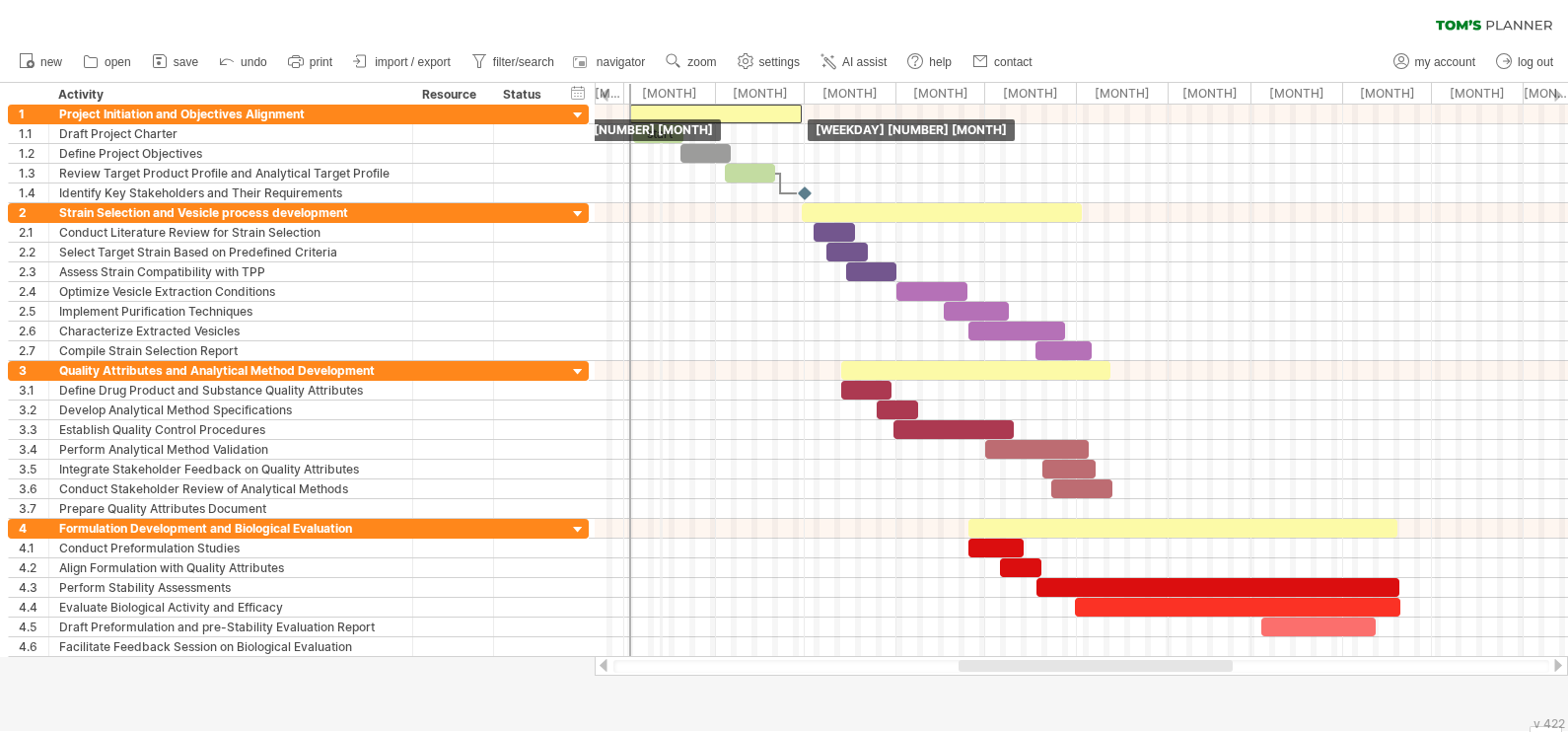 drag, startPoint x: 1105, startPoint y: 106, endPoint x: 661, endPoint y: 100, distance: 444.04054 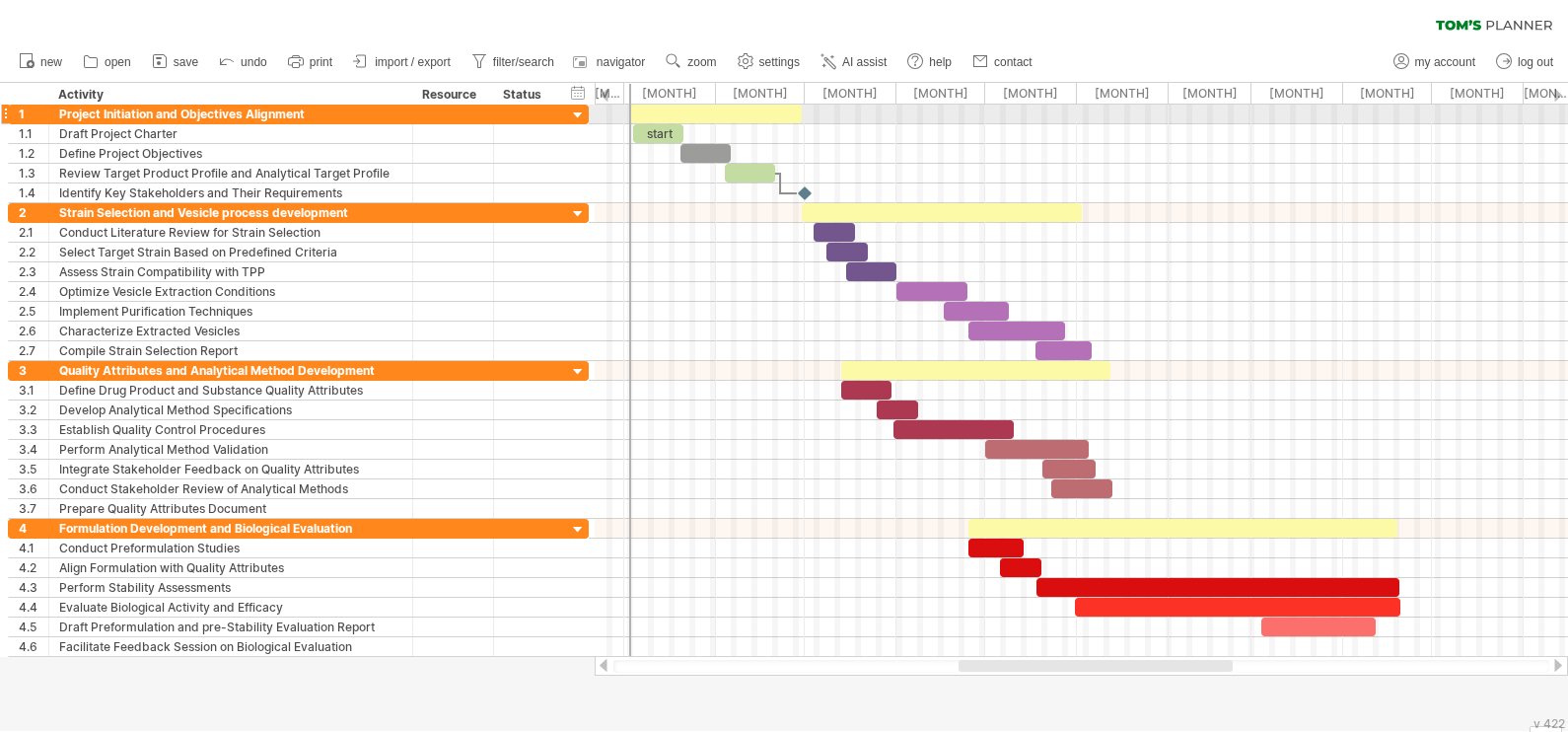 click at bounding box center (716, 113) 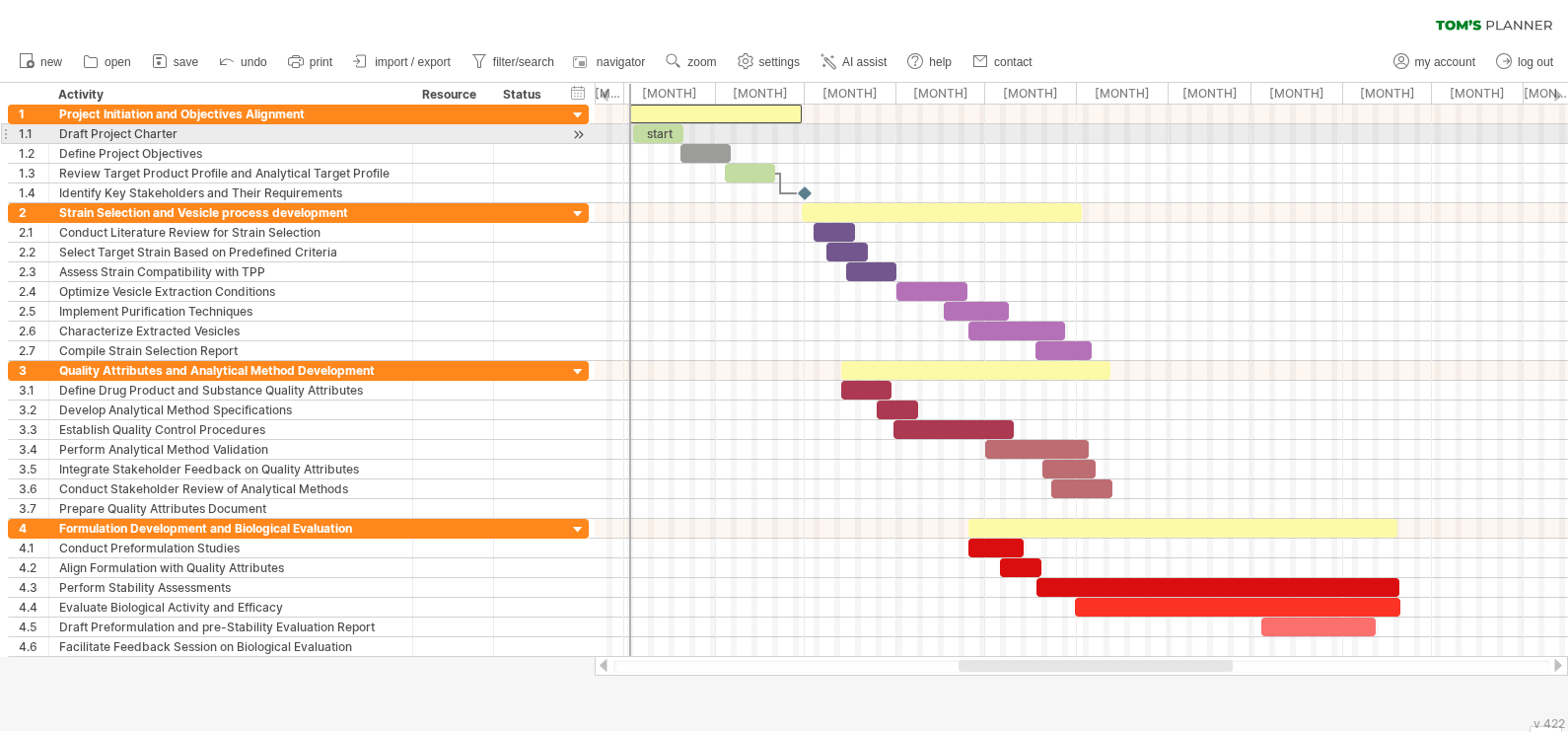 click on "start" at bounding box center (658, 133) 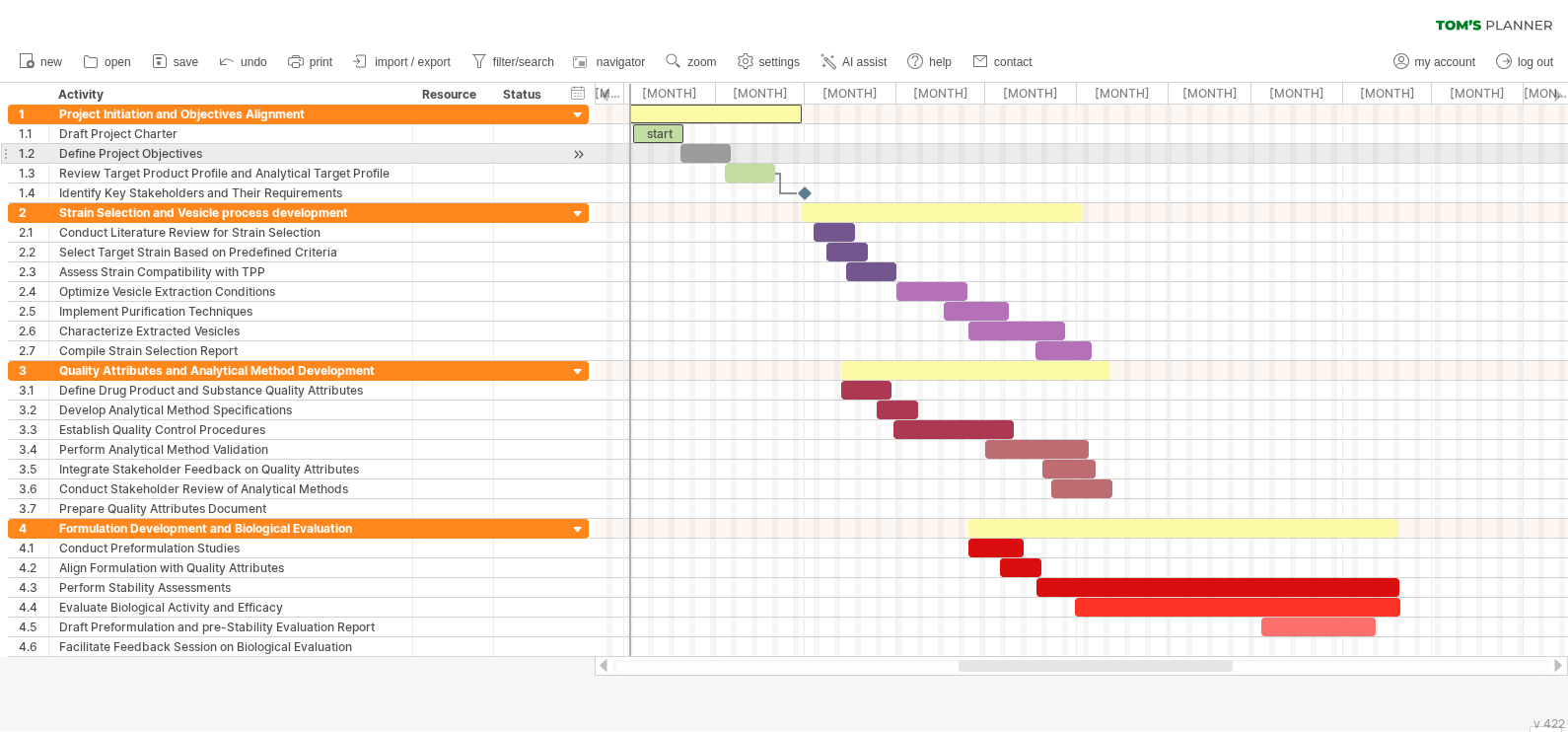 click at bounding box center [705, 153] 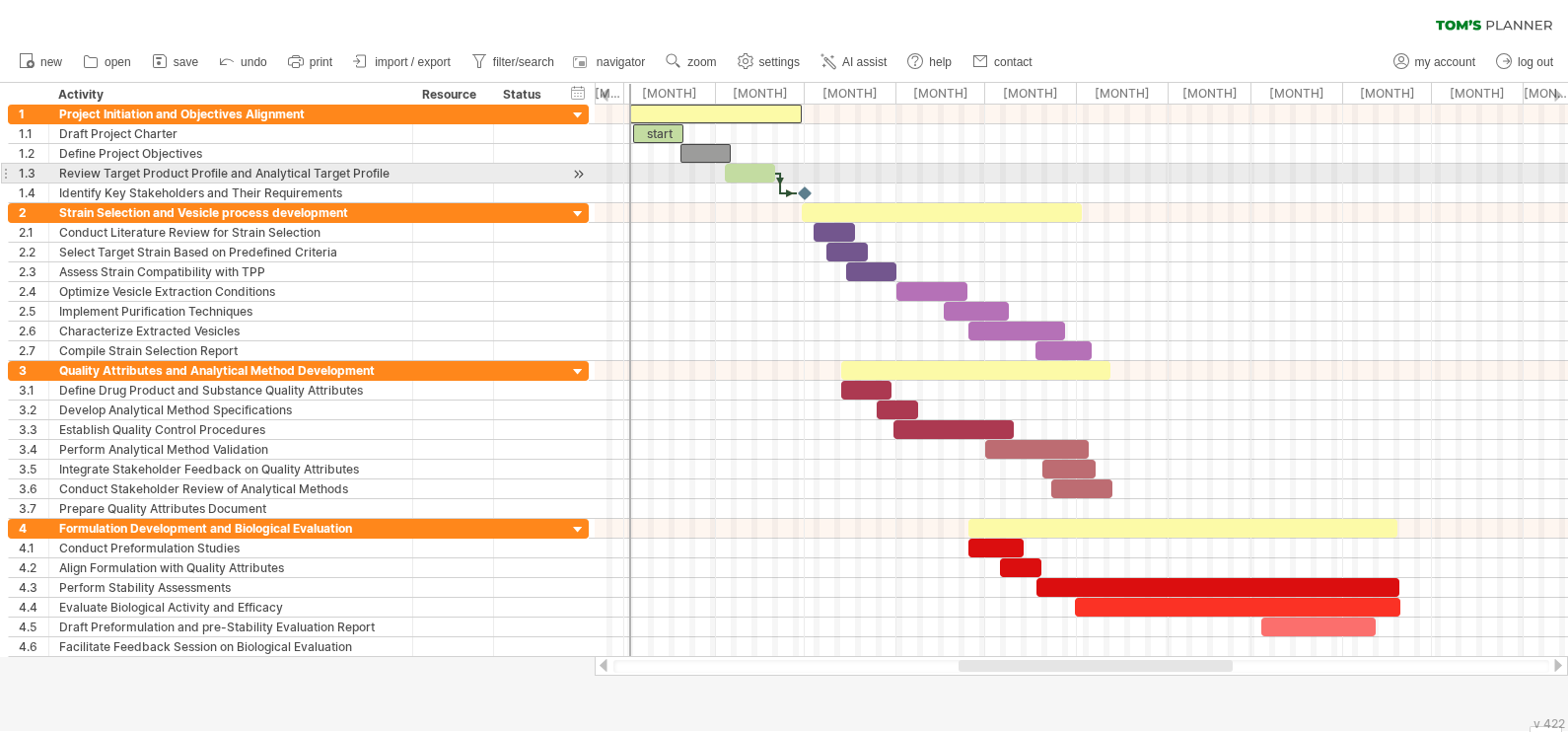 click at bounding box center [749, 173] 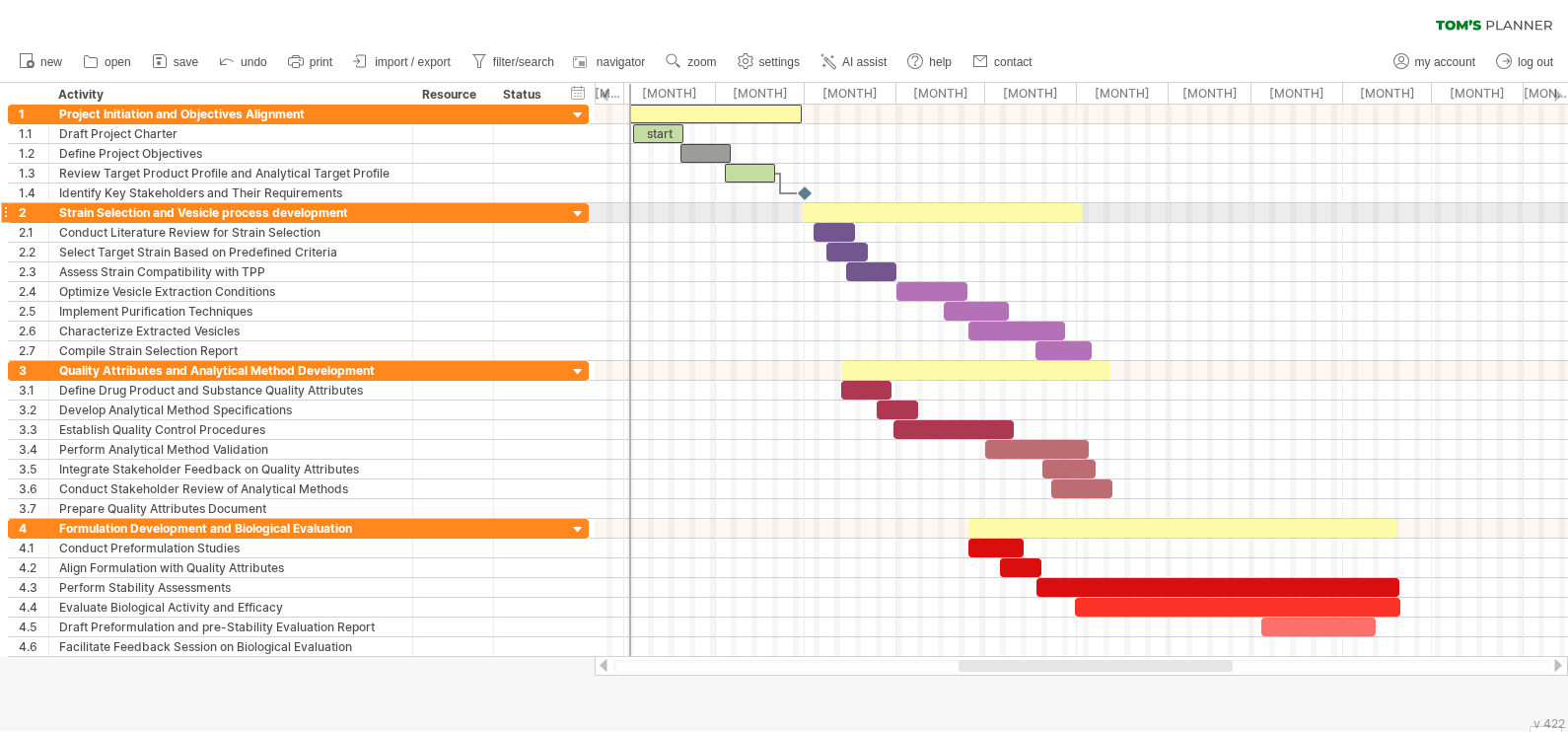 click at bounding box center (942, 212) 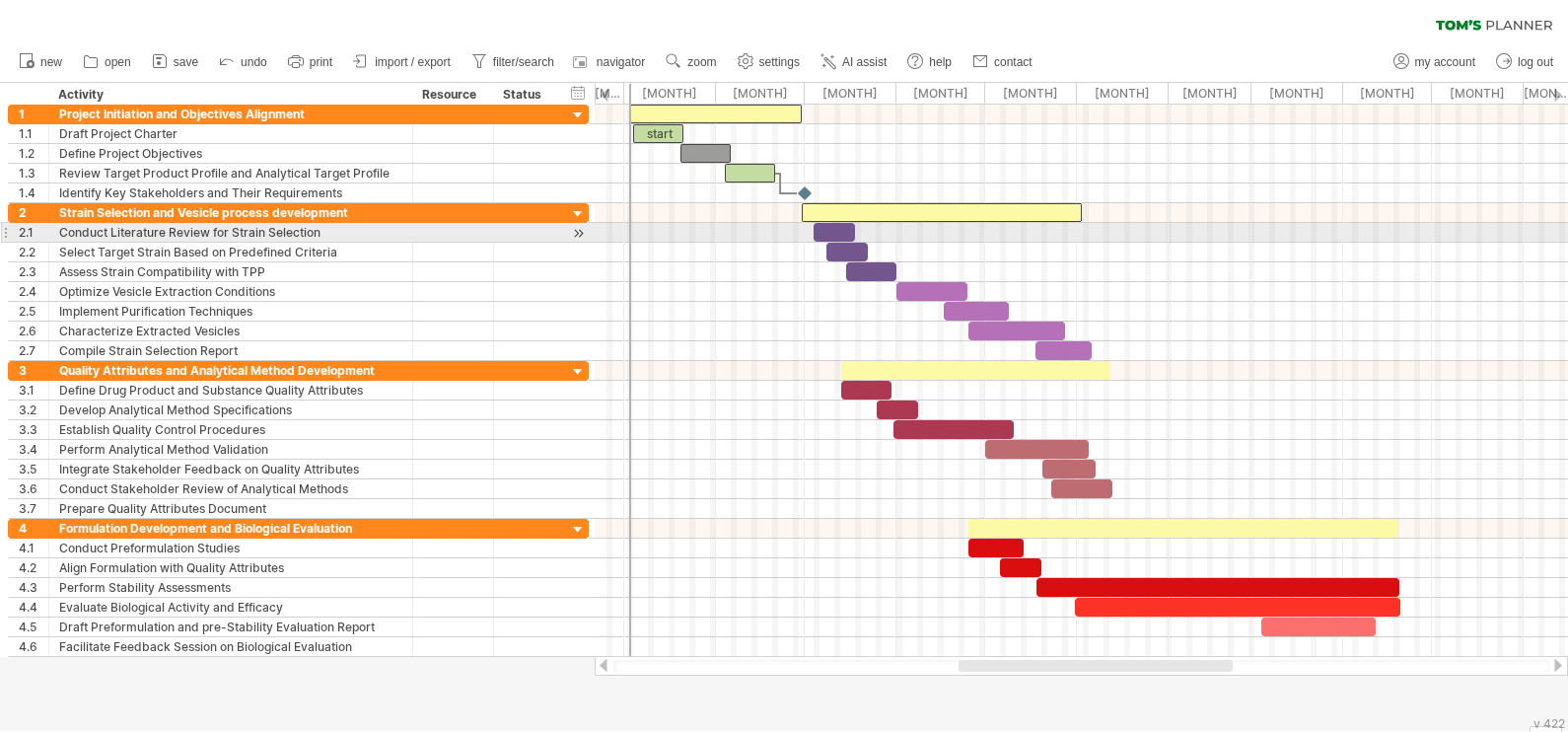 click at bounding box center [834, 232] 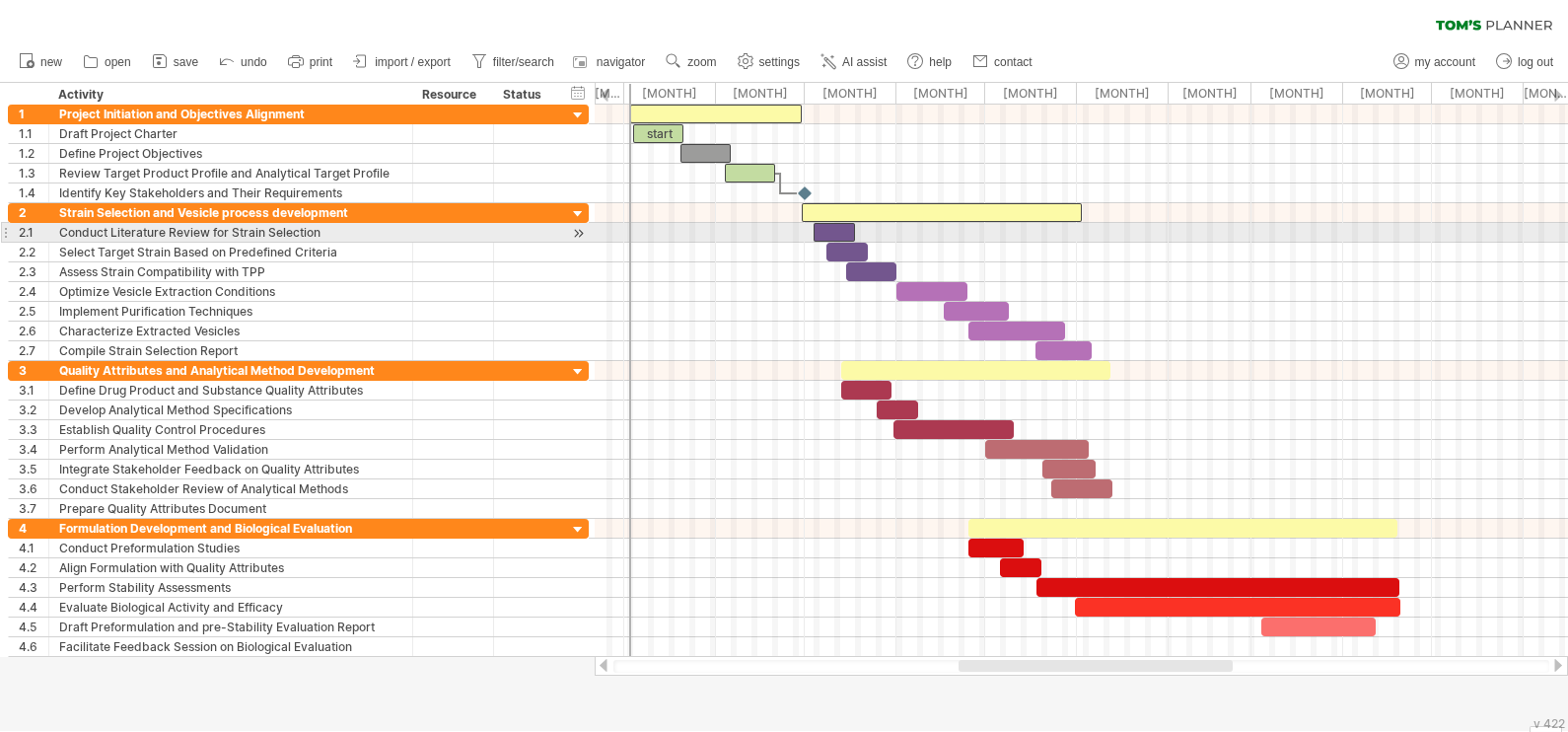click at bounding box center [834, 232] 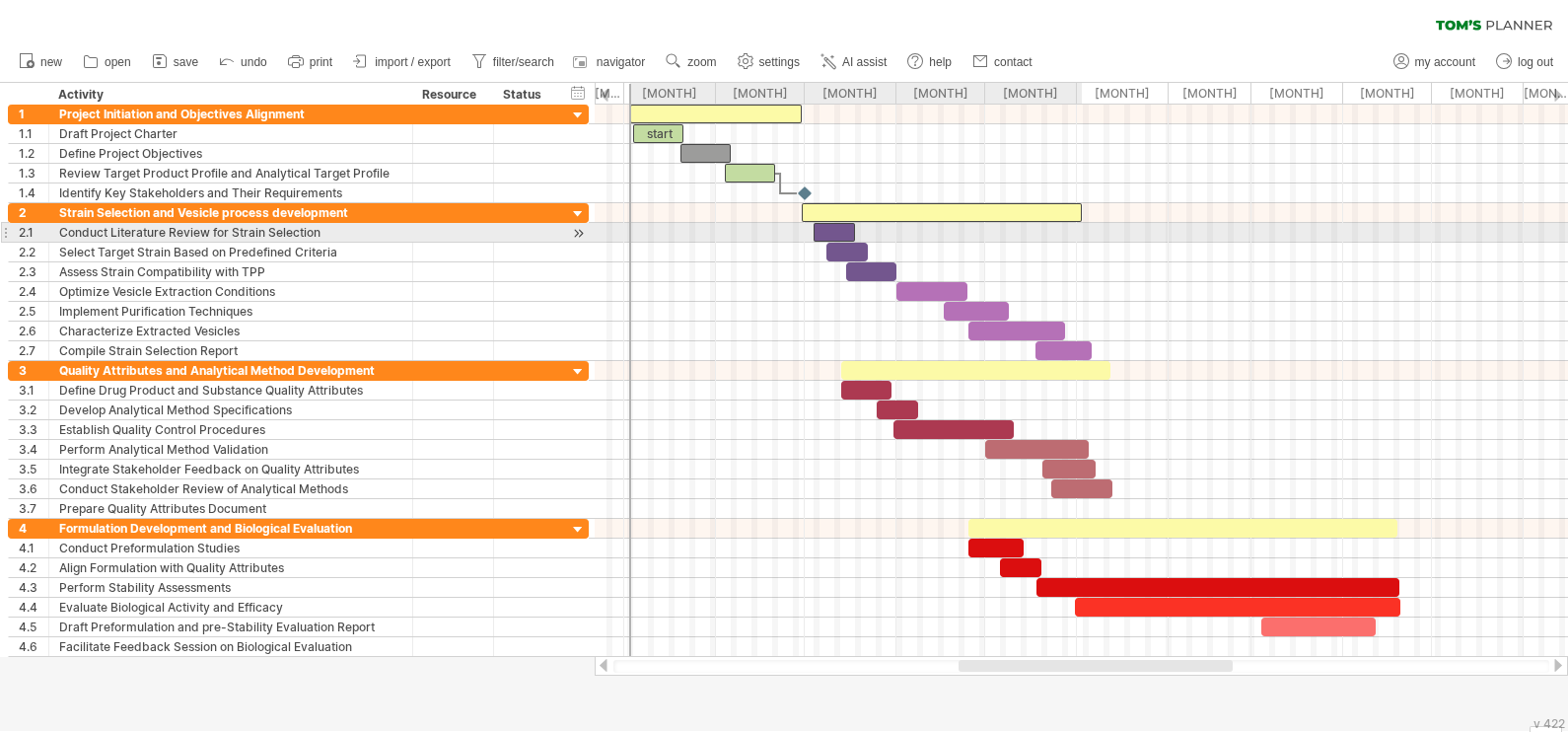 click at bounding box center (834, 232) 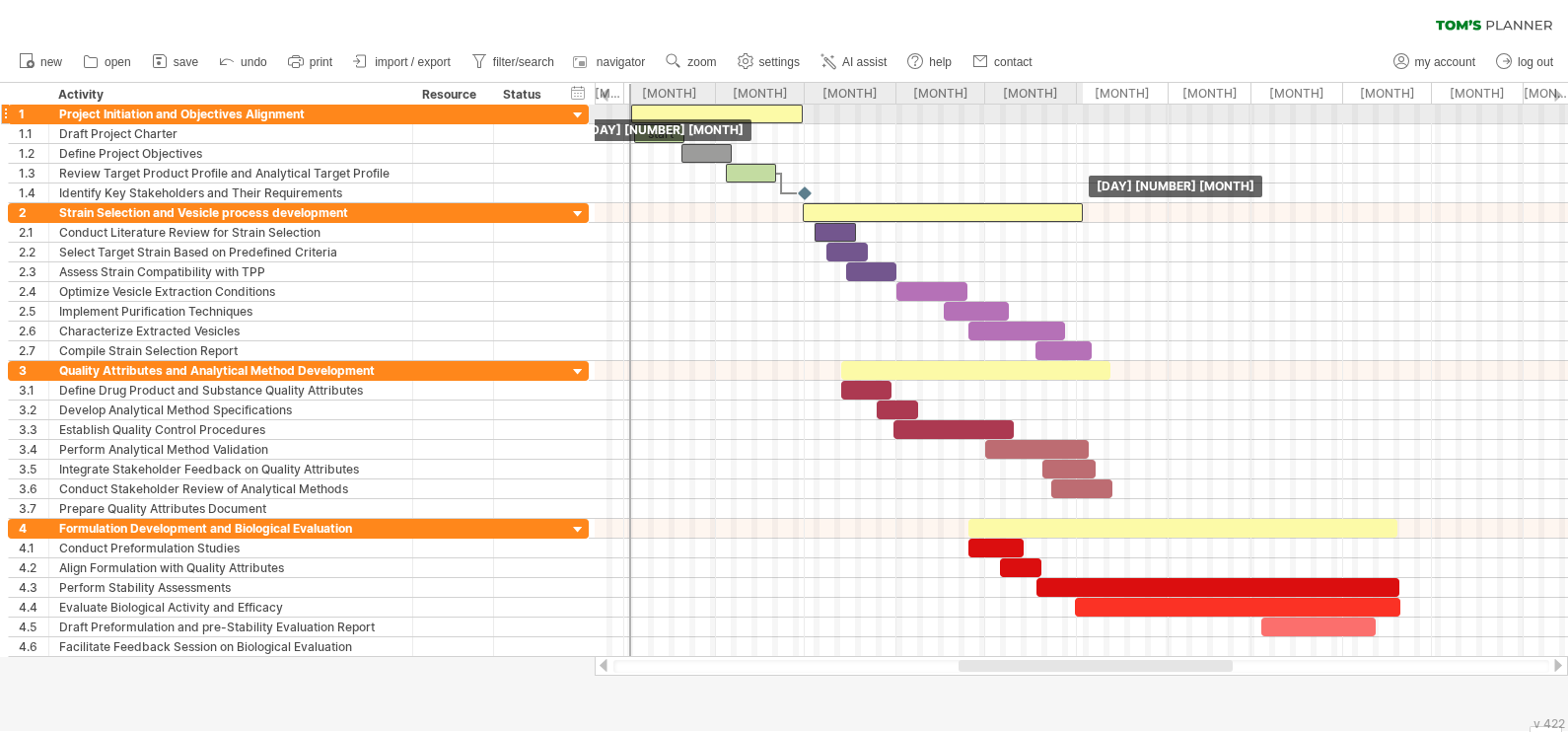 click at bounding box center [717, 113] 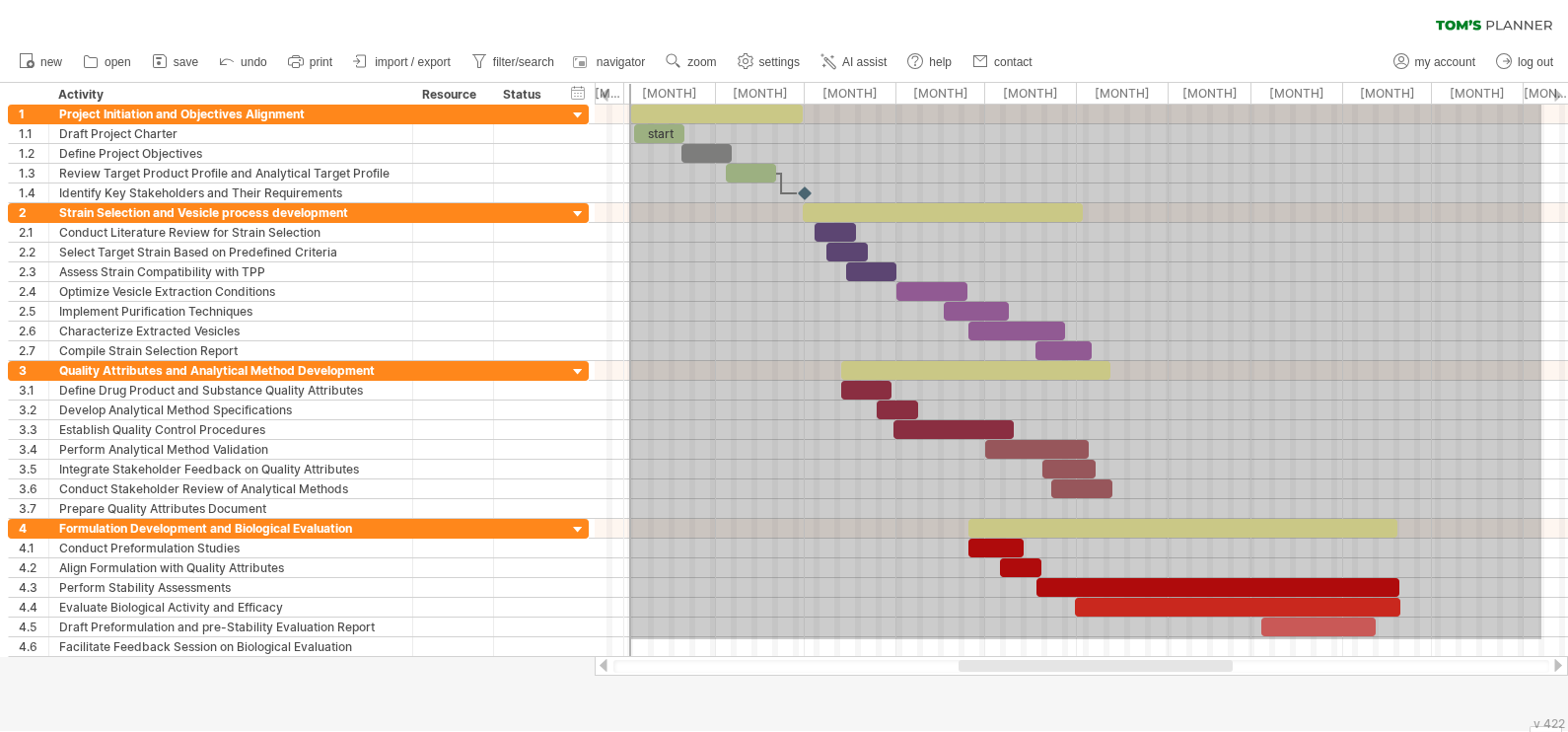 drag, startPoint x: 1541, startPoint y: 638, endPoint x: 631, endPoint y: 78, distance: 1068.504 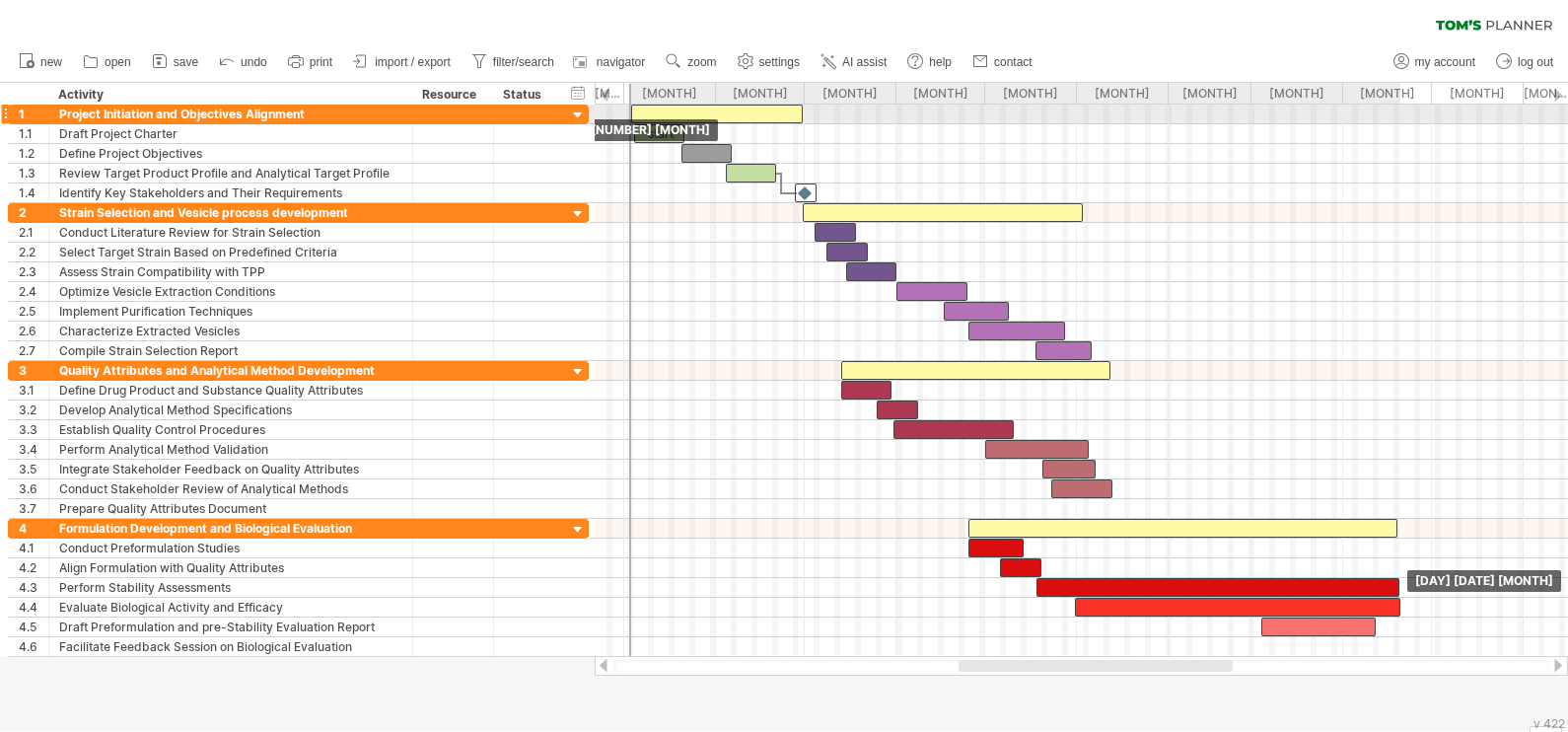 click at bounding box center (717, 113) 